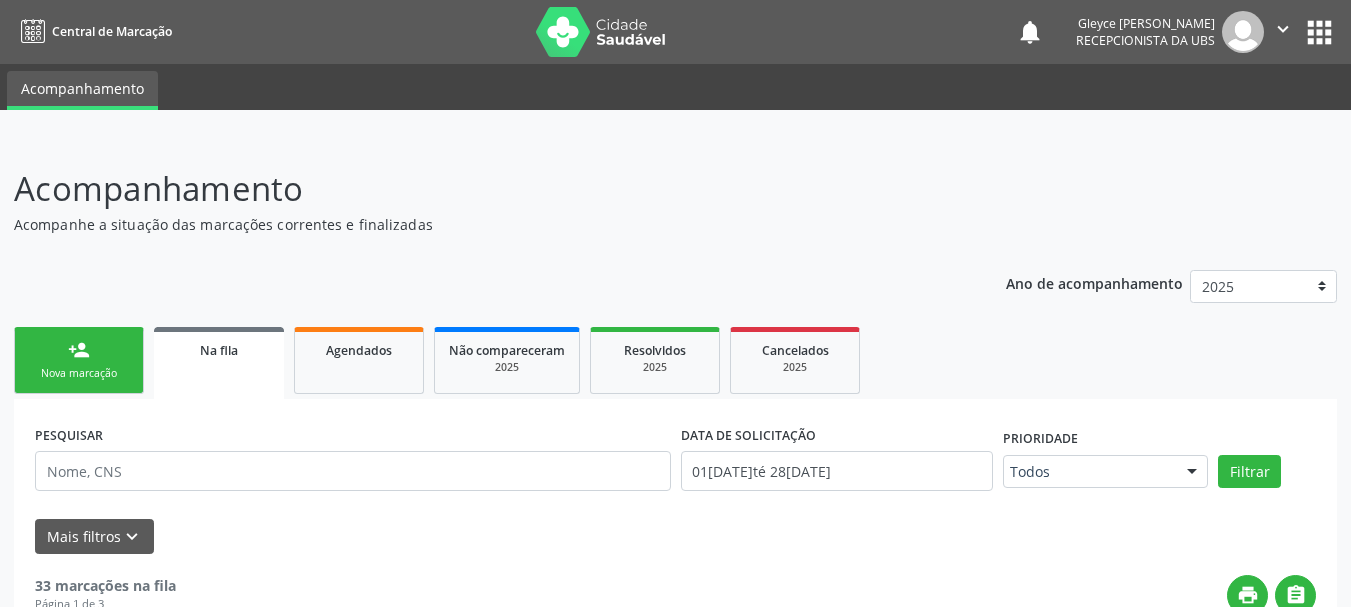 scroll, scrollTop: 88, scrollLeft: 0, axis: vertical 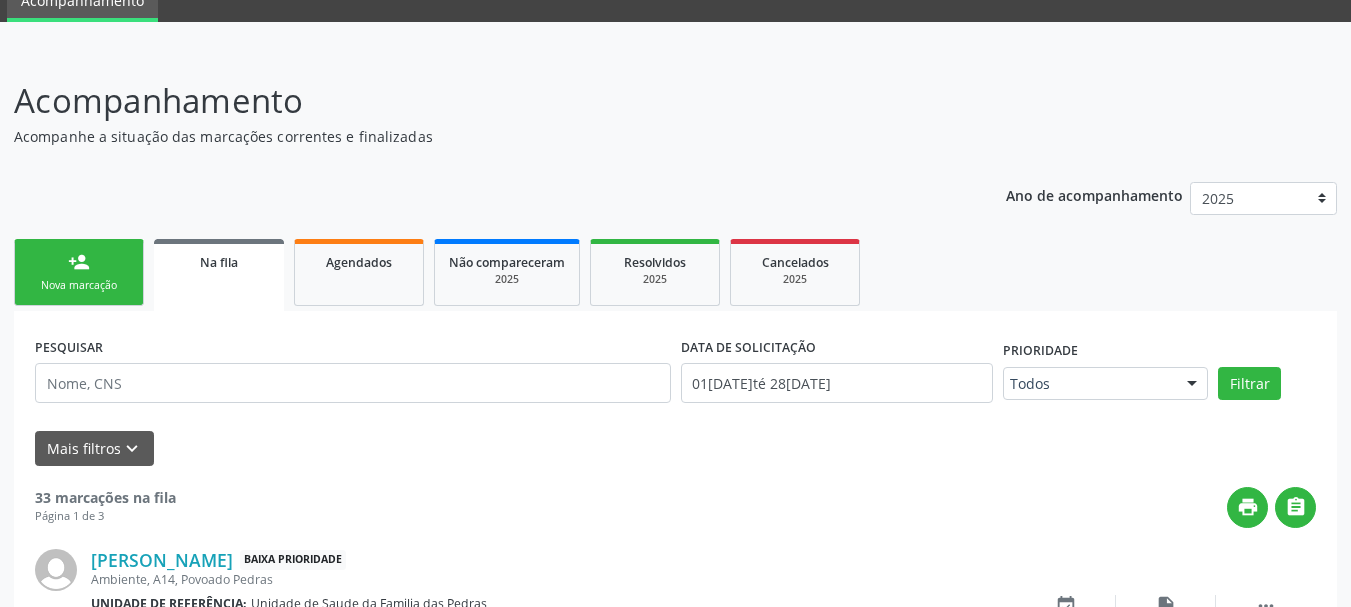 click on "person_add
Nova marcação" at bounding box center [79, 272] 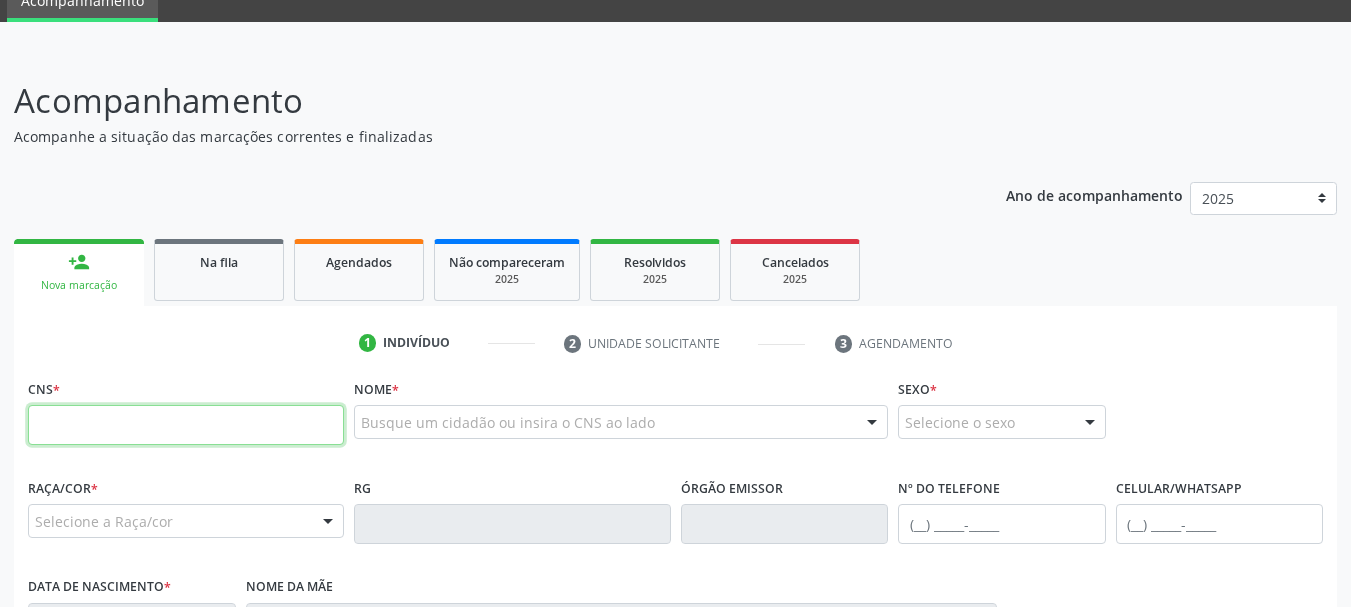 click at bounding box center [186, 425] 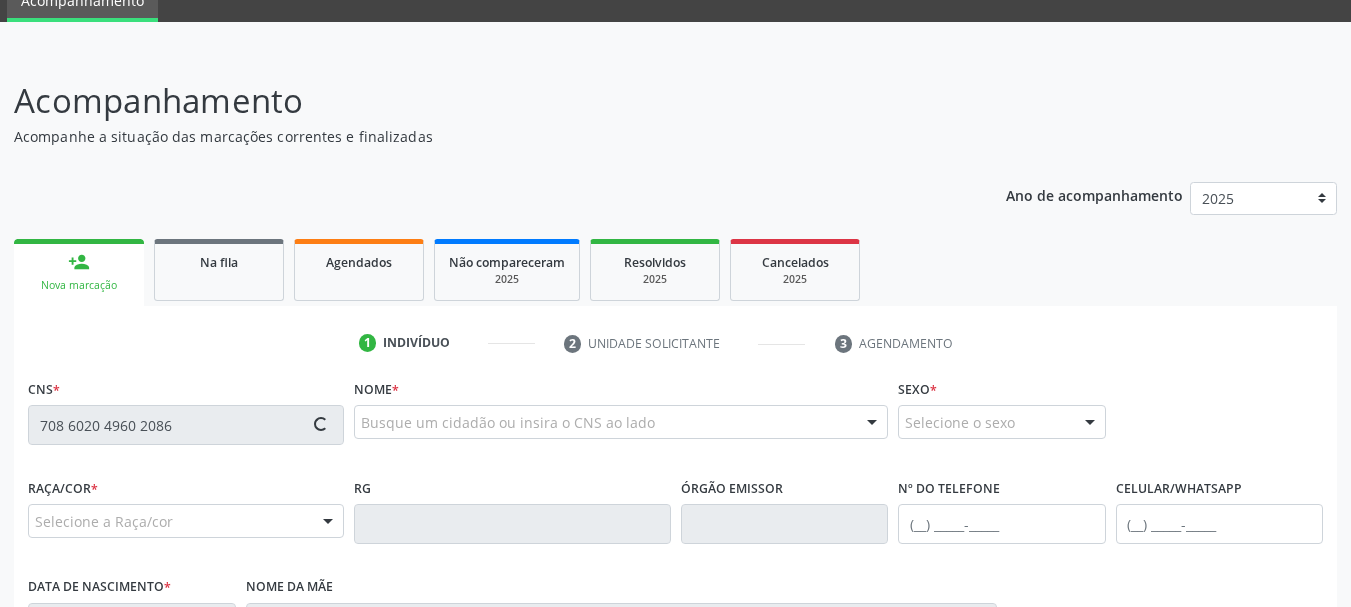 scroll, scrollTop: 188, scrollLeft: 0, axis: vertical 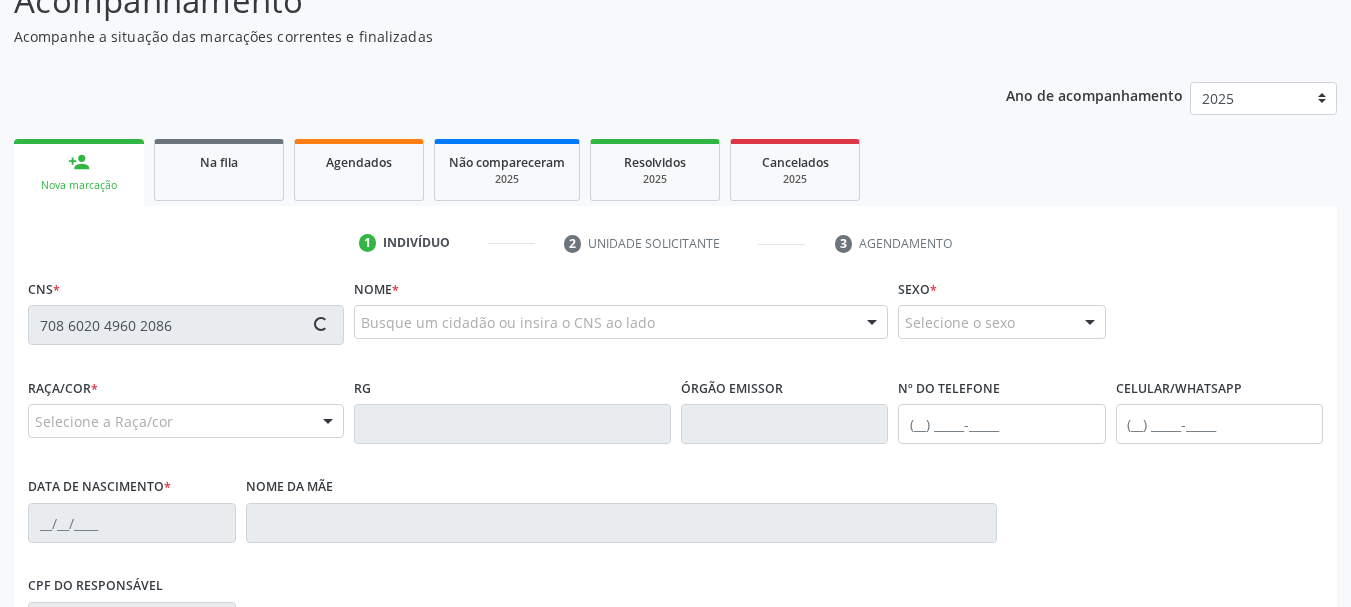 type on "708 6020 4960 2086" 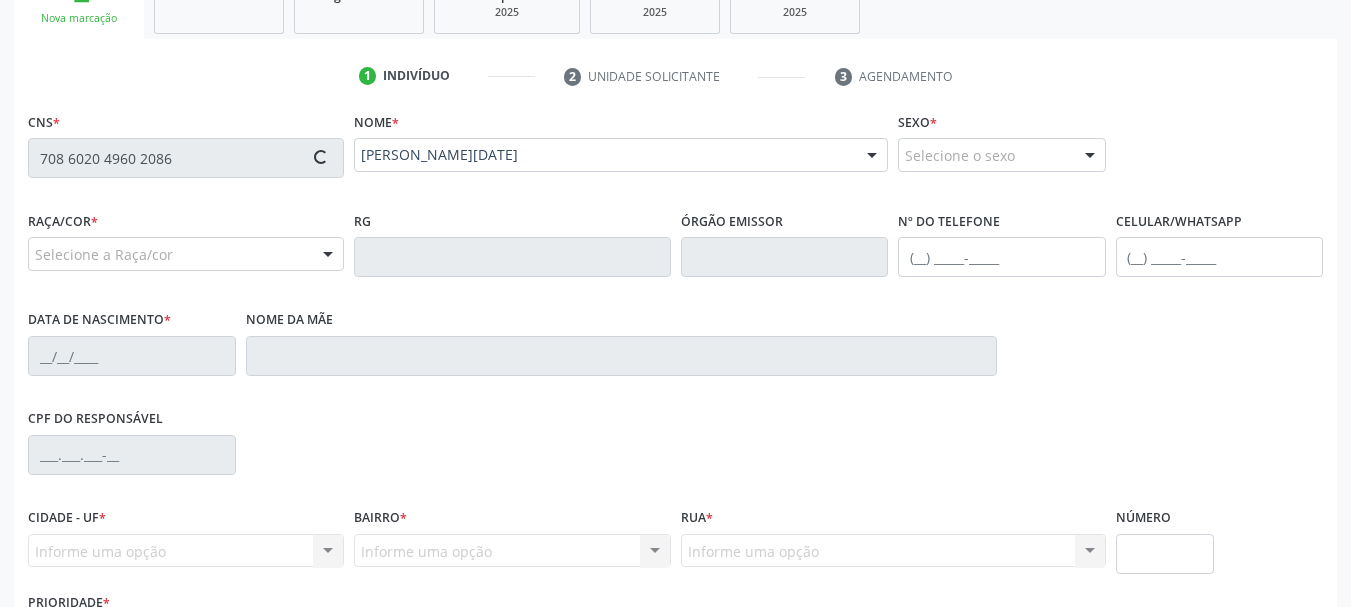 scroll, scrollTop: 388, scrollLeft: 0, axis: vertical 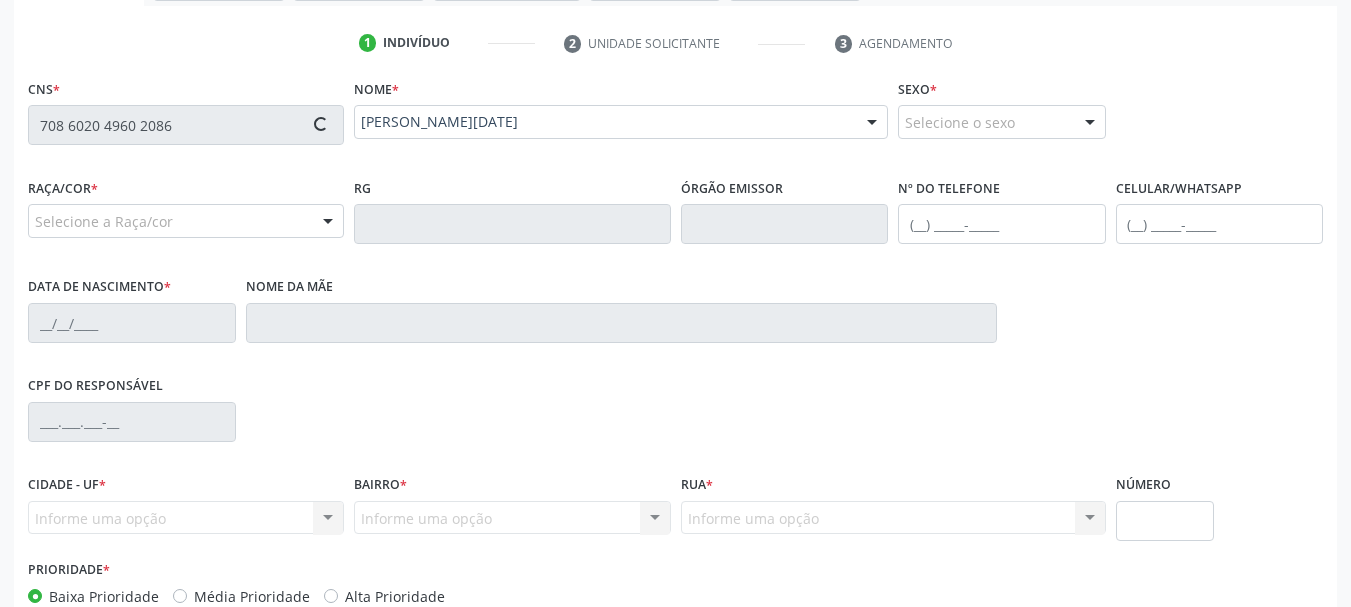 type on "[PHONE_NUMBER]" 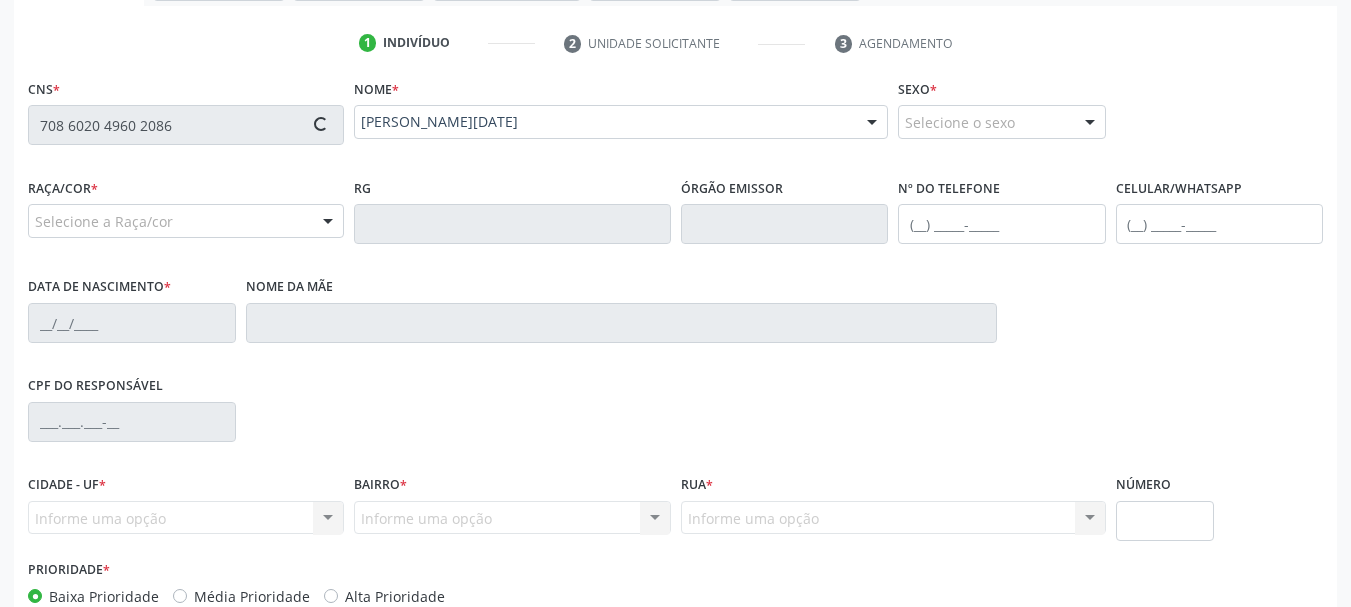 type on "[DATE]" 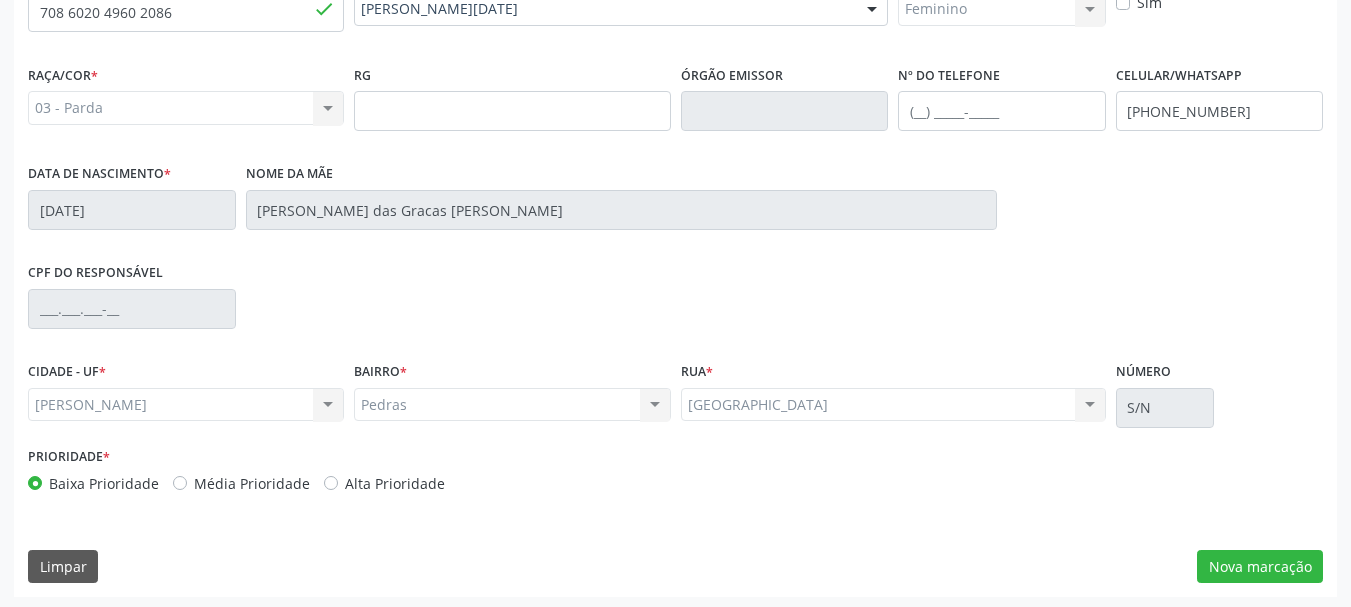 scroll, scrollTop: 505, scrollLeft: 0, axis: vertical 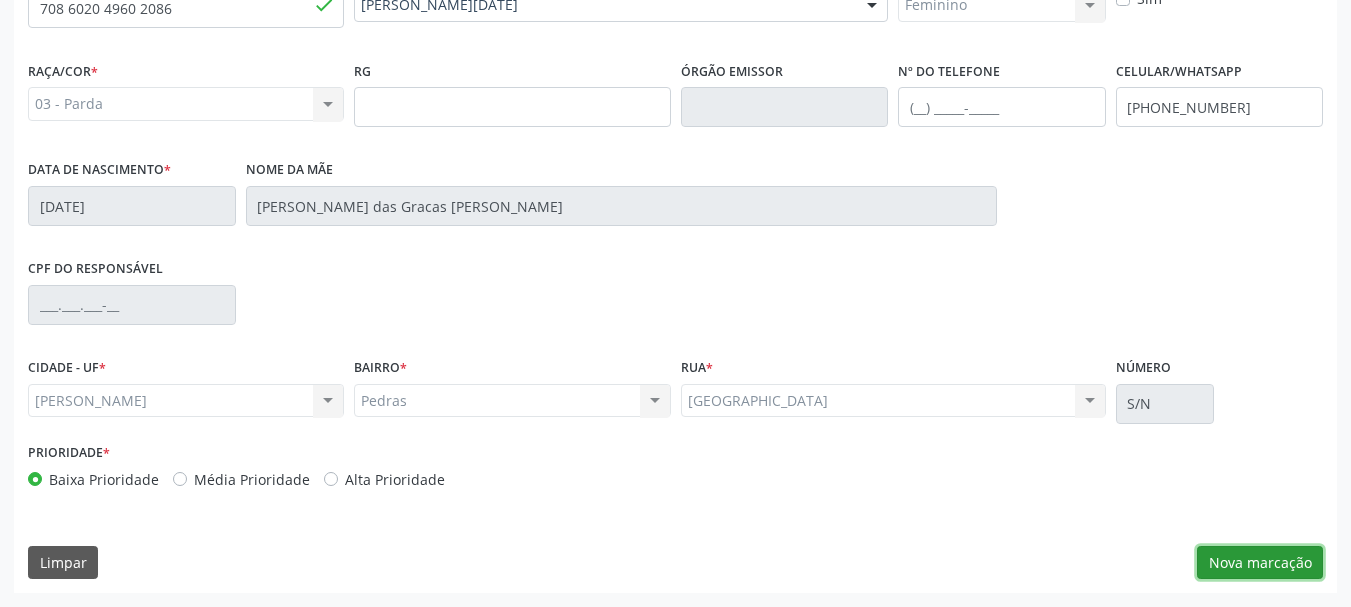 click on "Nova marcação" at bounding box center (1260, 563) 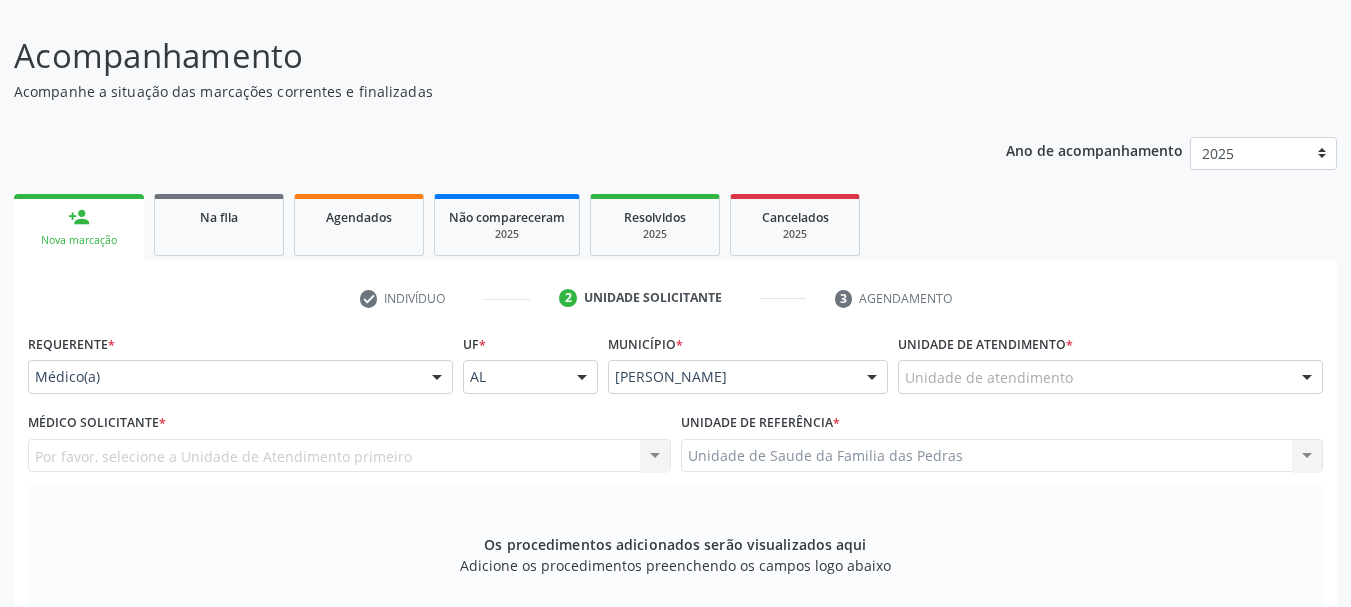 scroll, scrollTop: 105, scrollLeft: 0, axis: vertical 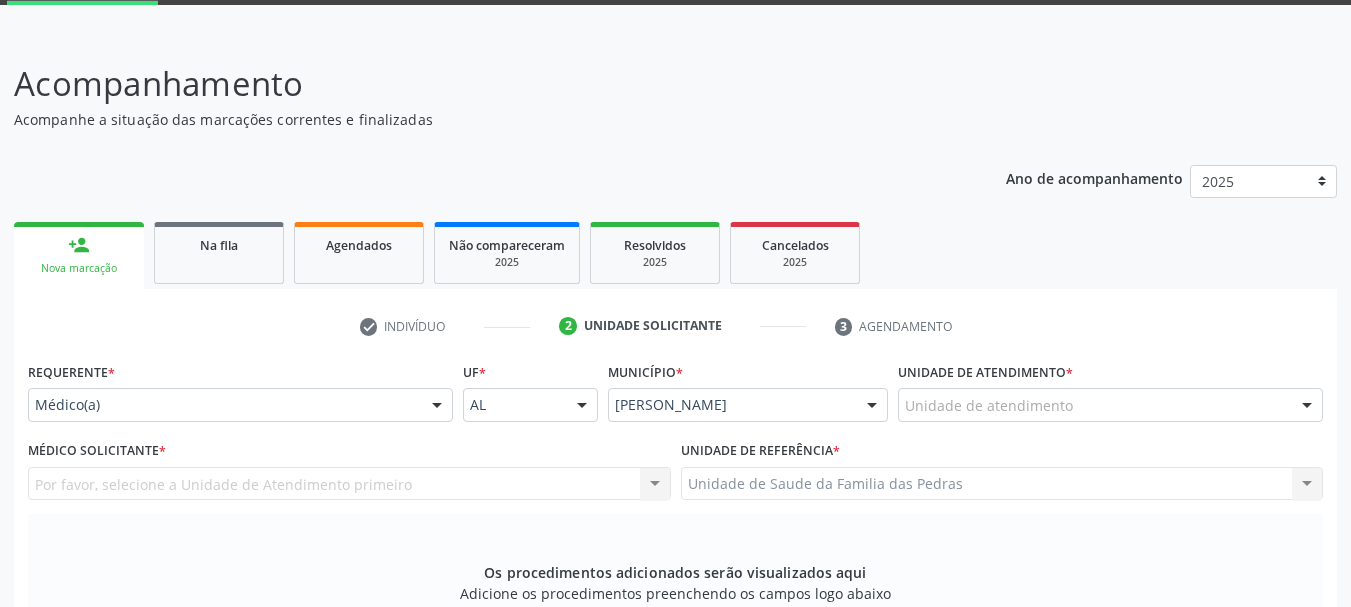 click on "Unidade de atendimento" at bounding box center [1110, 405] 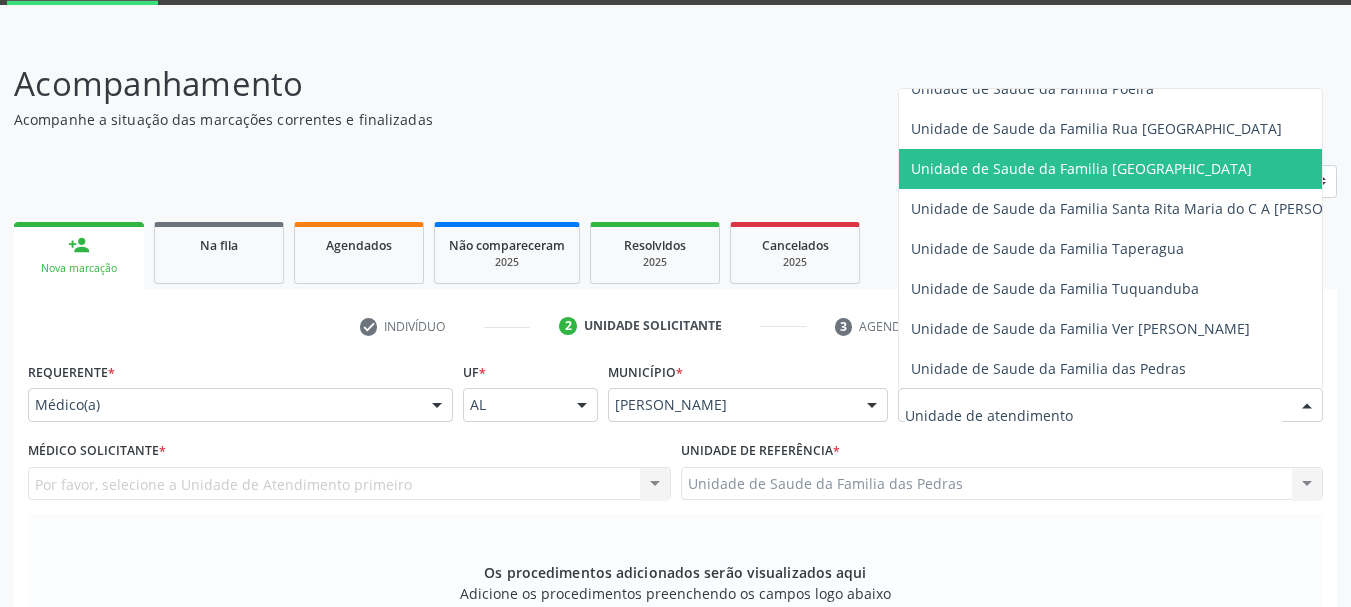 scroll, scrollTop: 1400, scrollLeft: 0, axis: vertical 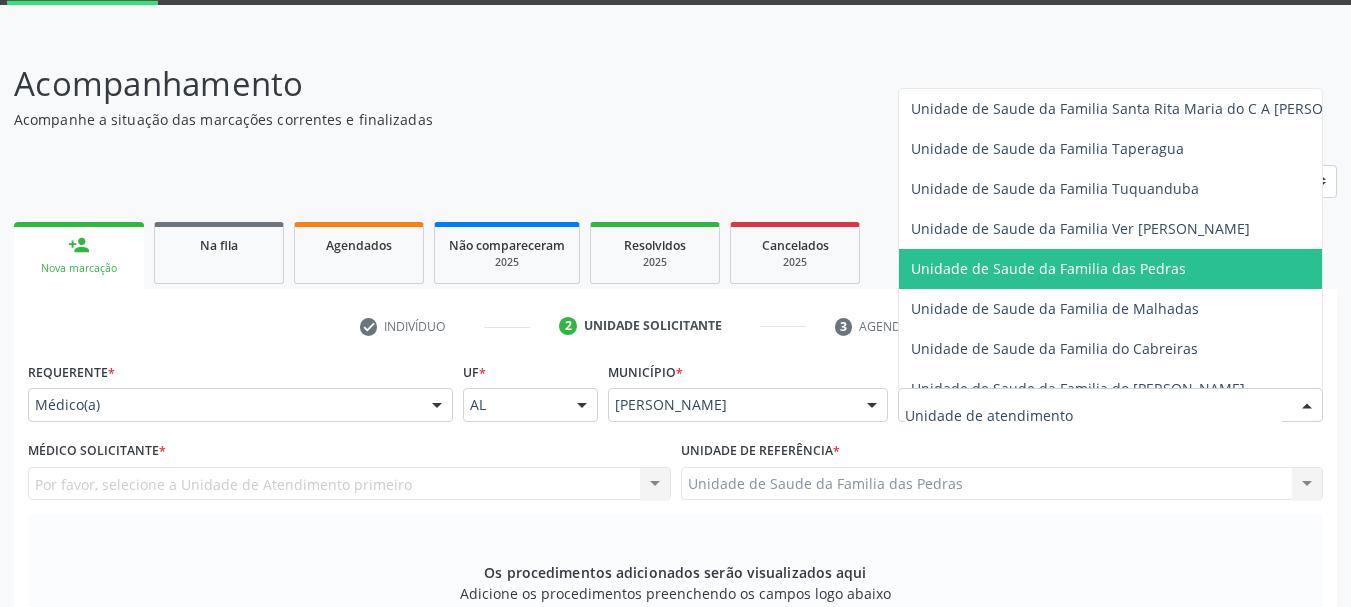 click on "Unidade de Saude da Familia das Pedras" at bounding box center (1148, 269) 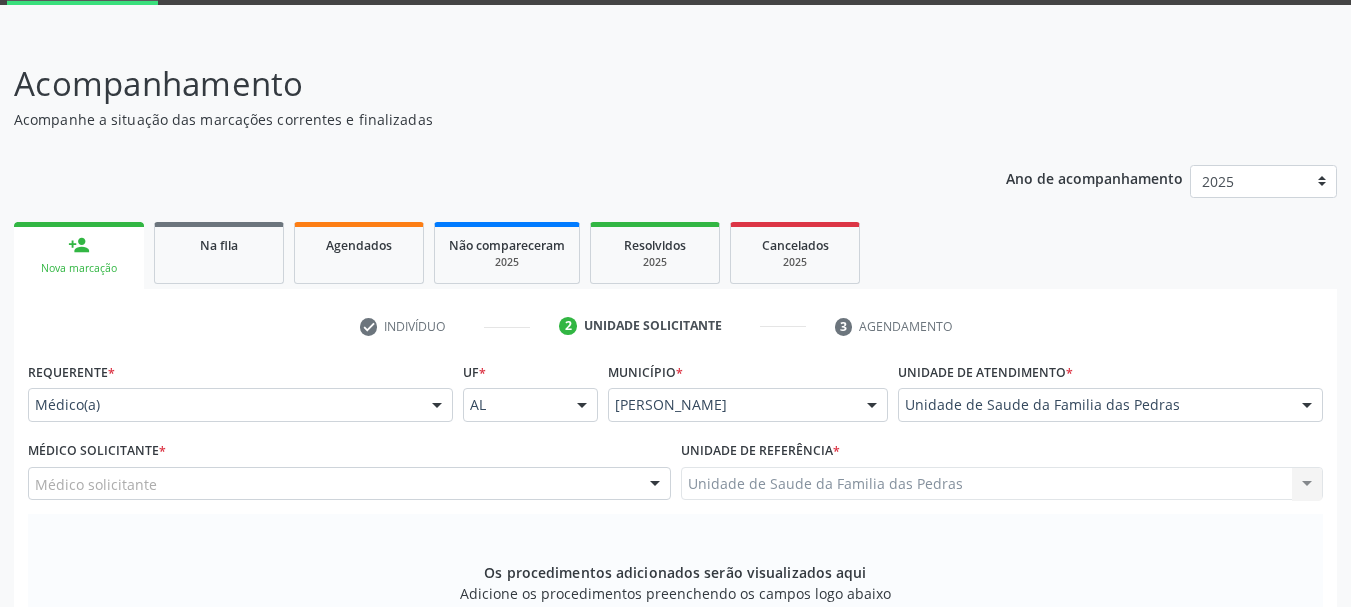 scroll, scrollTop: 205, scrollLeft: 0, axis: vertical 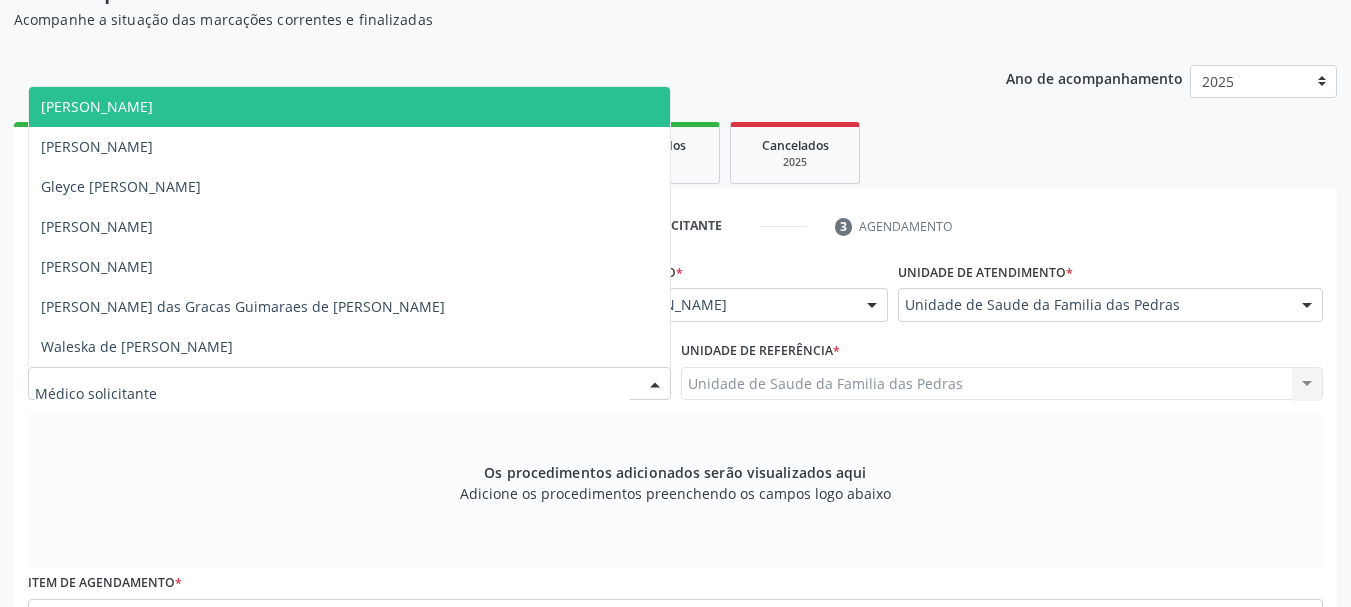 click at bounding box center [655, 385] 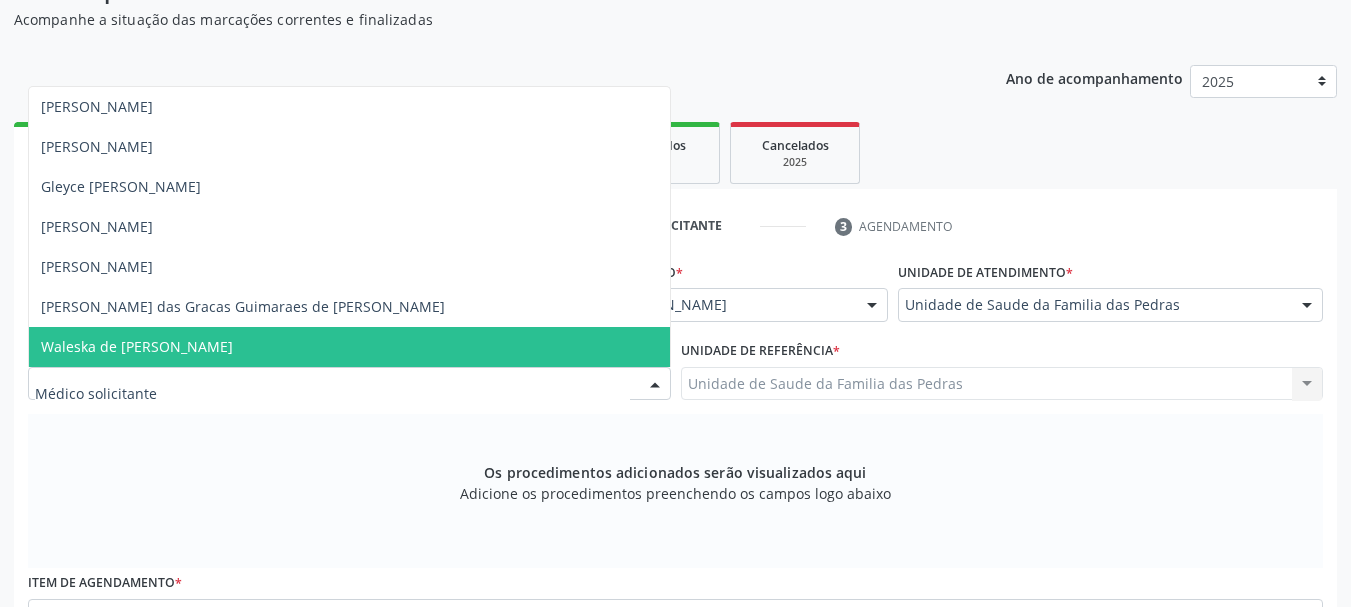 click on "Waleska de [PERSON_NAME]" at bounding box center [349, 347] 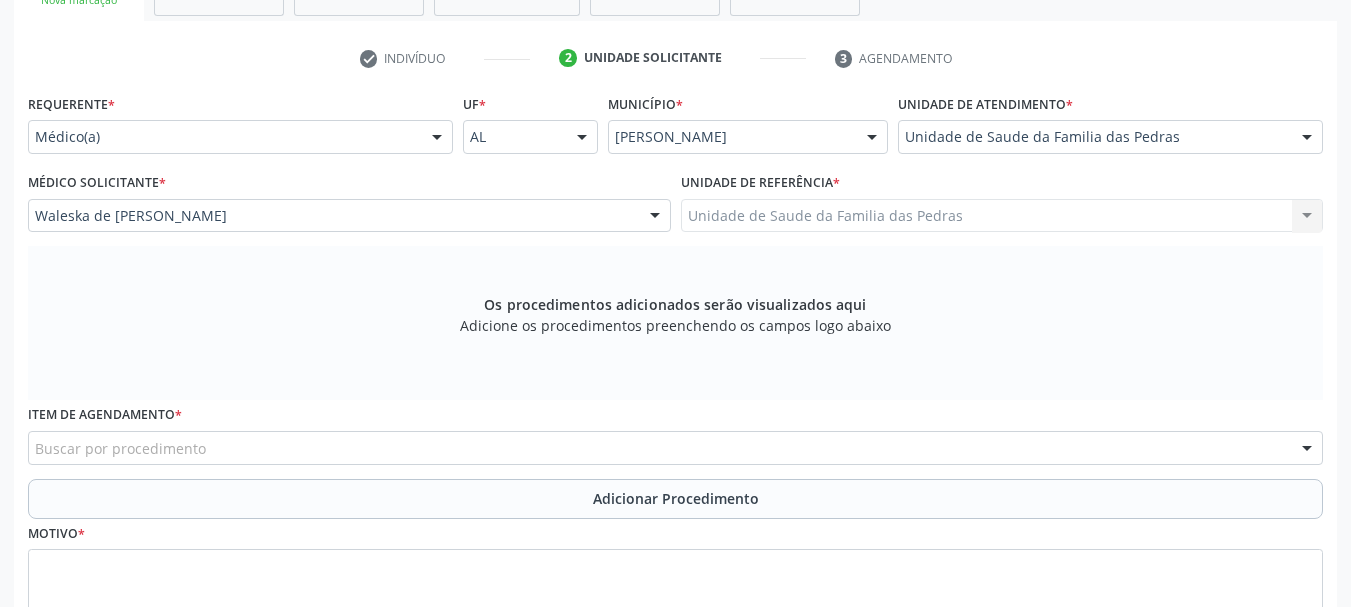 scroll, scrollTop: 405, scrollLeft: 0, axis: vertical 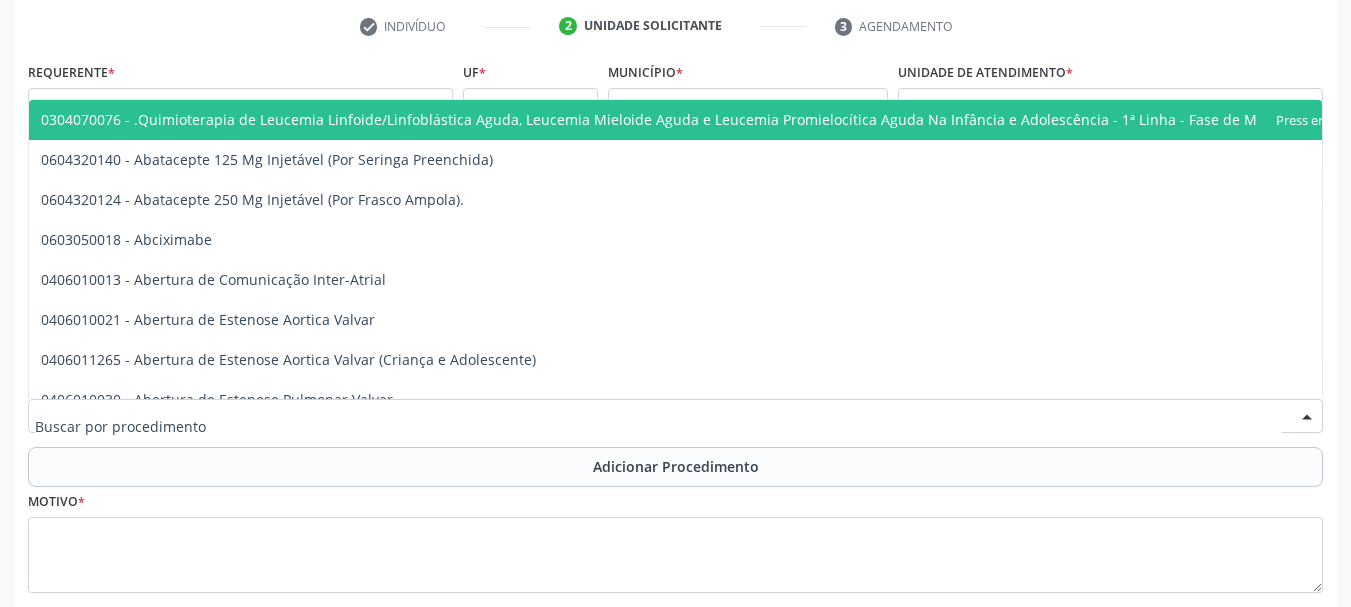 click at bounding box center [675, 416] 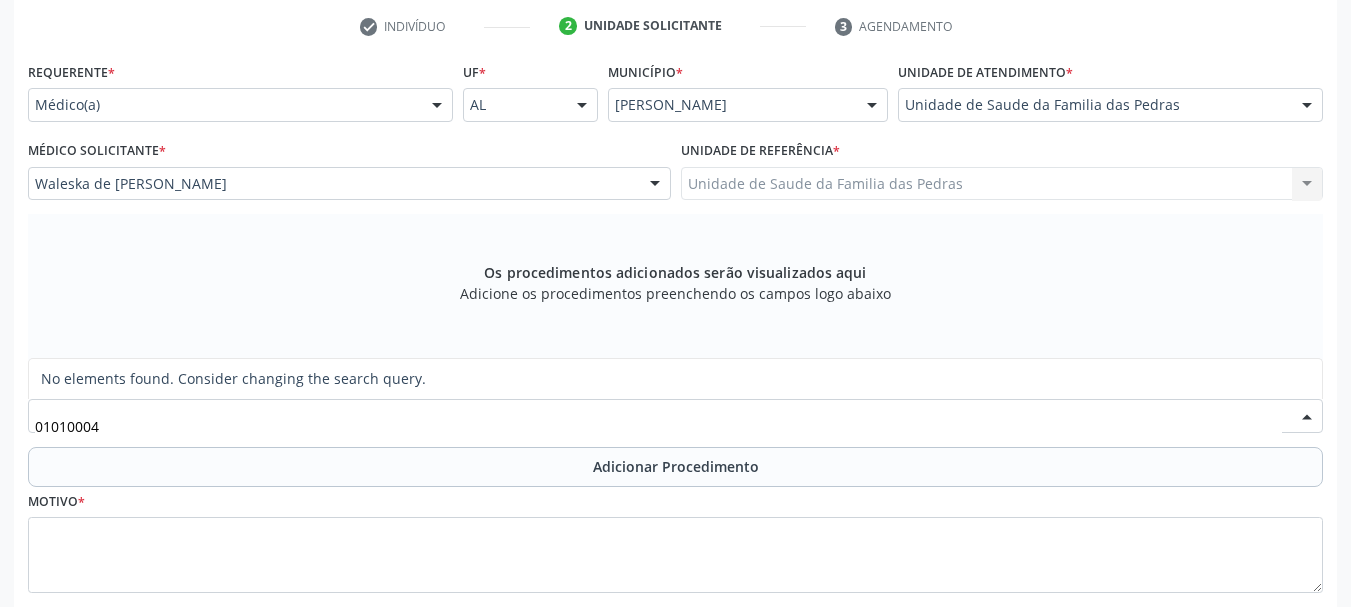 type on "010100048" 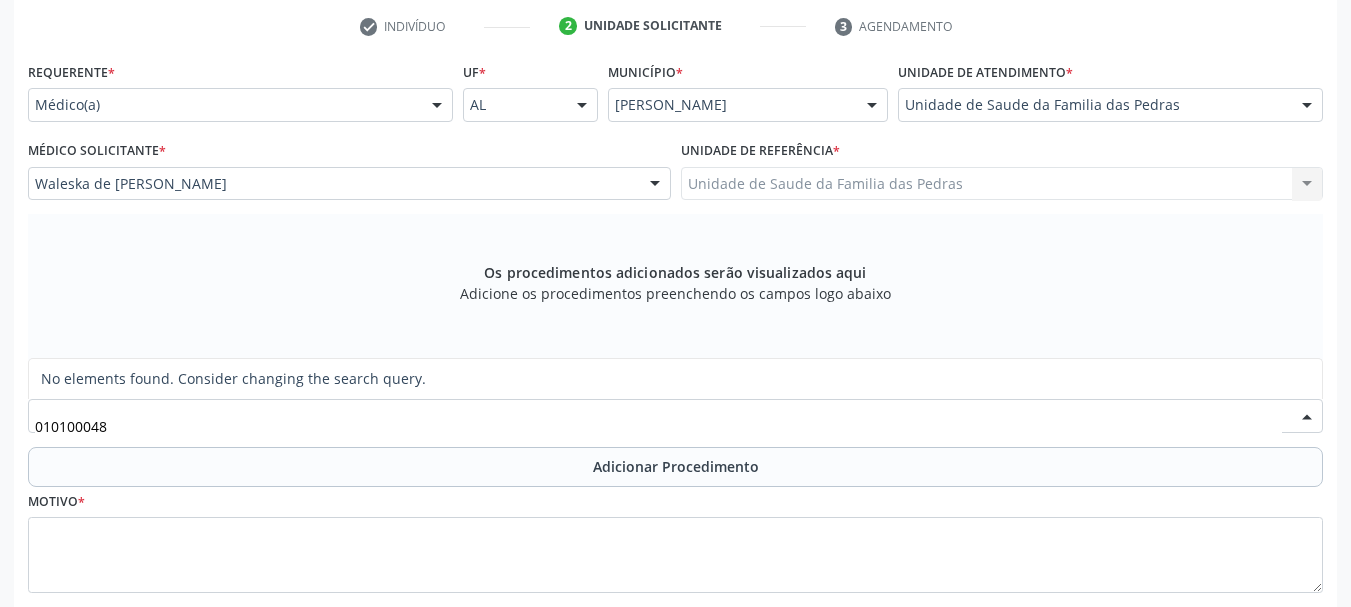 click on "No elements found. Consider changing the search query." at bounding box center [675, 379] 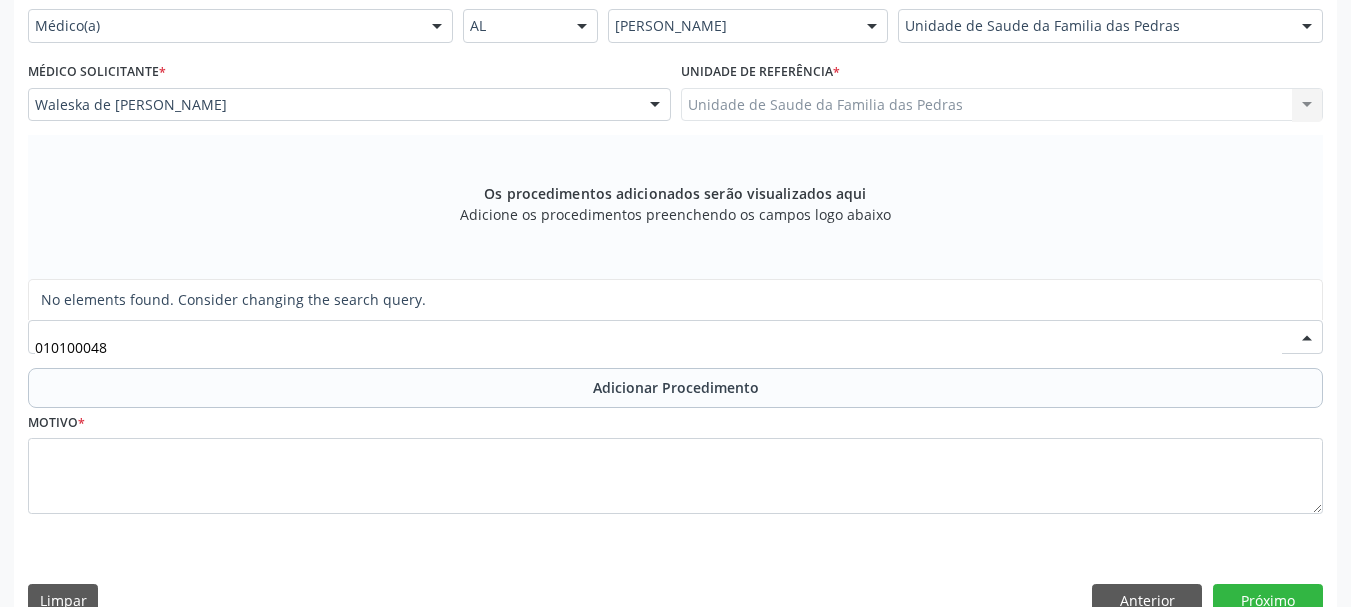 scroll, scrollTop: 522, scrollLeft: 0, axis: vertical 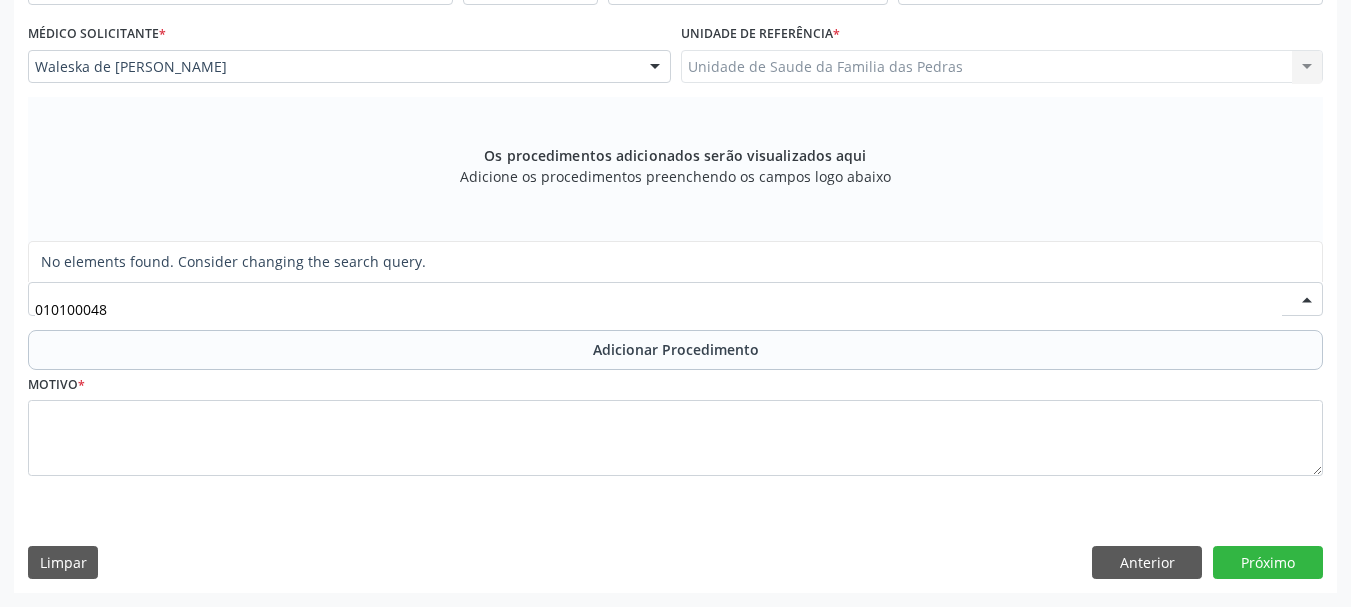 click on "No elements found. Consider changing the search query." at bounding box center [675, 262] 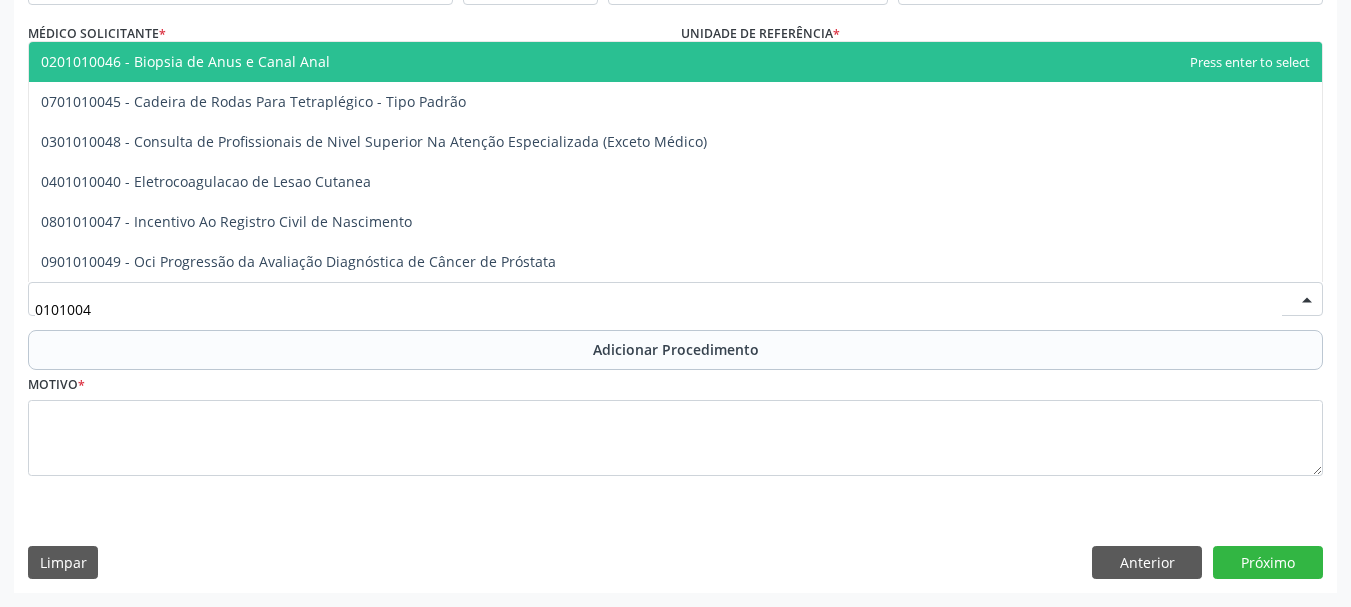 type on "01010048" 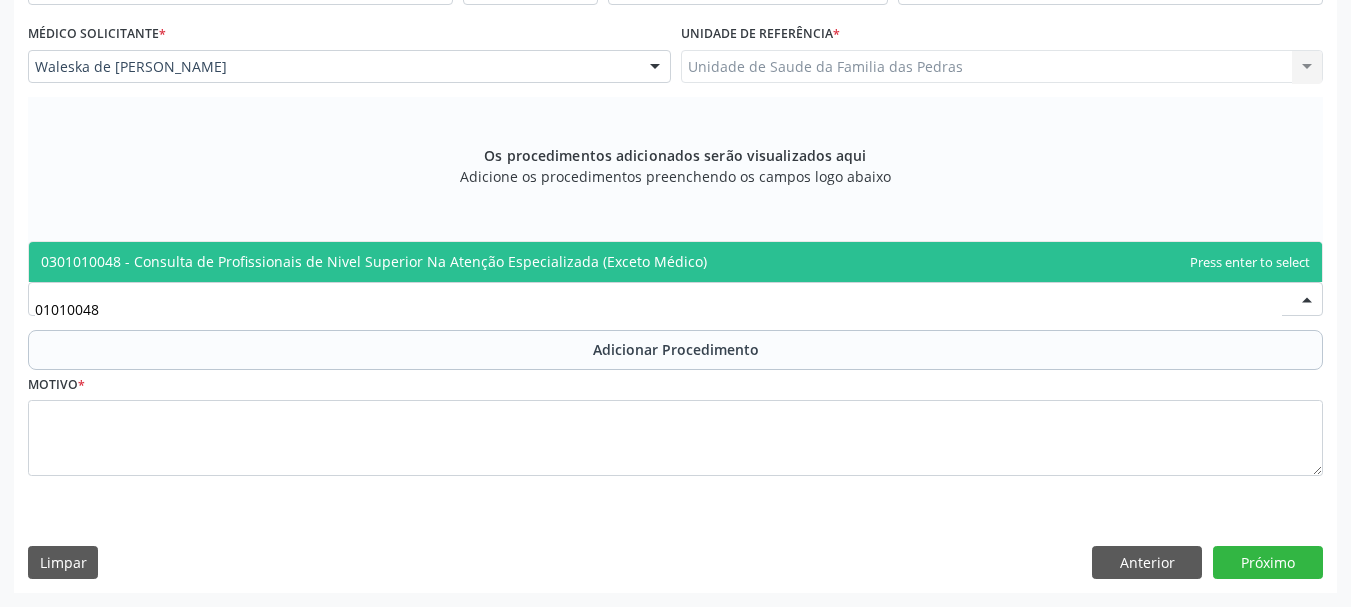 click on "0301010048 - Consulta de Profissionais de Nivel Superior Na Atenção Especializada (Exceto Médico)" at bounding box center [675, 262] 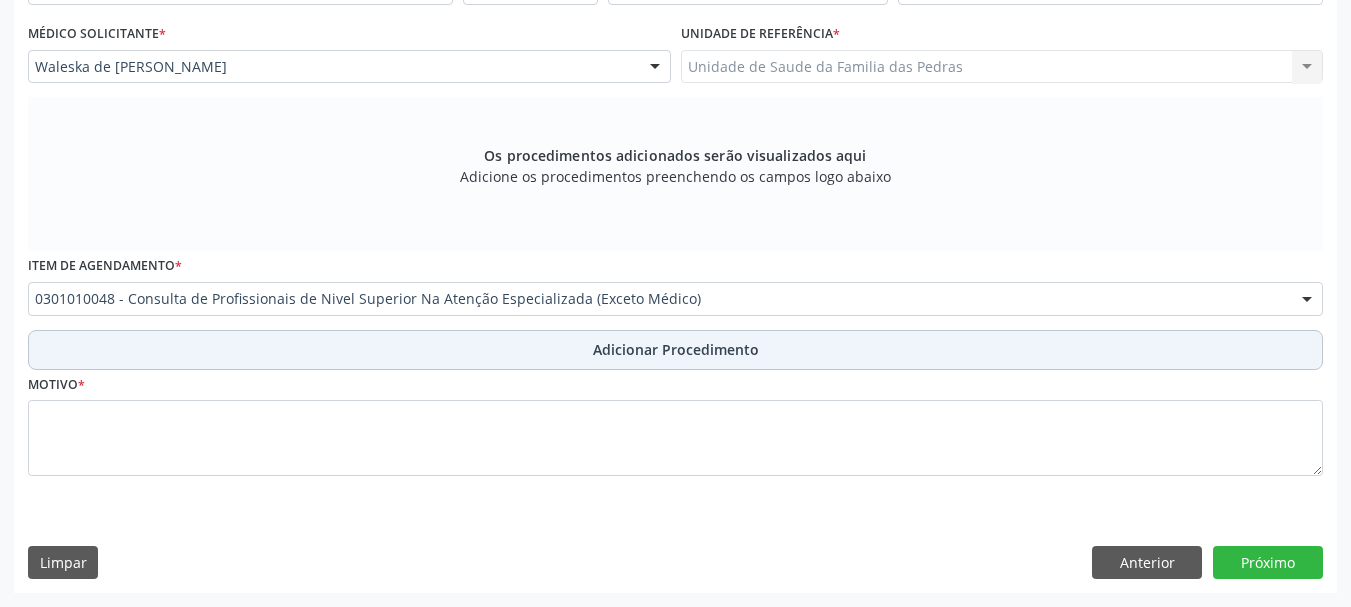 click on "Adicionar Procedimento" at bounding box center (675, 350) 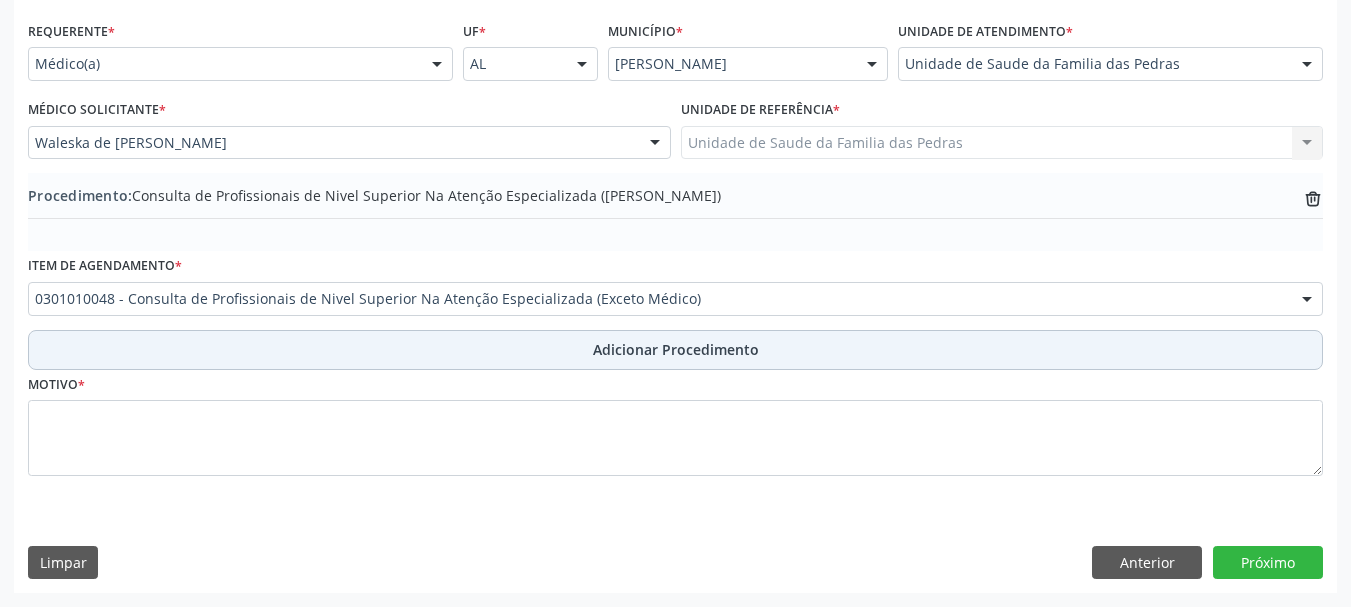 scroll, scrollTop: 446, scrollLeft: 0, axis: vertical 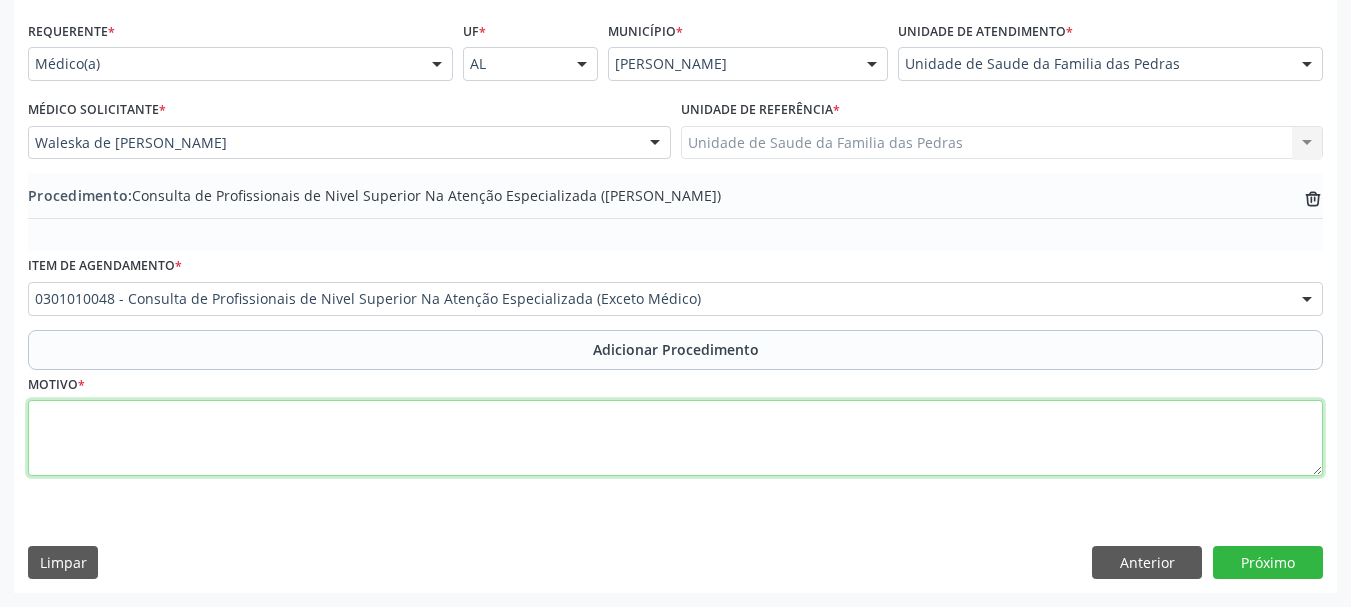 click at bounding box center (675, 438) 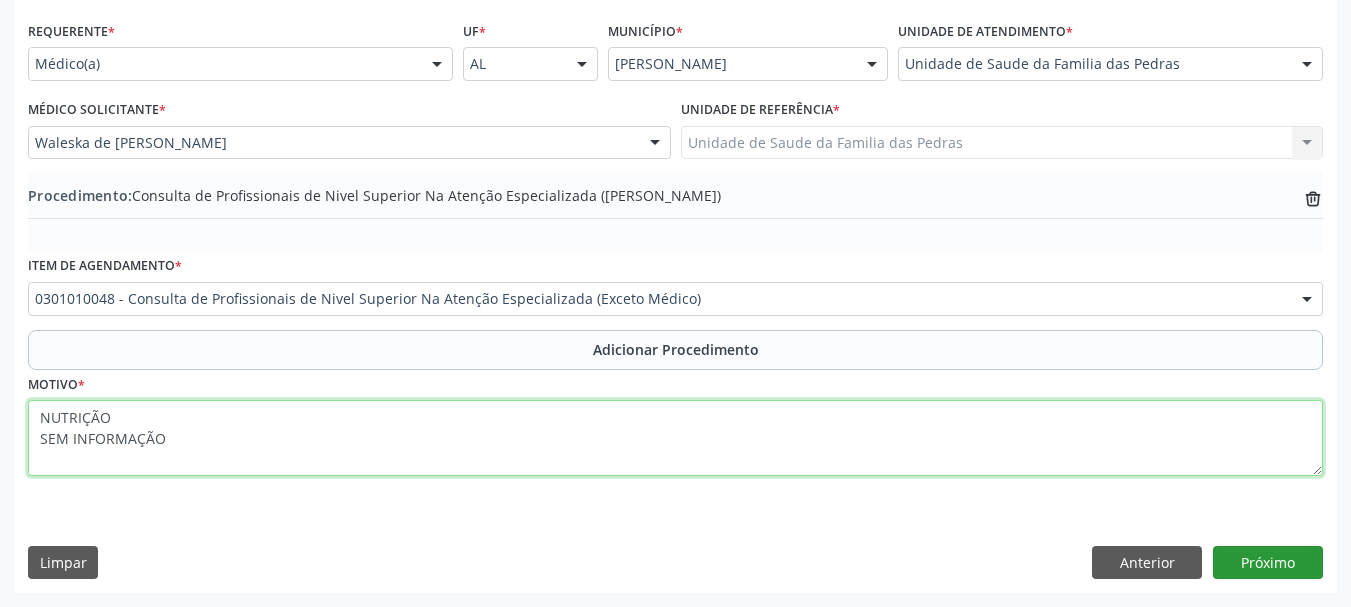 type on "NUTRIÇÃO
SEM INFORMAÇÃO" 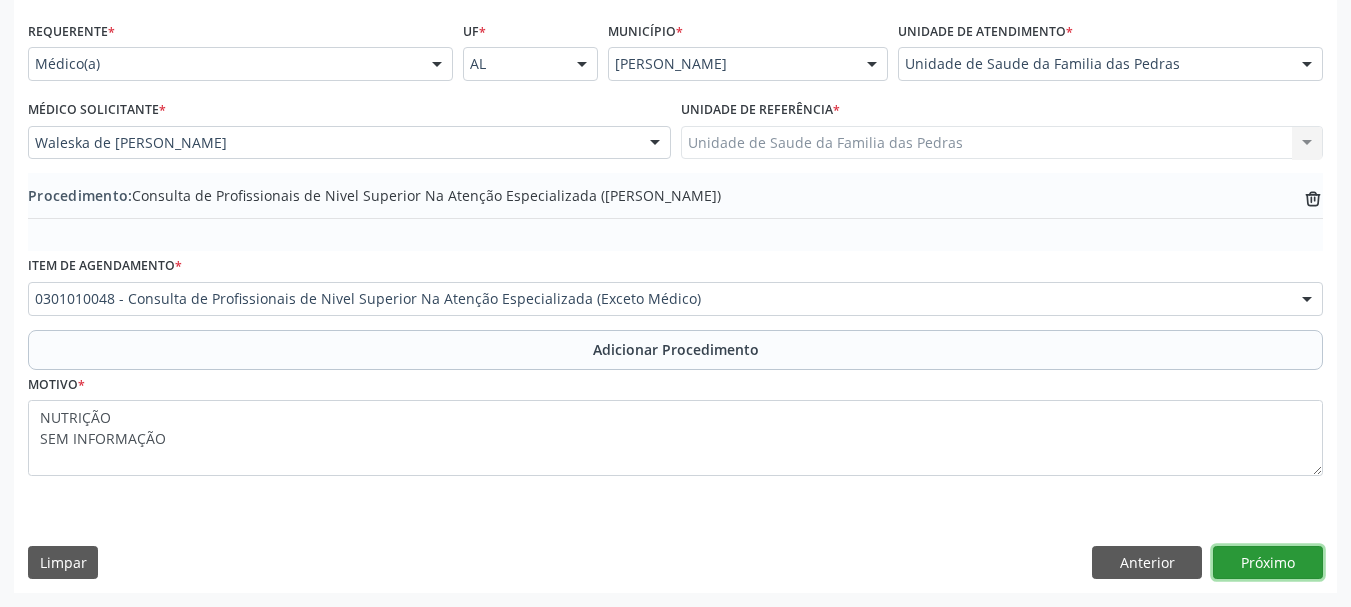 click on "Próximo" at bounding box center (1268, 563) 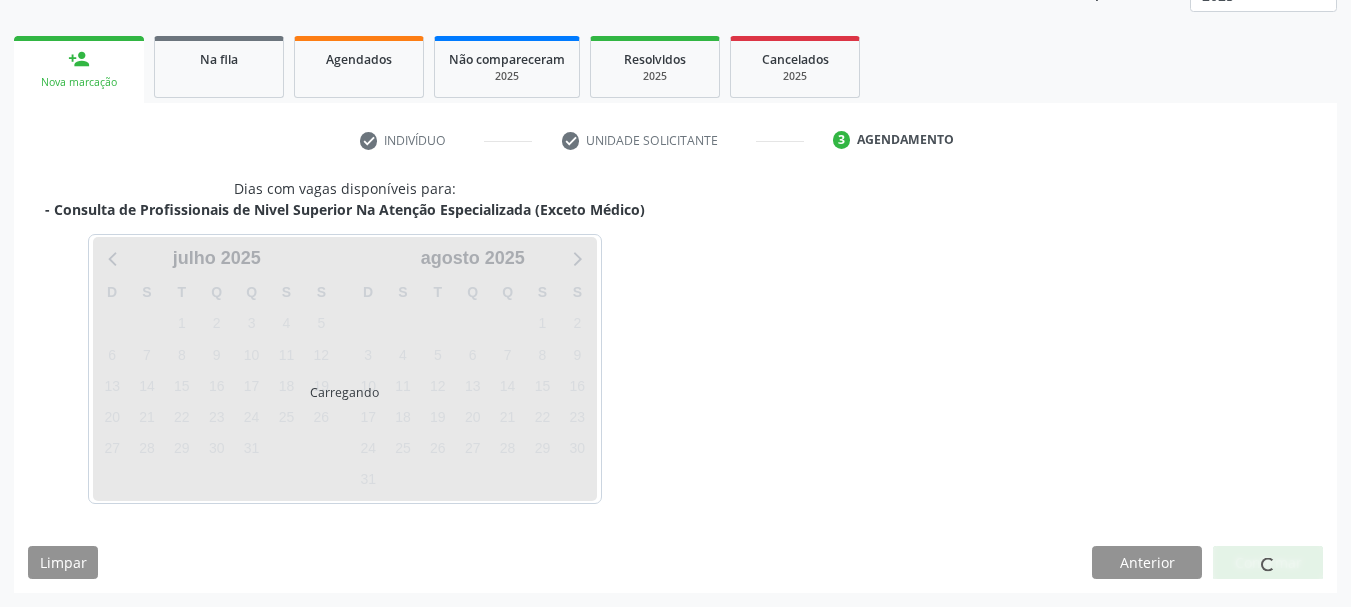 scroll, scrollTop: 350, scrollLeft: 0, axis: vertical 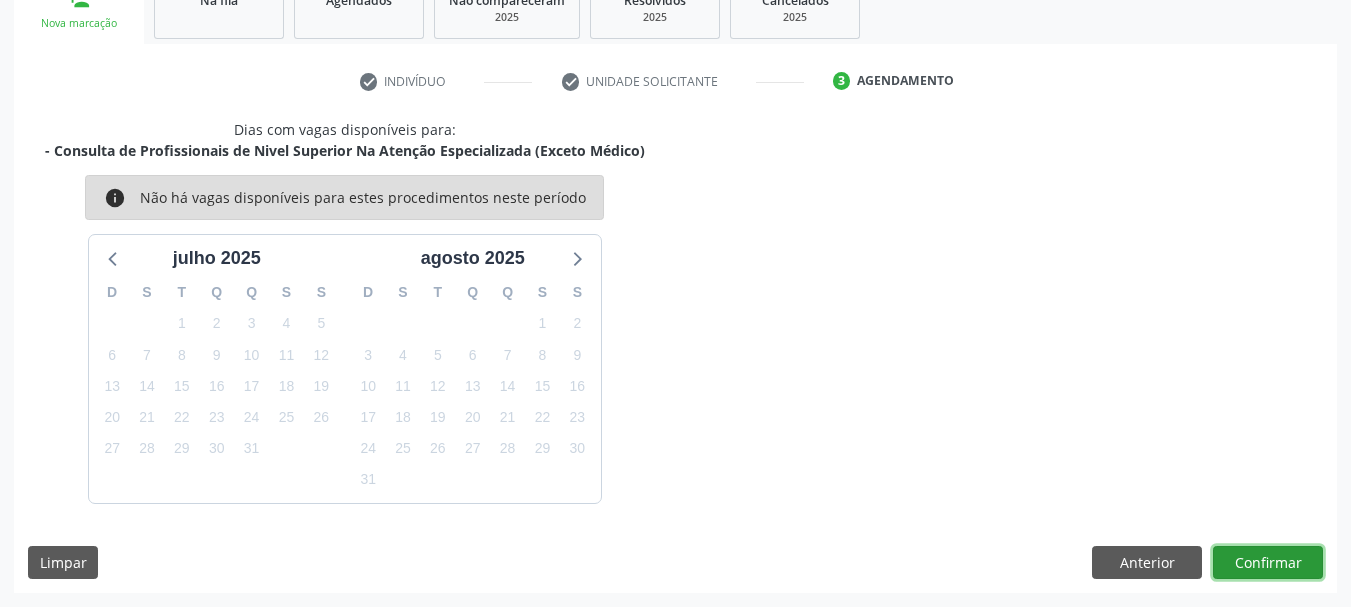 click on "Confirmar" at bounding box center (1268, 563) 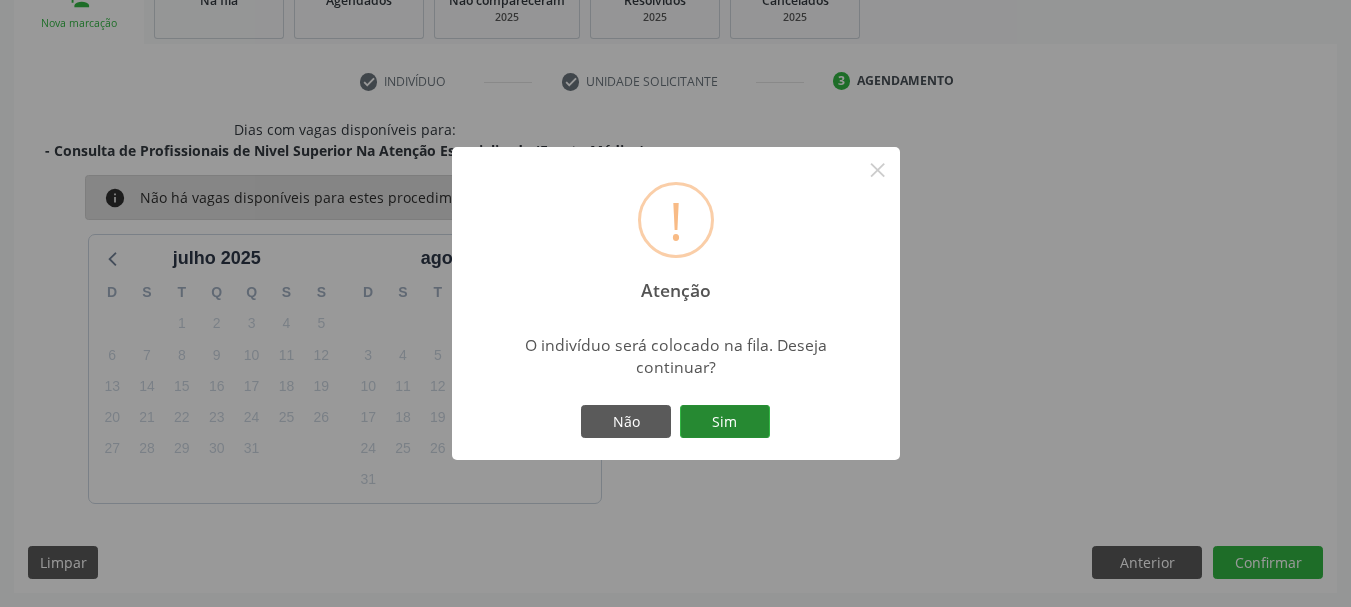 click on "Sim" at bounding box center (725, 422) 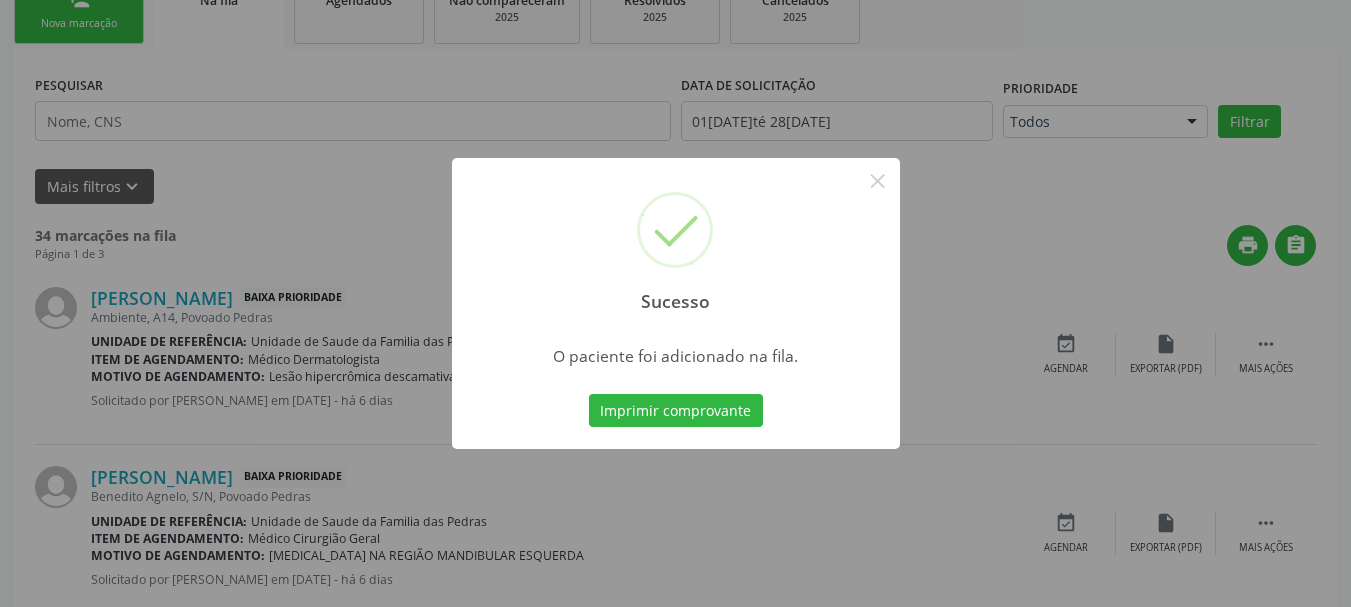 scroll, scrollTop: 88, scrollLeft: 0, axis: vertical 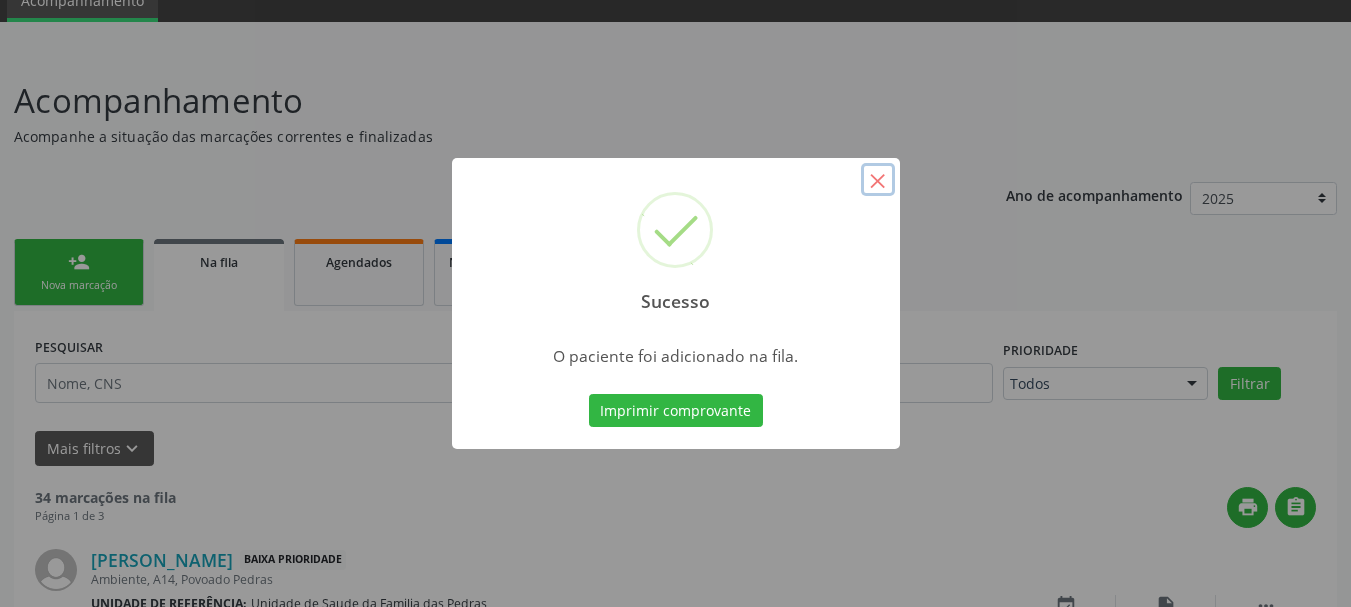 click on "×" at bounding box center (878, 180) 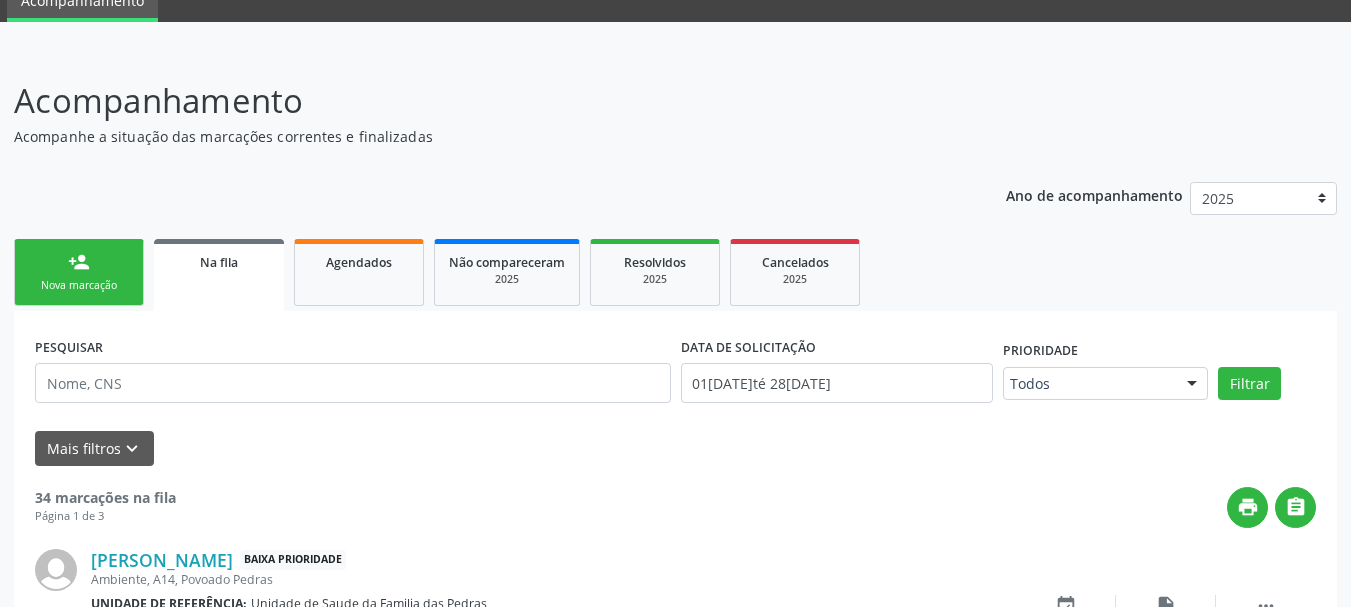 click on "Acompanhe a situação das marcações correntes e finalizadas" at bounding box center [477, 136] 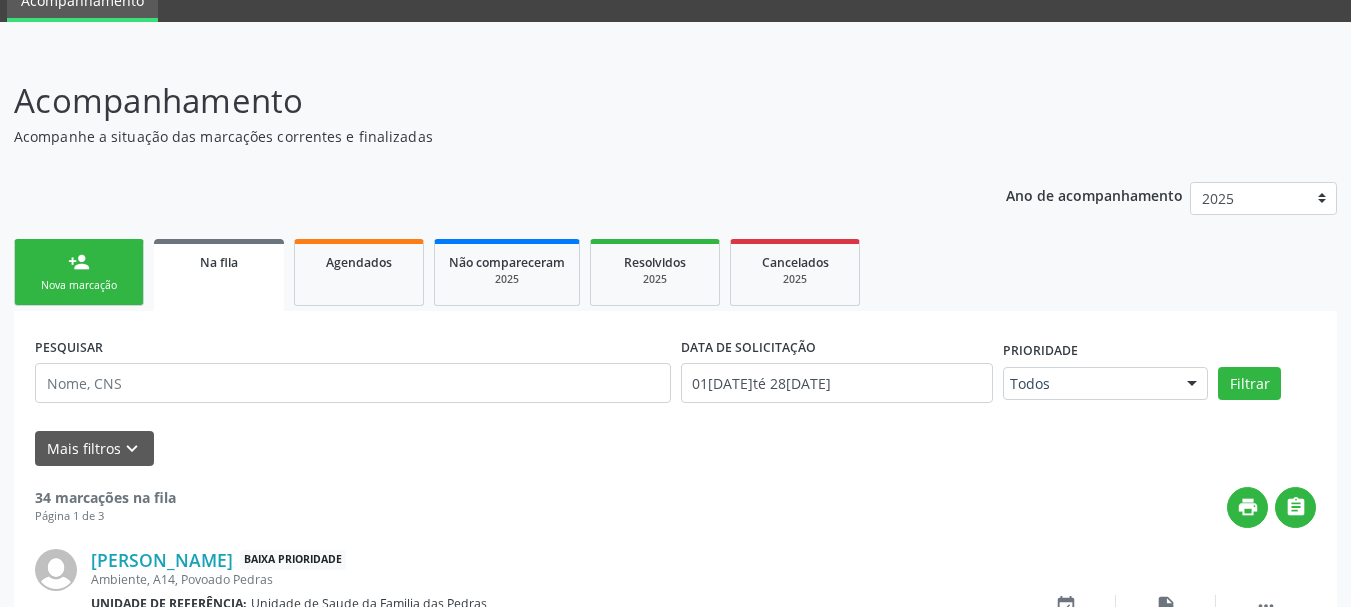 click on "Nova marcação" at bounding box center (79, 285) 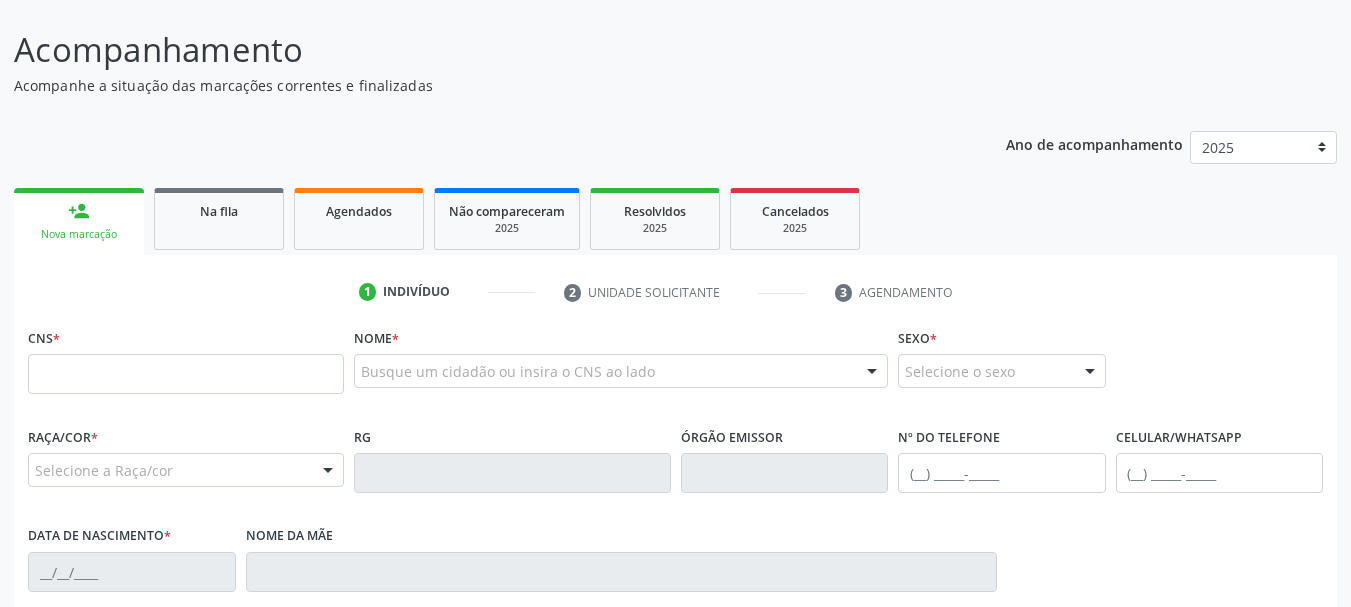 scroll, scrollTop: 188, scrollLeft: 0, axis: vertical 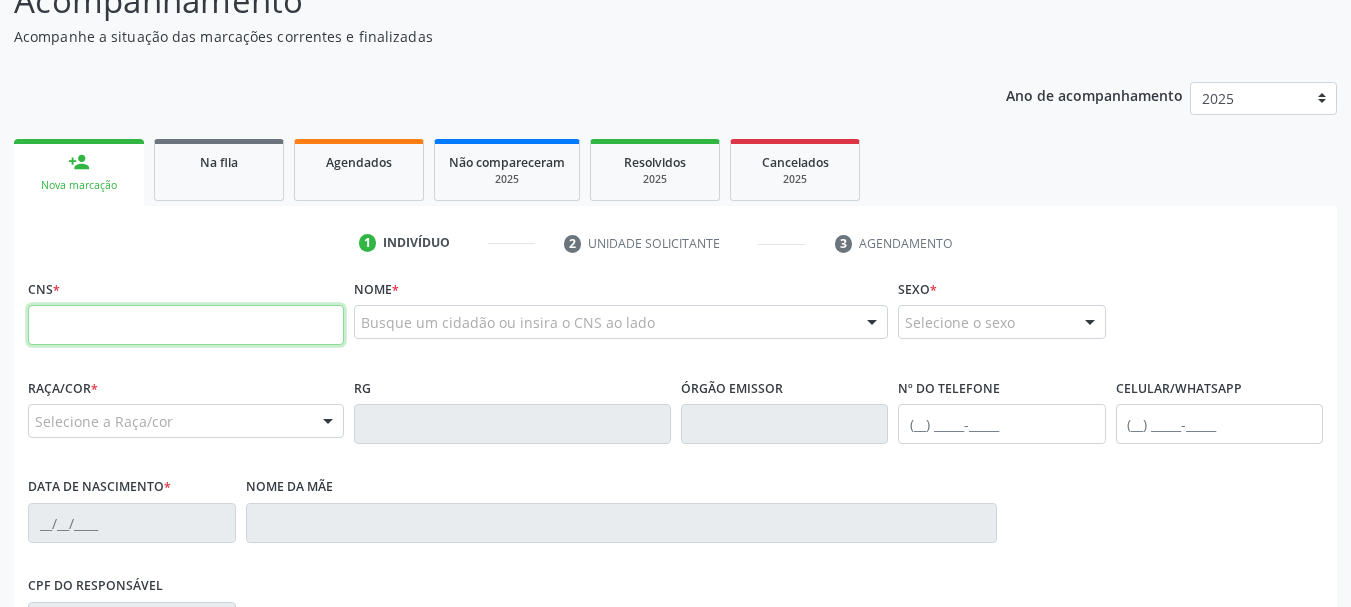 click at bounding box center [186, 325] 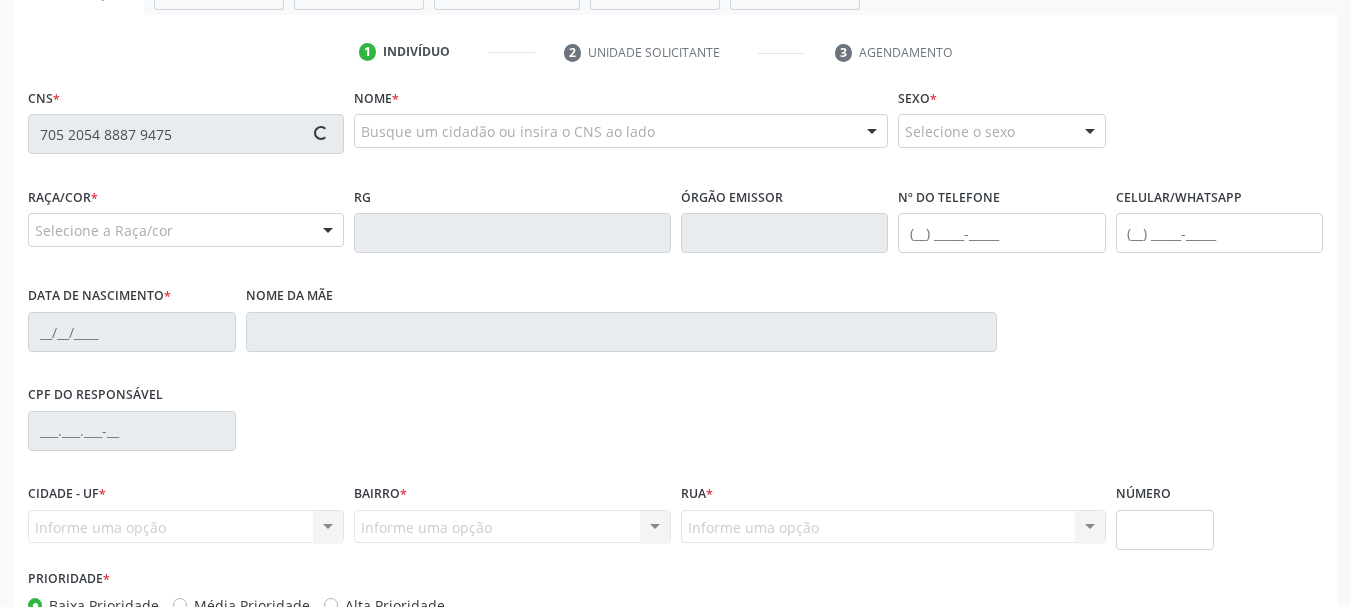 scroll, scrollTop: 388, scrollLeft: 0, axis: vertical 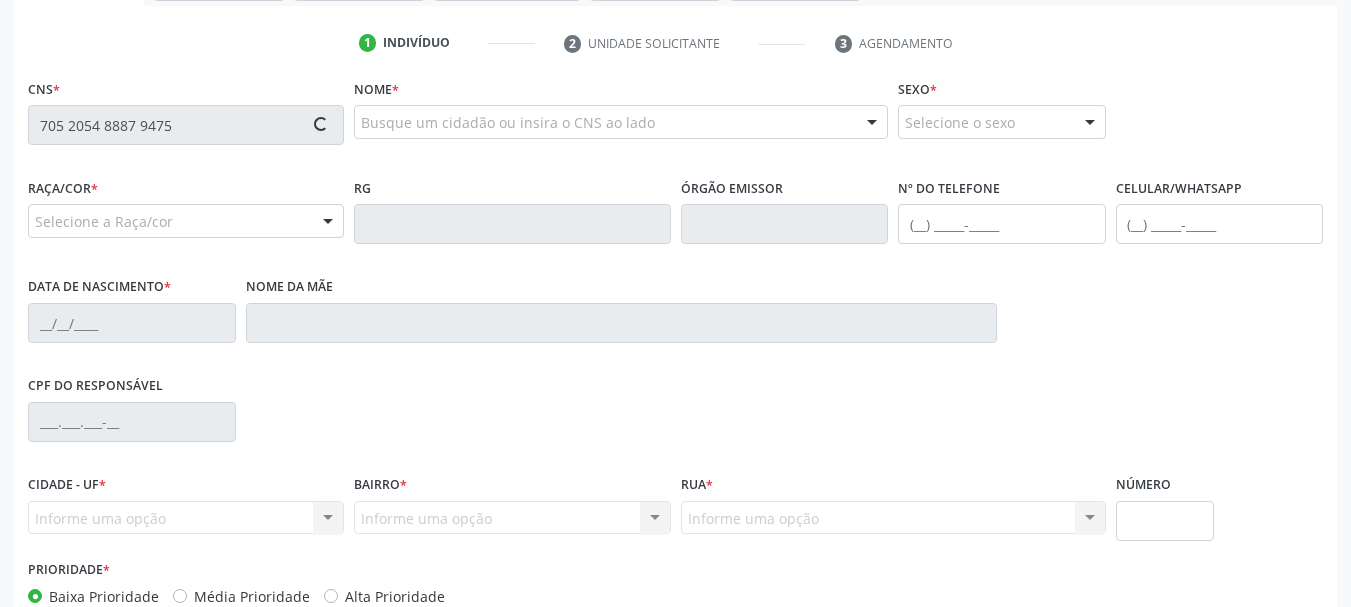 type on "705 2054 8887 9475" 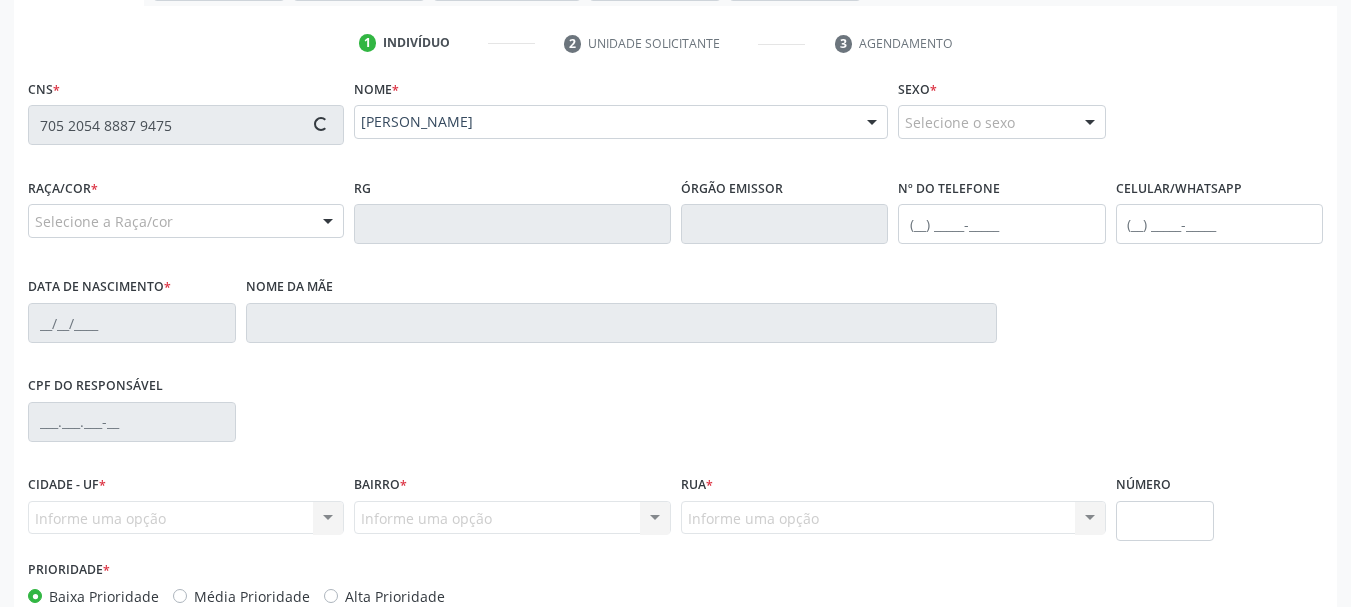 type on "[PHONE_NUMBER]" 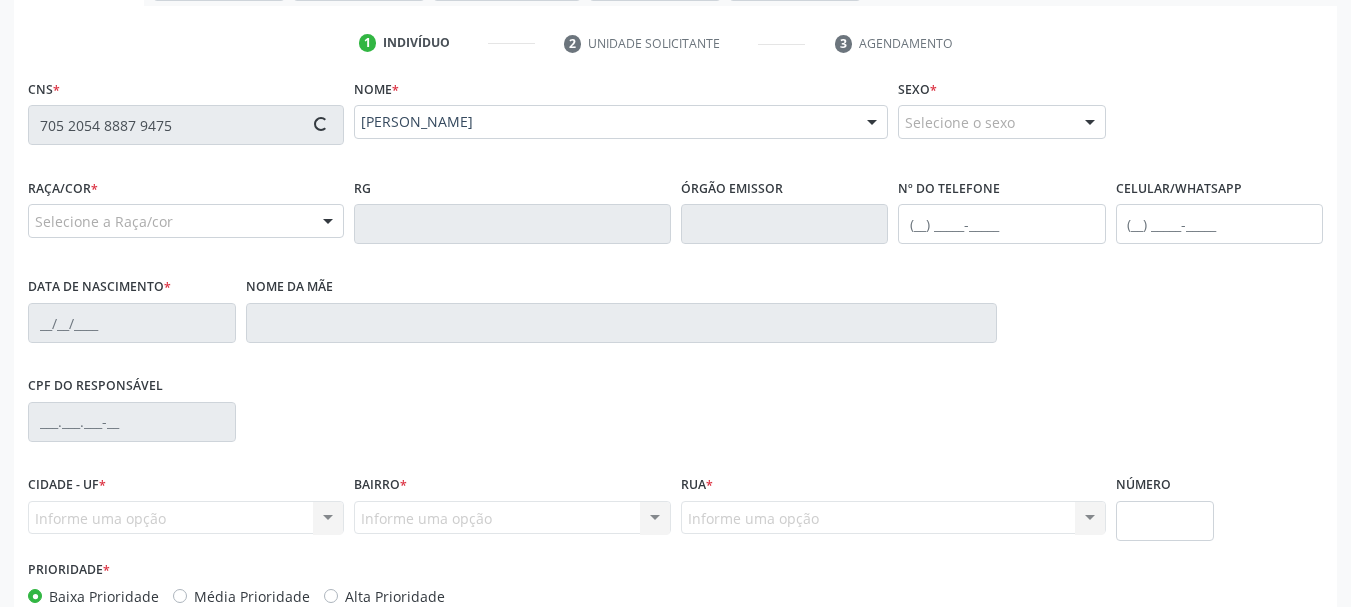 type on "[DATE]" 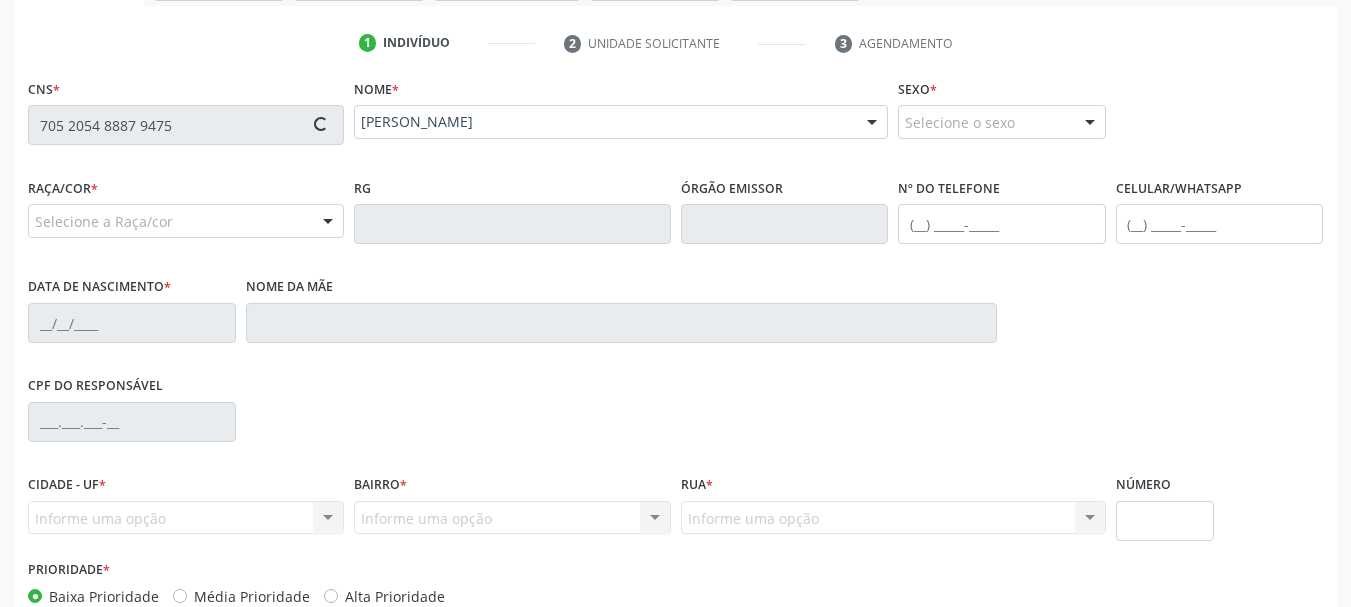 type on "S/N" 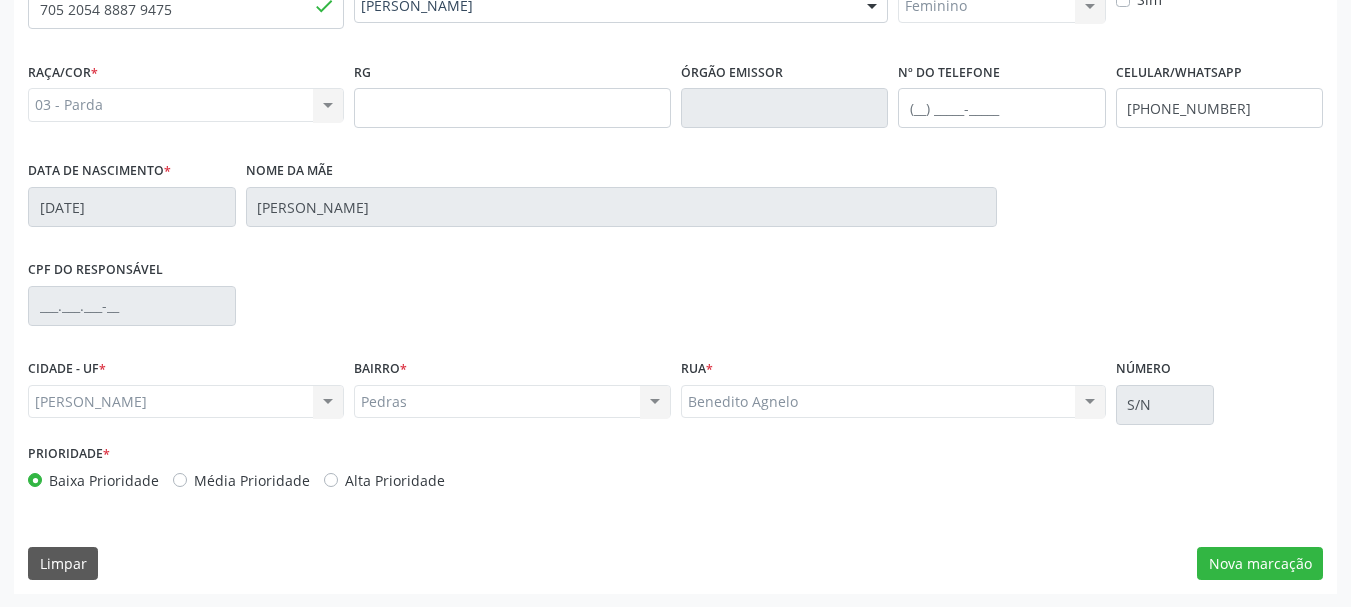 scroll, scrollTop: 505, scrollLeft: 0, axis: vertical 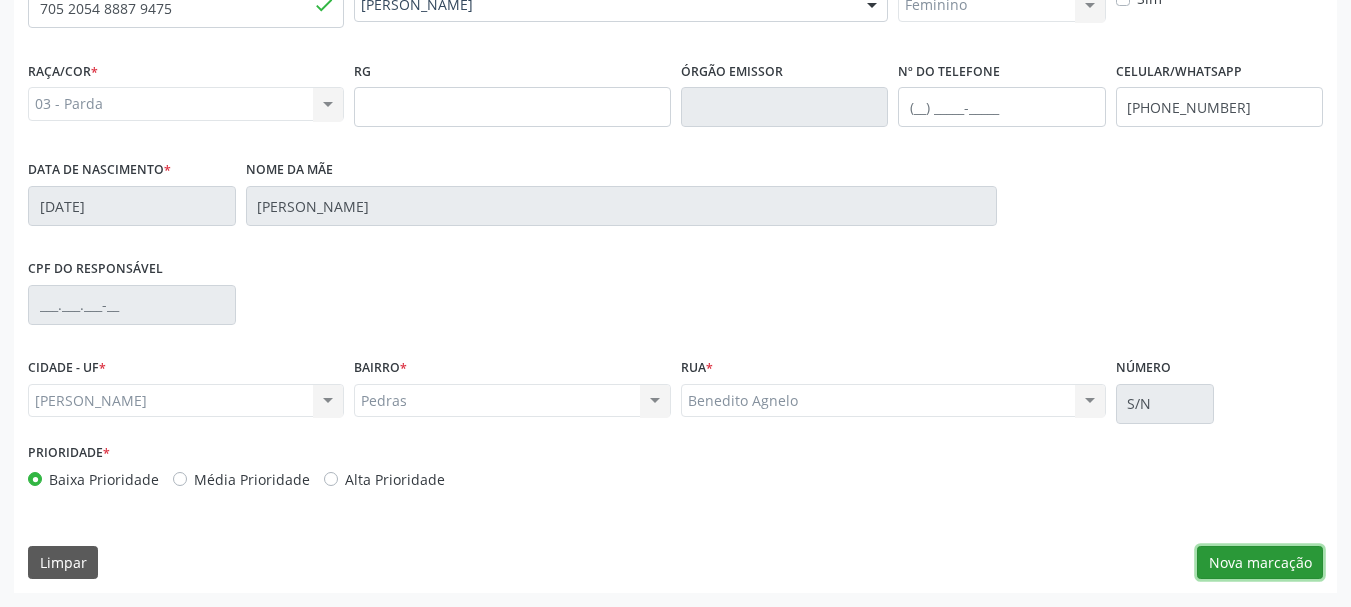 click on "Nova marcação" at bounding box center (1260, 563) 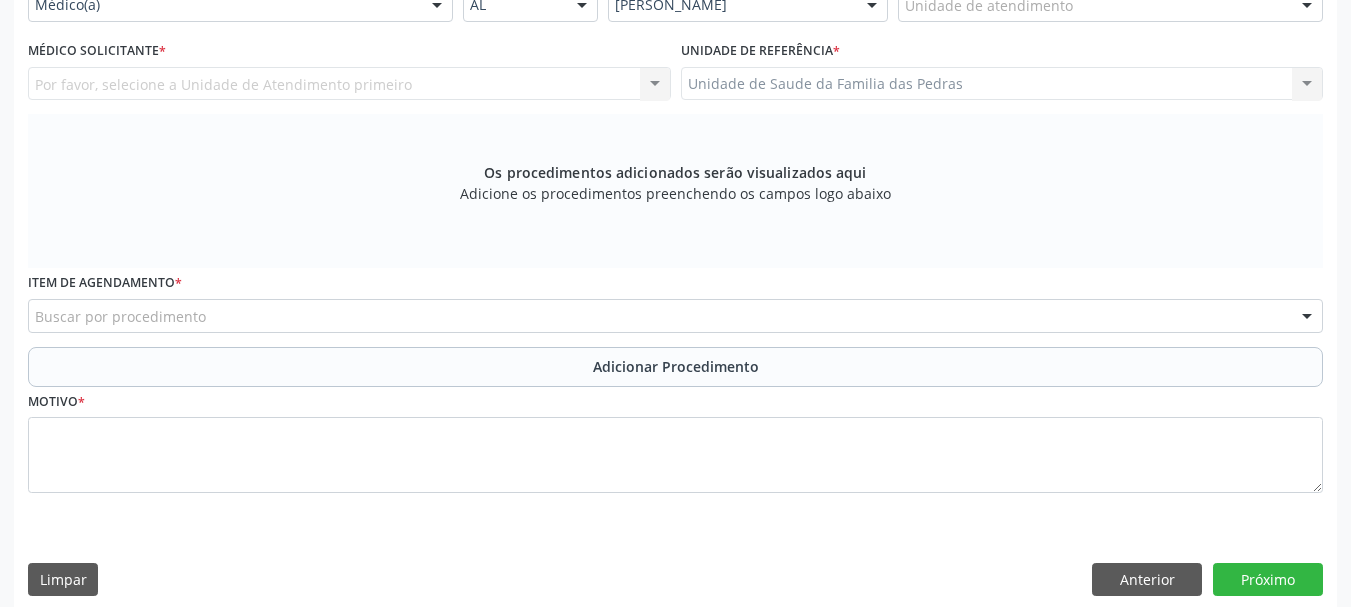scroll, scrollTop: 105, scrollLeft: 0, axis: vertical 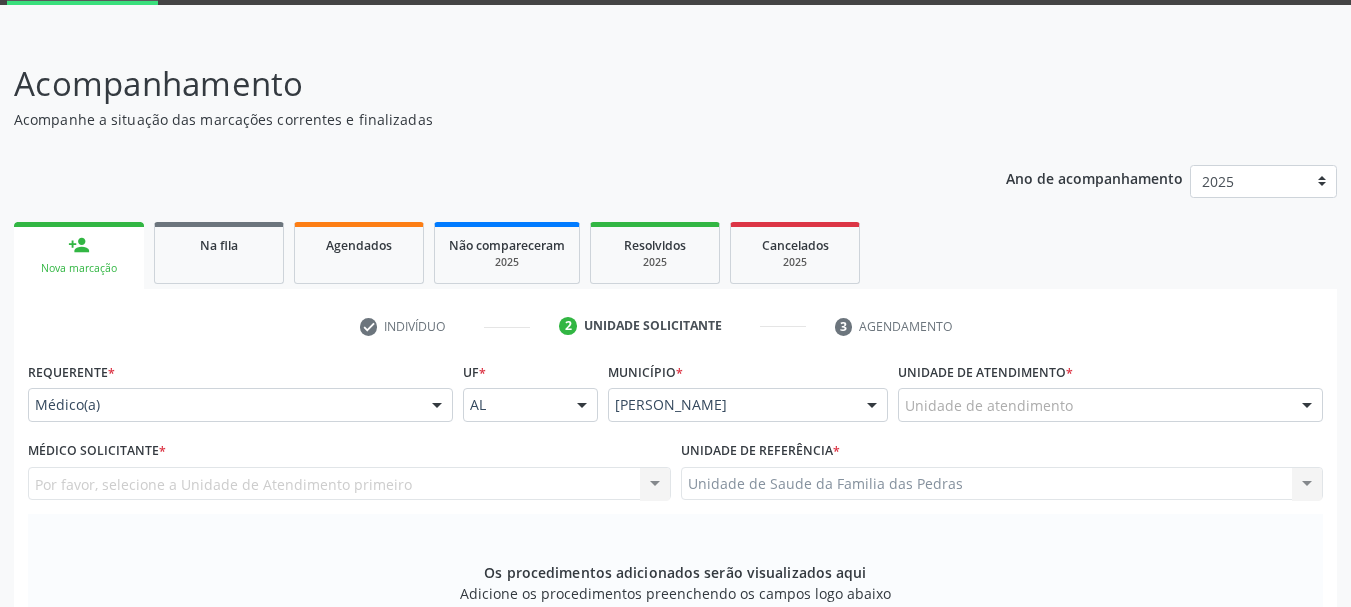 click on "Unidade de atendimento" at bounding box center (1110, 405) 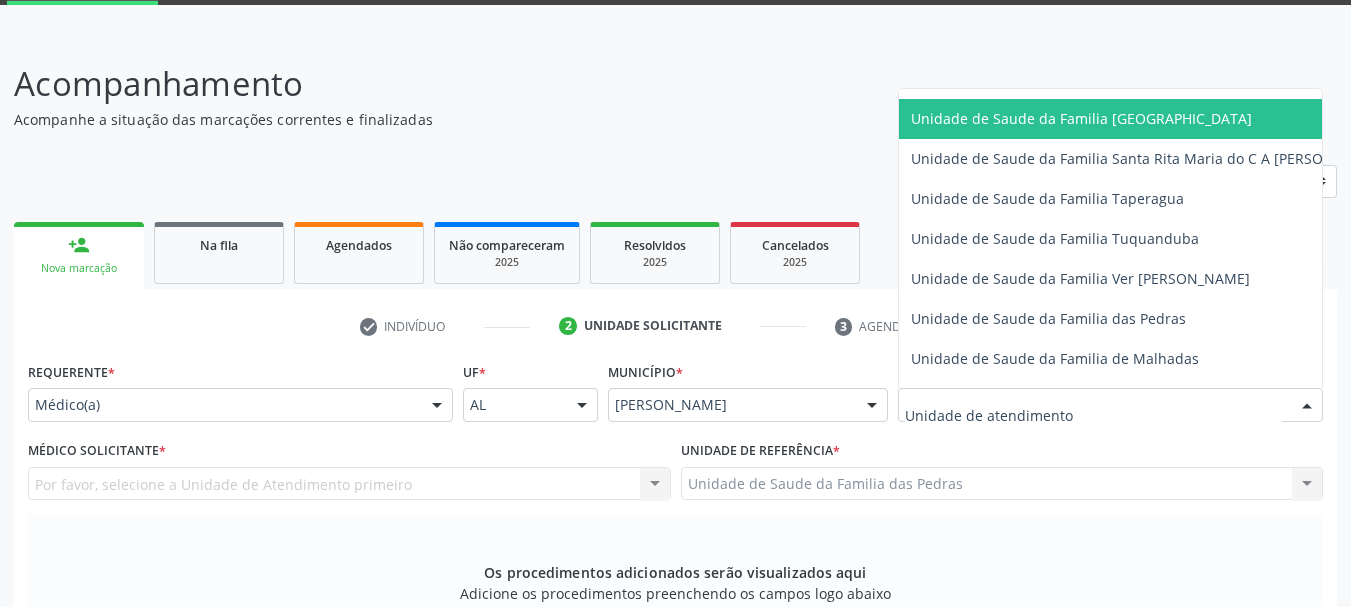 scroll, scrollTop: 1400, scrollLeft: 0, axis: vertical 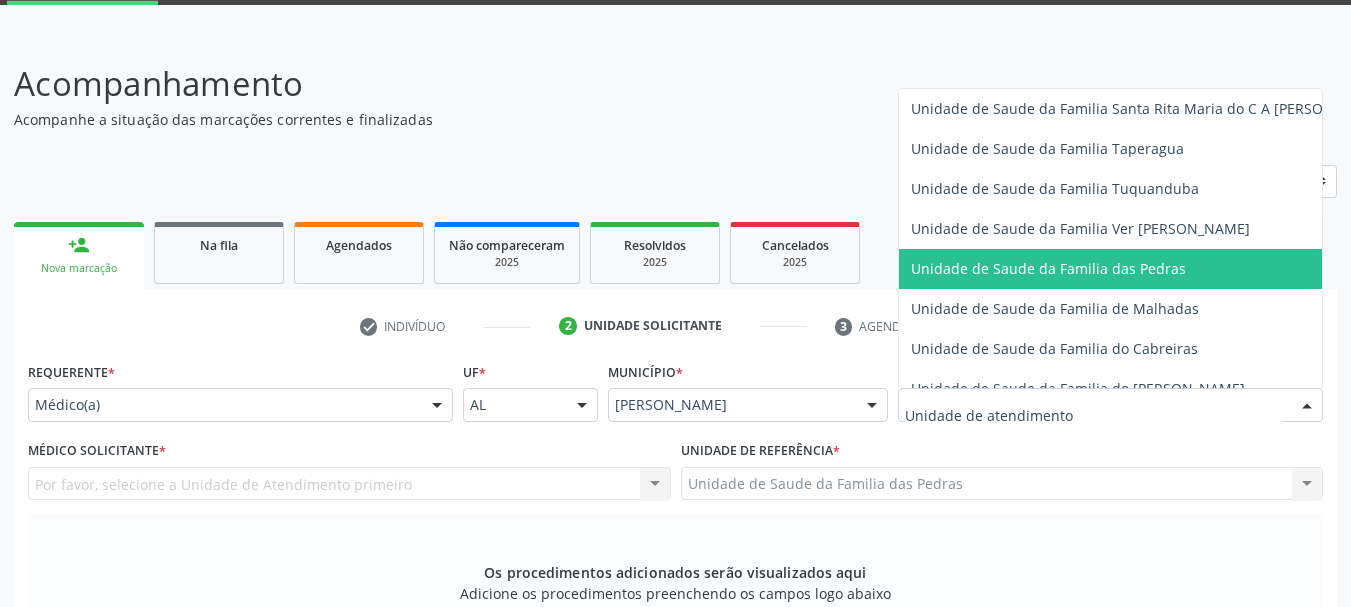 click on "Unidade de Saude da Familia das Pedras" at bounding box center (1048, 268) 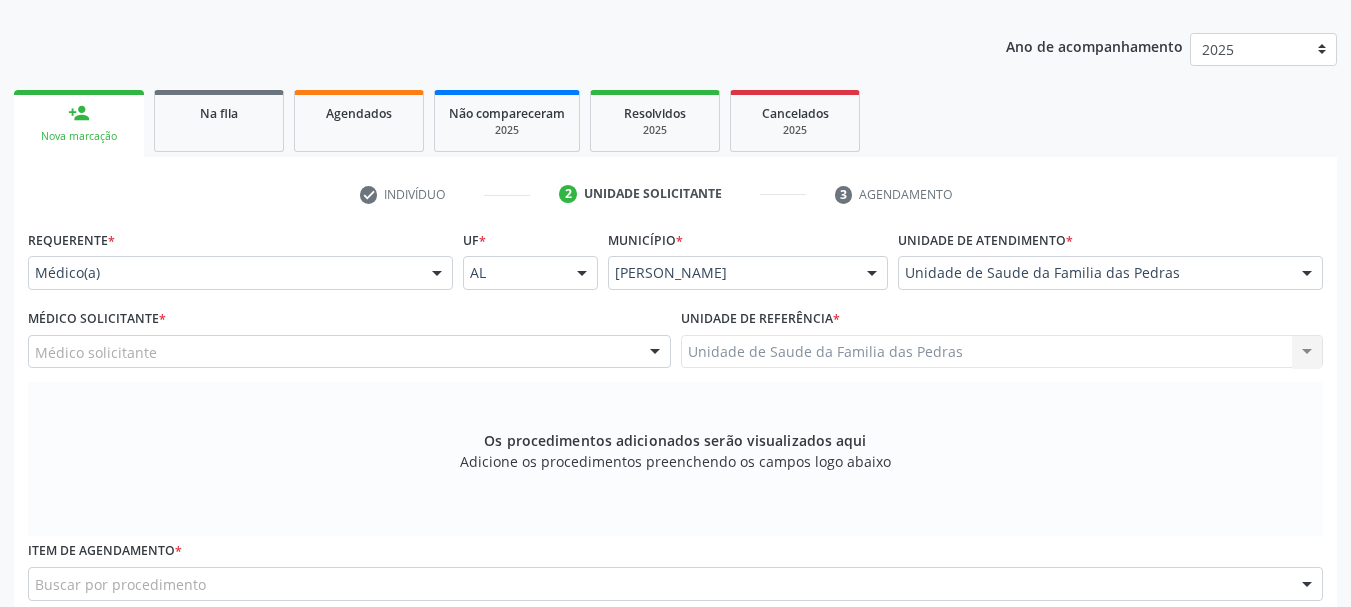 scroll, scrollTop: 305, scrollLeft: 0, axis: vertical 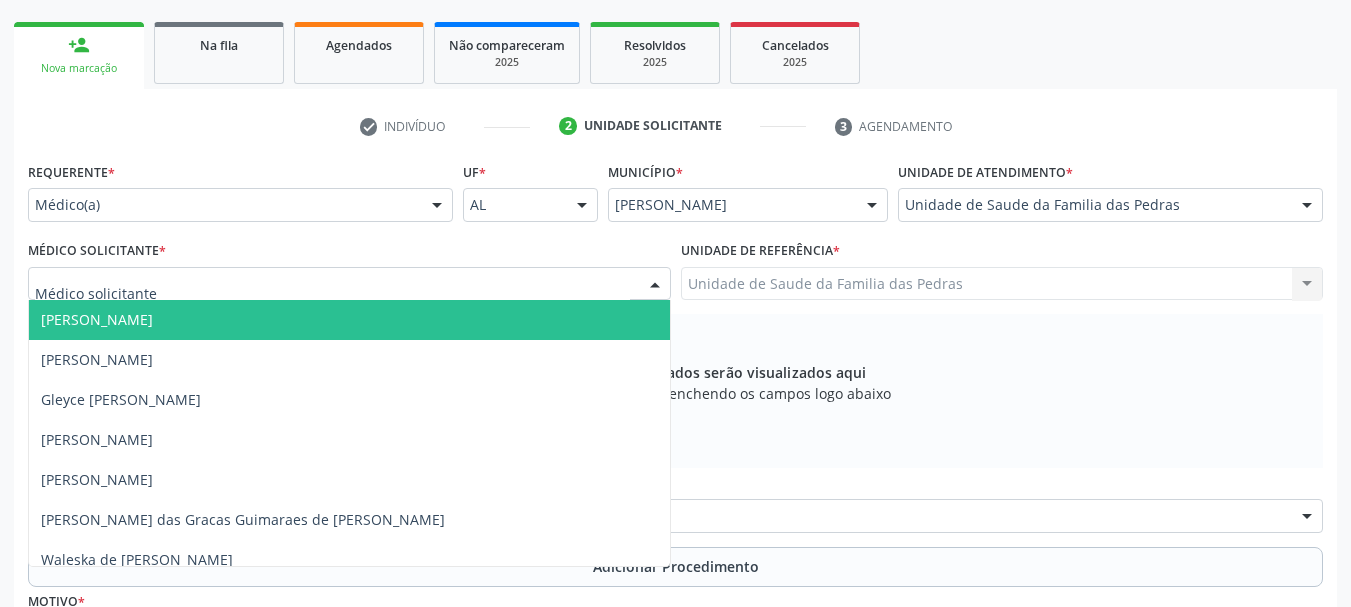 click at bounding box center (655, 285) 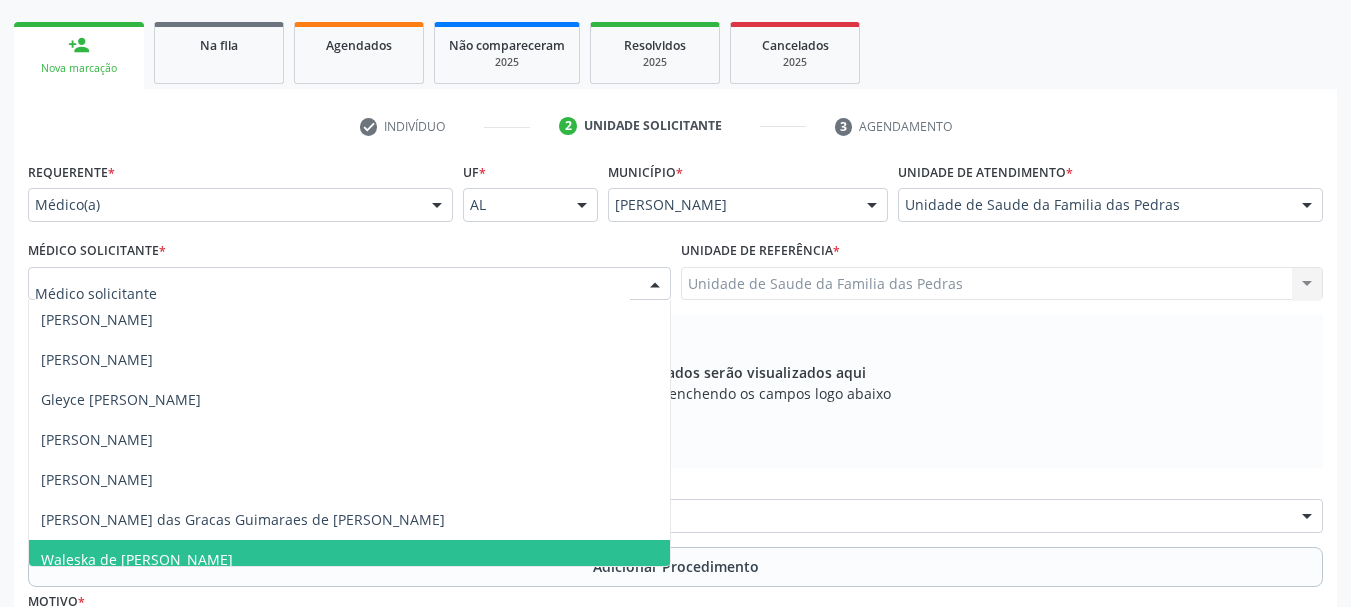 click on "Waleska de [PERSON_NAME]" at bounding box center (349, 560) 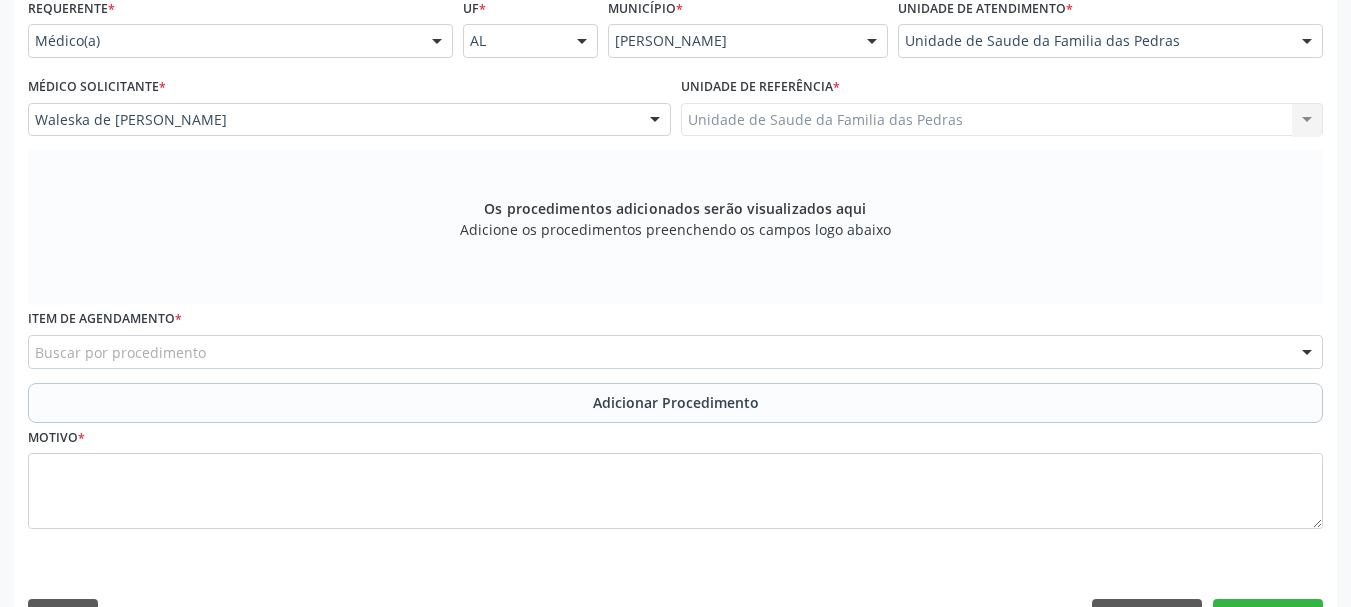 scroll, scrollTop: 505, scrollLeft: 0, axis: vertical 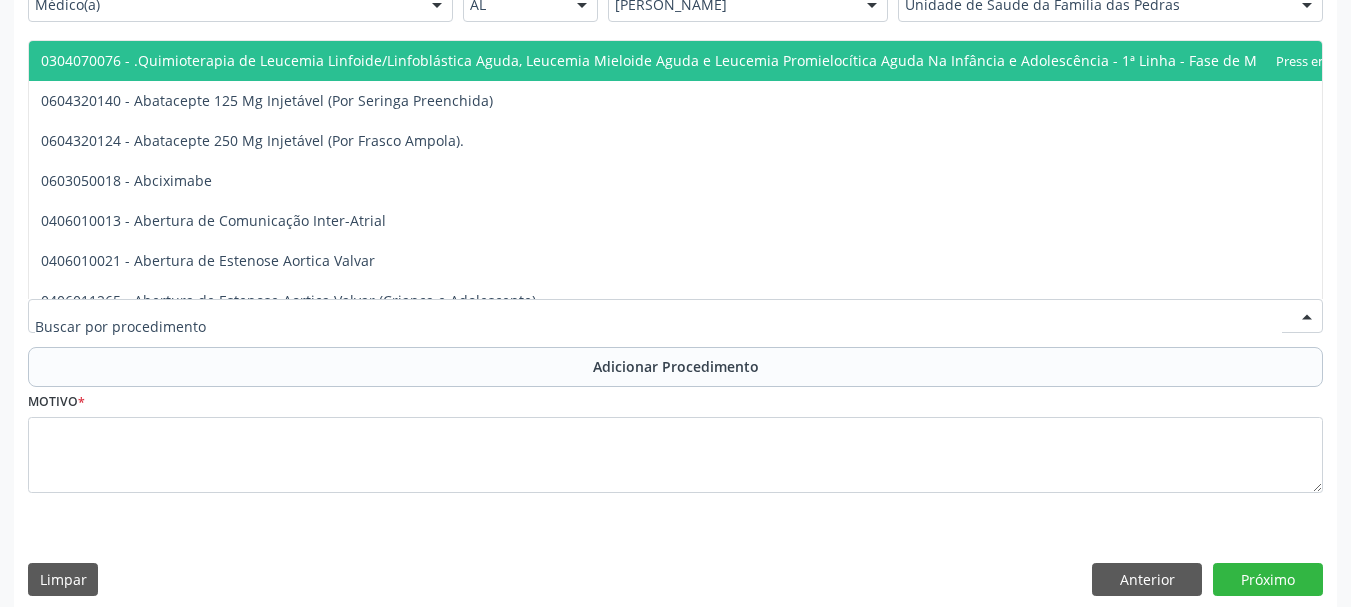 click at bounding box center [675, 316] 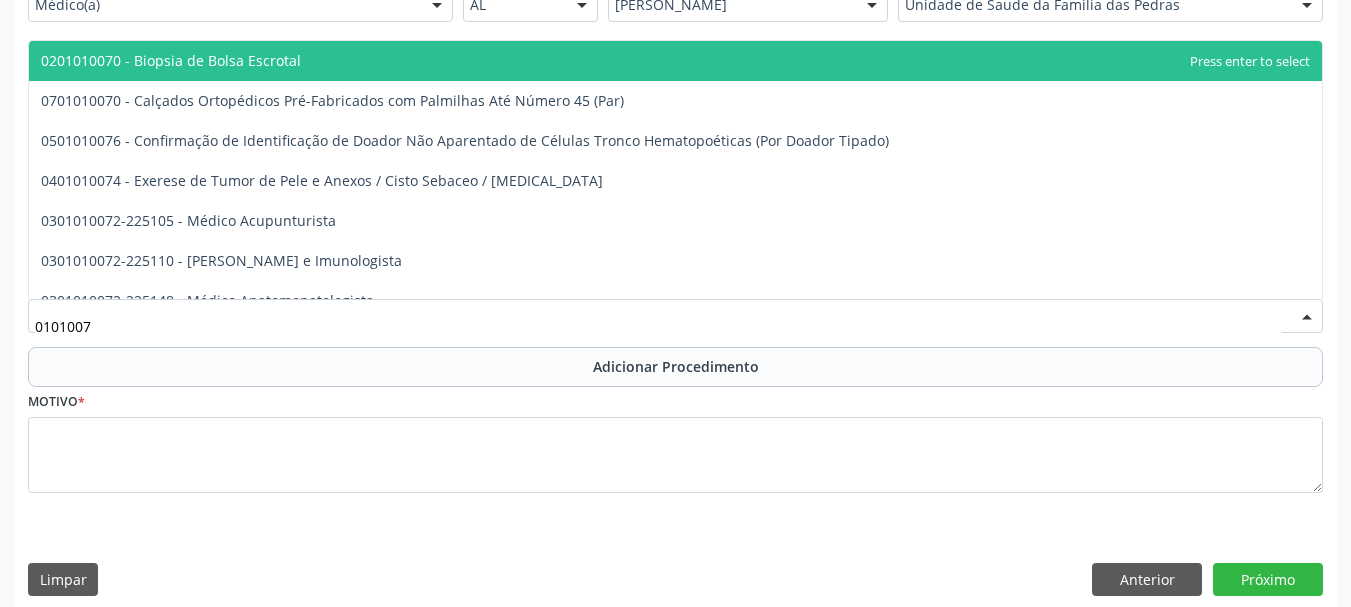 type on "01010072" 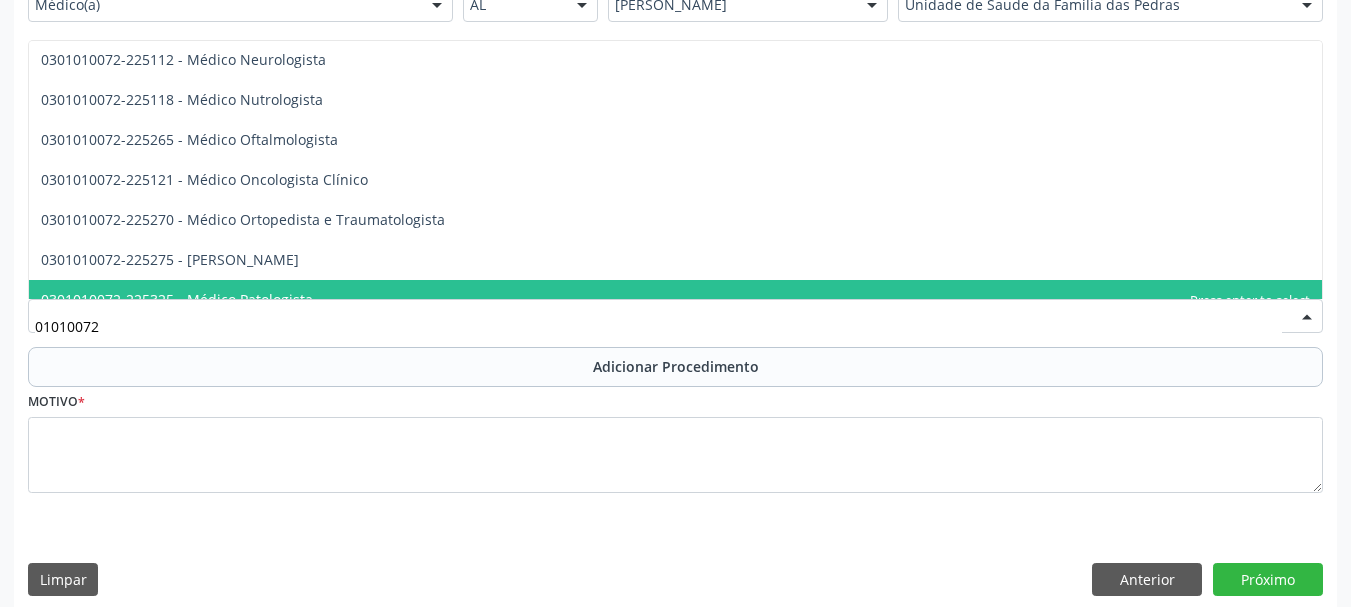scroll, scrollTop: 1600, scrollLeft: 0, axis: vertical 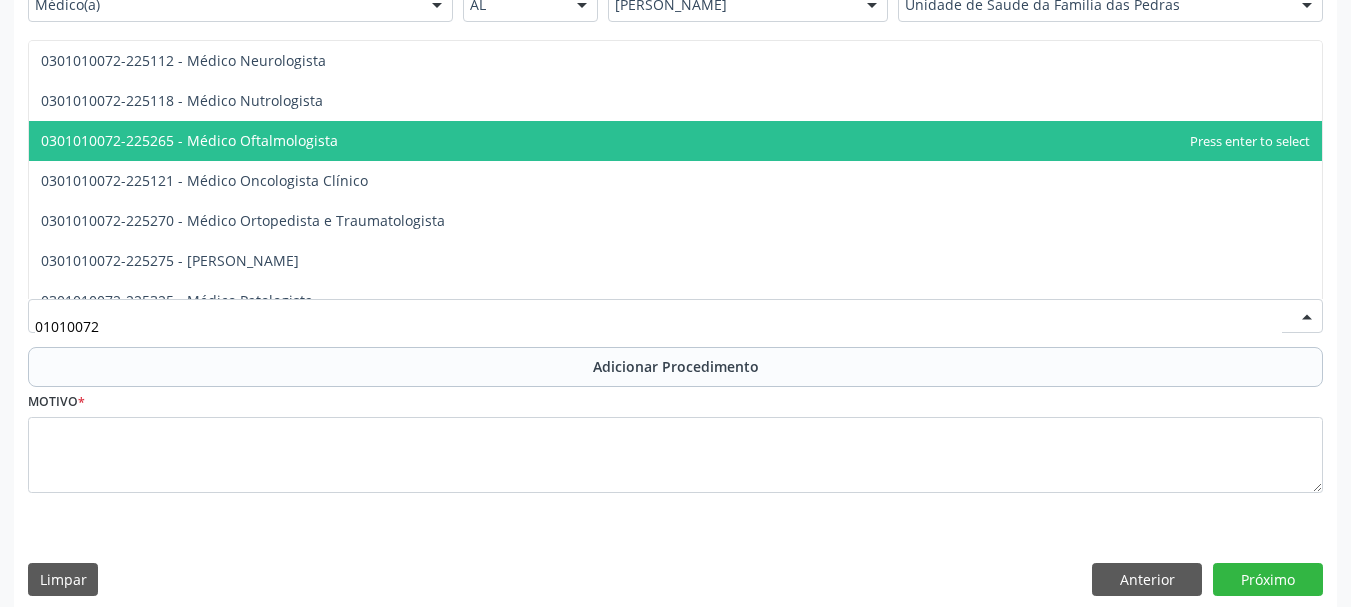click on "0301010072-225265 - Médico Oftalmologista" at bounding box center [675, 141] 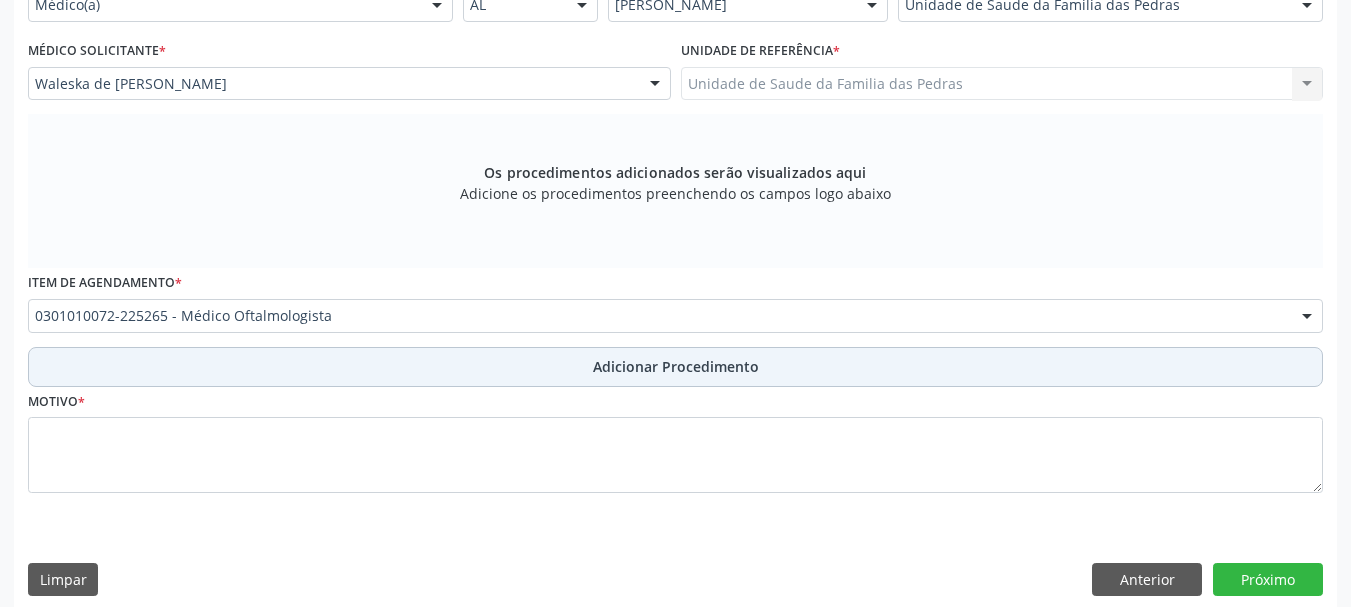 click on "Adicionar Procedimento" at bounding box center (675, 367) 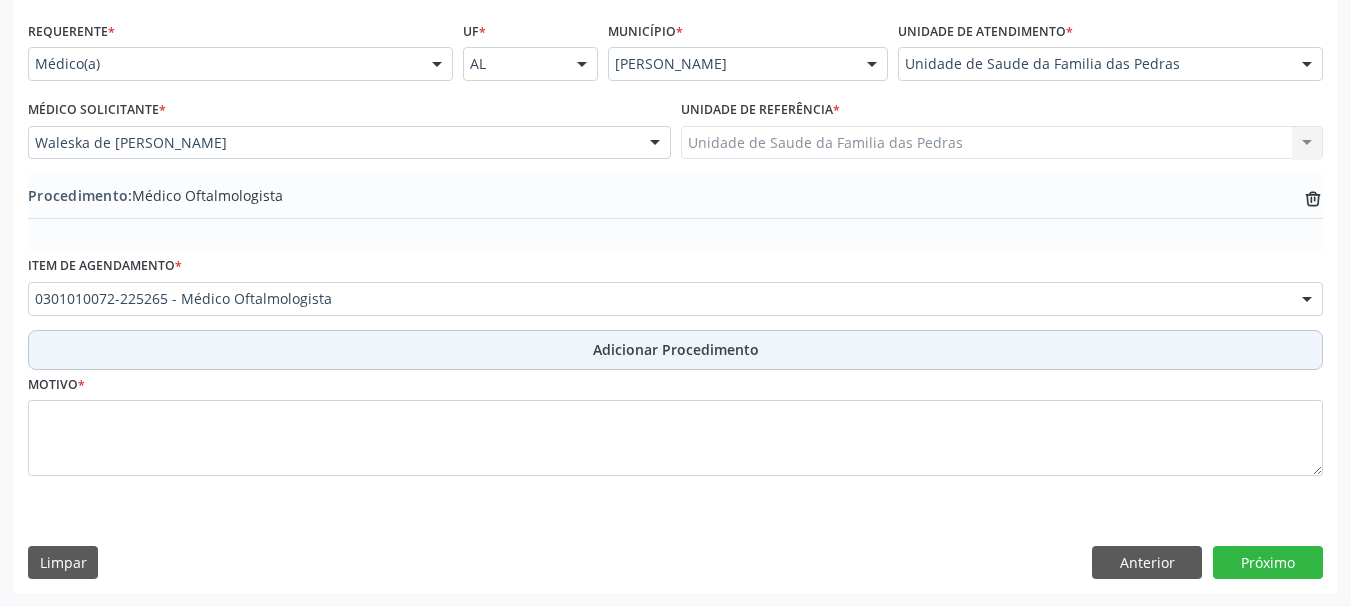 scroll, scrollTop: 446, scrollLeft: 0, axis: vertical 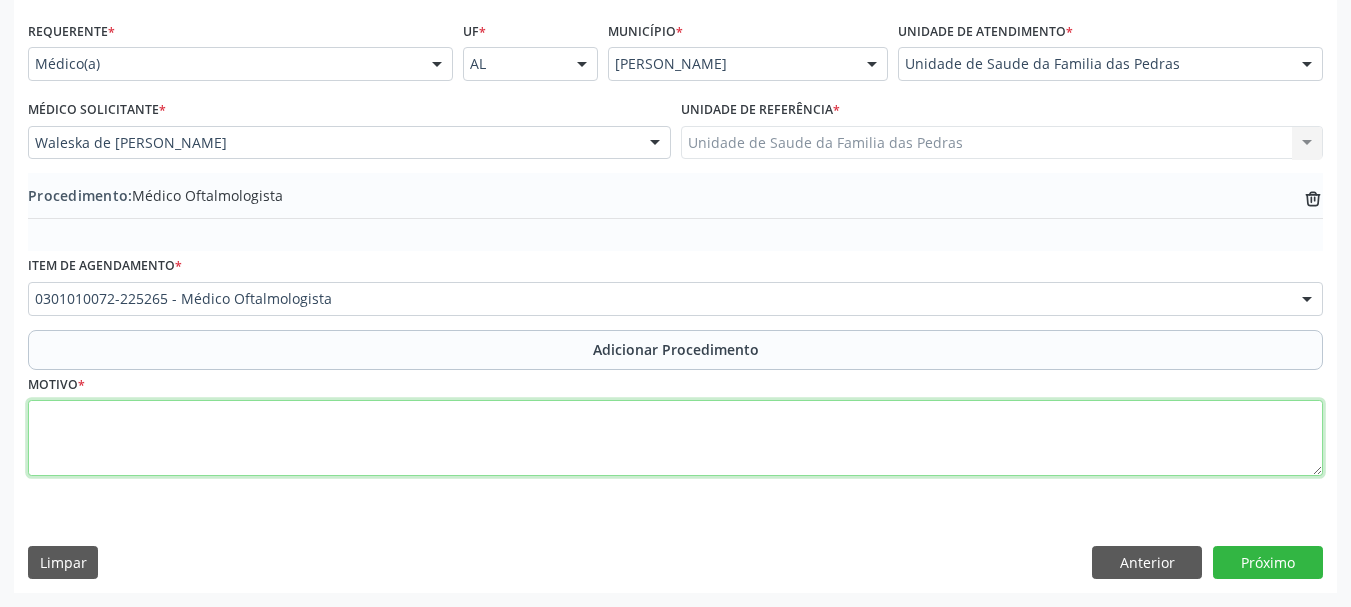 click at bounding box center (675, 438) 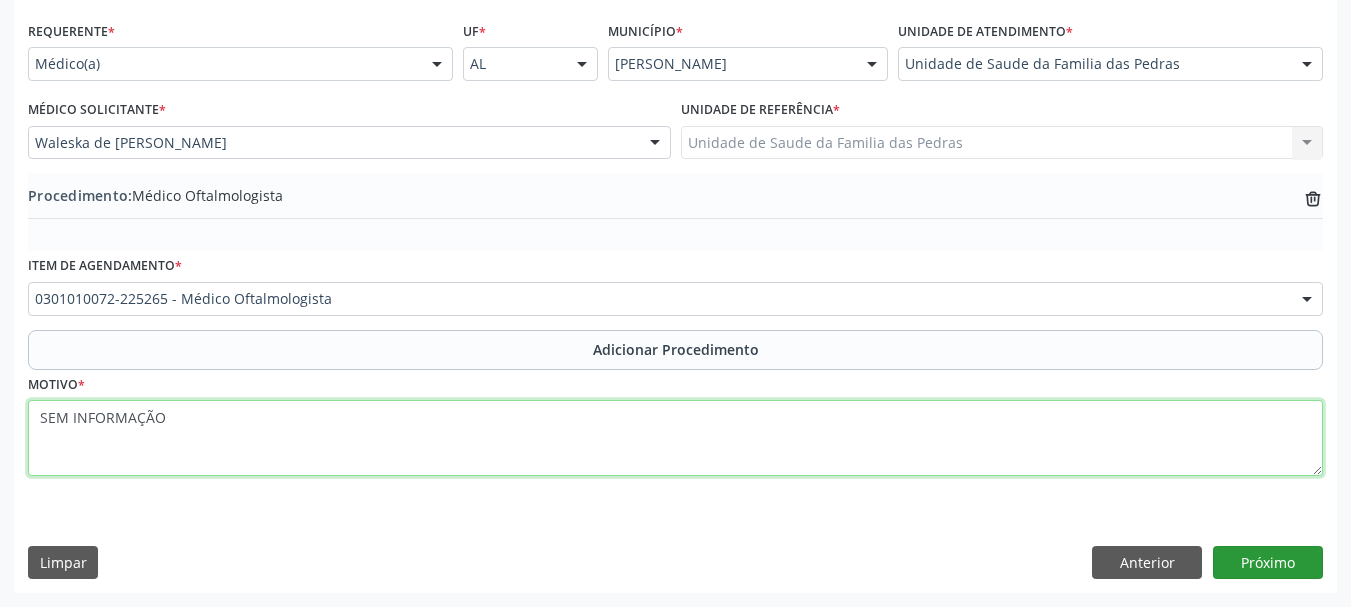 type on "SEM INFORMAÇÃO" 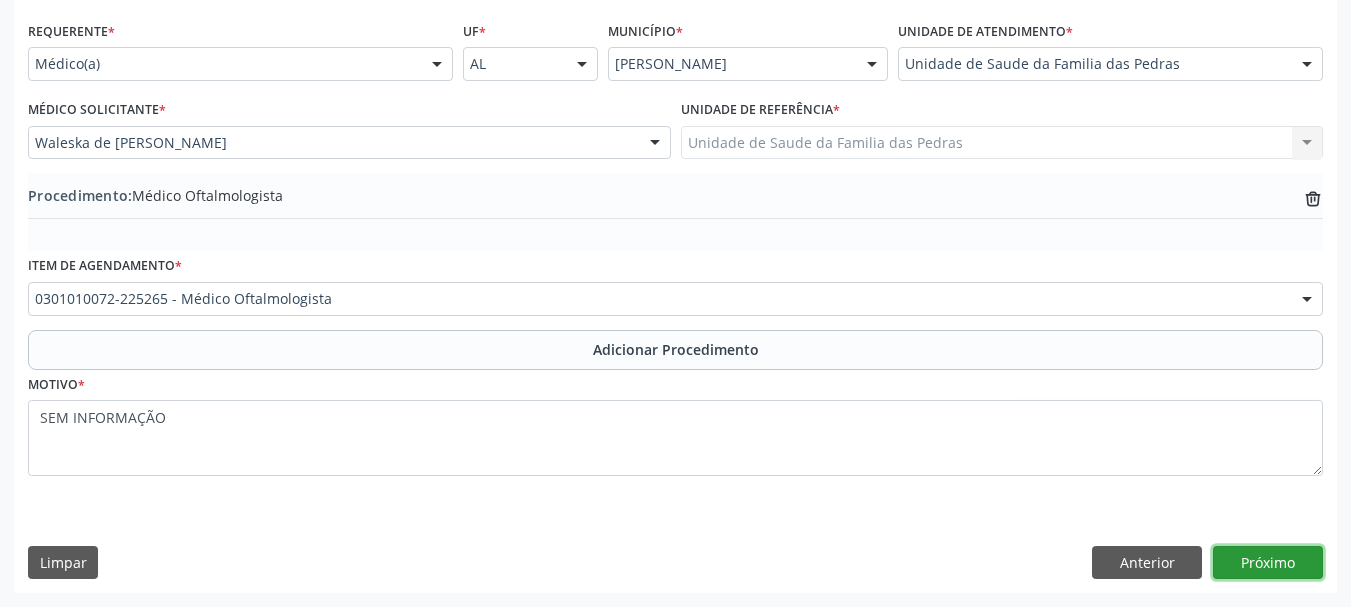 click on "Próximo" at bounding box center (1268, 563) 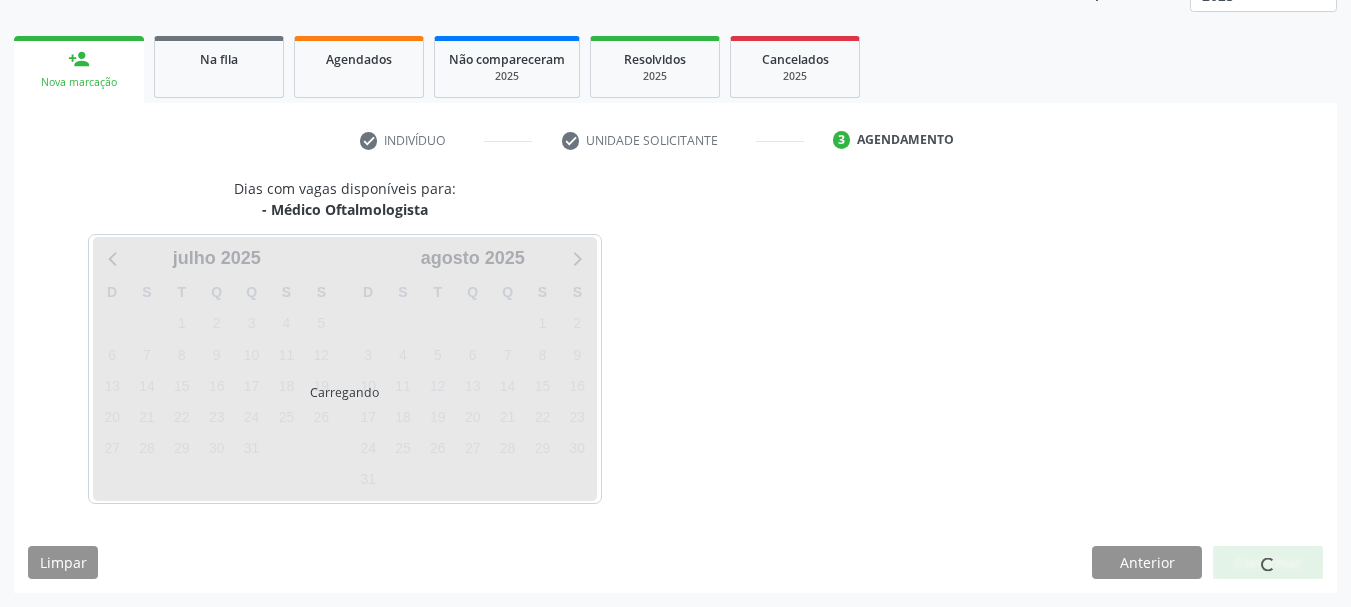 scroll, scrollTop: 350, scrollLeft: 0, axis: vertical 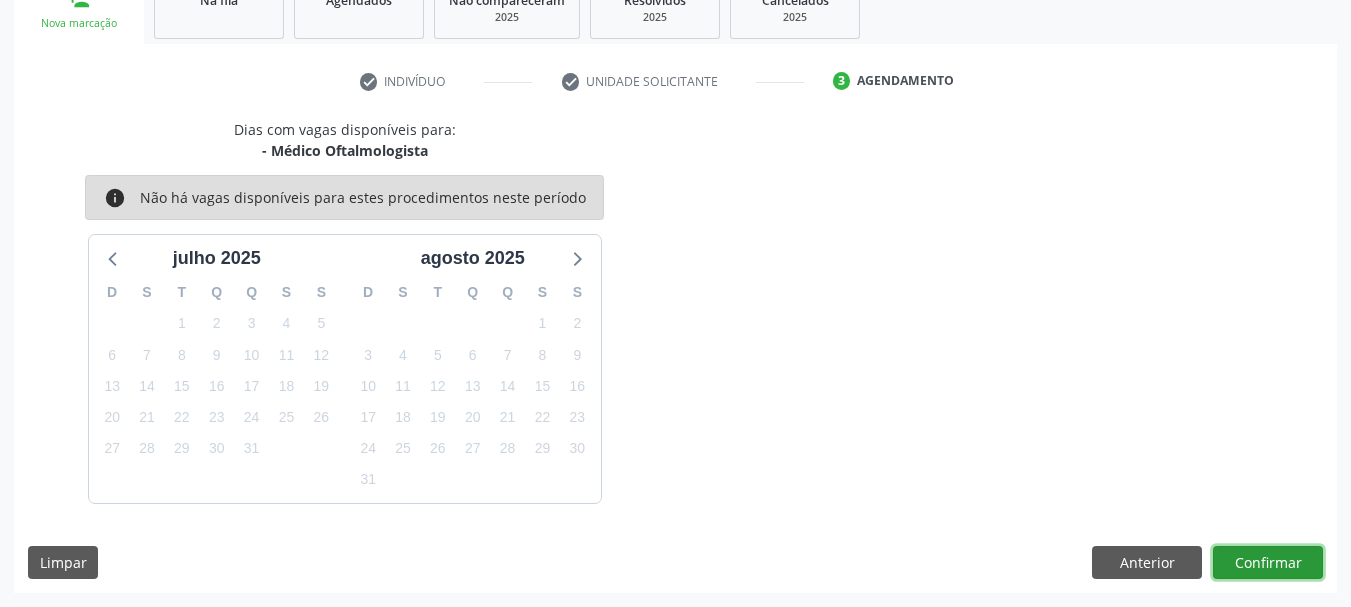 click on "Confirmar" at bounding box center [1268, 563] 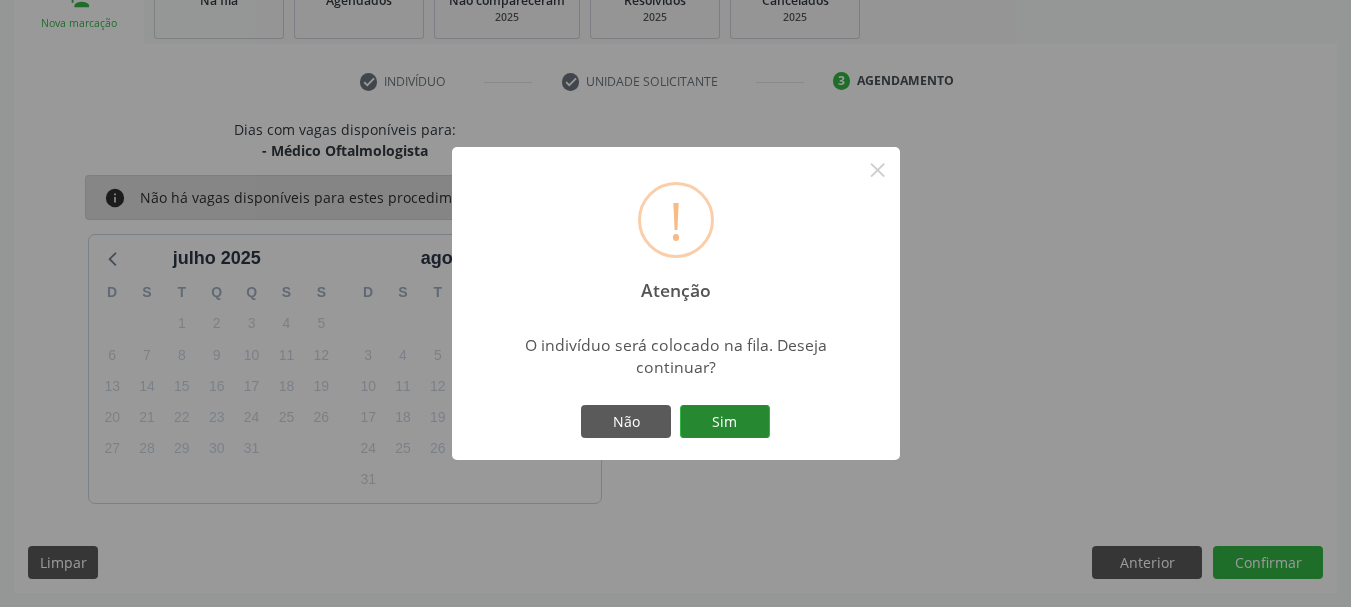 click on "Sim" at bounding box center (725, 422) 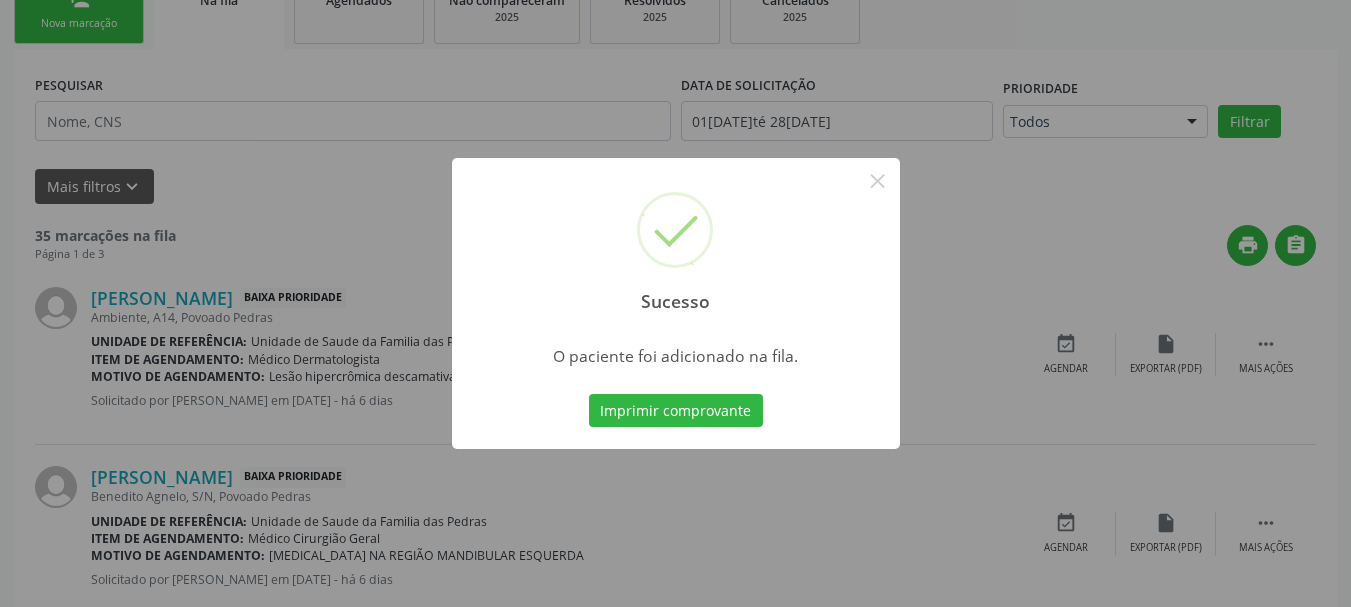 scroll, scrollTop: 88, scrollLeft: 0, axis: vertical 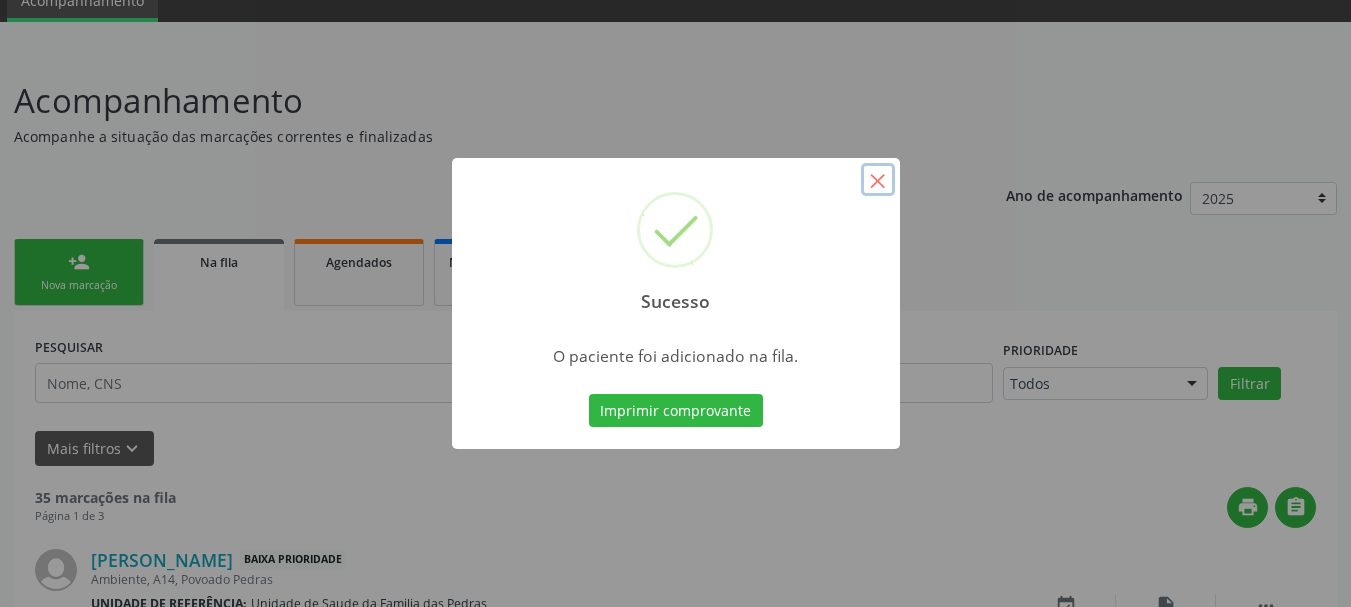 click on "×" at bounding box center (878, 180) 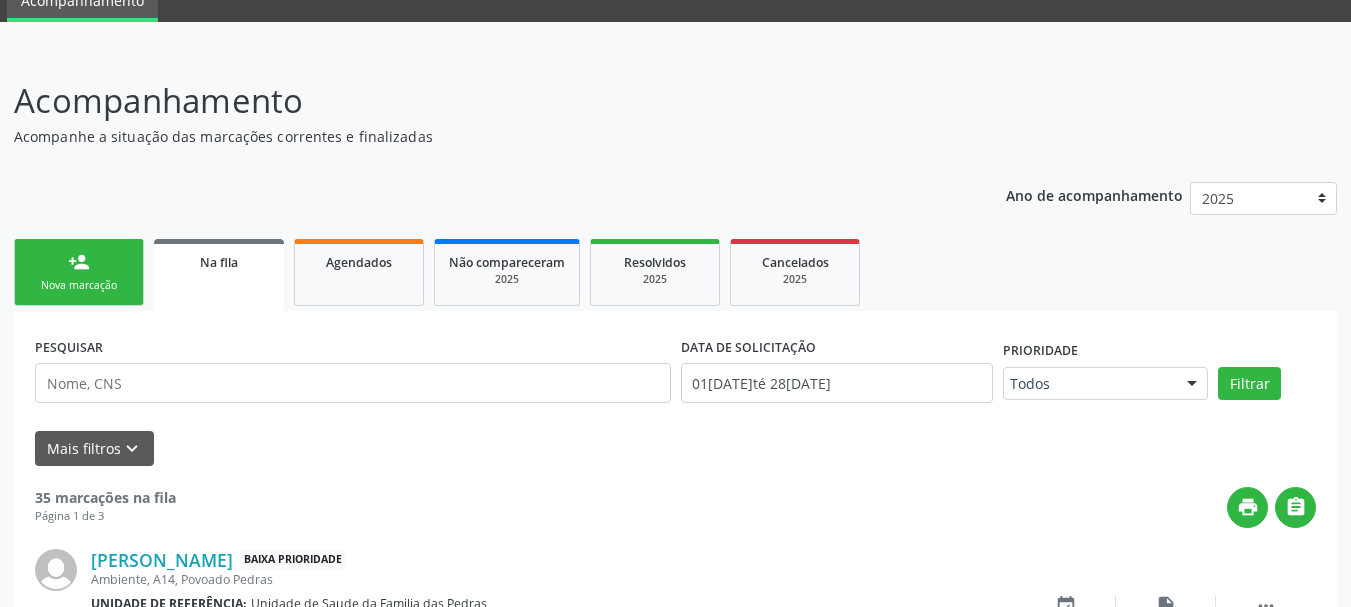 click on "Nova marcação" at bounding box center (79, 285) 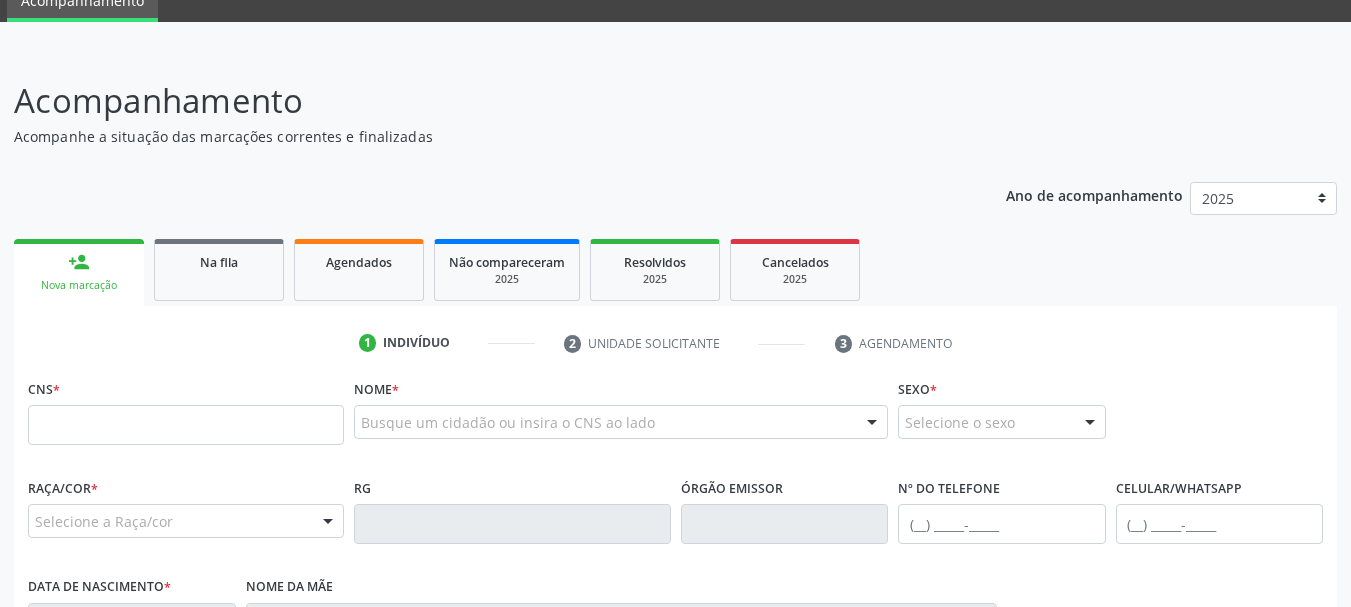 click on "CNS
*" at bounding box center [186, 409] 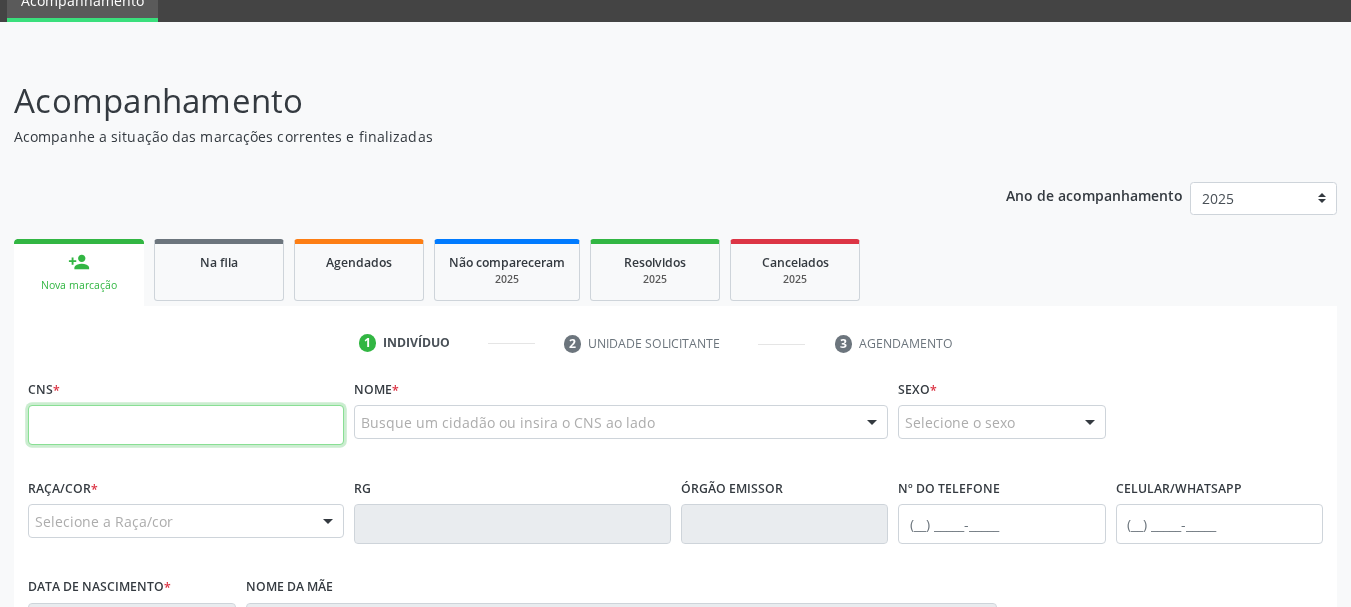 click at bounding box center [186, 425] 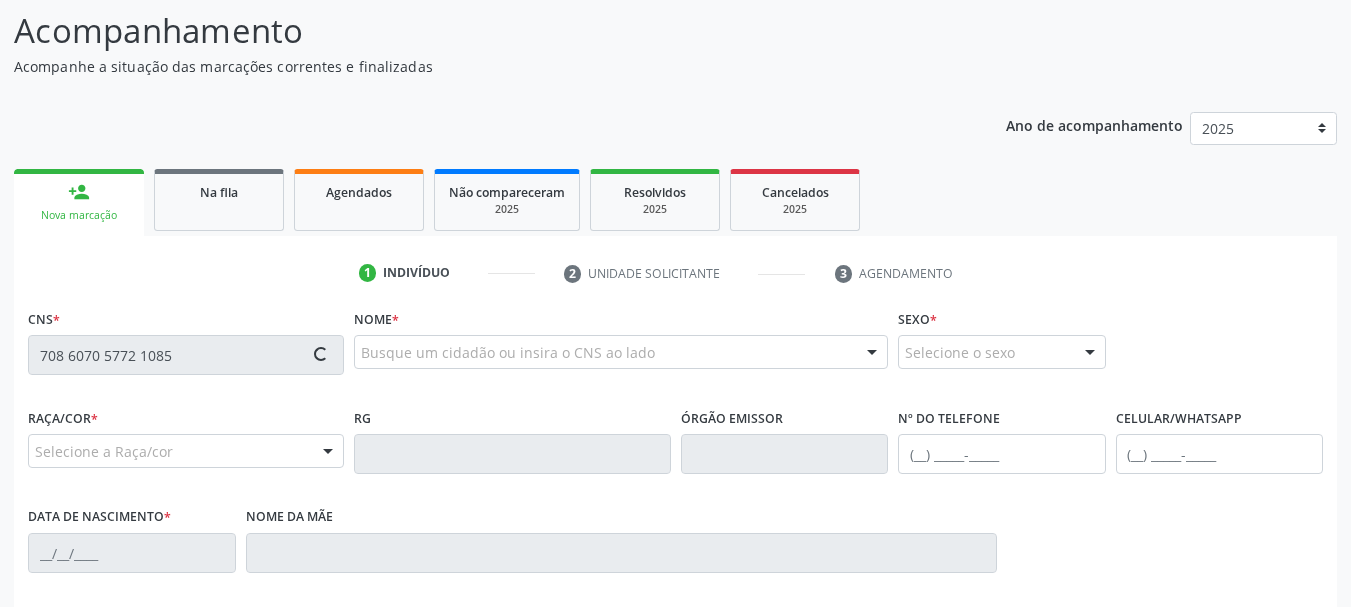 scroll, scrollTop: 288, scrollLeft: 0, axis: vertical 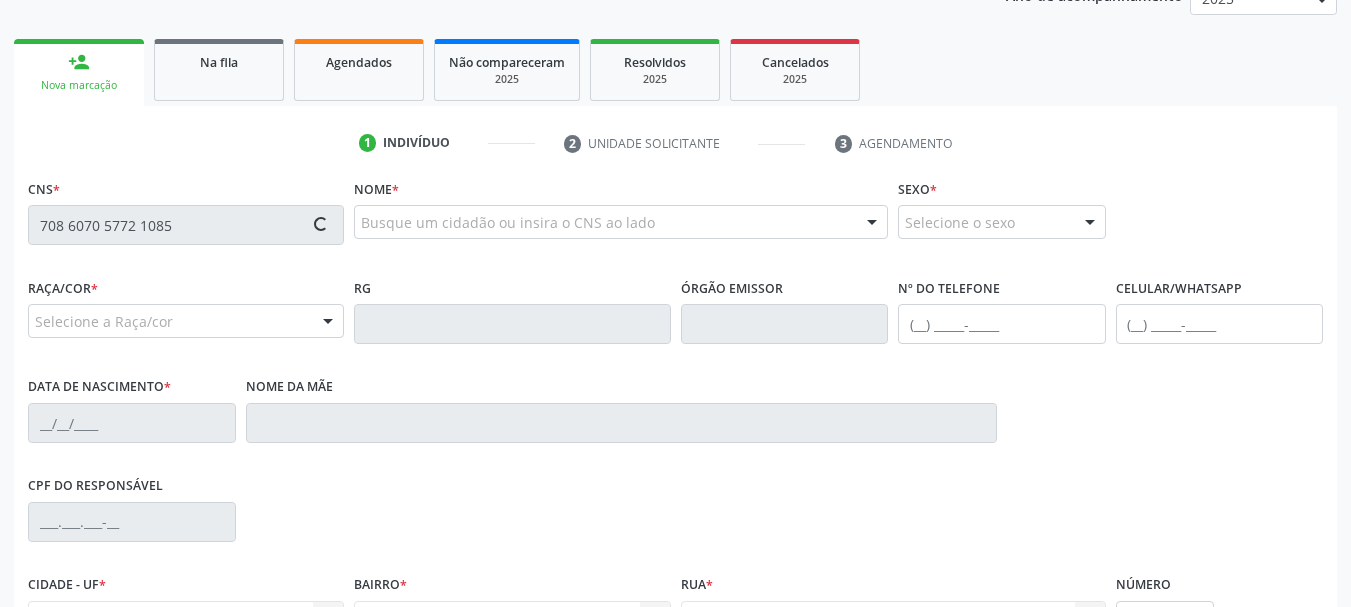type on "708 6070 5772 1085" 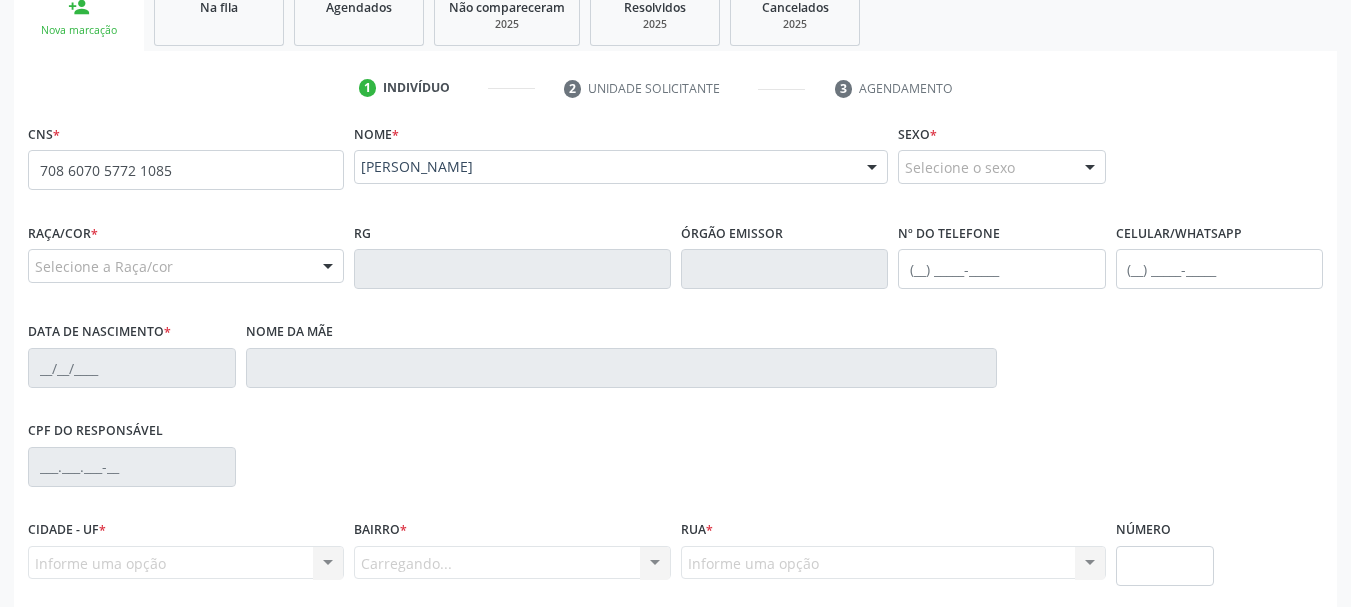 scroll, scrollTop: 388, scrollLeft: 0, axis: vertical 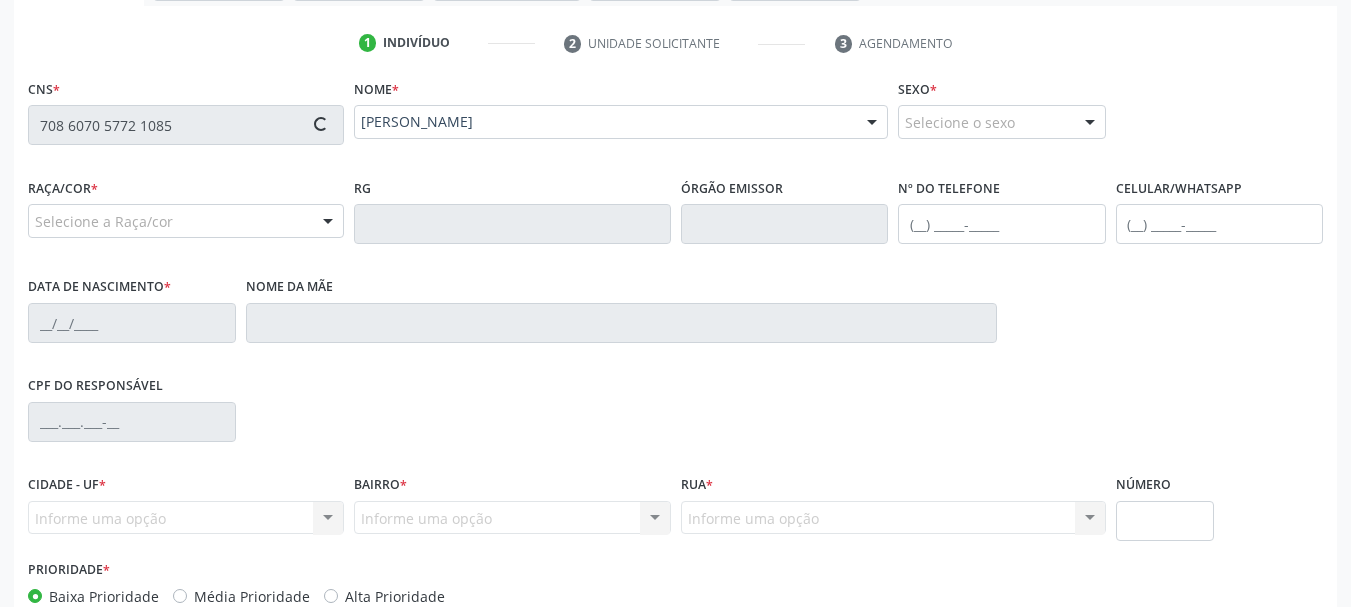 type on "[PHONE_NUMBER]" 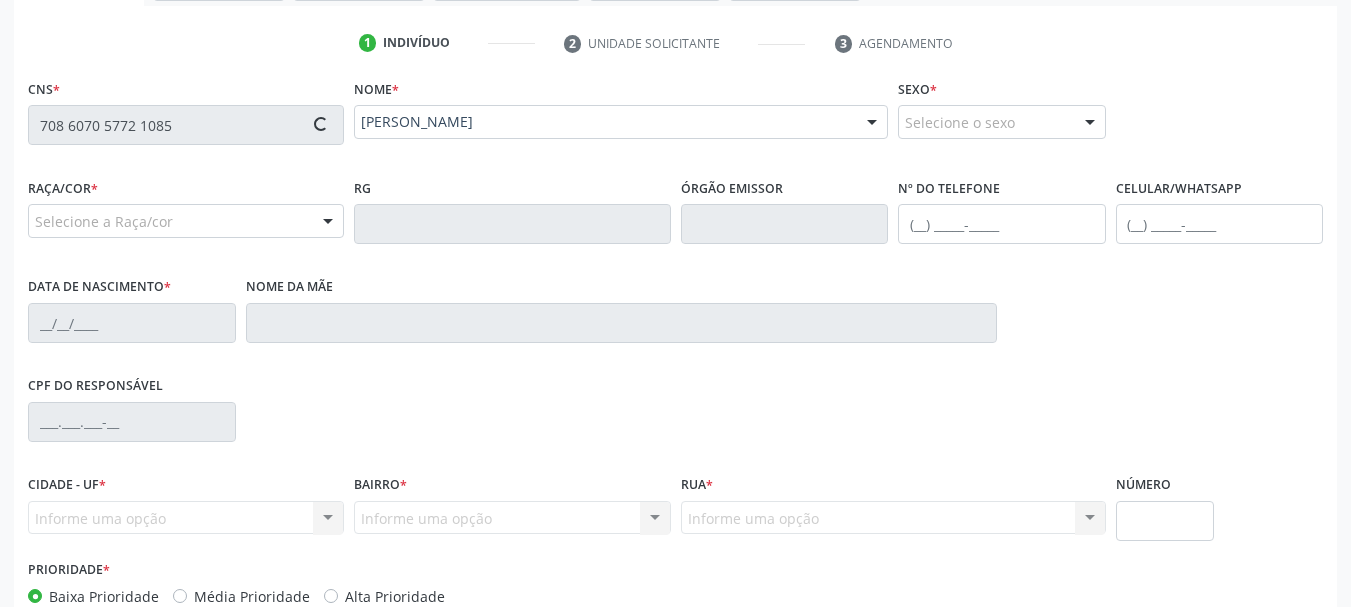 type on "18[DATE]" 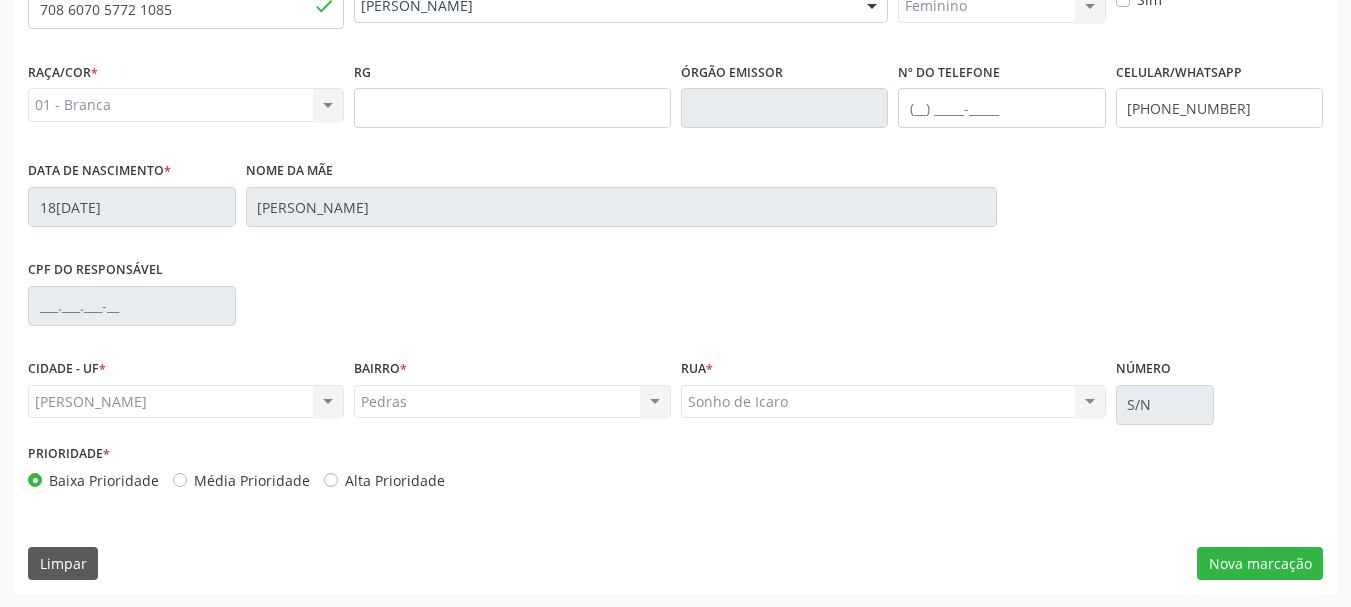 scroll, scrollTop: 505, scrollLeft: 0, axis: vertical 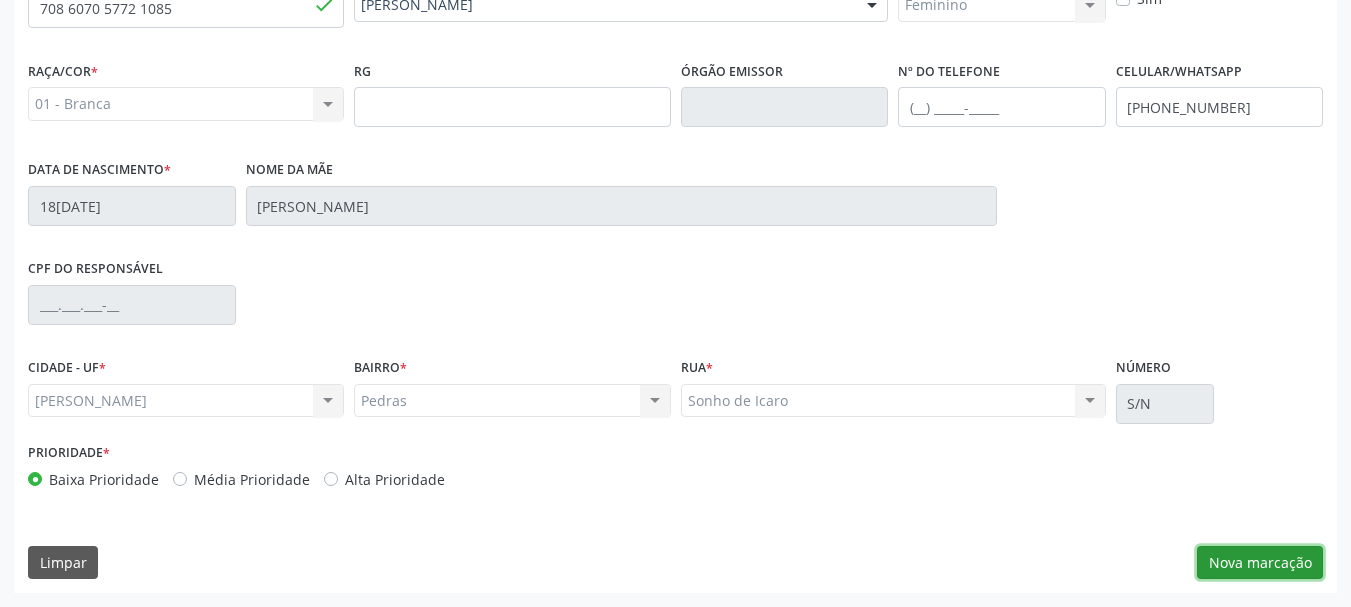 click on "Nova marcação" at bounding box center (1260, 563) 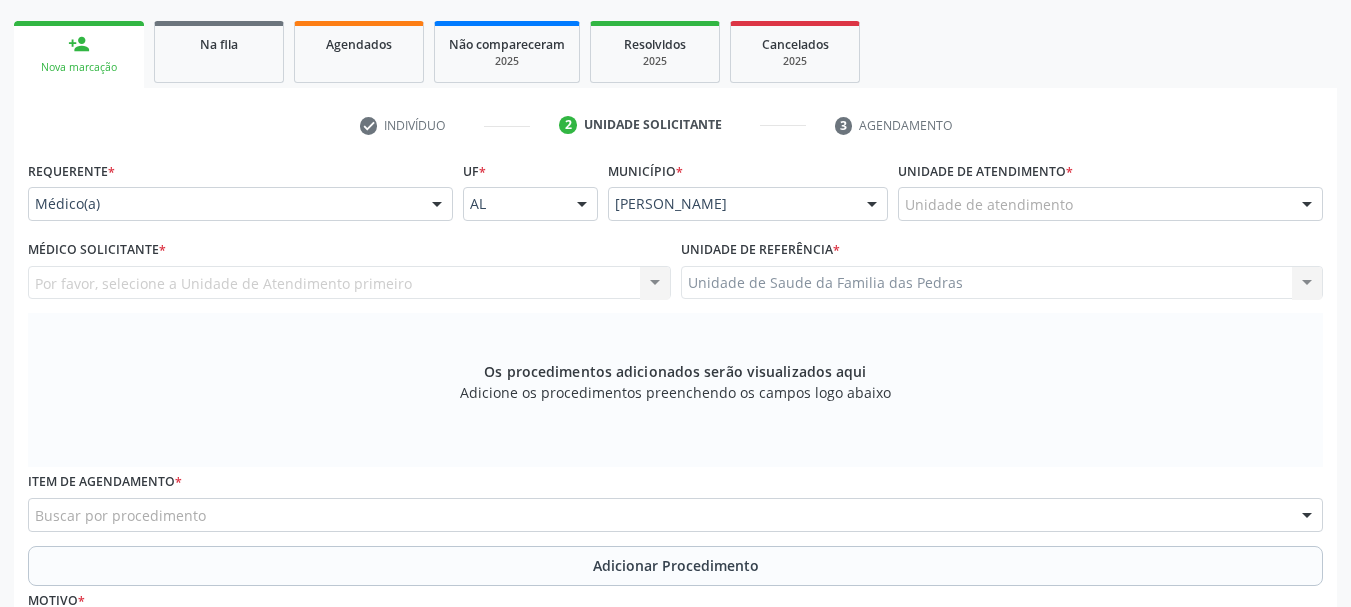 scroll, scrollTop: 305, scrollLeft: 0, axis: vertical 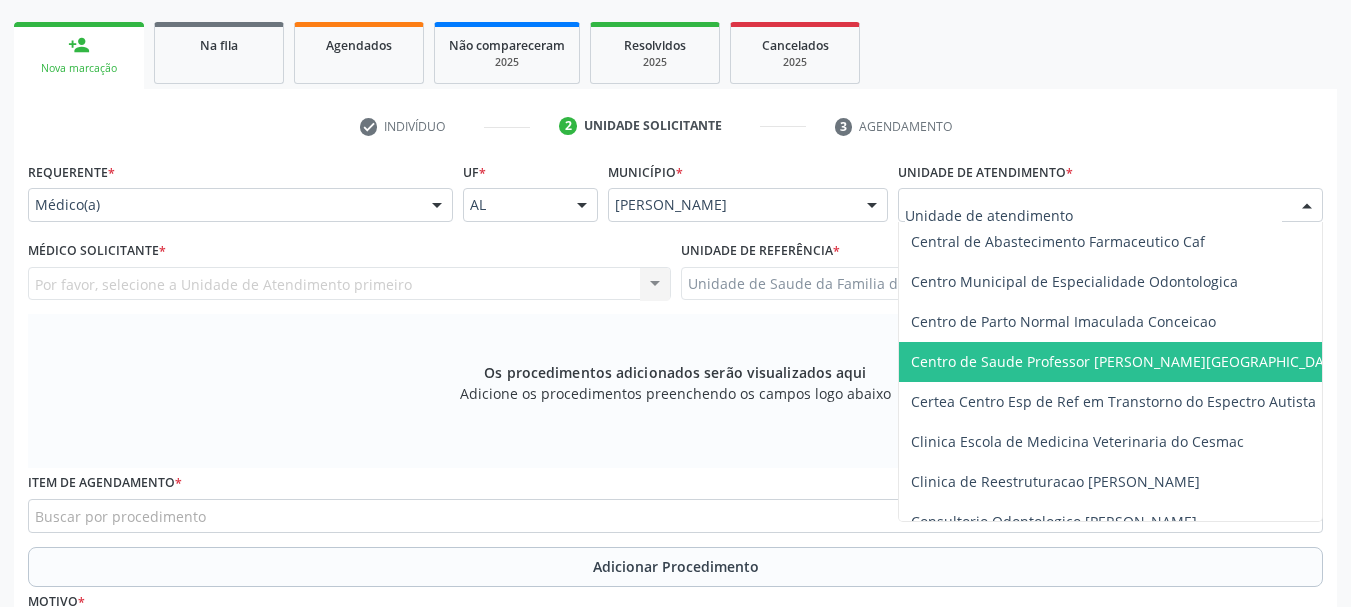 click on "Centro de Saude Professor [PERSON_NAME][GEOGRAPHIC_DATA]" at bounding box center [1128, 361] 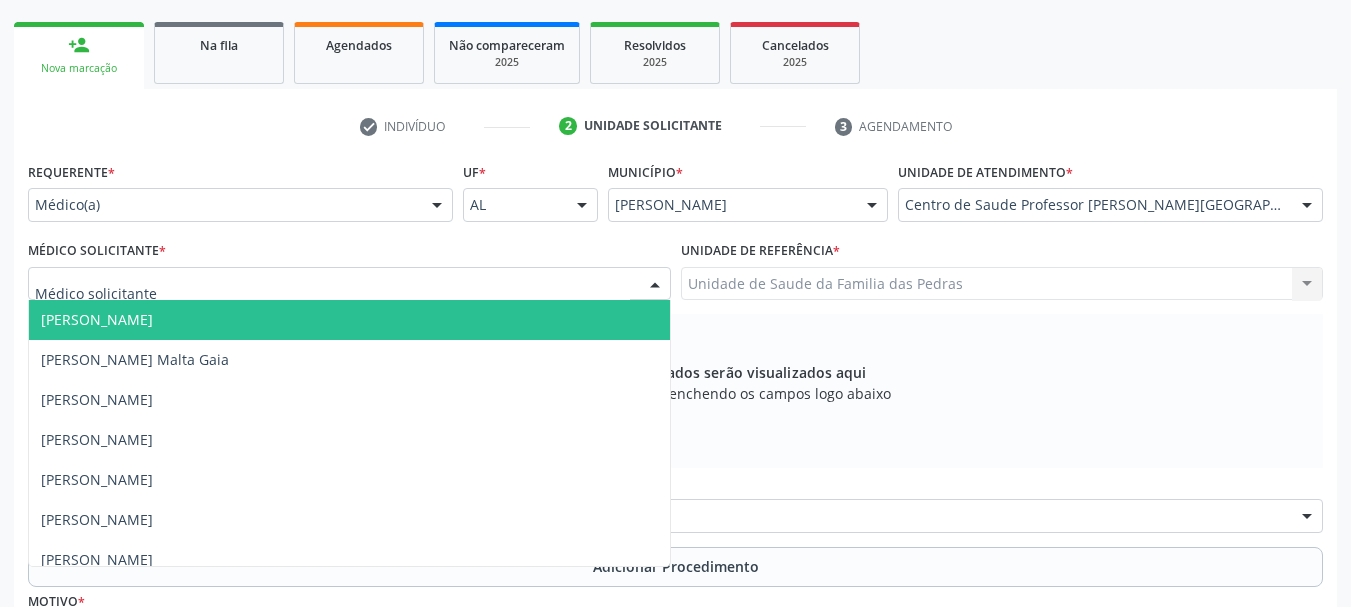 click at bounding box center [349, 284] 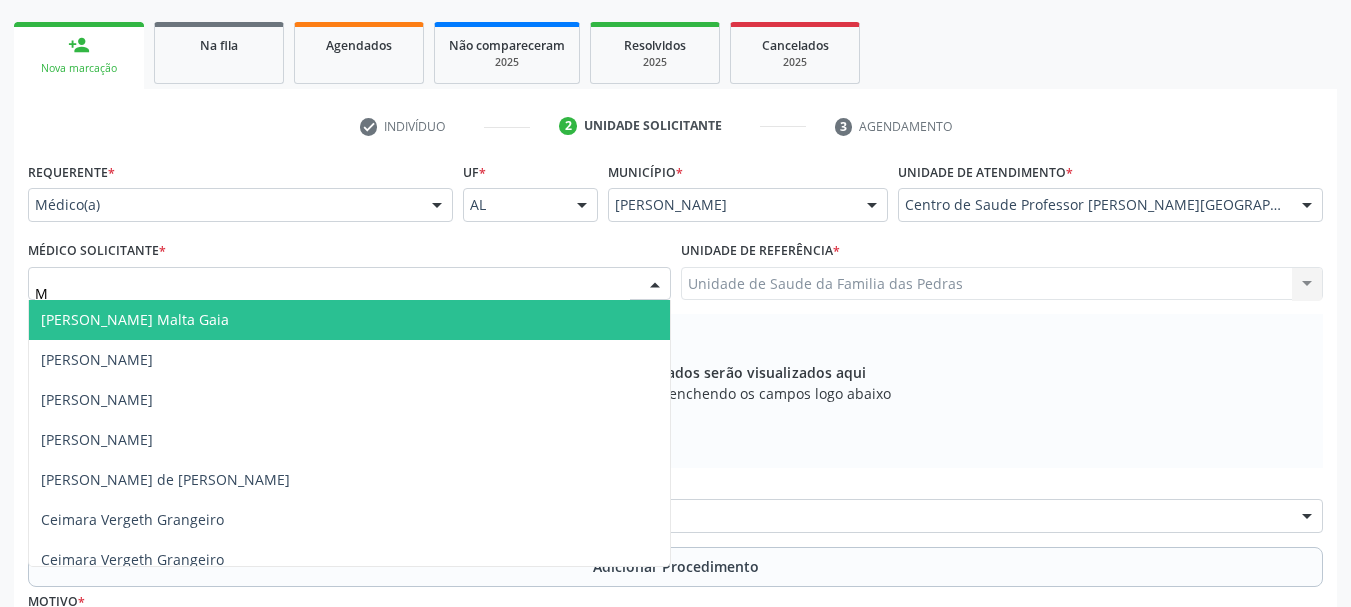 type on "MI" 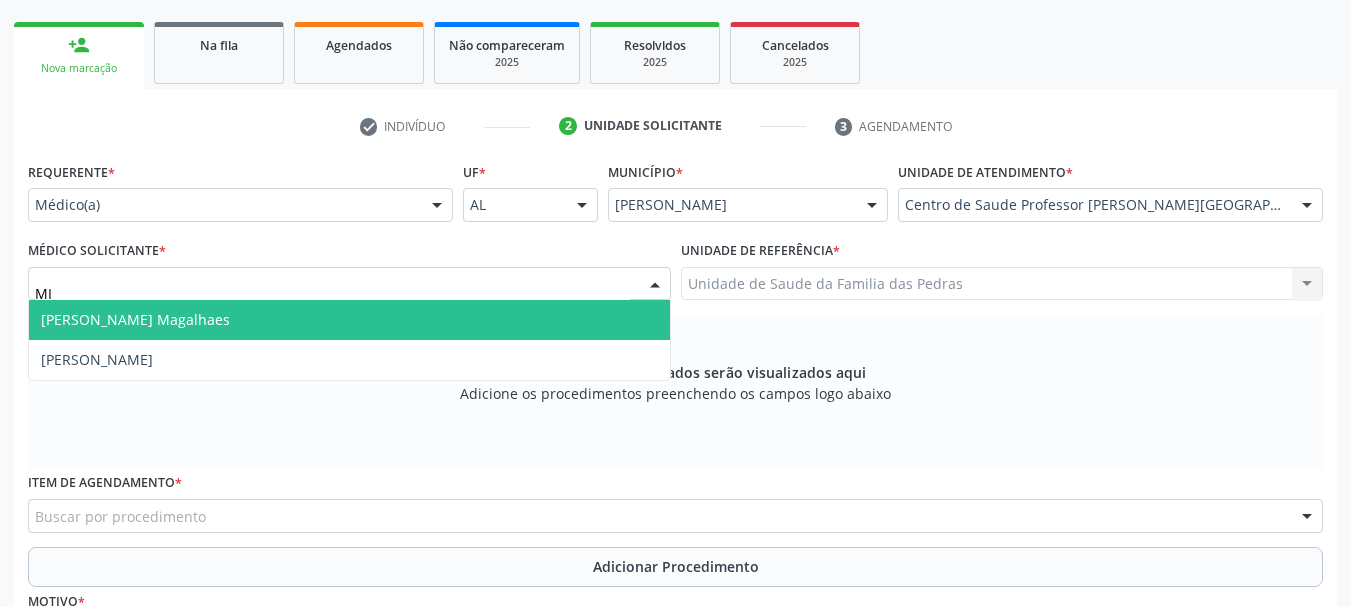 click on "[PERSON_NAME] Magalhaes" at bounding box center (349, 320) 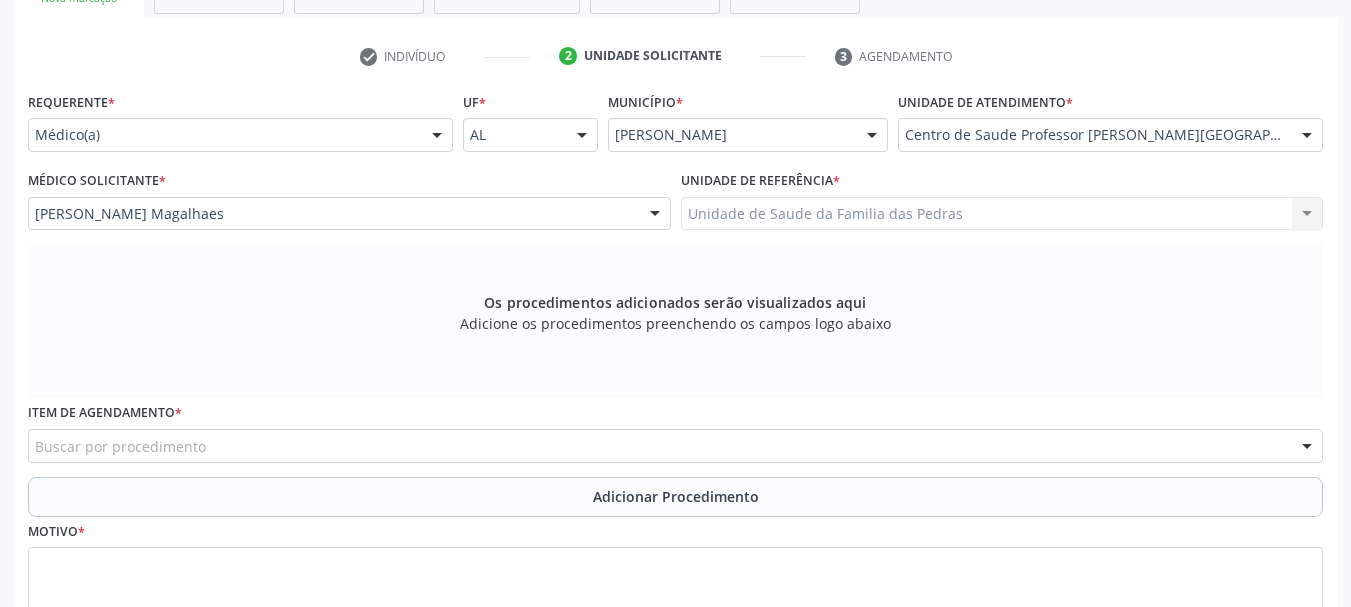 scroll, scrollTop: 405, scrollLeft: 0, axis: vertical 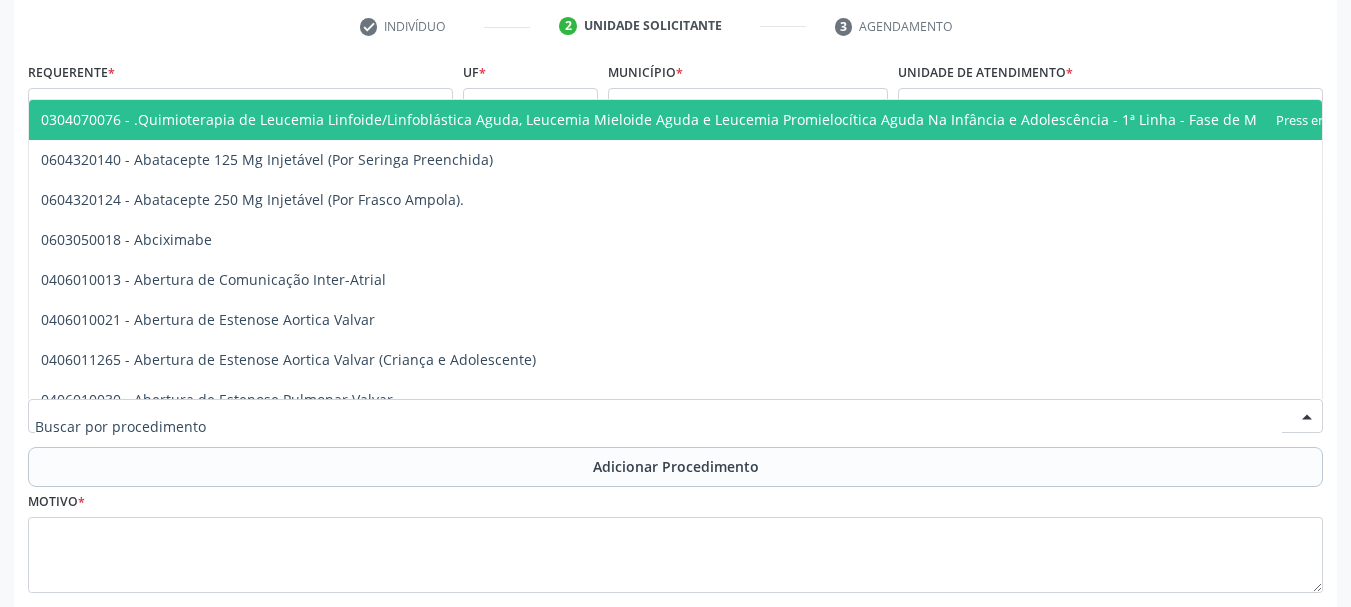click at bounding box center (675, 416) 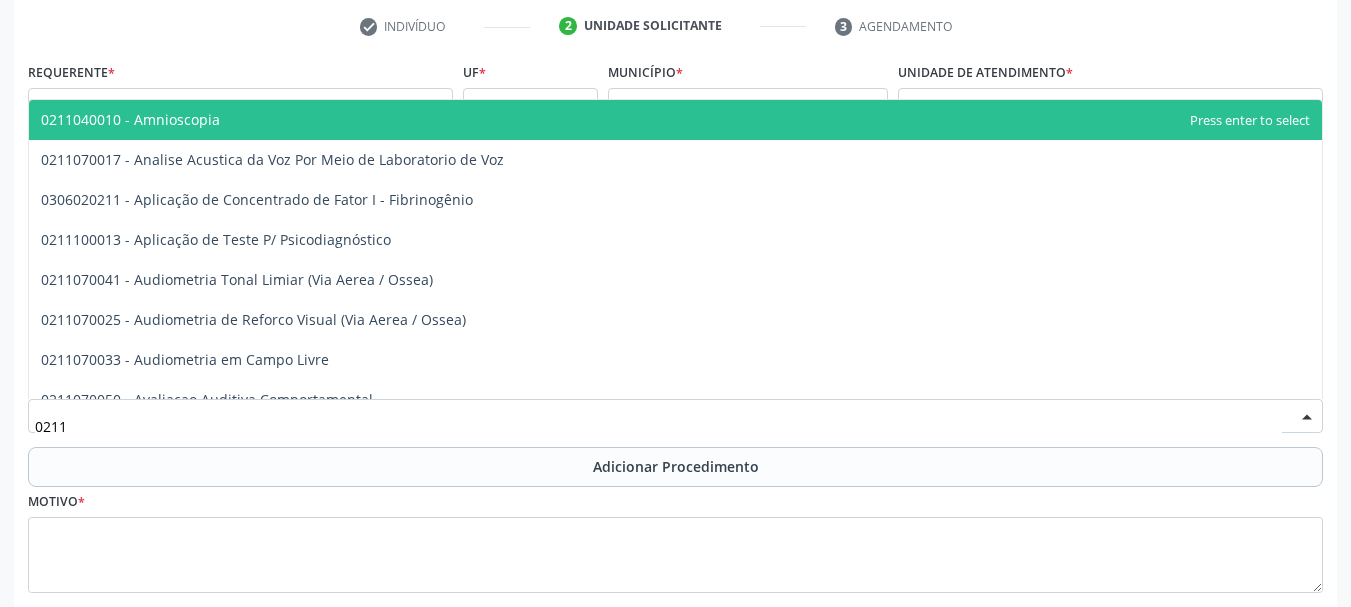 type on "02110" 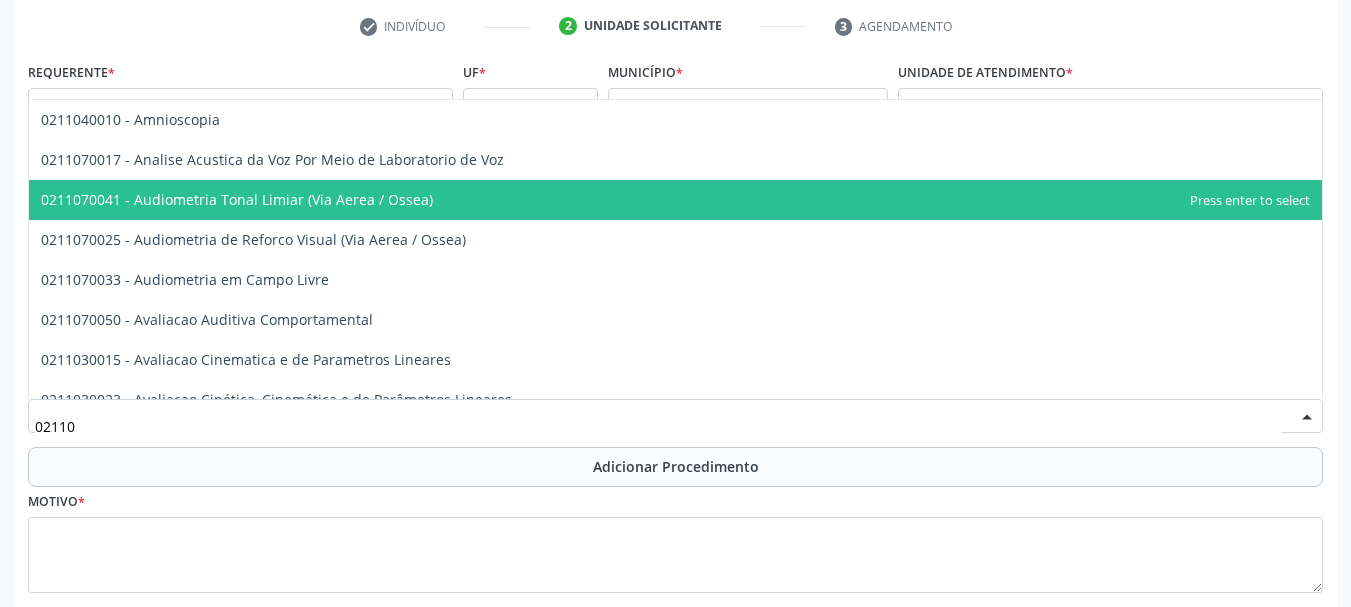 click on "0211070041 - Audiometria Tonal Limiar (Via Aerea / Ossea)" at bounding box center (675, 200) 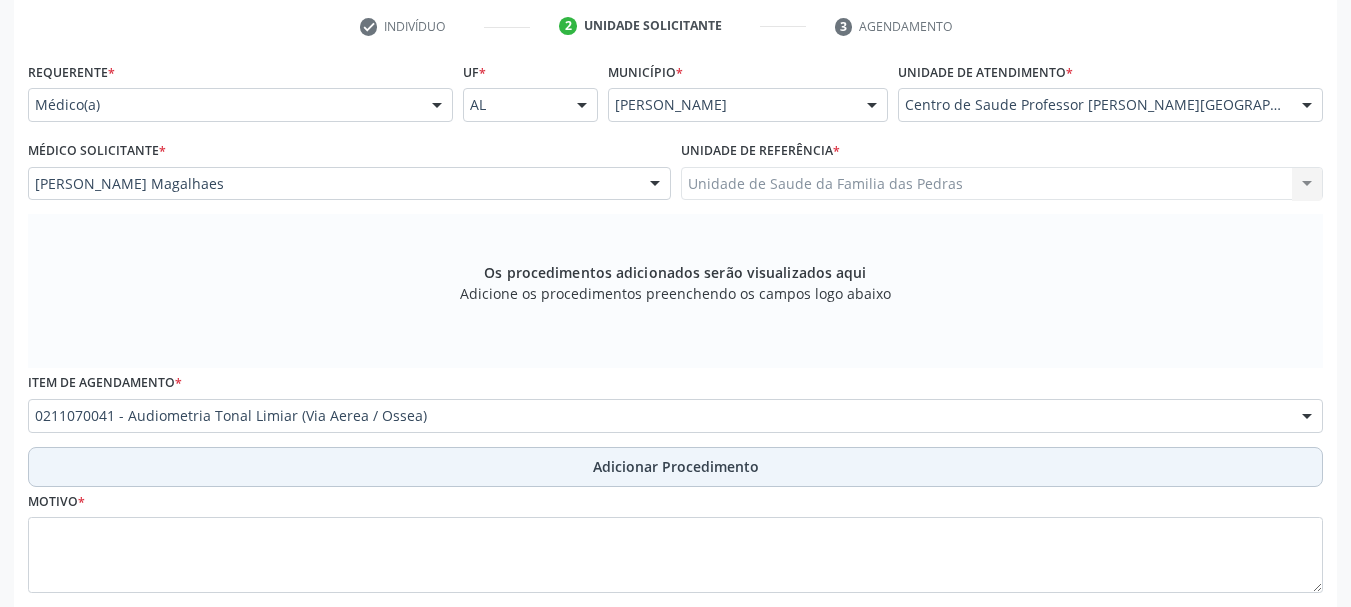 click on "Adicionar Procedimento" at bounding box center [675, 467] 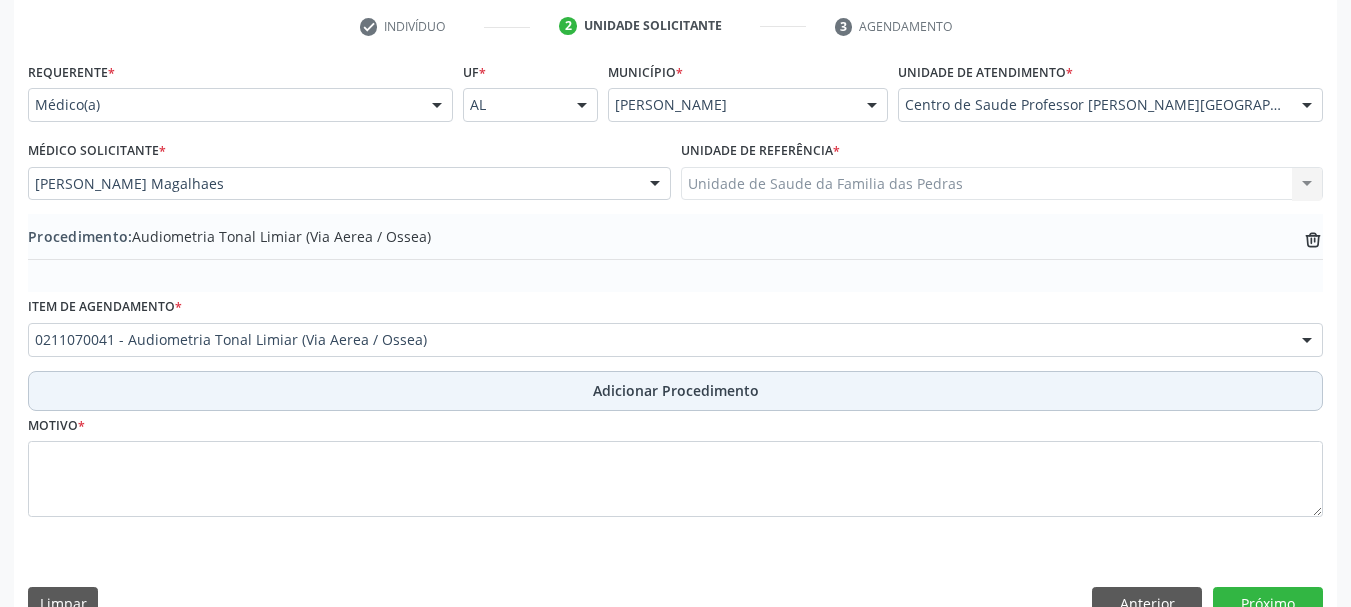 click on "Adicionar Procedimento" at bounding box center (675, 391) 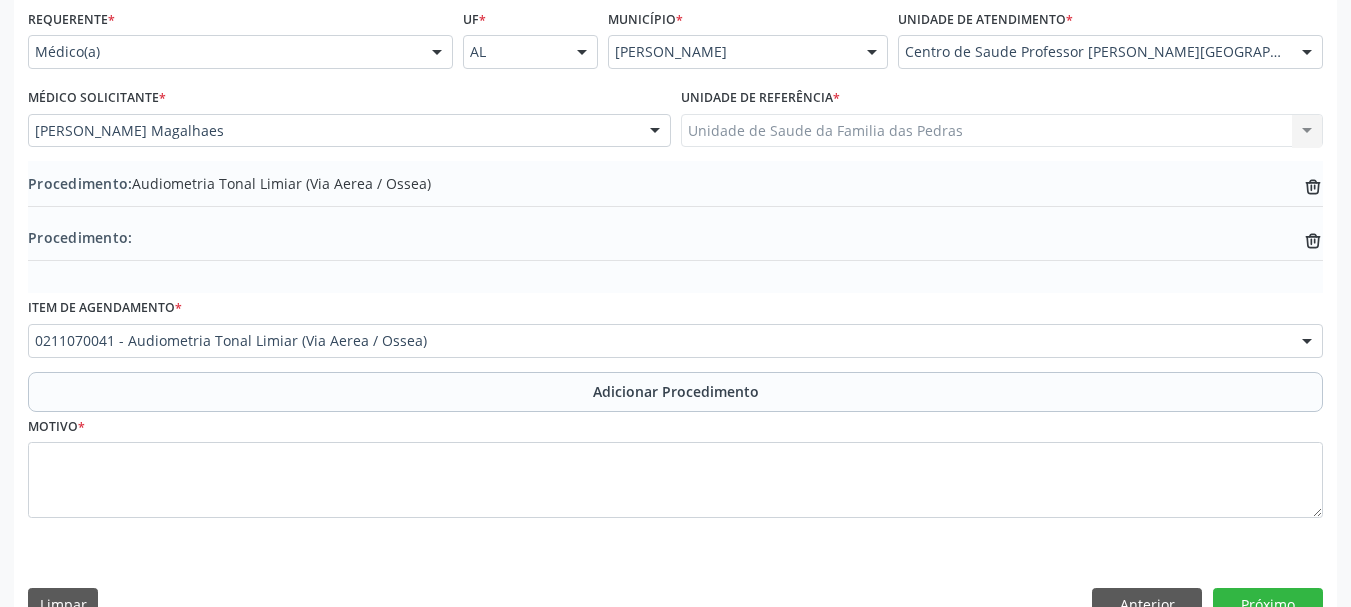 scroll, scrollTop: 500, scrollLeft: 0, axis: vertical 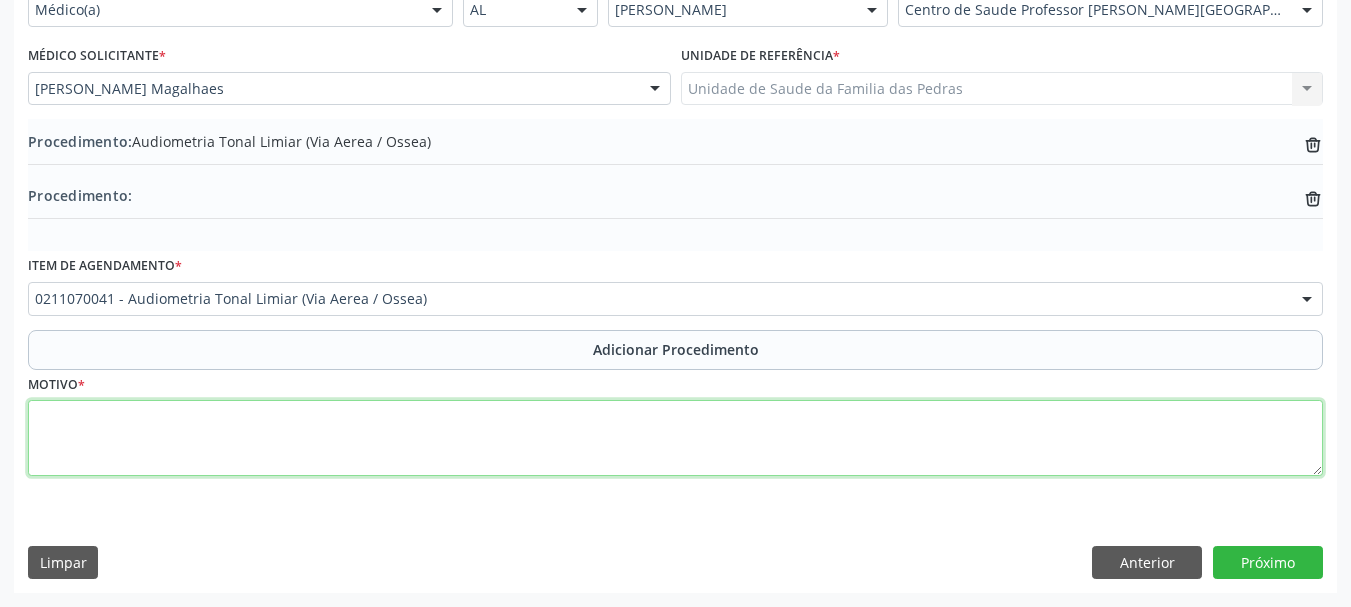 click at bounding box center [675, 438] 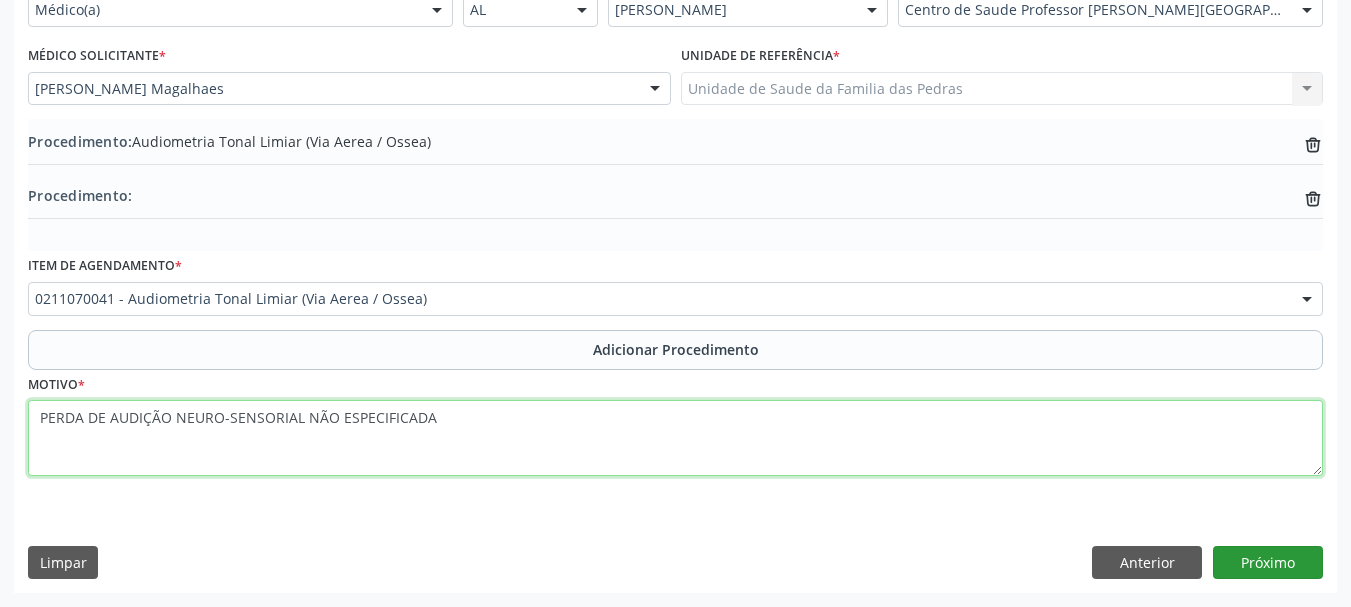 type on "PERDA DE AUDIÇÃO NEURO-SENSORIAL NÃO ESPECIFICADA" 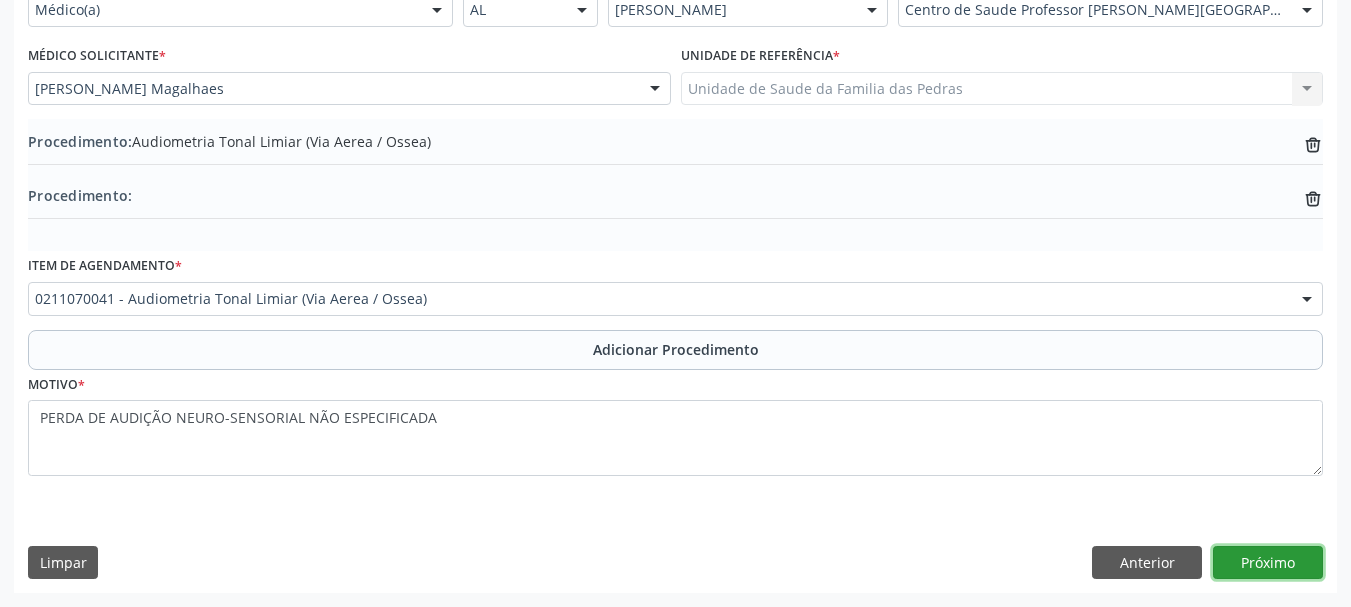 click on "Próximo" at bounding box center (1268, 563) 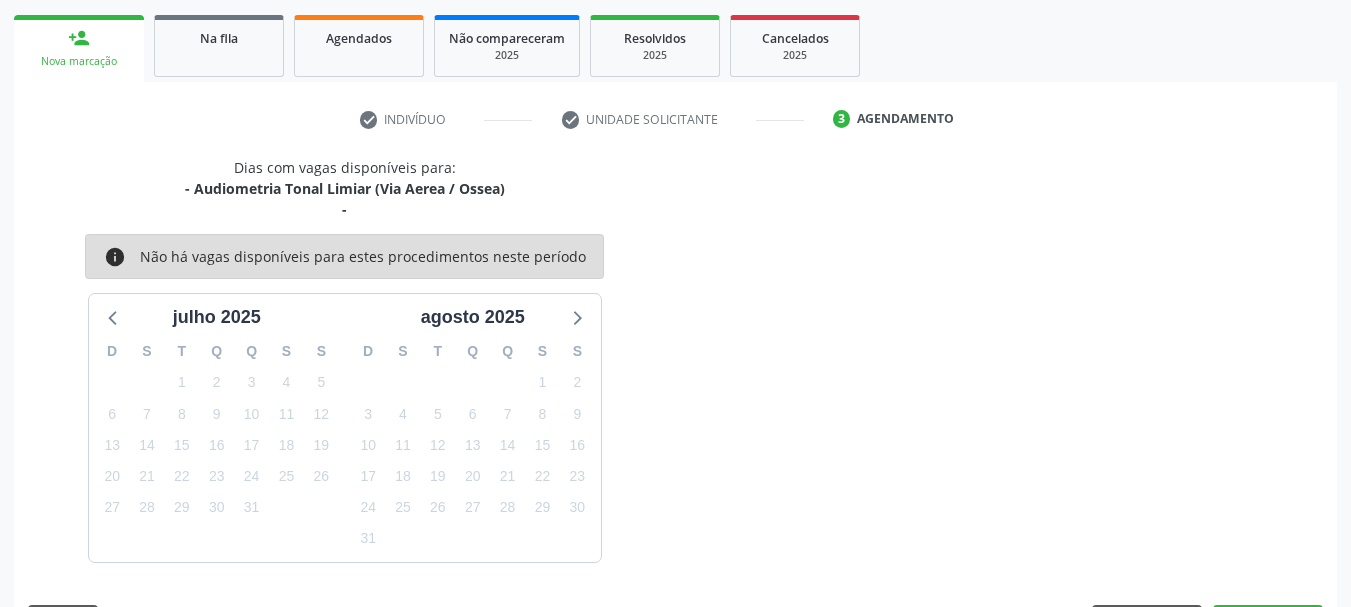 scroll, scrollTop: 371, scrollLeft: 0, axis: vertical 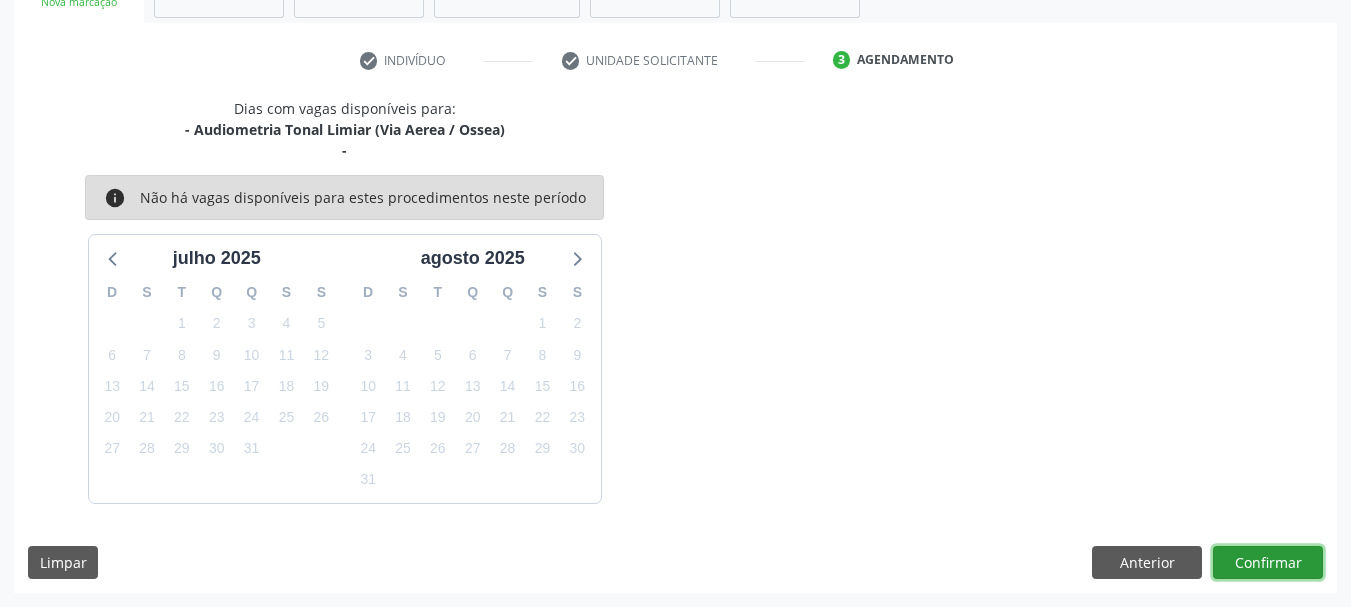 click on "Confirmar" at bounding box center (1268, 563) 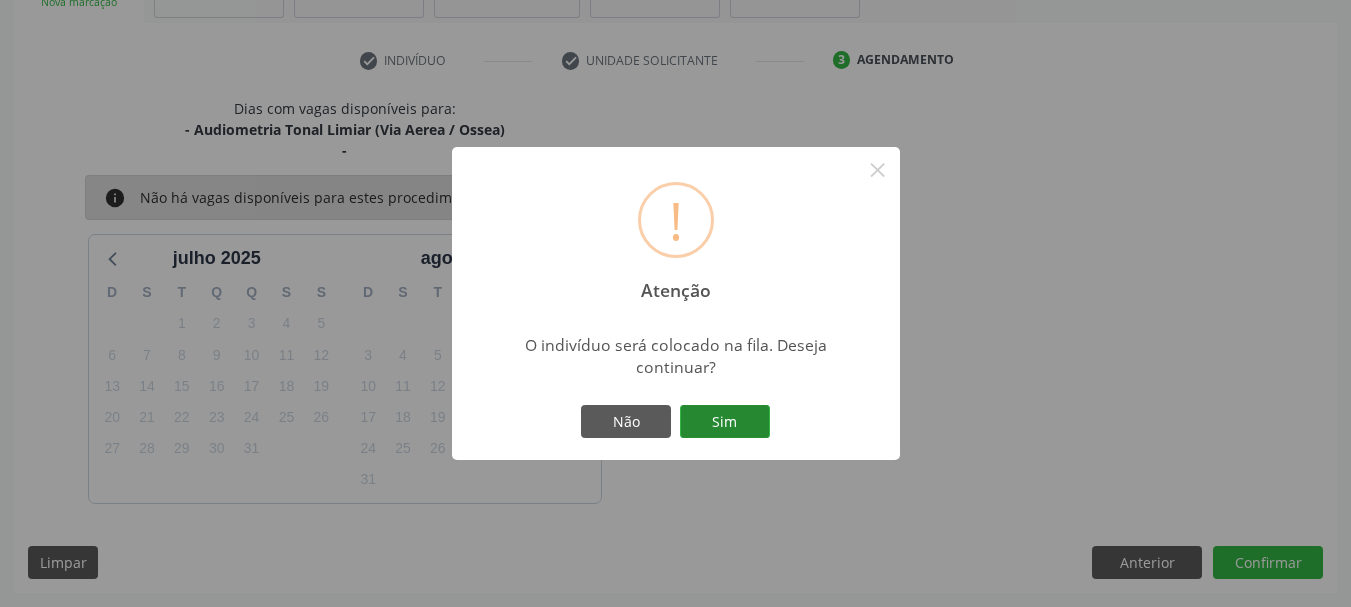 click on "Sim" at bounding box center (725, 422) 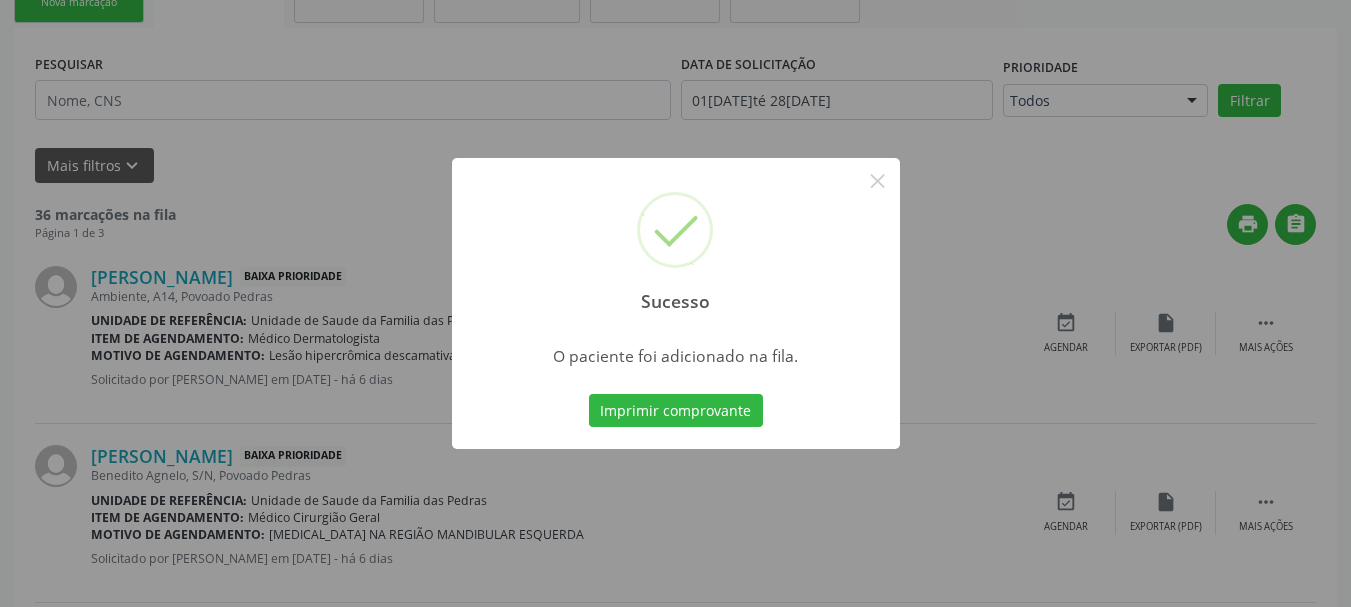 scroll, scrollTop: 88, scrollLeft: 0, axis: vertical 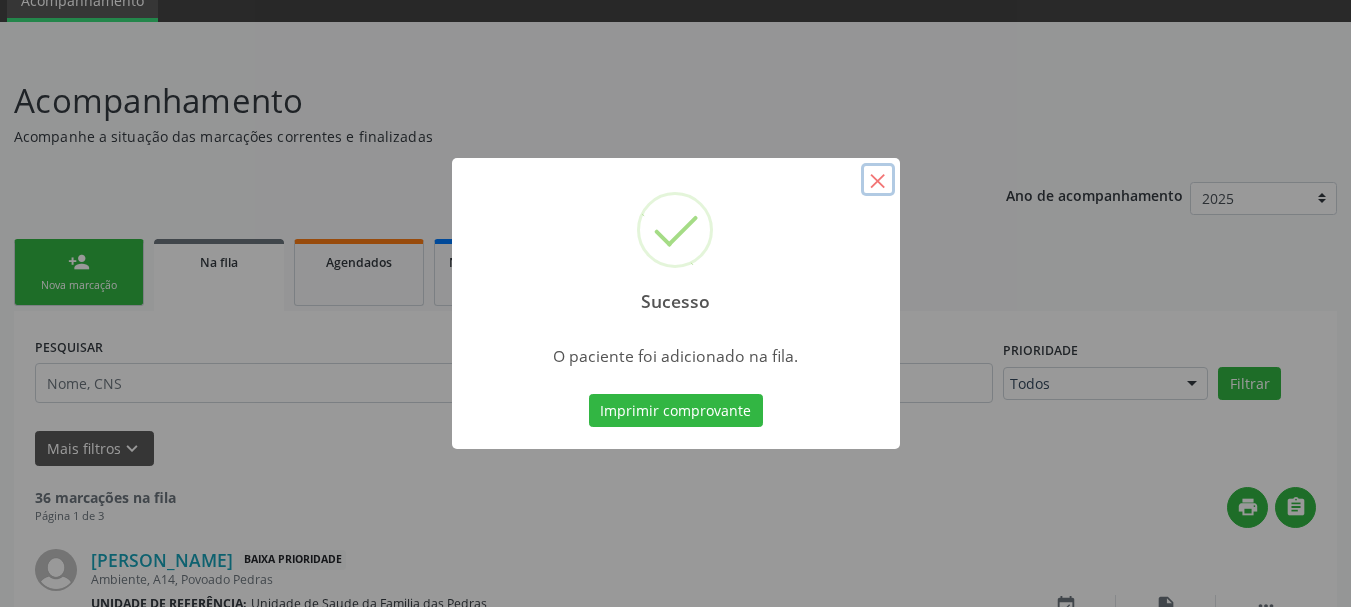 click on "×" at bounding box center (878, 180) 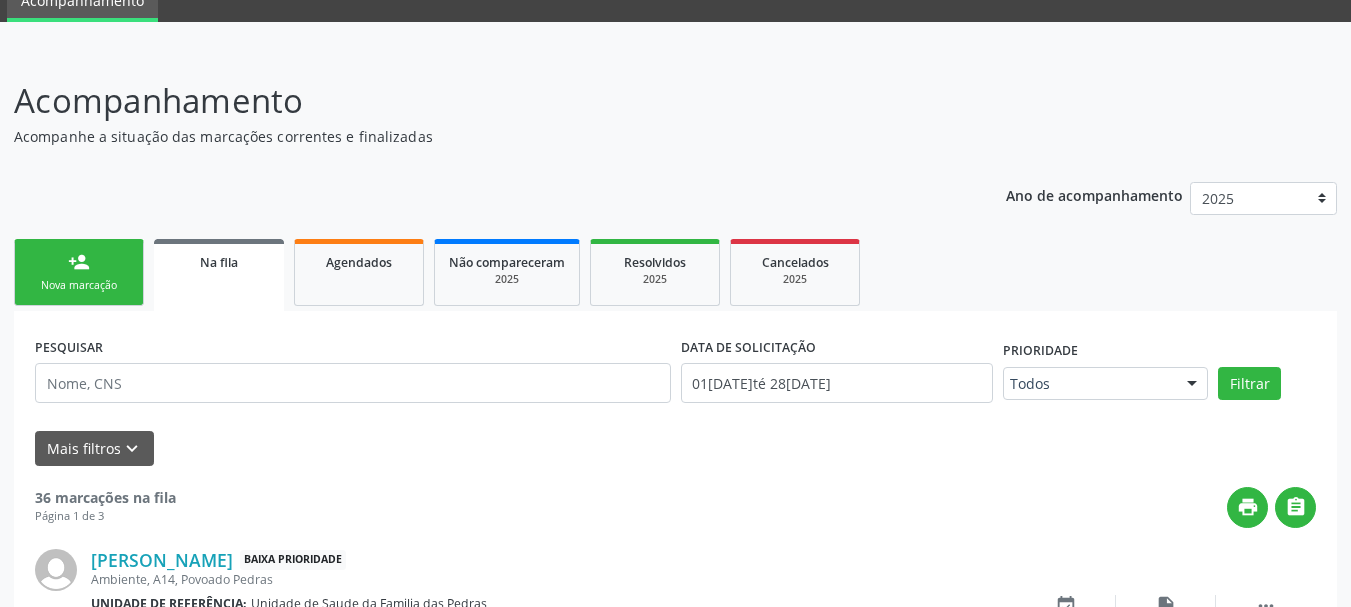 click on "Nova marcação" at bounding box center (79, 285) 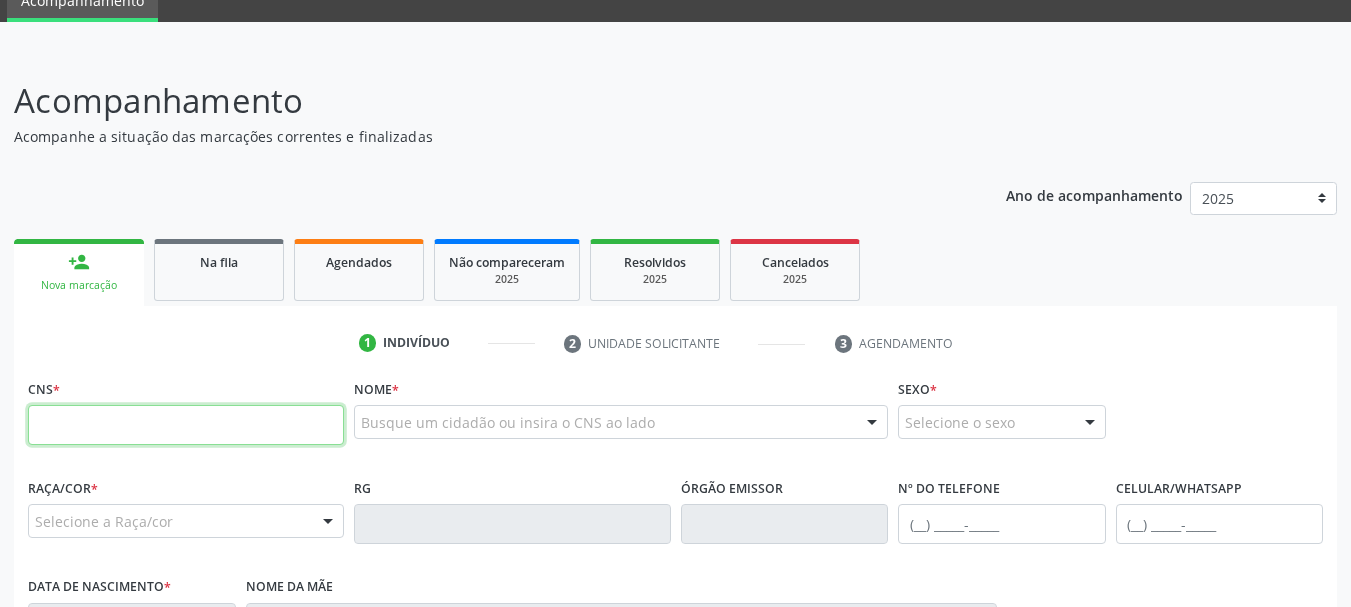 click at bounding box center [186, 425] 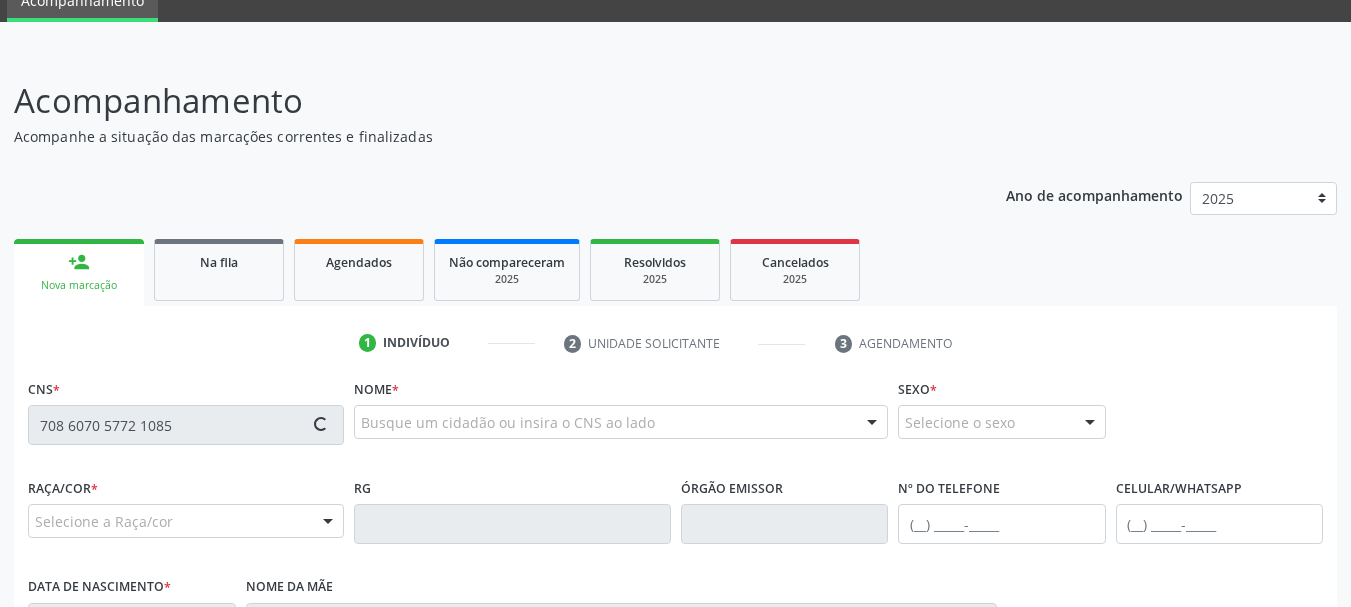 type on "708 6070 5772 1085" 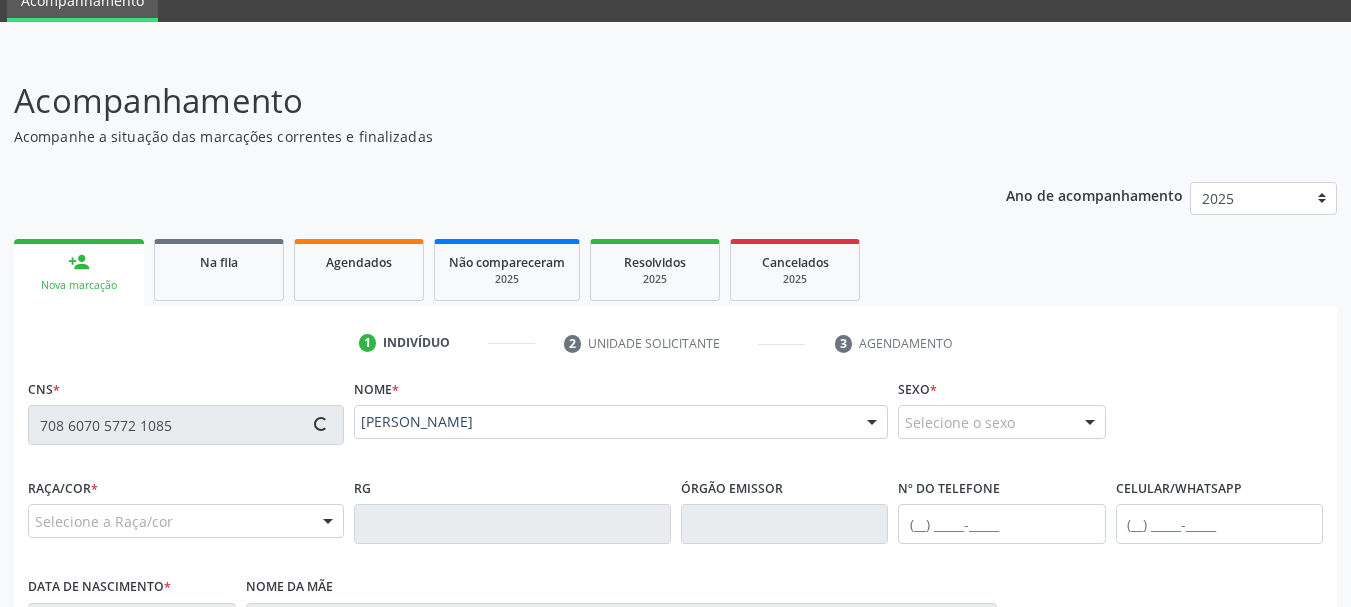 type on "[PHONE_NUMBER]" 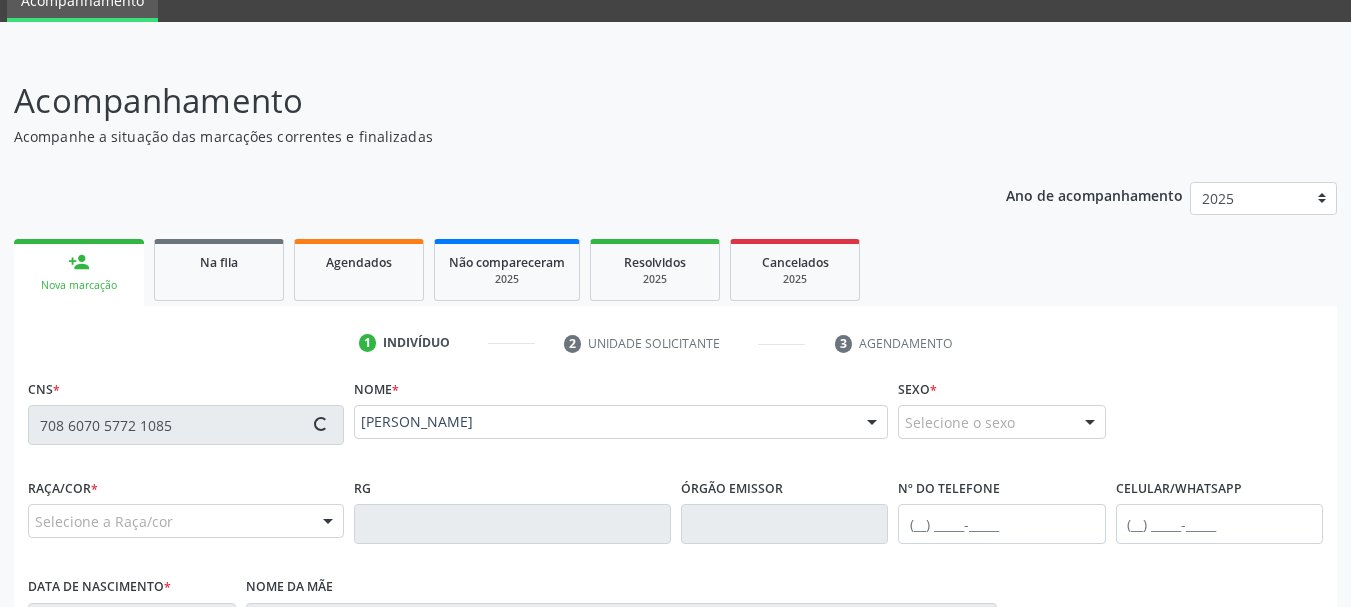 type on "18[DATE]" 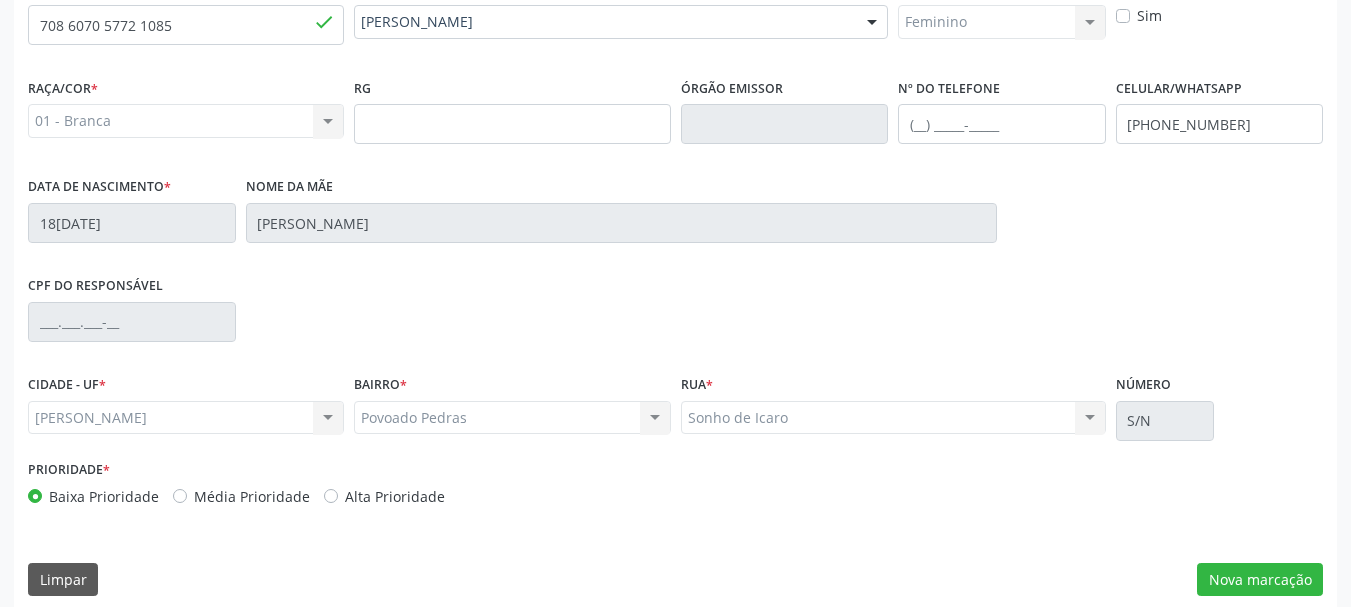 scroll, scrollTop: 505, scrollLeft: 0, axis: vertical 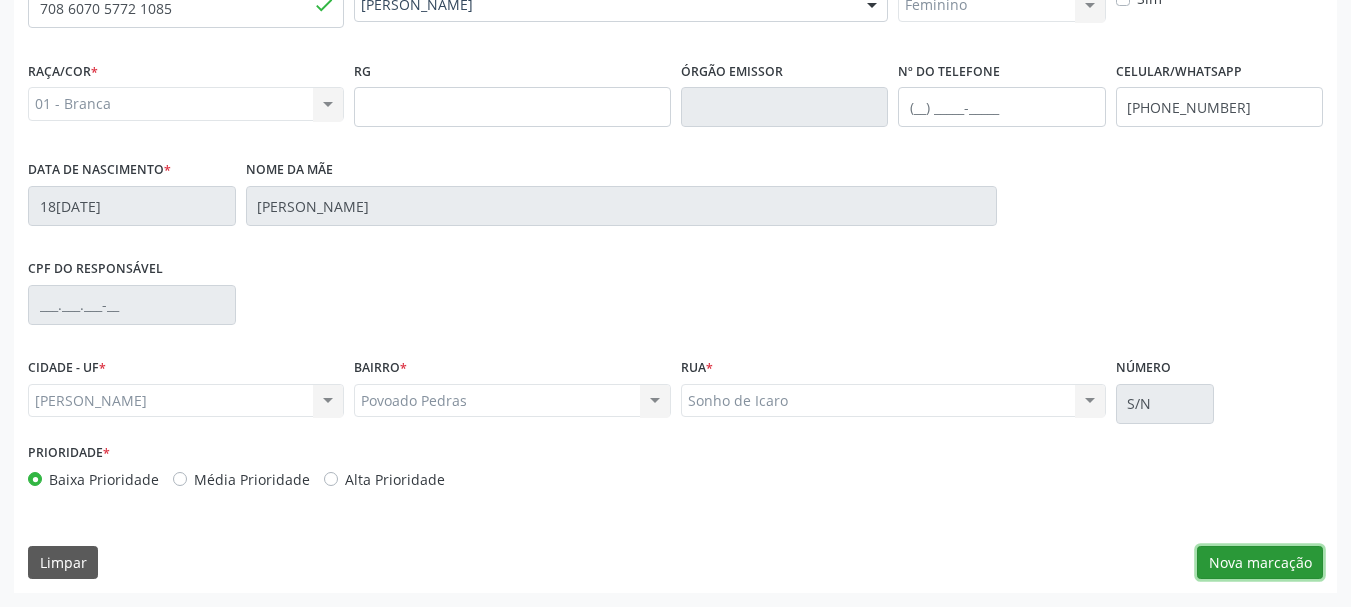 click on "Nova marcação" at bounding box center [1260, 563] 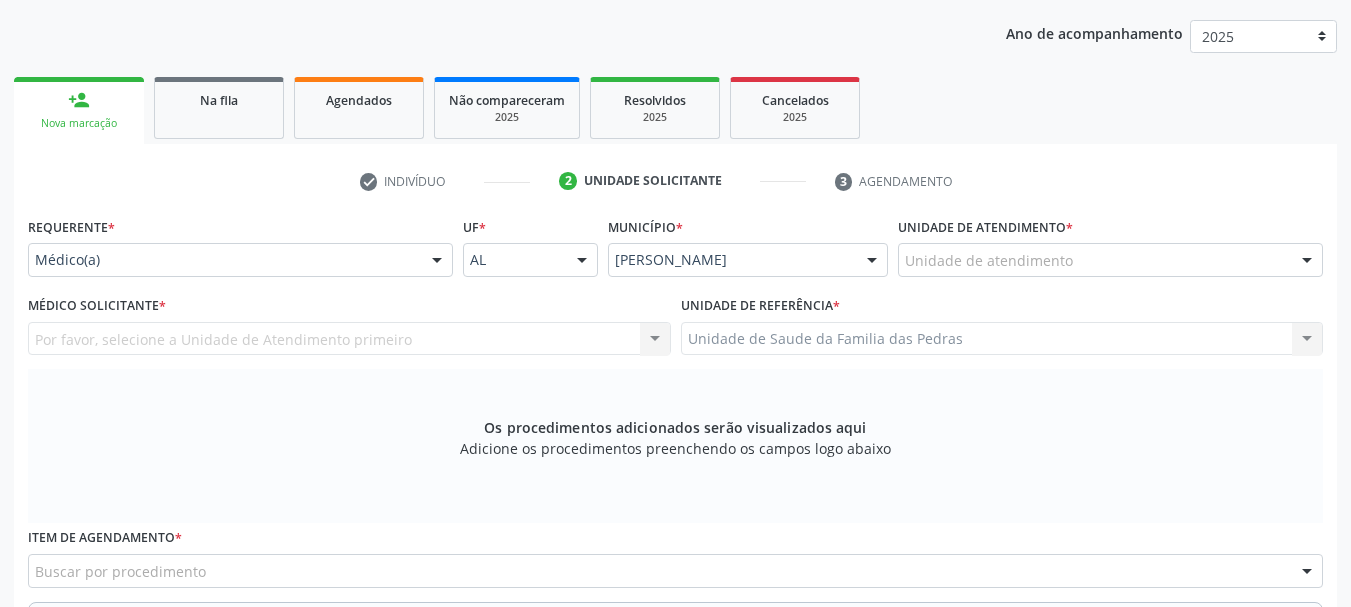scroll, scrollTop: 205, scrollLeft: 0, axis: vertical 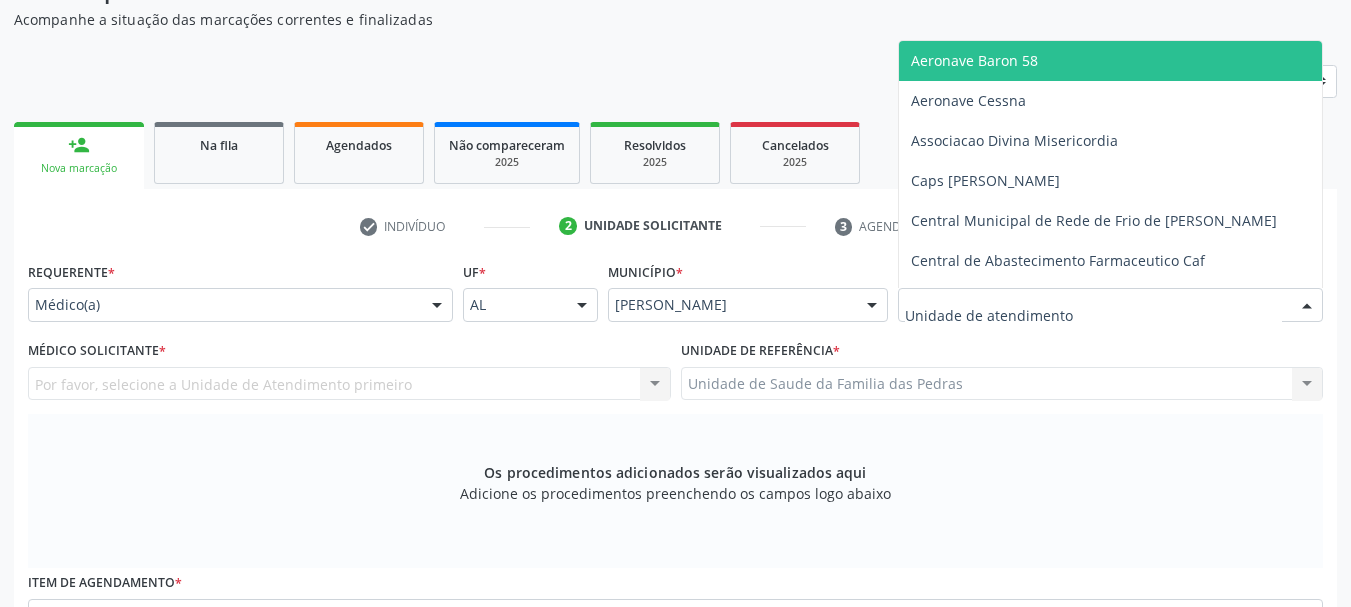 click at bounding box center [1110, 305] 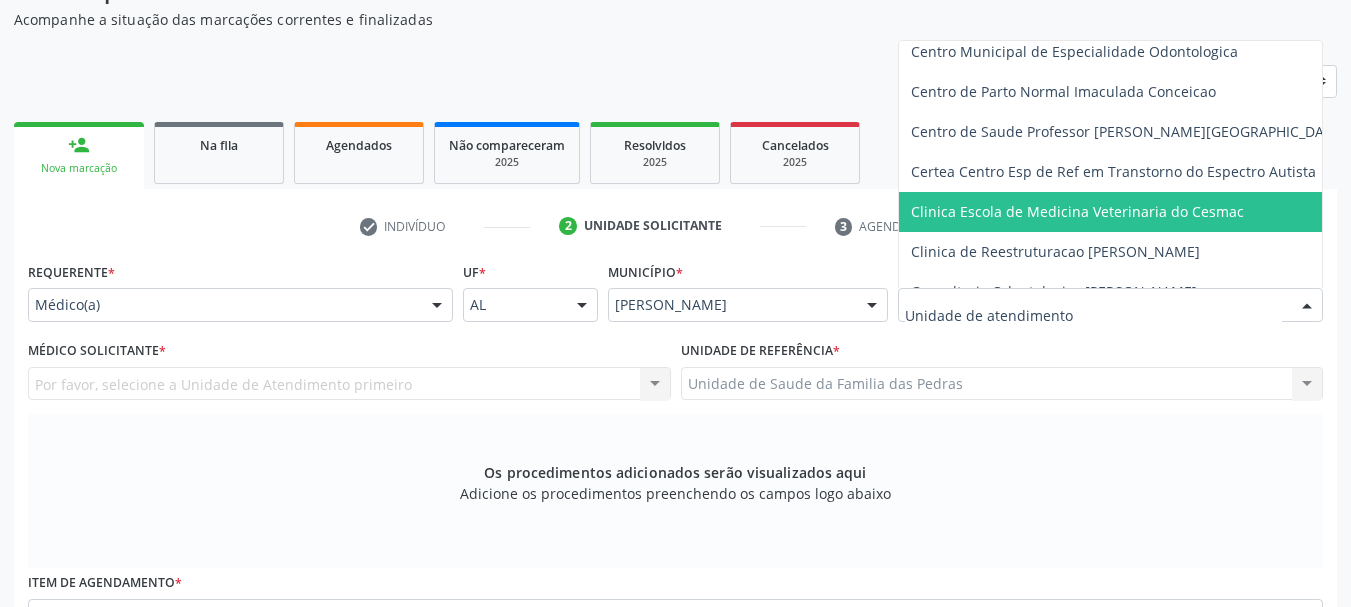scroll, scrollTop: 200, scrollLeft: 0, axis: vertical 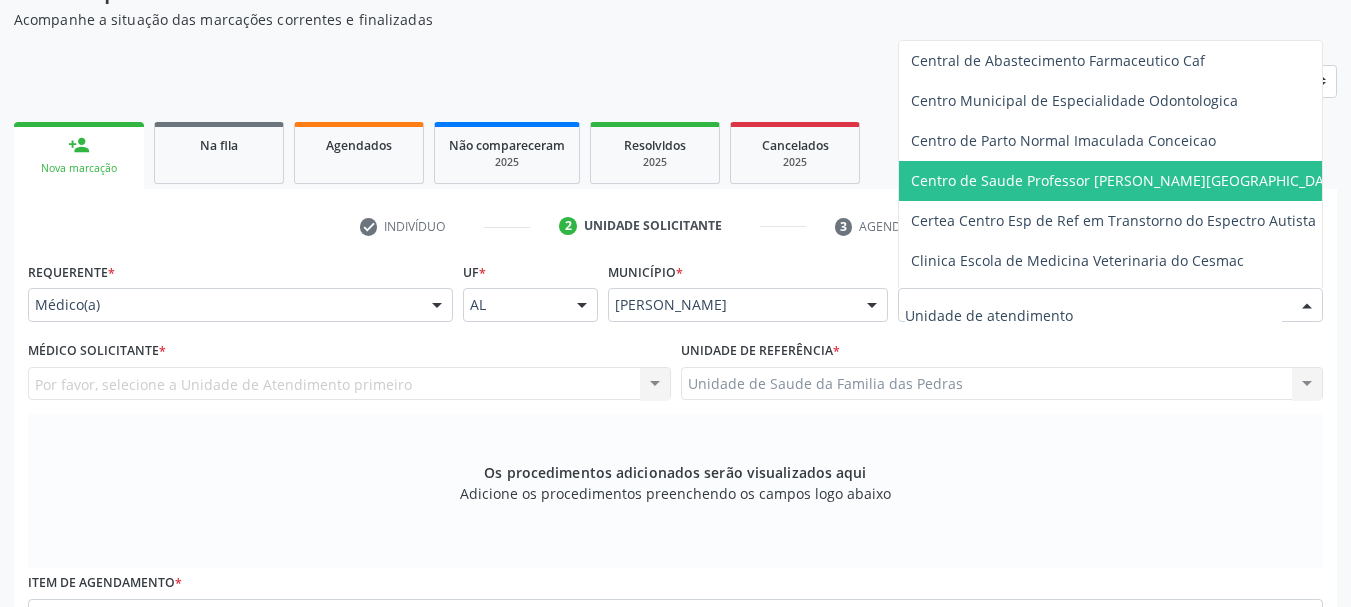 click on "Centro de Saude Professor [PERSON_NAME][GEOGRAPHIC_DATA]" at bounding box center [1148, 181] 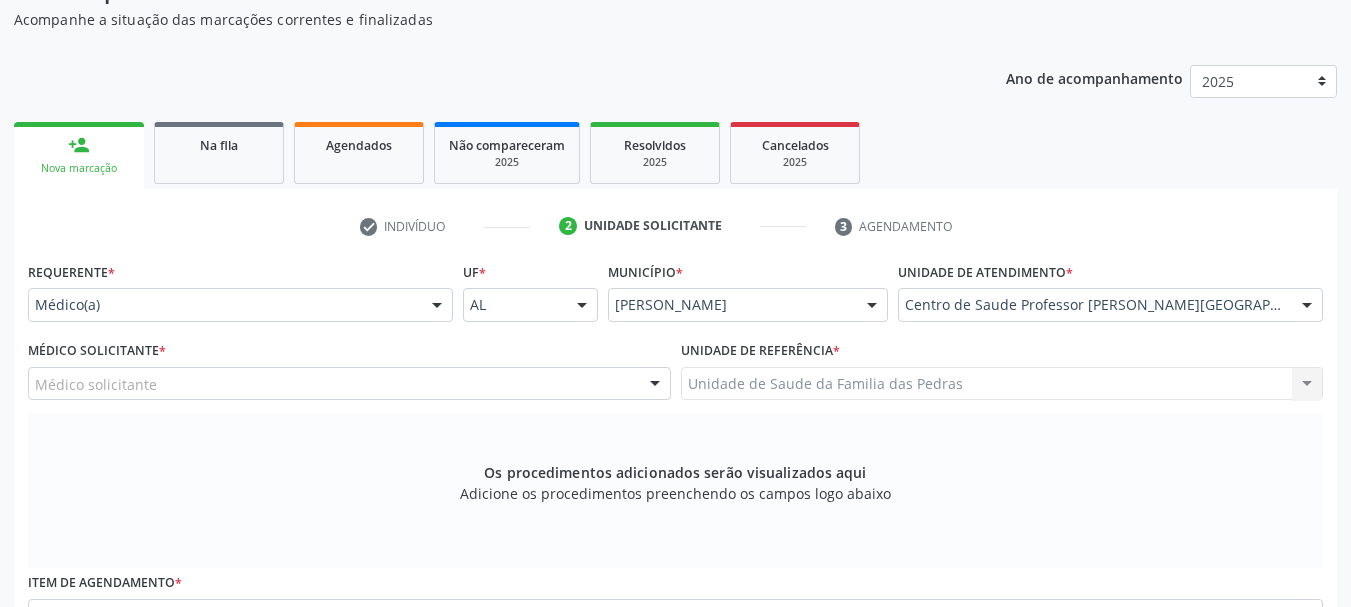 click on "Médico solicitante" at bounding box center [349, 384] 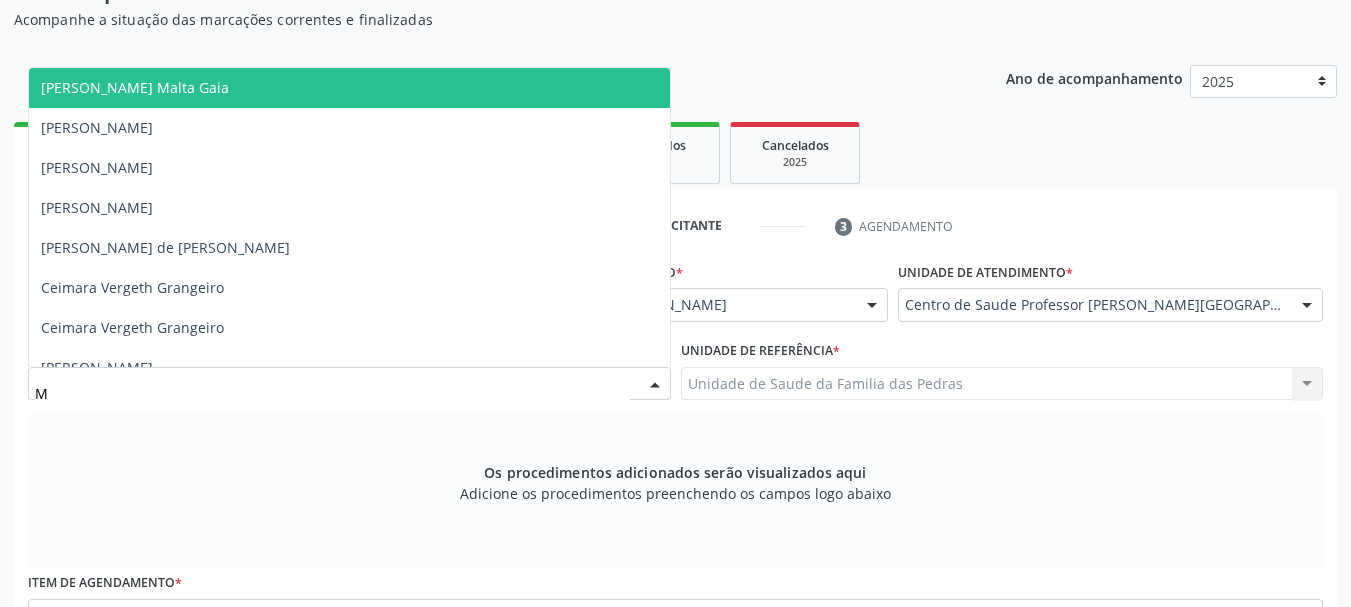 type on "MI" 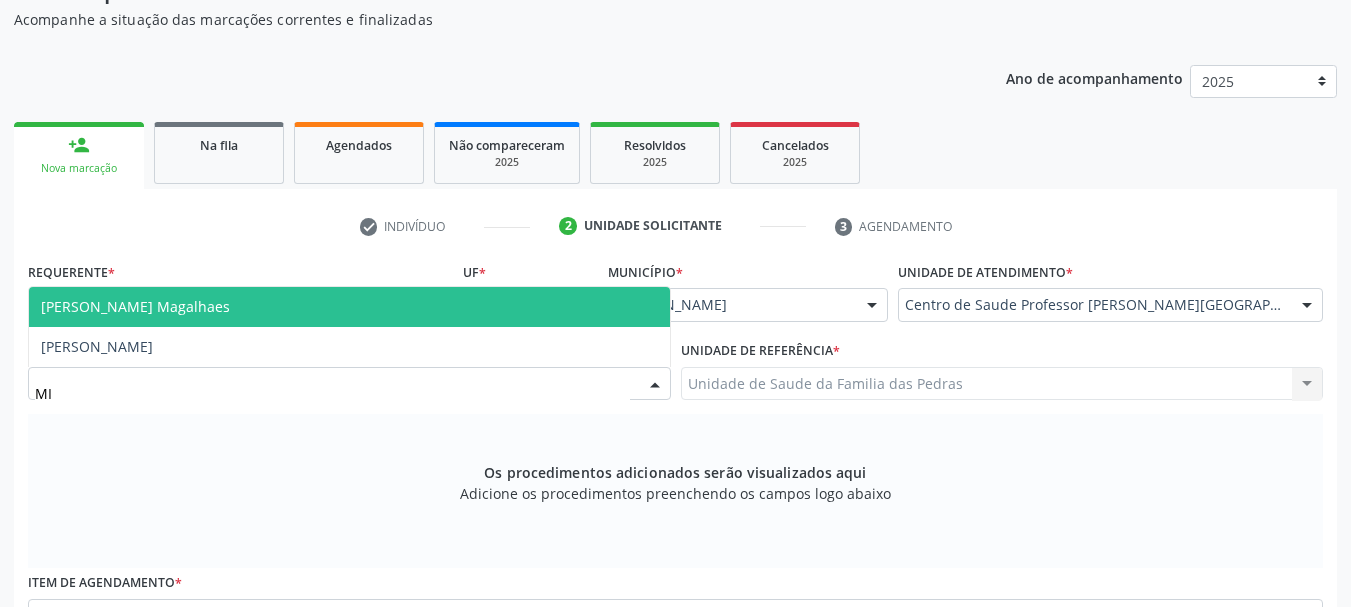 click on "[PERSON_NAME] Magalhaes" at bounding box center [349, 307] 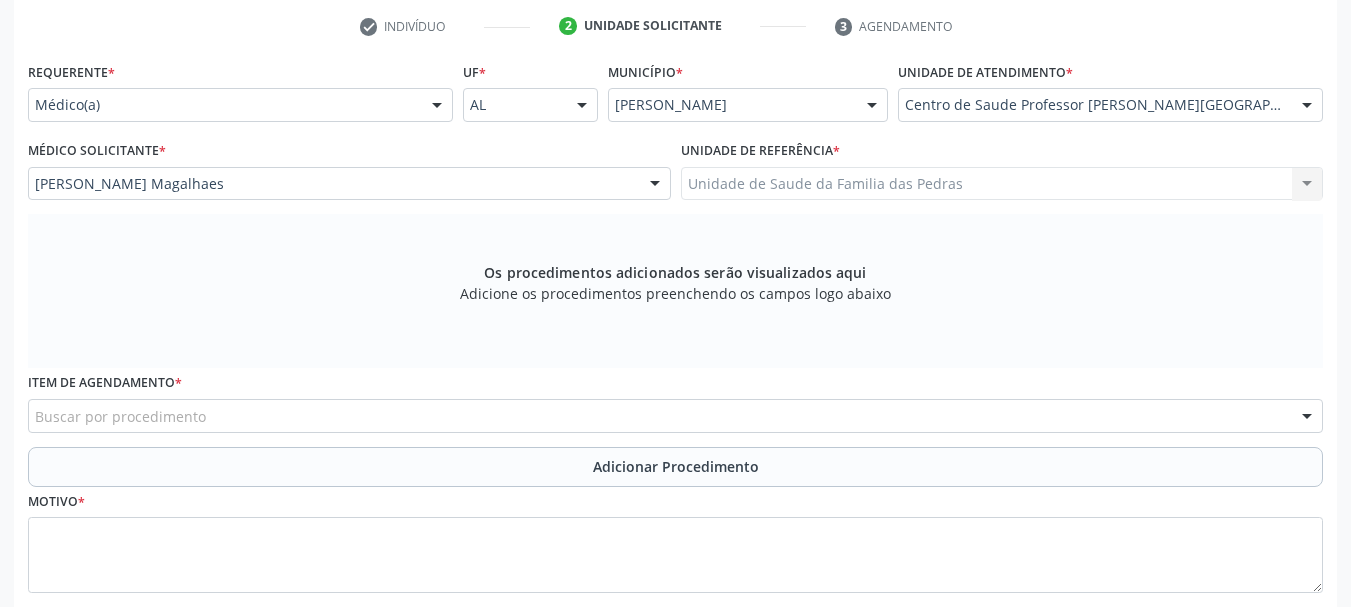 scroll, scrollTop: 505, scrollLeft: 0, axis: vertical 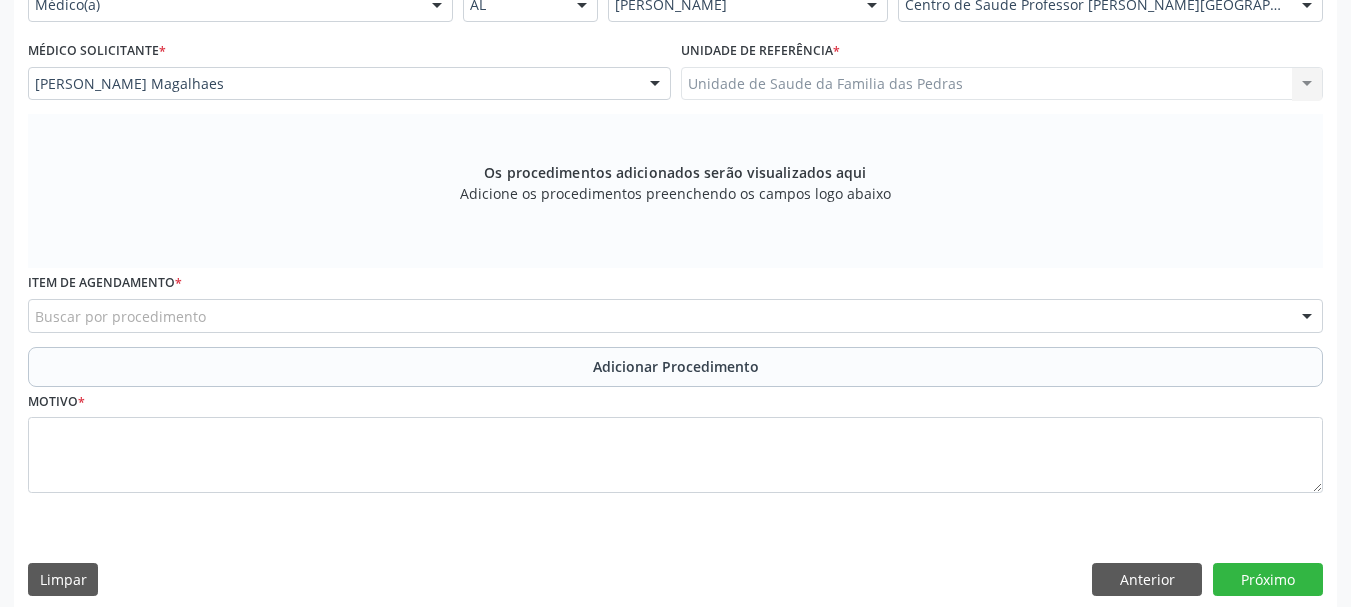 click on "Buscar por procedimento" at bounding box center (675, 316) 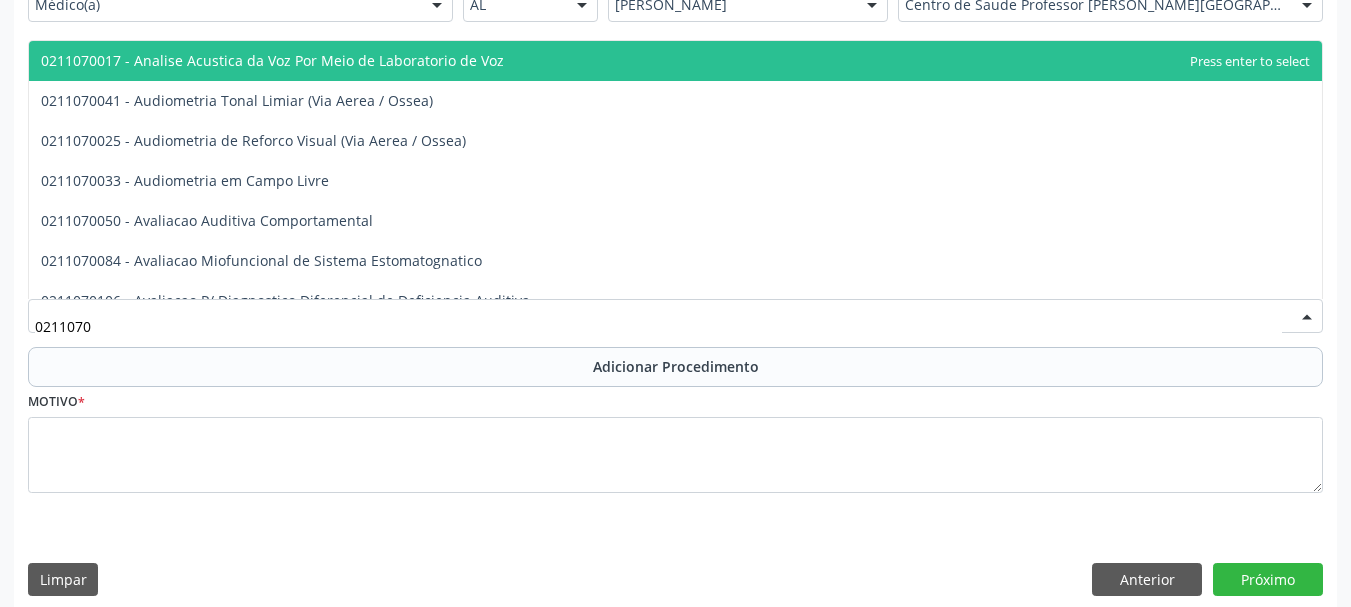 type on "02110702" 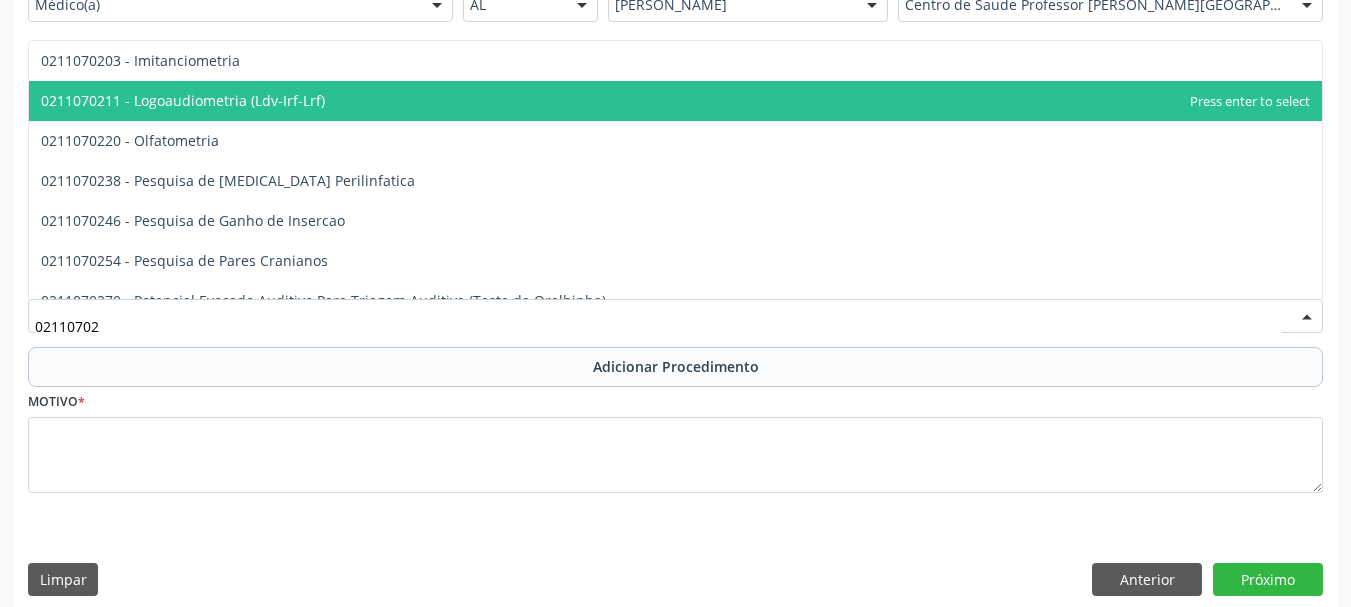 click on "0211070211 - Logoaudiometria (Ldv-Irf-Lrf)" at bounding box center (183, 100) 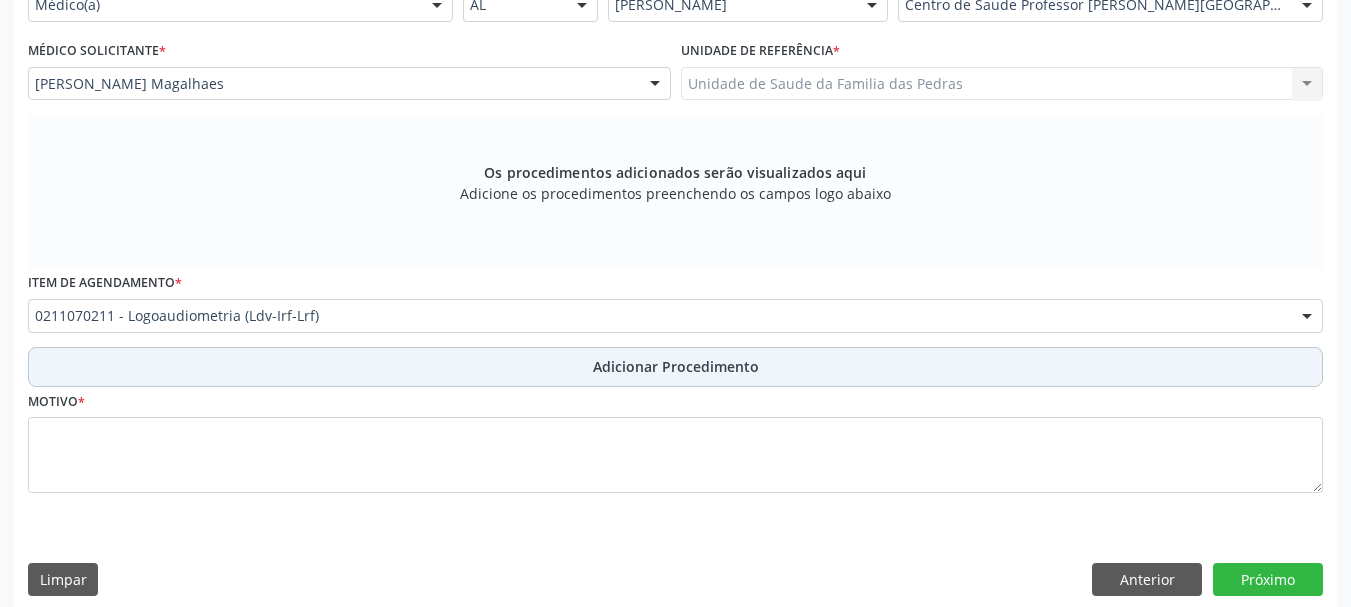click on "Adicionar Procedimento" at bounding box center (675, 367) 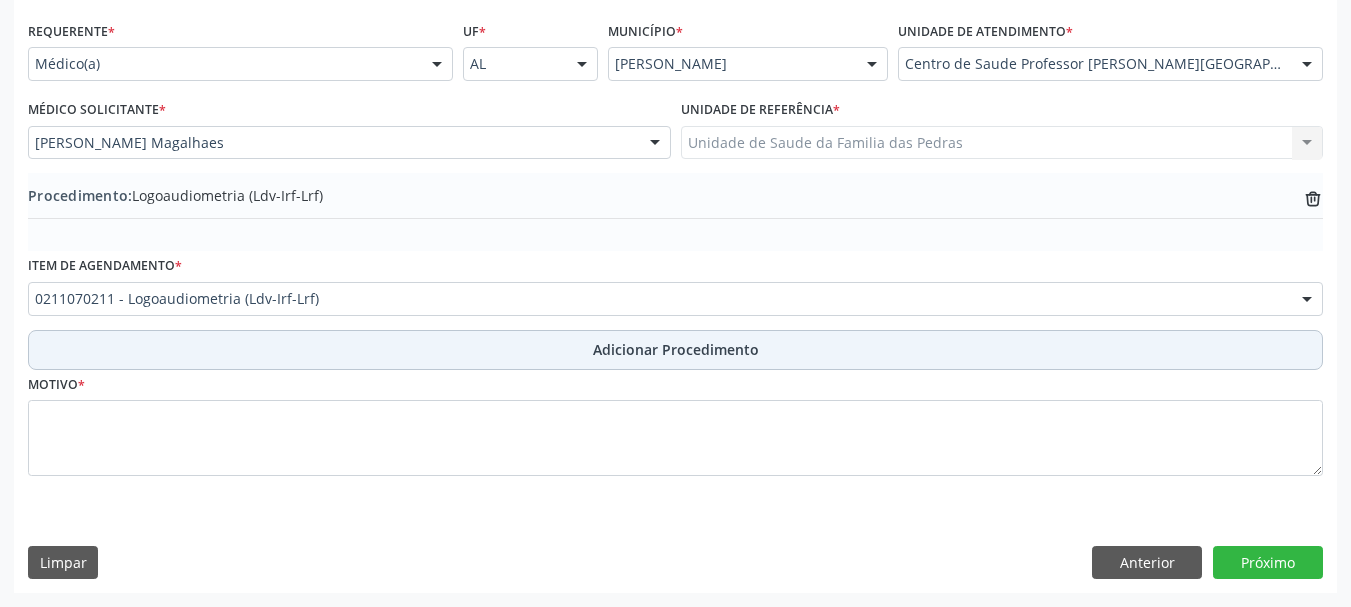 scroll, scrollTop: 446, scrollLeft: 0, axis: vertical 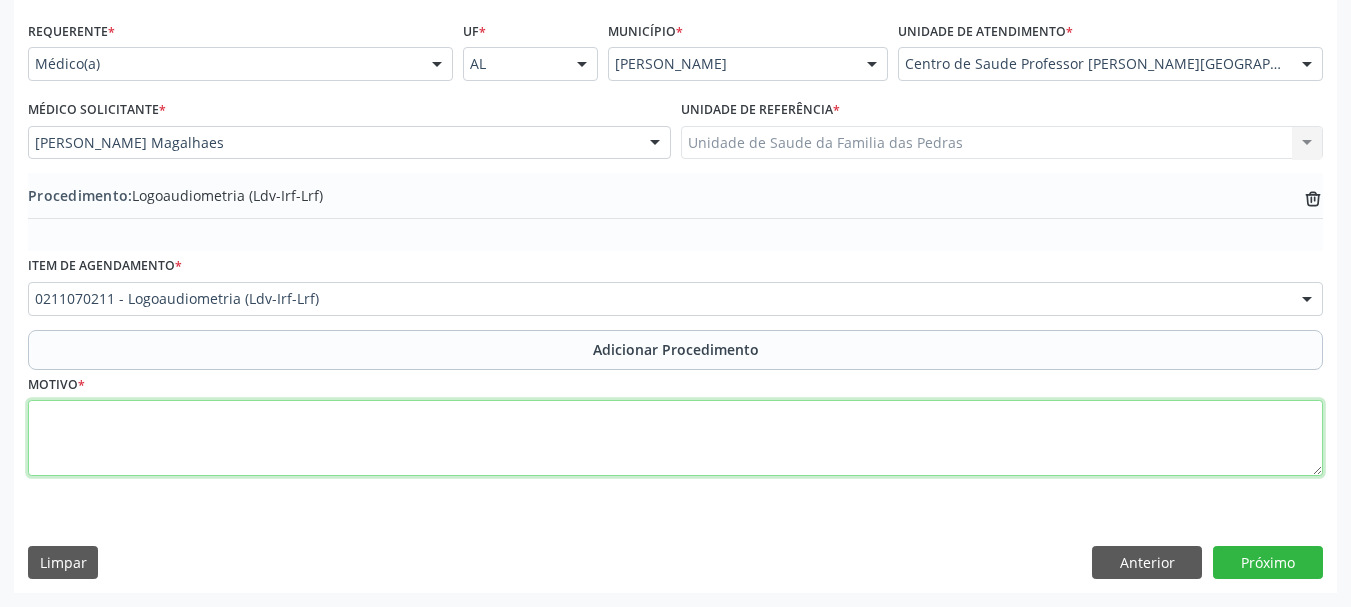 click at bounding box center (675, 438) 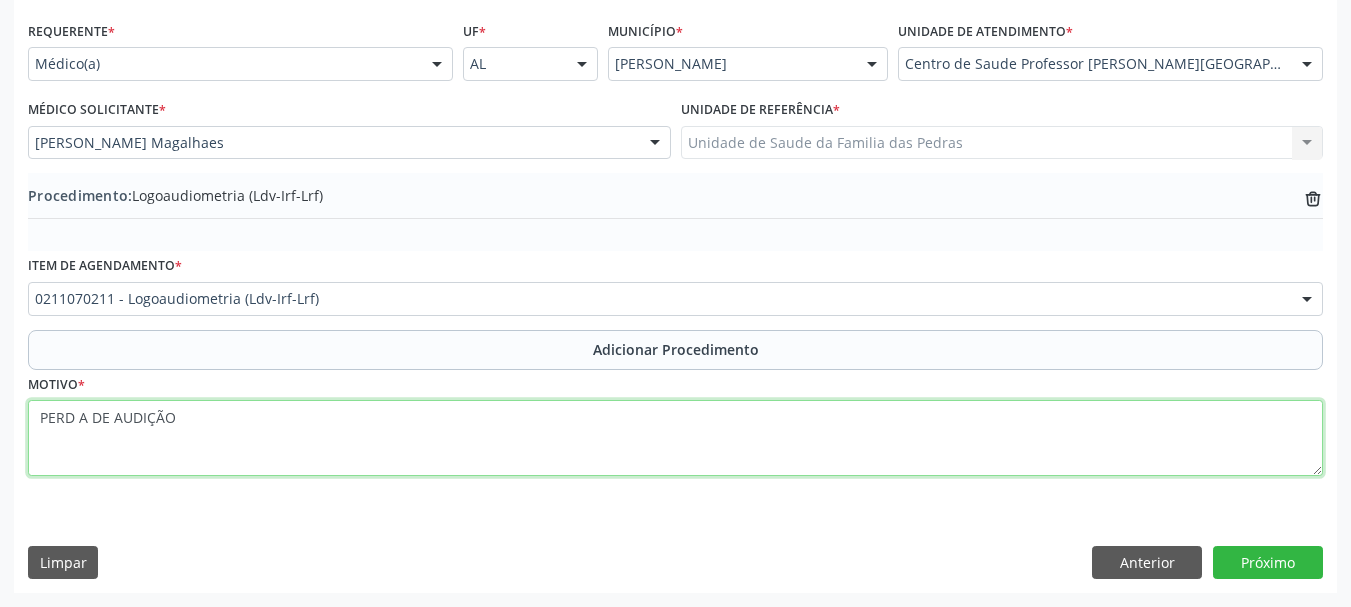 click on "PERD A DE AUDIÇÃO" at bounding box center (675, 438) 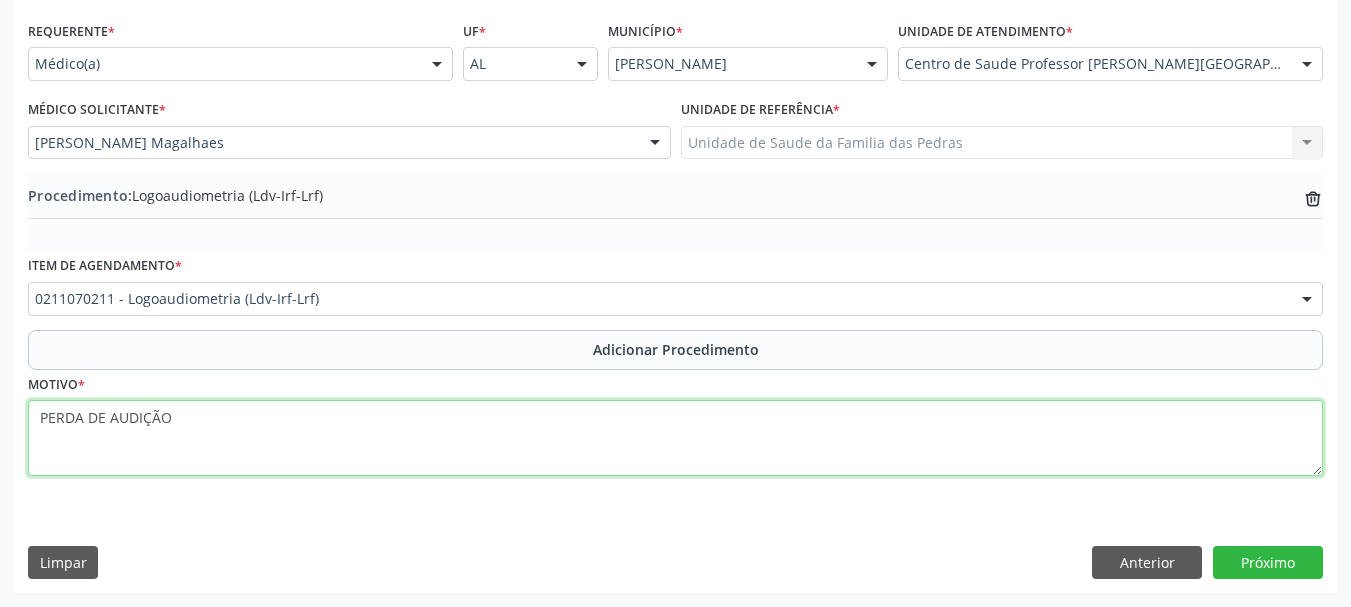 click on "PERDA DE AUDIÇÃO" at bounding box center [675, 438] 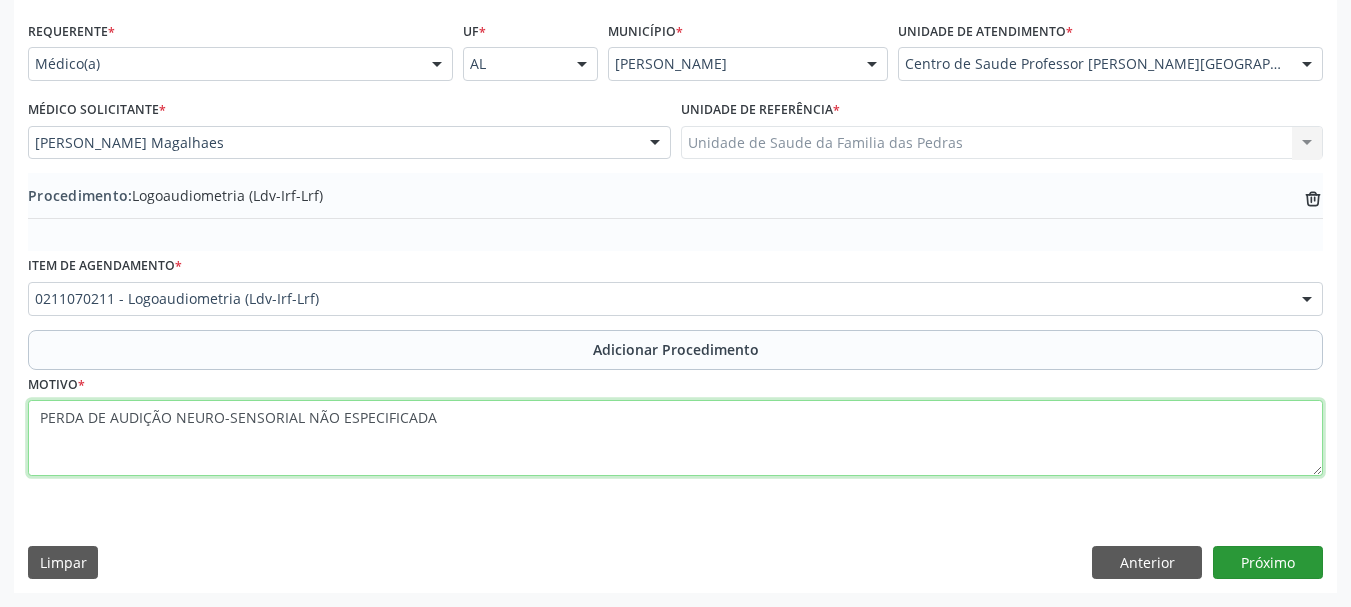 type on "PERDA DE AUDIÇÃO NEURO-SENSORIAL NÃO ESPECIFICADA" 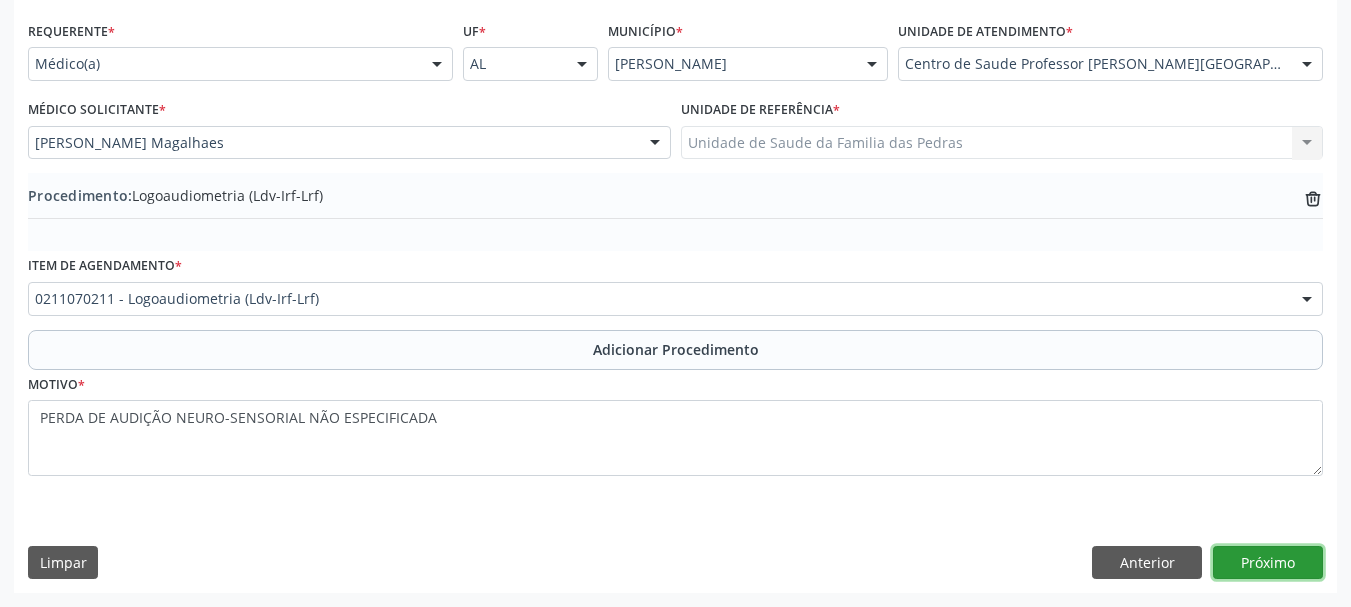 click on "Próximo" at bounding box center (1268, 563) 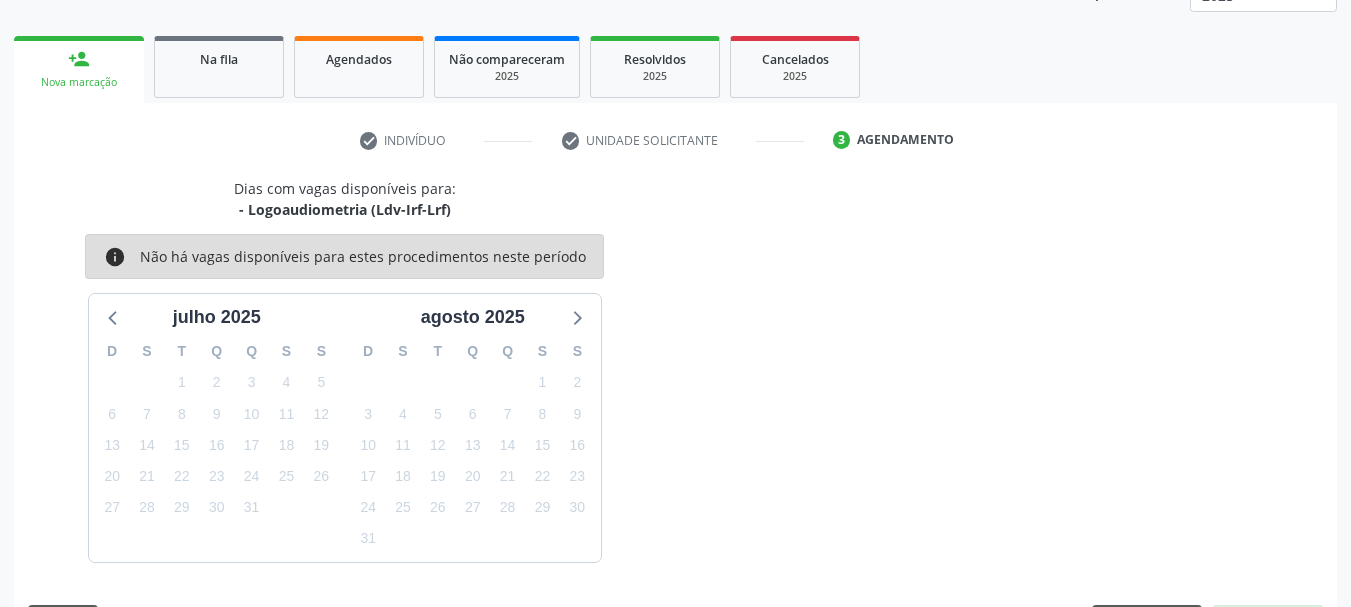 scroll, scrollTop: 350, scrollLeft: 0, axis: vertical 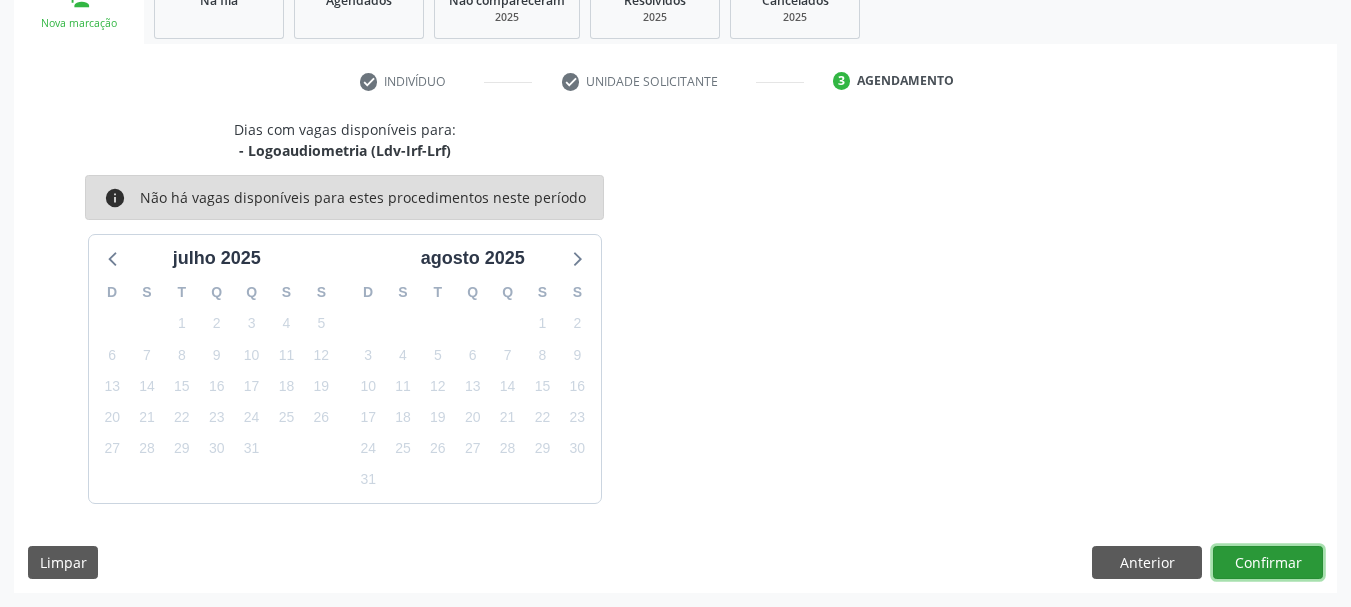 click on "Confirmar" at bounding box center (1268, 563) 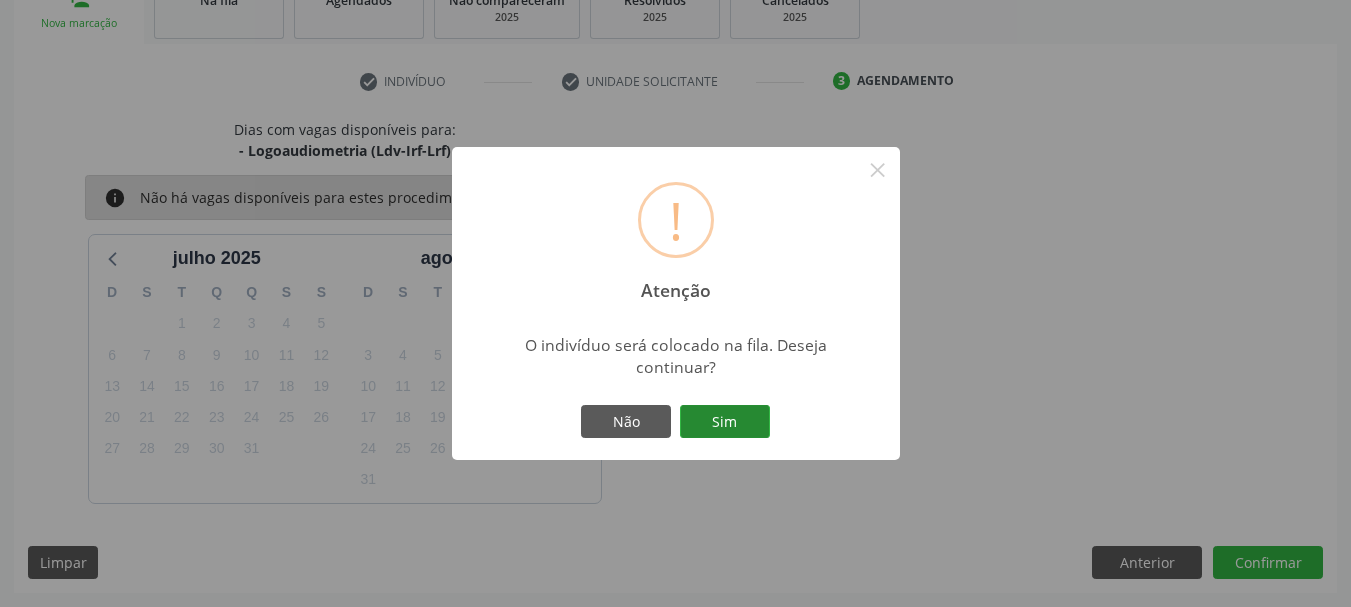 click on "Sim" at bounding box center (725, 422) 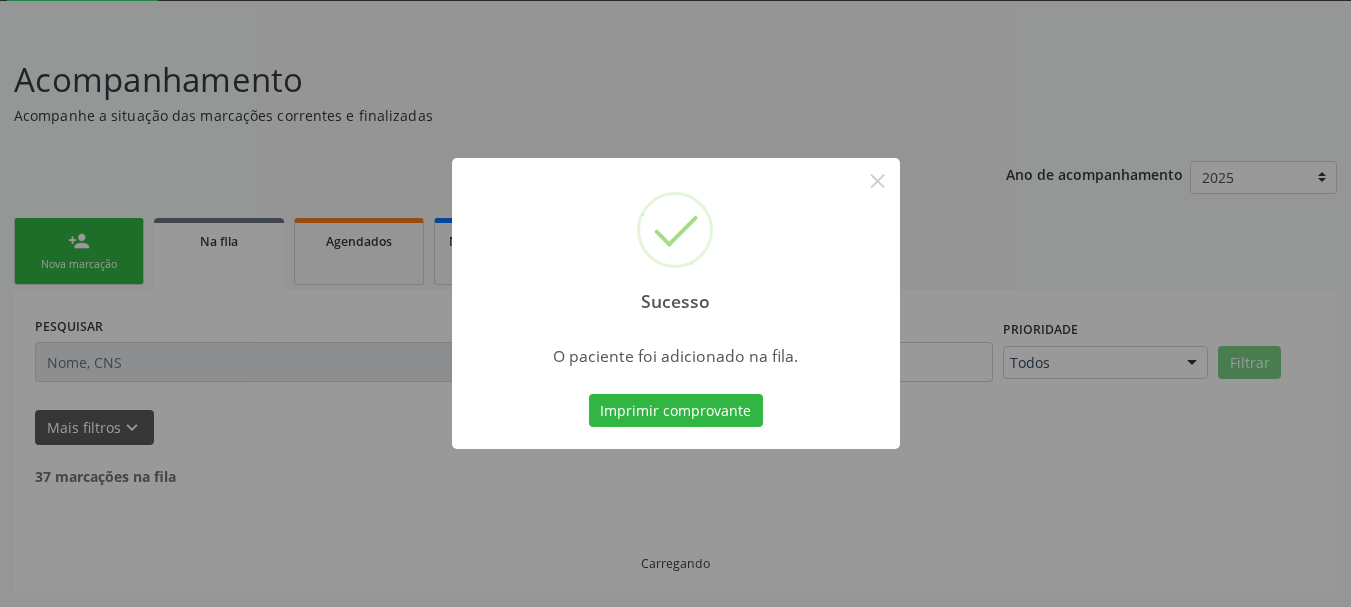 scroll, scrollTop: 88, scrollLeft: 0, axis: vertical 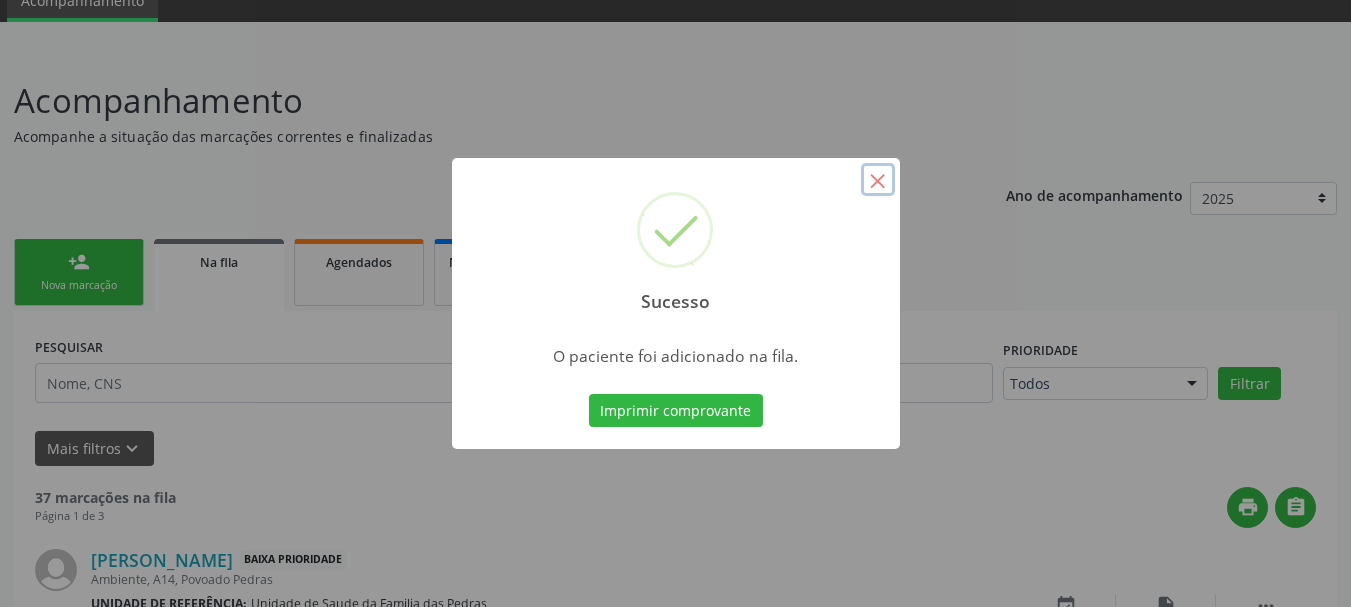 click on "×" at bounding box center (878, 180) 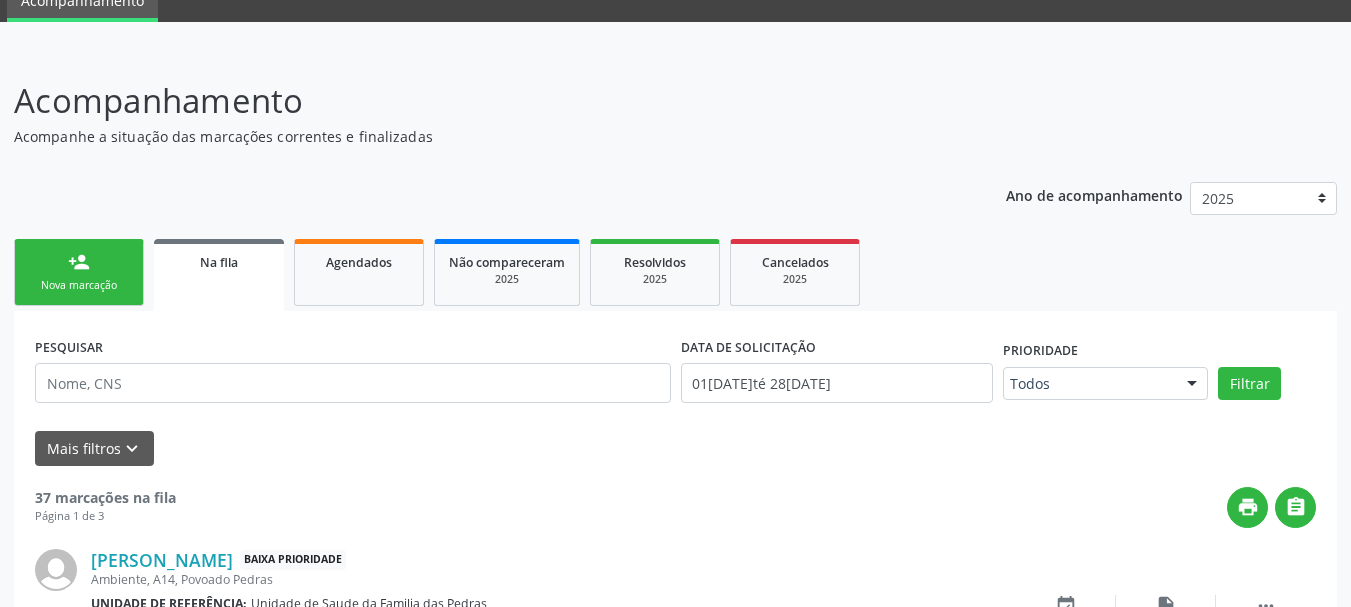 click on "Nova marcação" at bounding box center [79, 285] 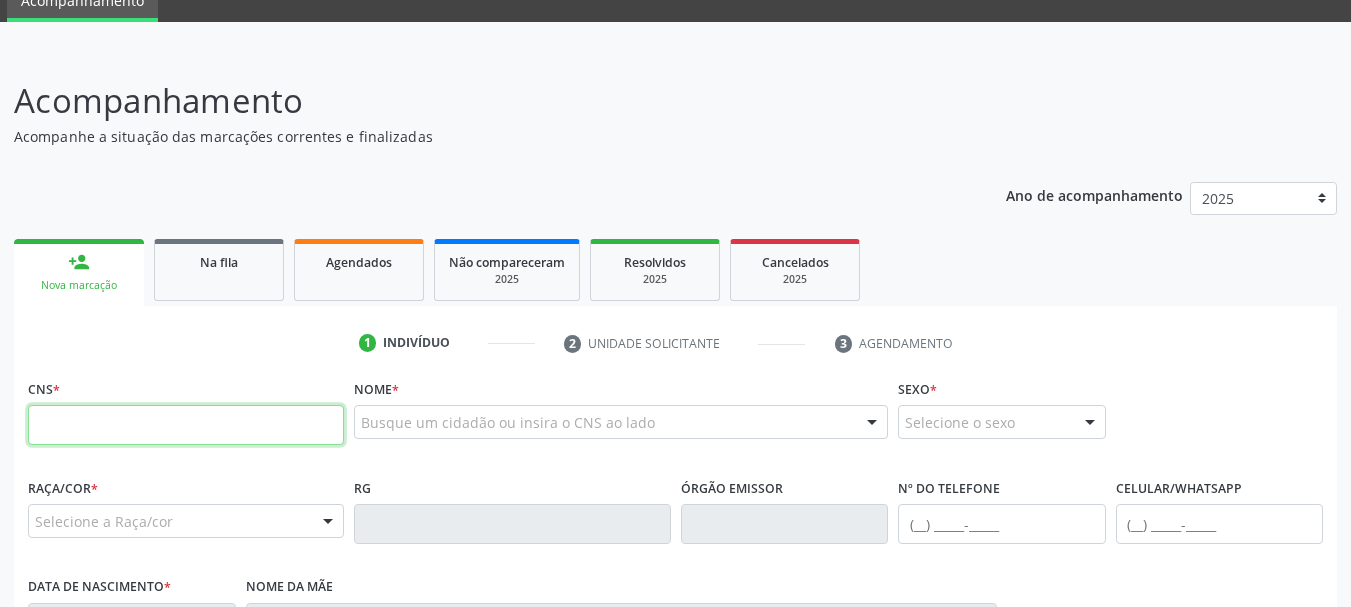click at bounding box center (186, 425) 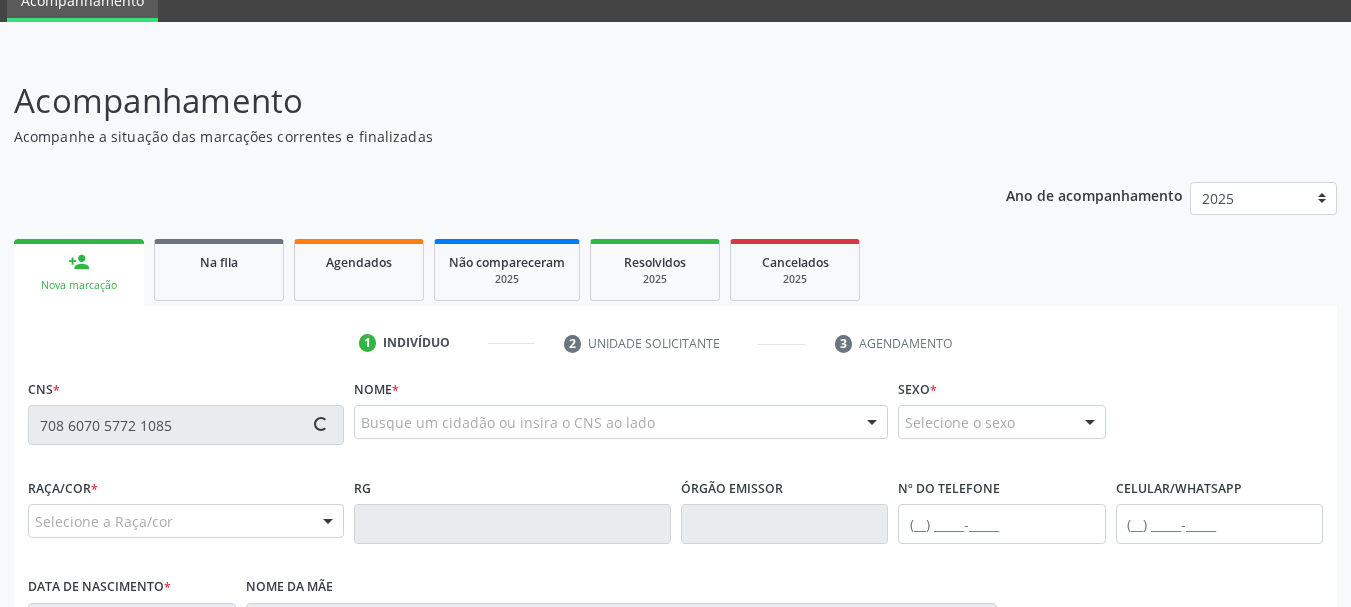 type on "708 6070 5772 1085" 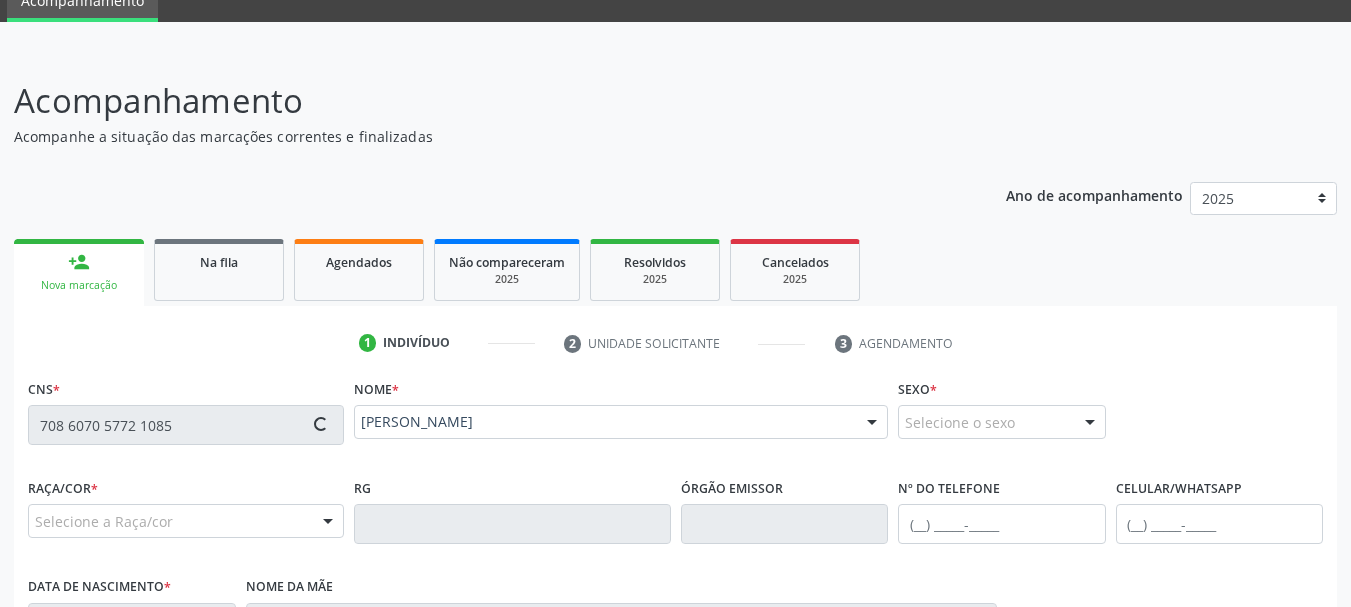 type on "[PHONE_NUMBER]" 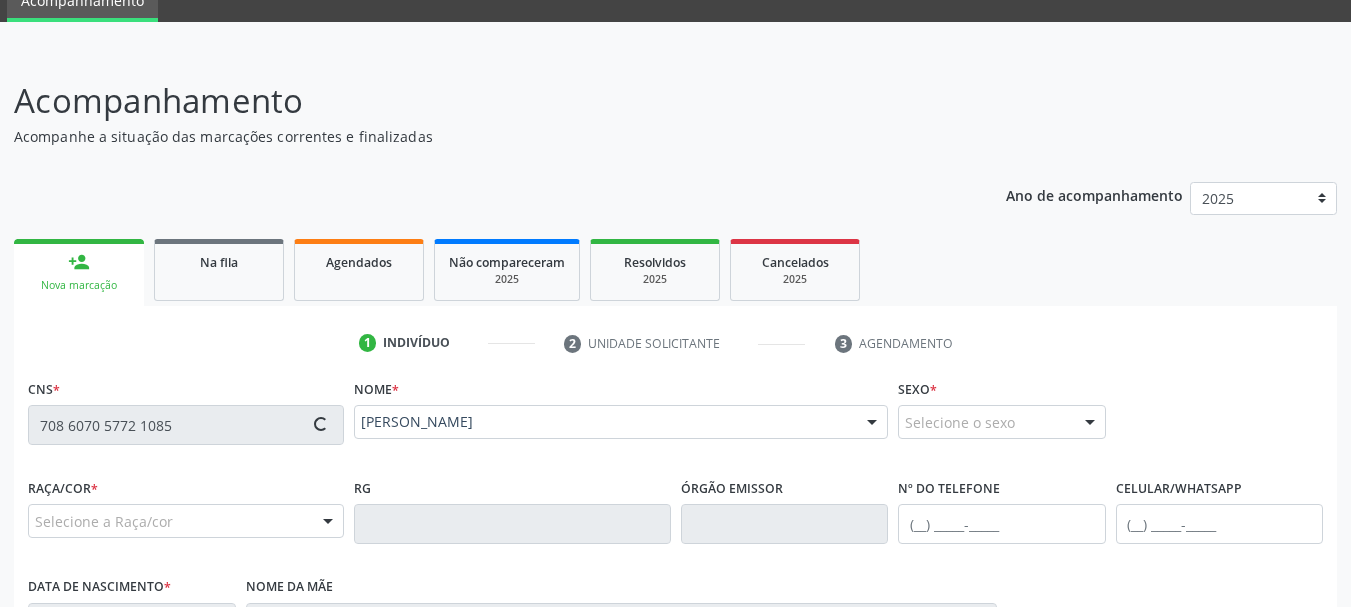 type on "18[DATE]" 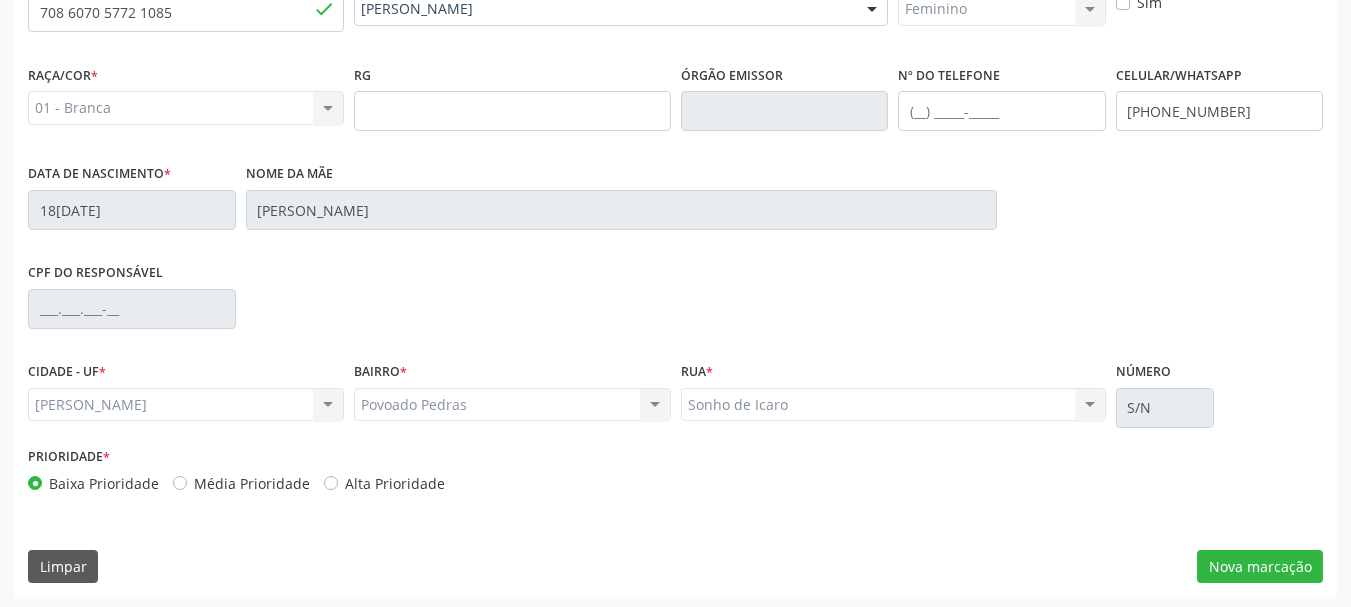 scroll, scrollTop: 505, scrollLeft: 0, axis: vertical 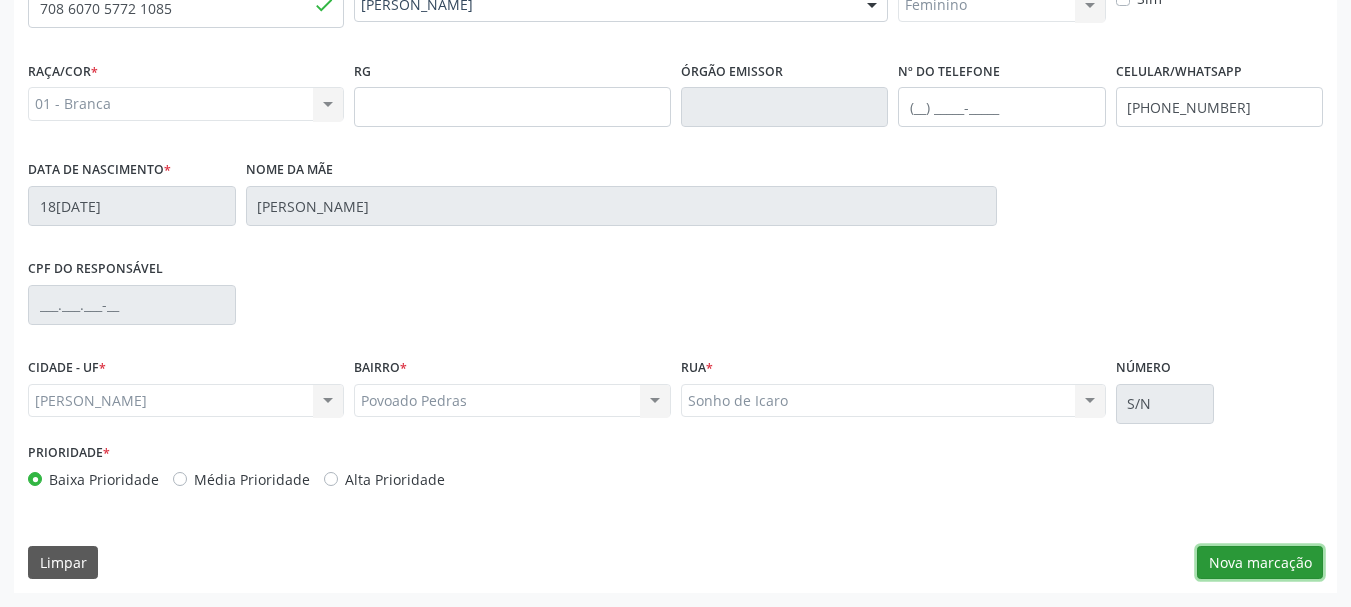 click on "Nova marcação" at bounding box center (1260, 563) 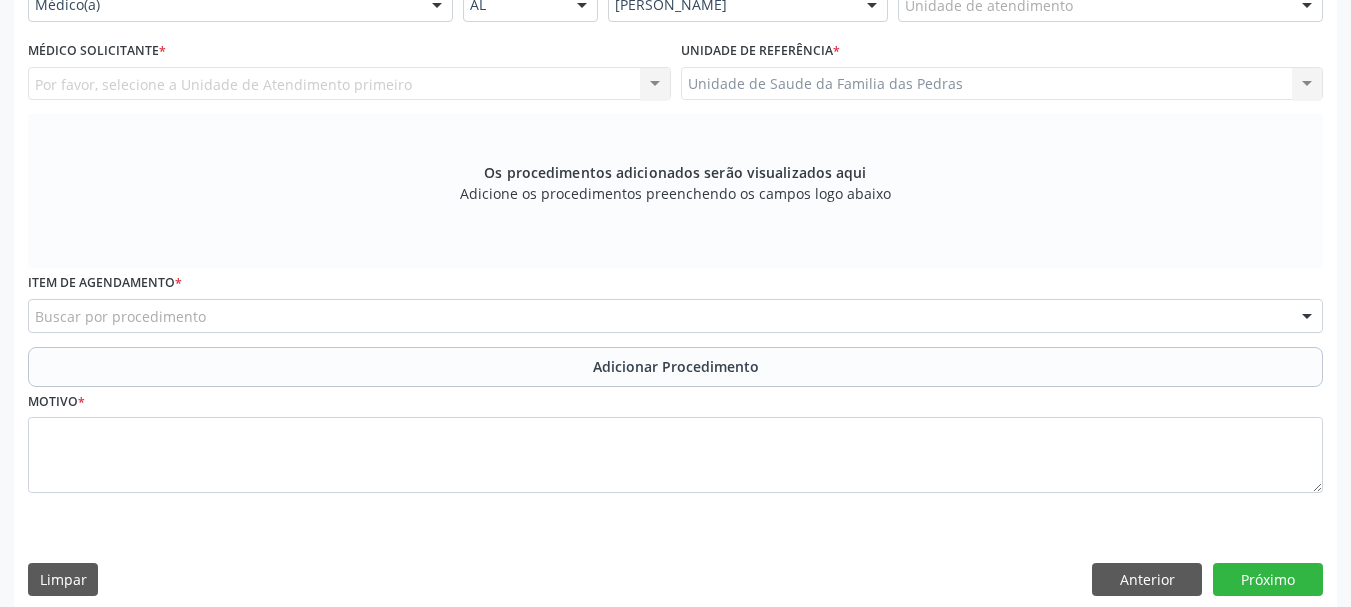 scroll, scrollTop: 205, scrollLeft: 0, axis: vertical 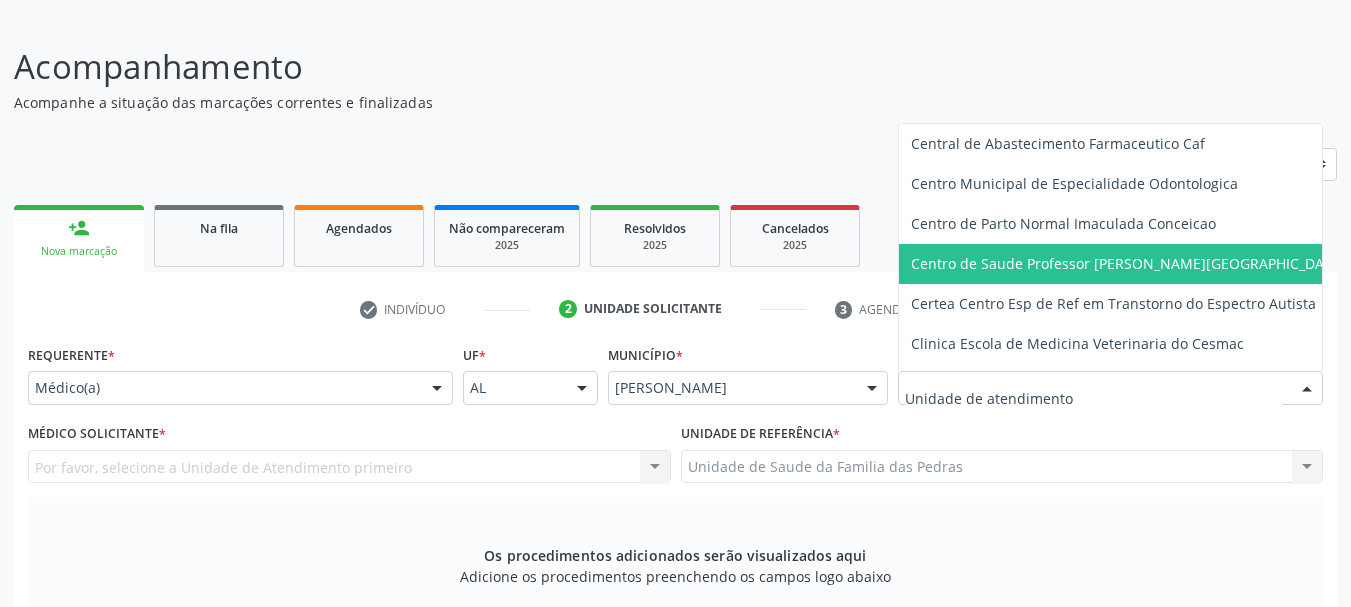 click on "Centro de Saude Professor [PERSON_NAME][GEOGRAPHIC_DATA]" at bounding box center (1128, 263) 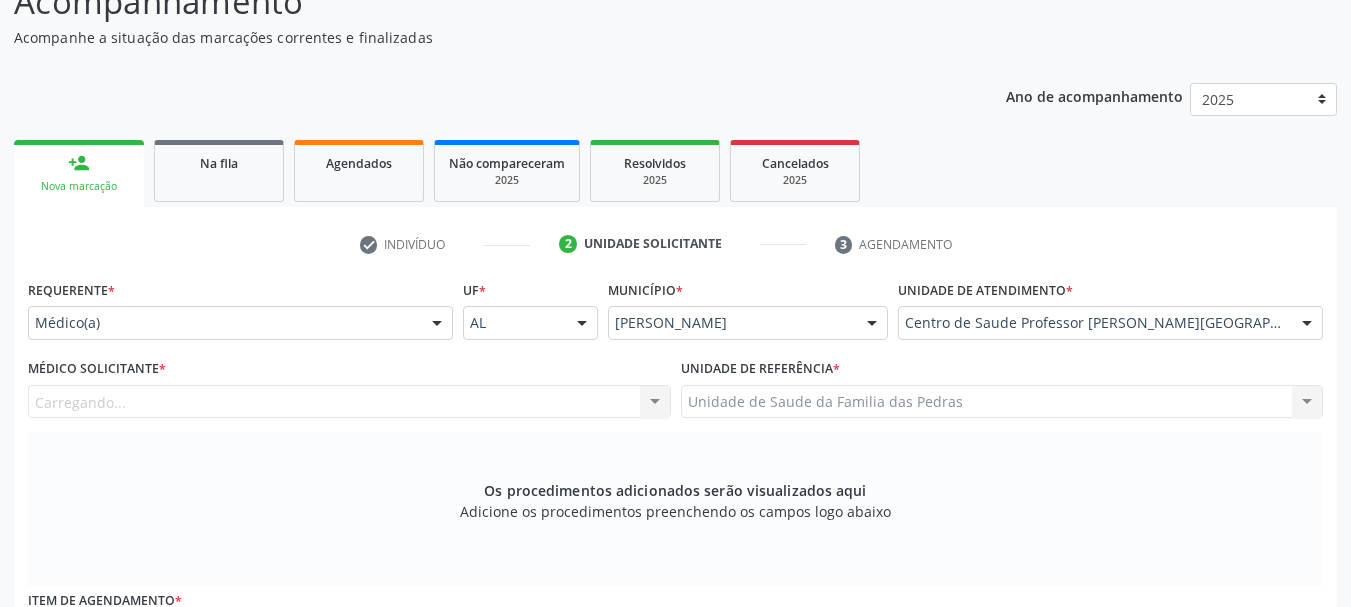 scroll, scrollTop: 222, scrollLeft: 0, axis: vertical 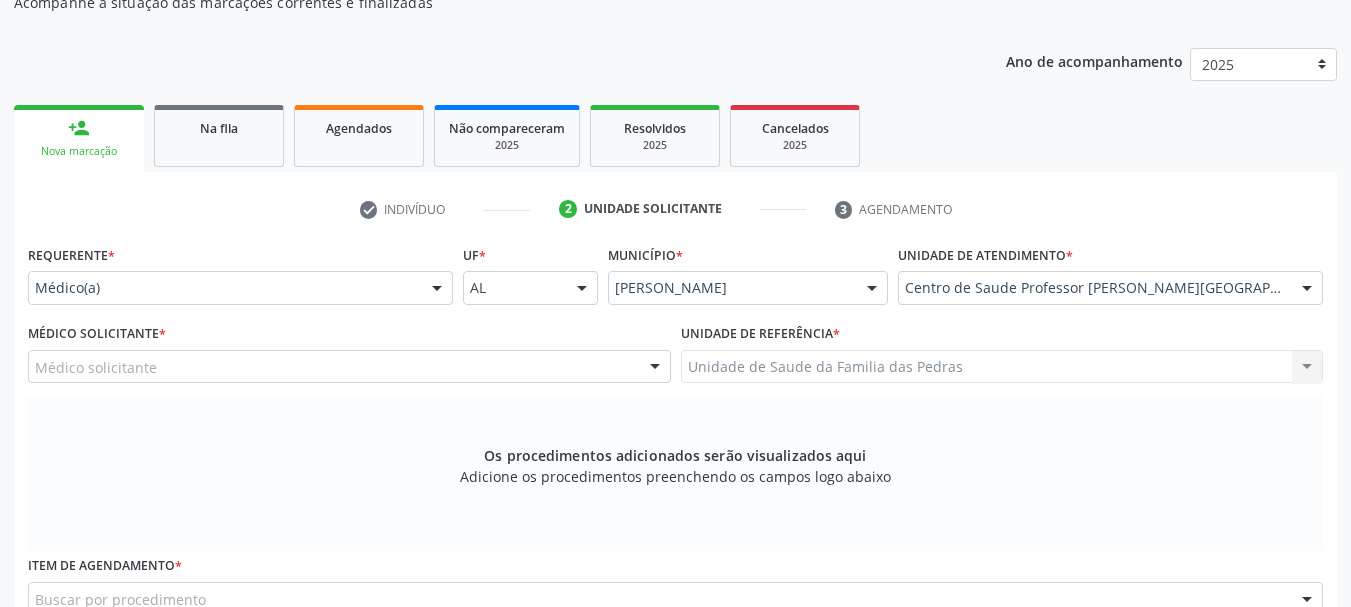 click on "Médico solicitante" at bounding box center (349, 367) 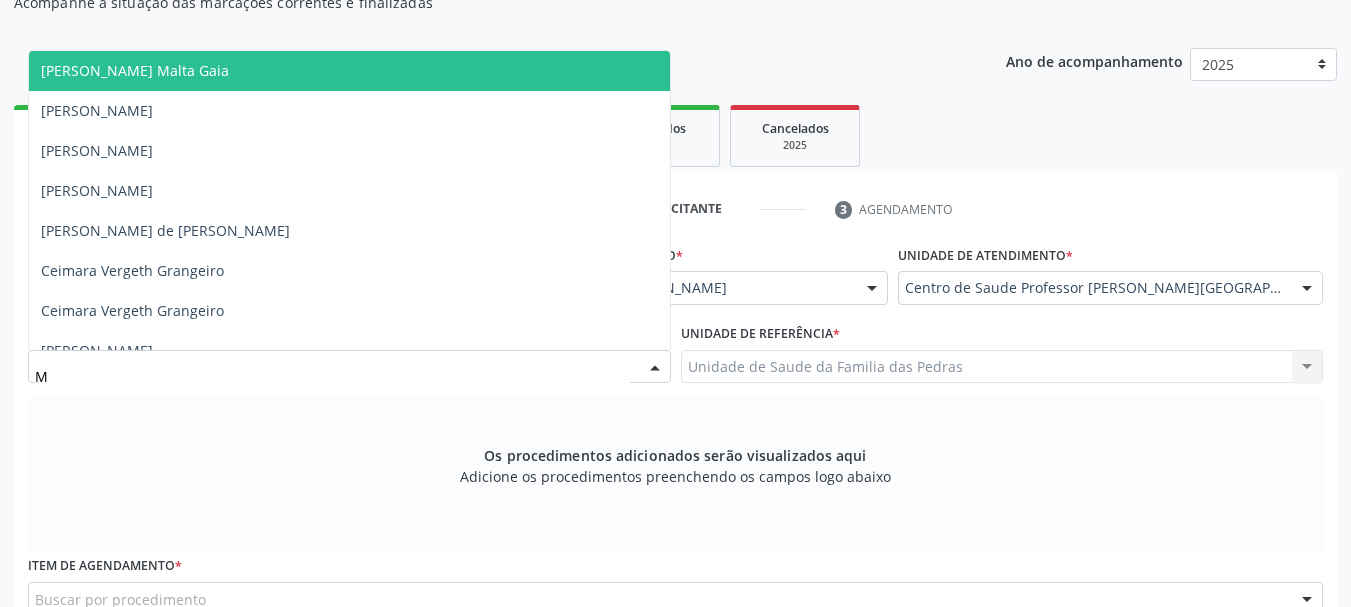 type on "MI" 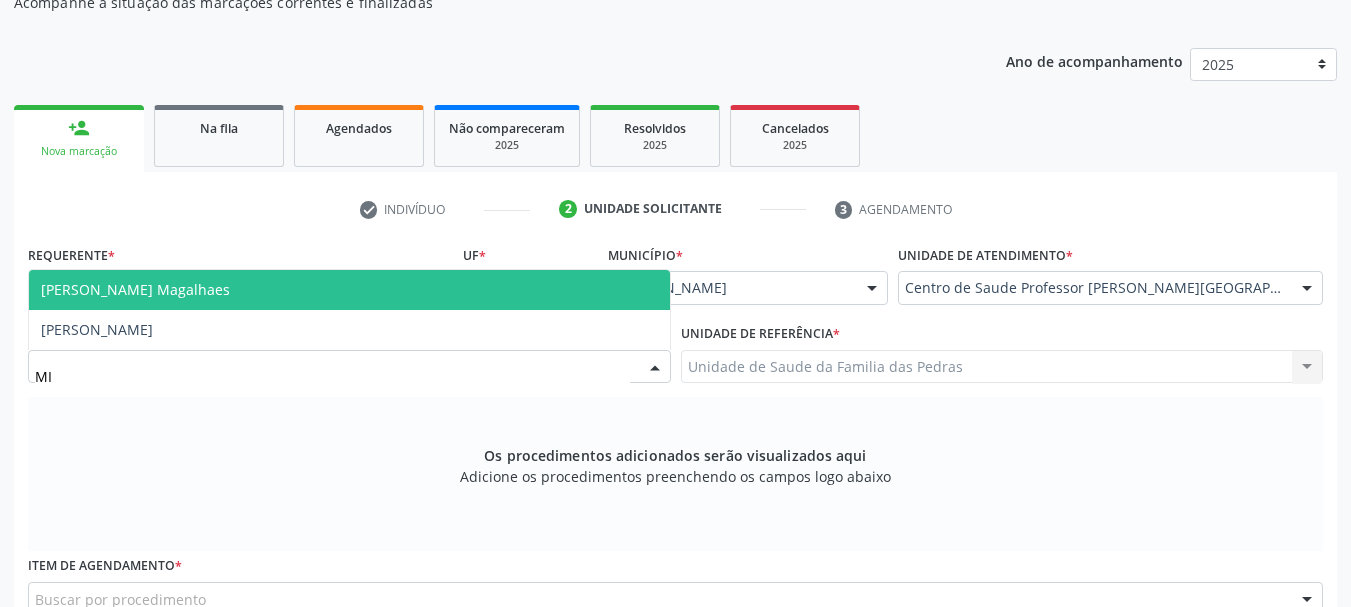 click on "[PERSON_NAME] Magalhaes" at bounding box center [349, 290] 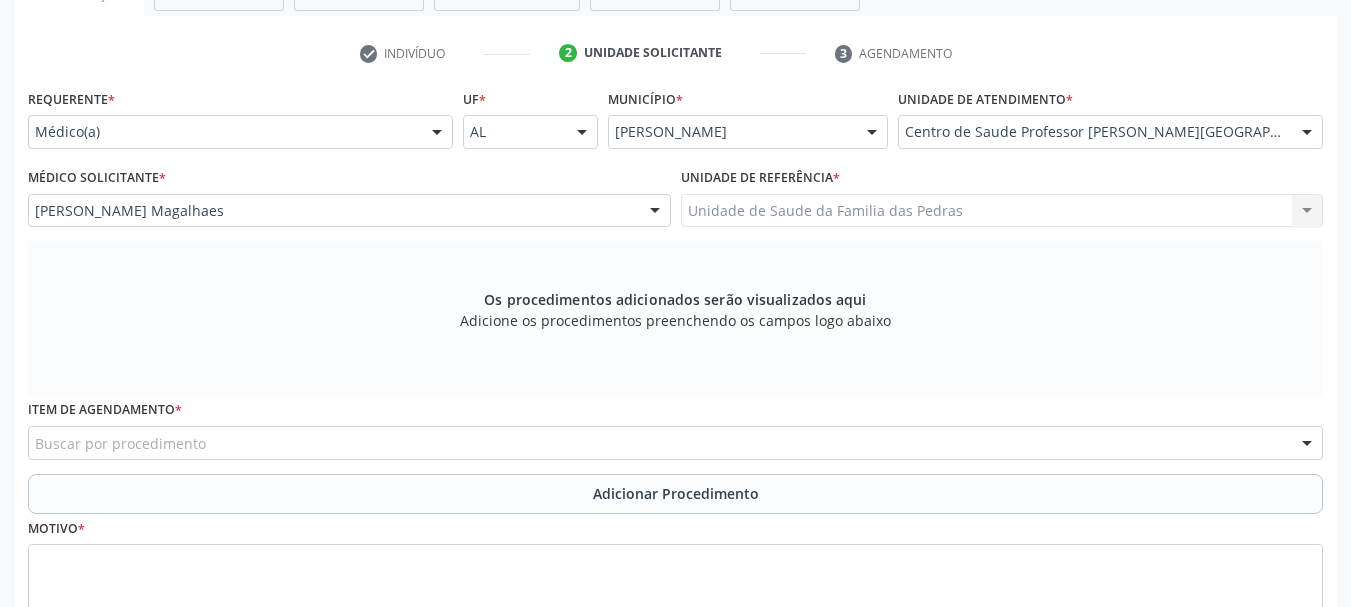 scroll, scrollTop: 422, scrollLeft: 0, axis: vertical 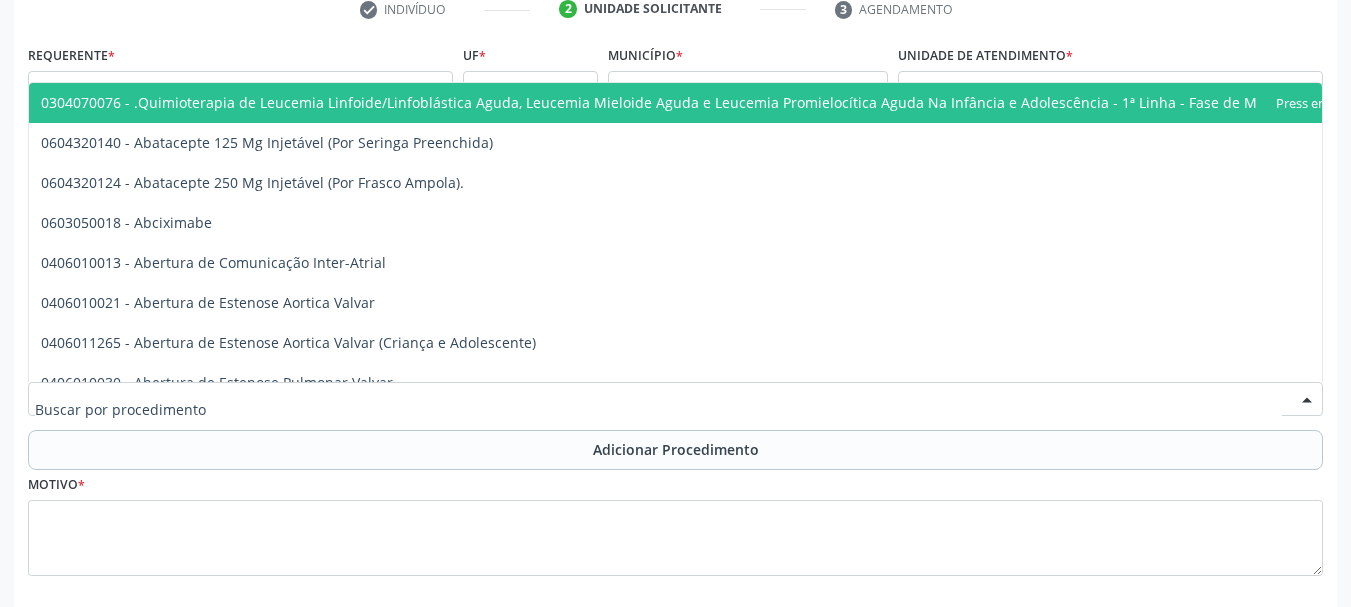 click at bounding box center [675, 399] 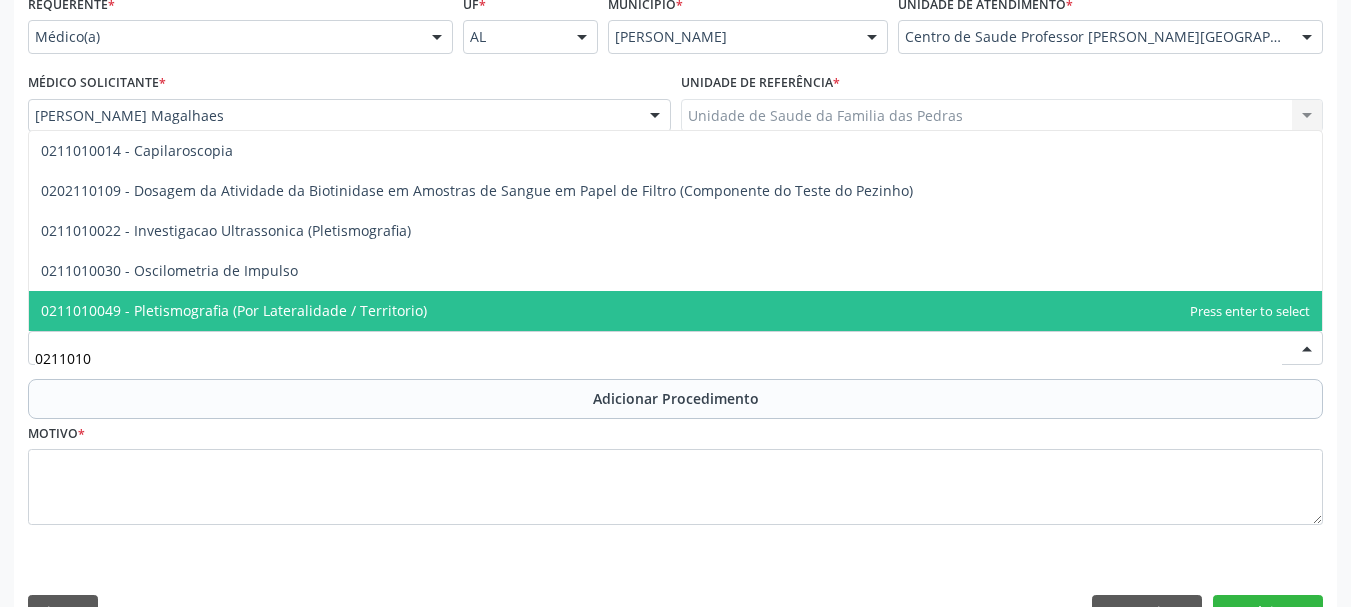 scroll, scrollTop: 522, scrollLeft: 0, axis: vertical 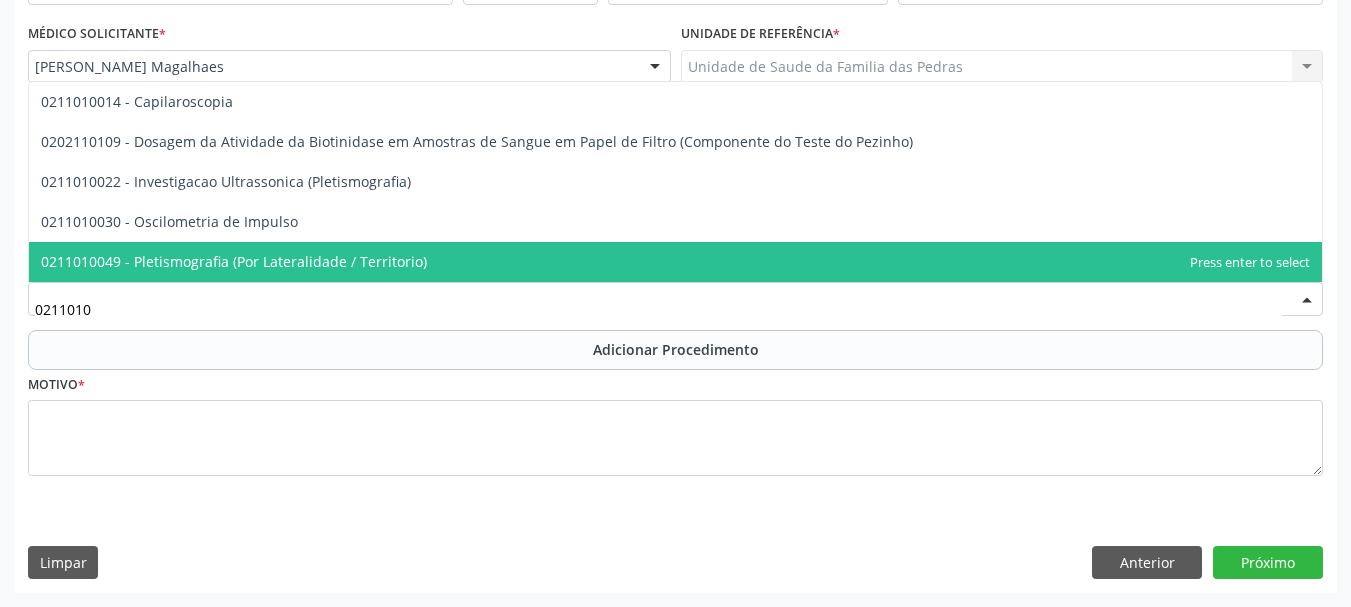 click on "0211010" at bounding box center (658, 309) 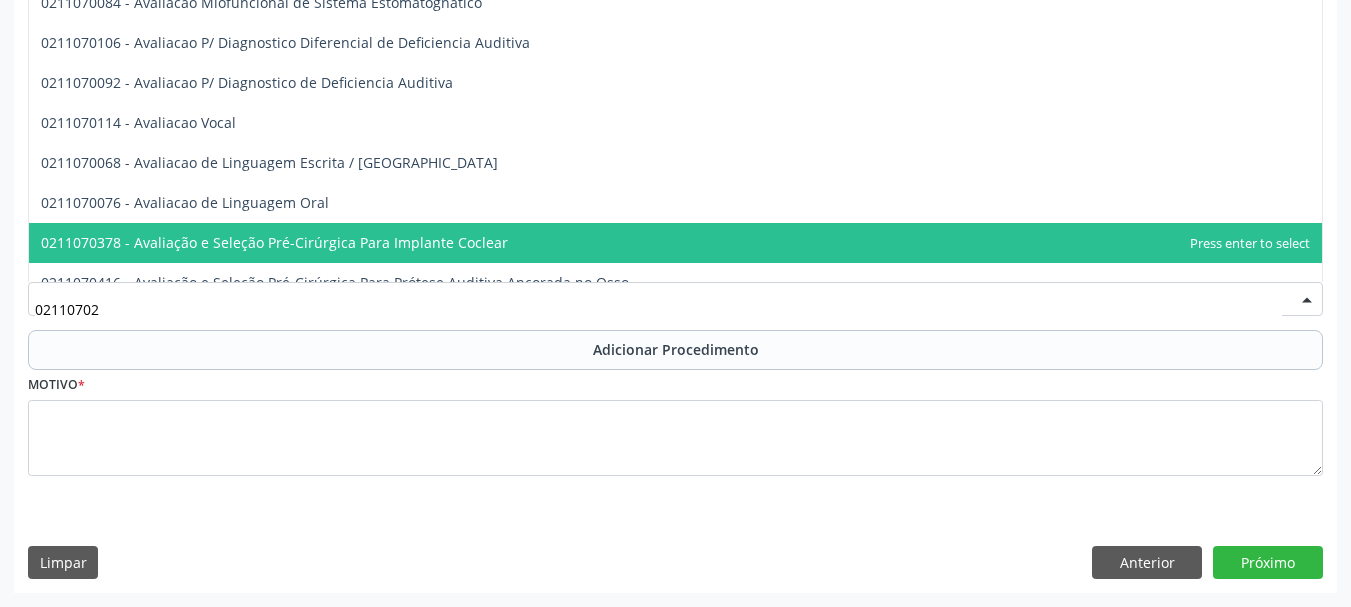 scroll, scrollTop: 101, scrollLeft: 0, axis: vertical 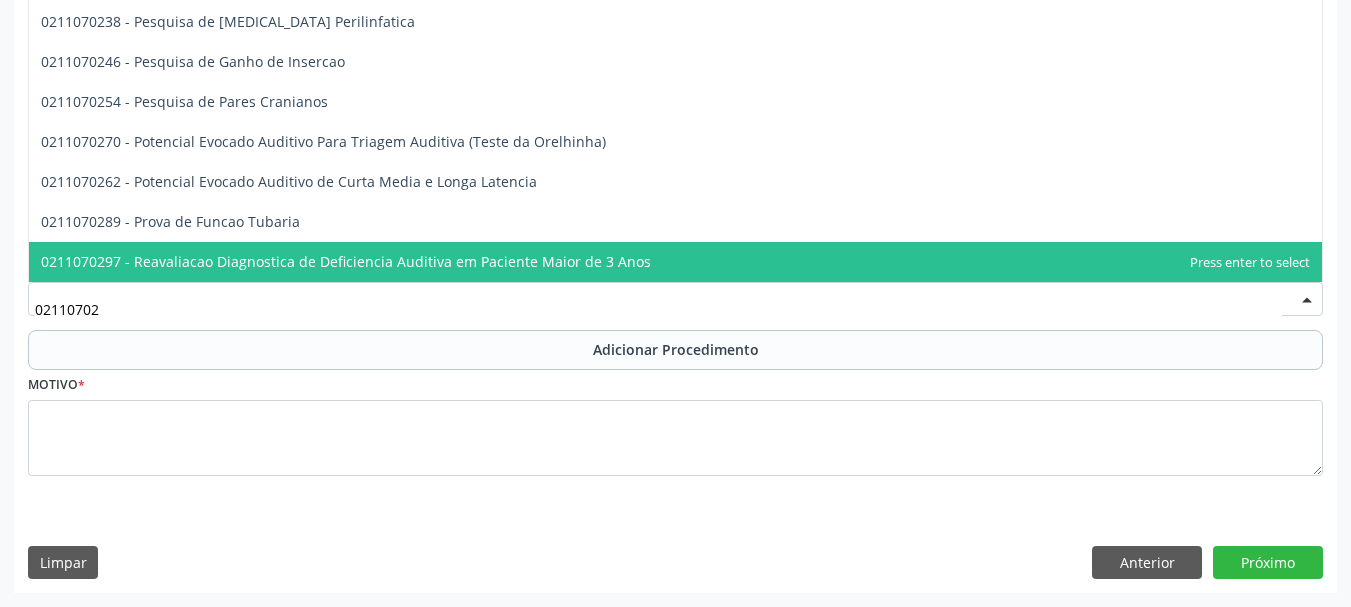 type on "021107020" 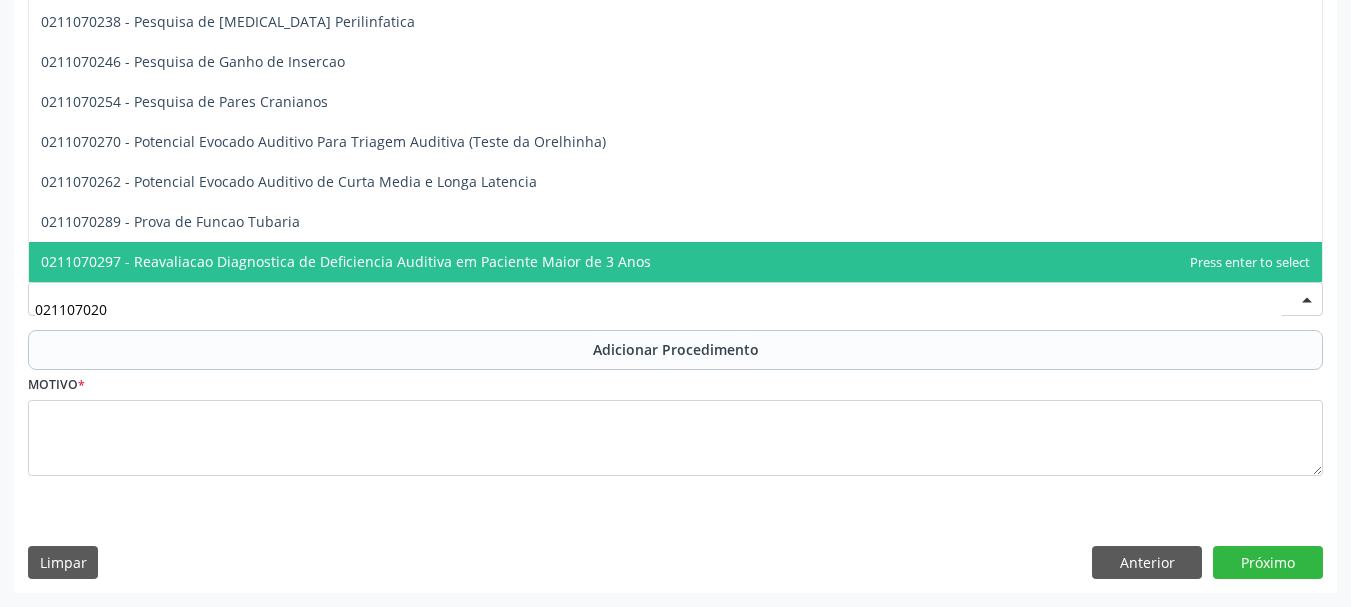 scroll, scrollTop: 0, scrollLeft: 0, axis: both 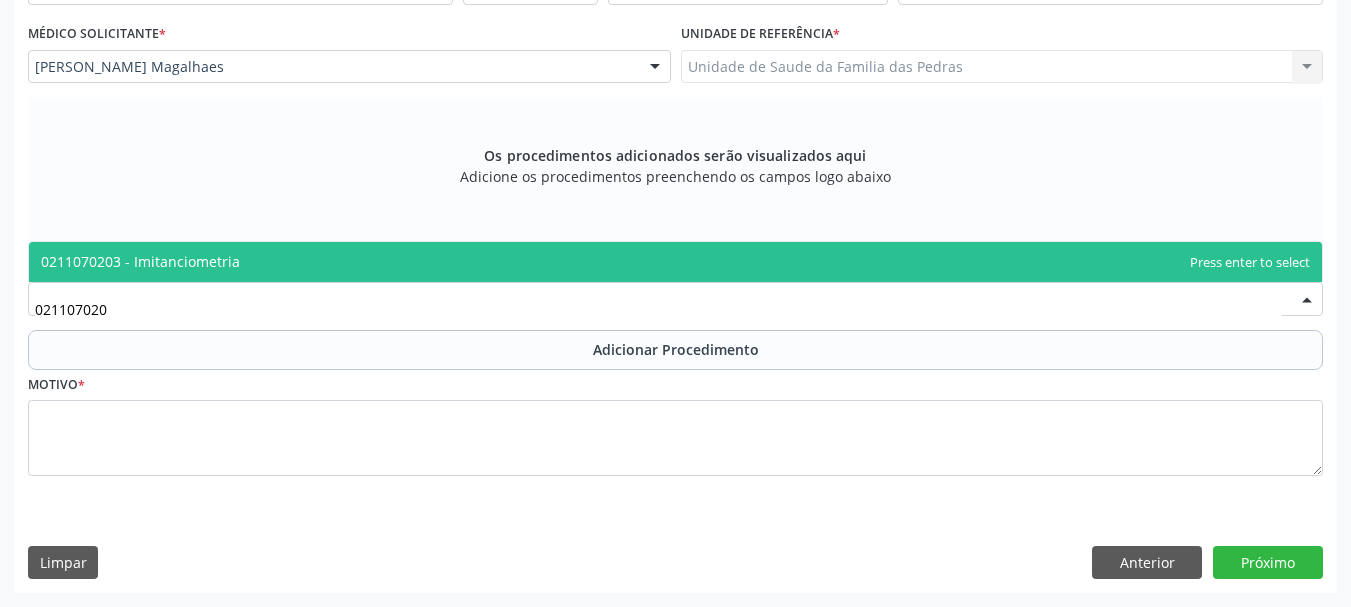 click on "0211070203 - Imitanciometria" at bounding box center [140, 261] 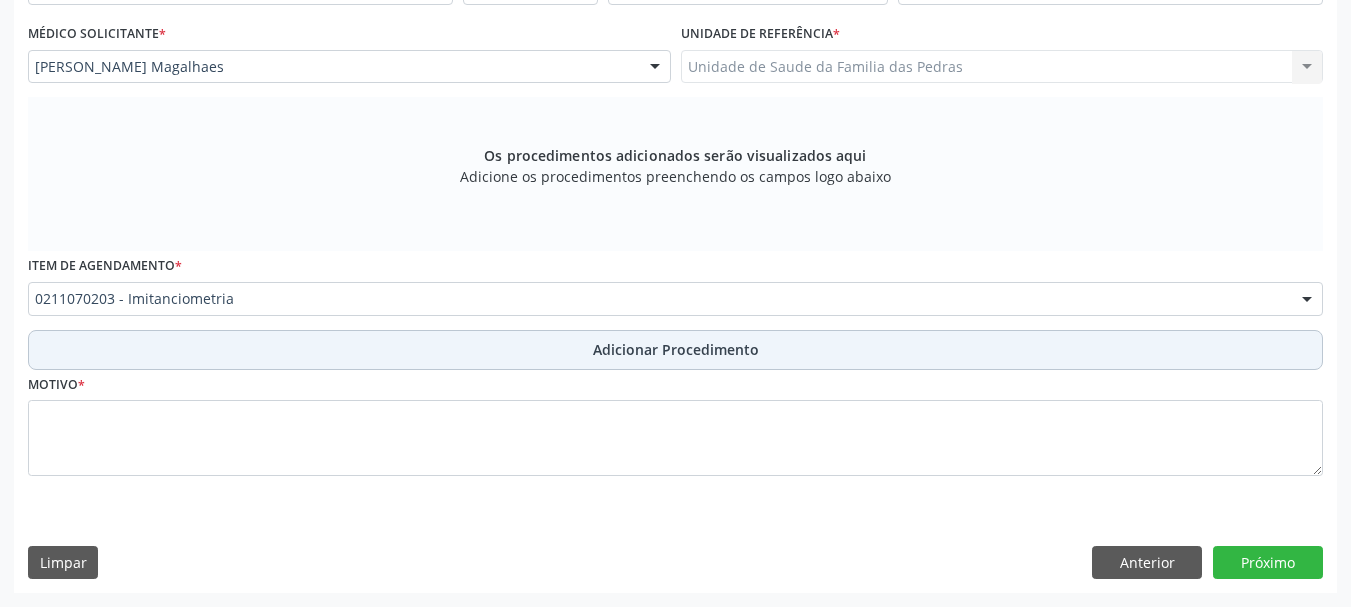 click on "Adicionar Procedimento" at bounding box center (675, 350) 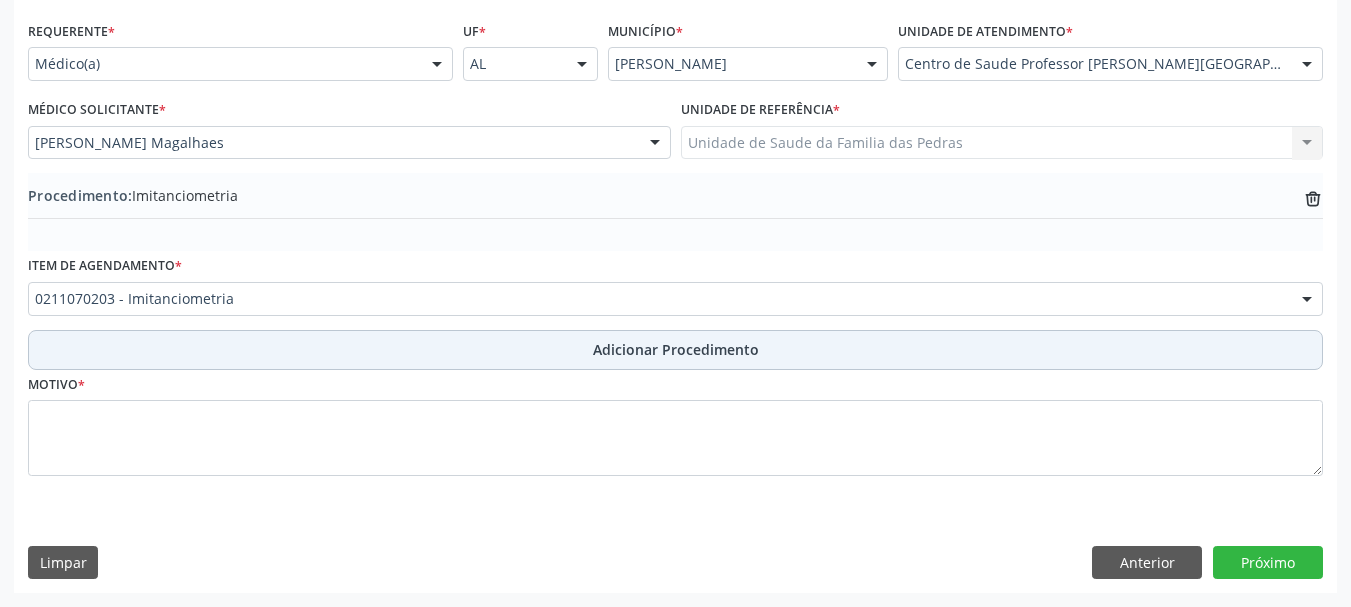 scroll, scrollTop: 446, scrollLeft: 0, axis: vertical 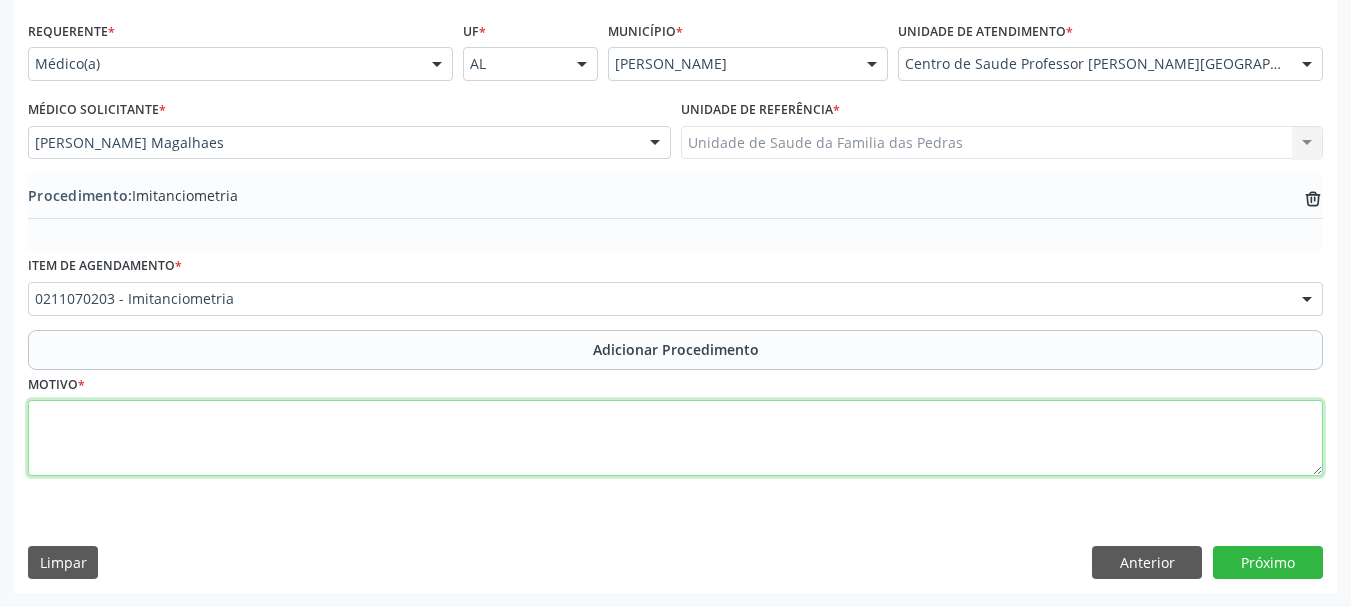 click at bounding box center [675, 438] 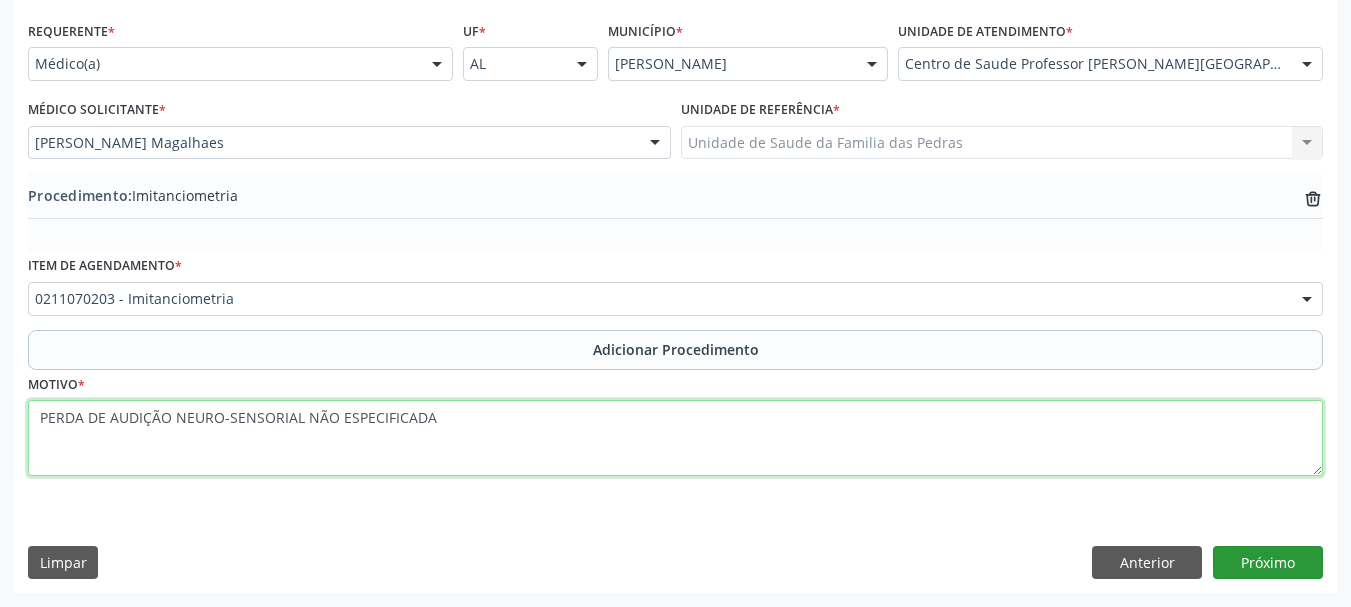 type on "PERDA DE AUDIÇÃO NEURO-SENSORIAL NÃO ESPECIFICADA" 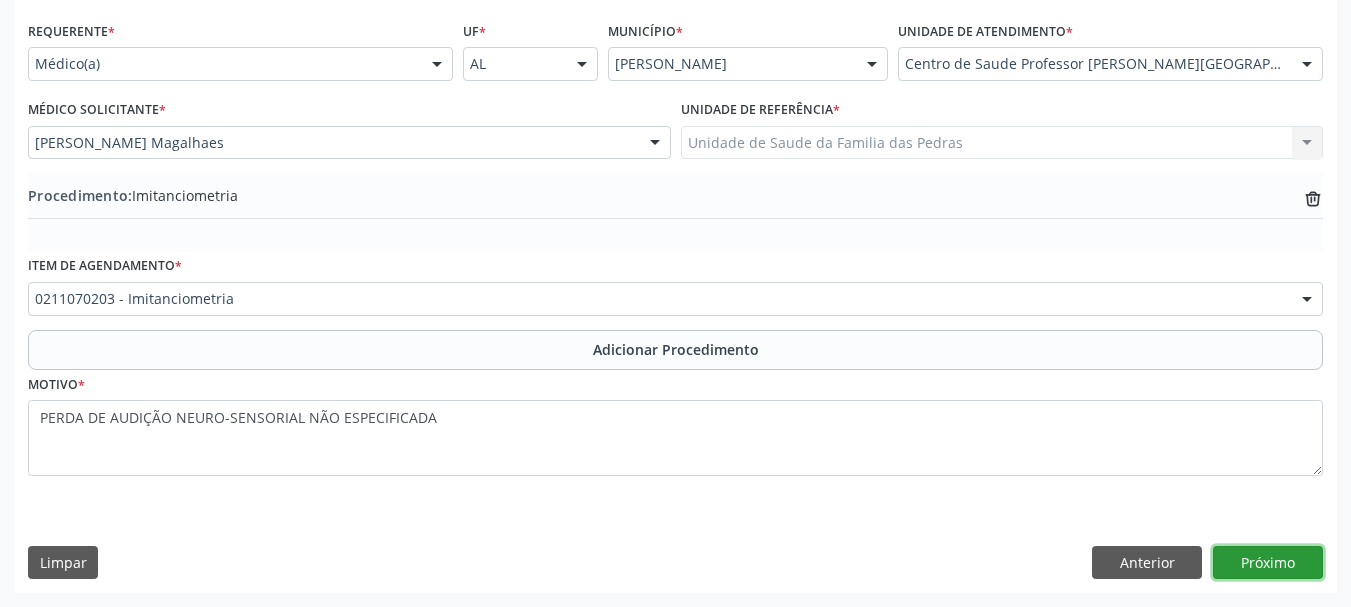 click on "Próximo" at bounding box center [1268, 563] 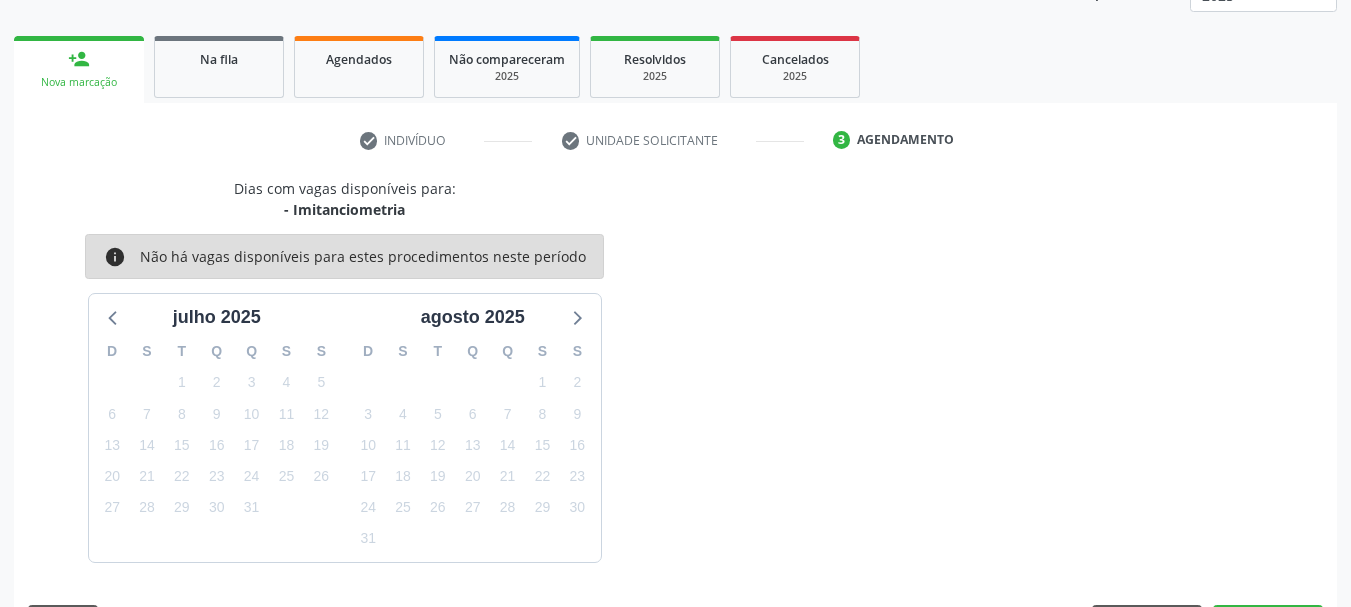 scroll, scrollTop: 350, scrollLeft: 0, axis: vertical 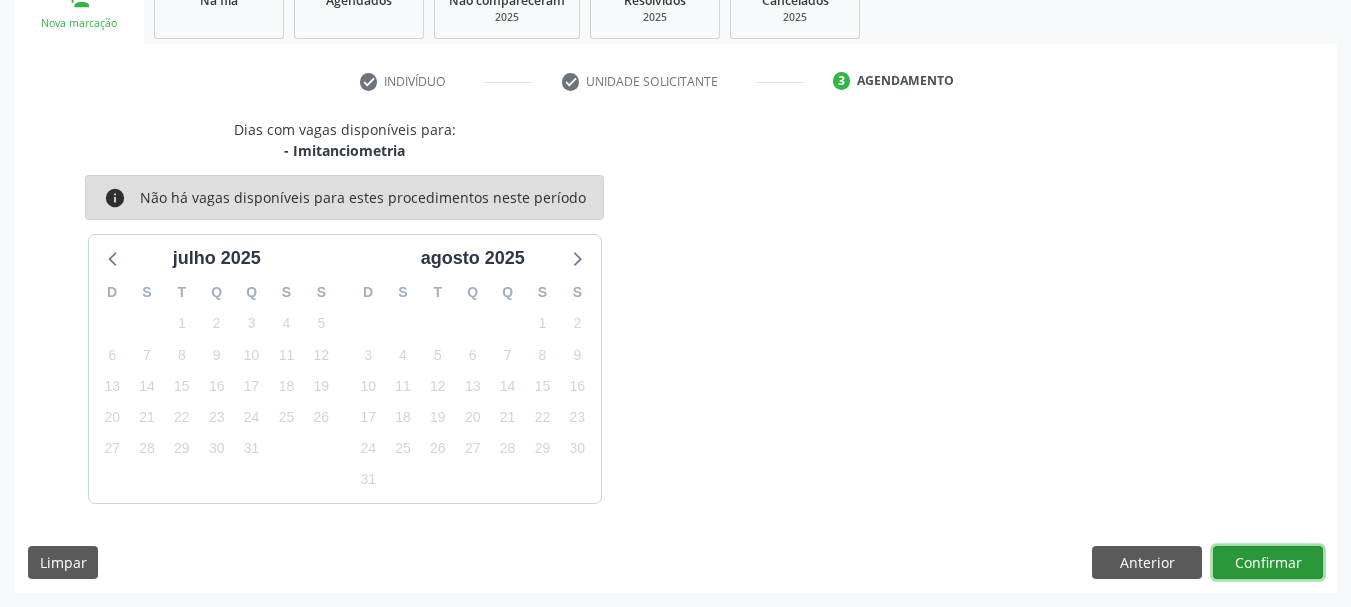 click on "Confirmar" at bounding box center [1268, 563] 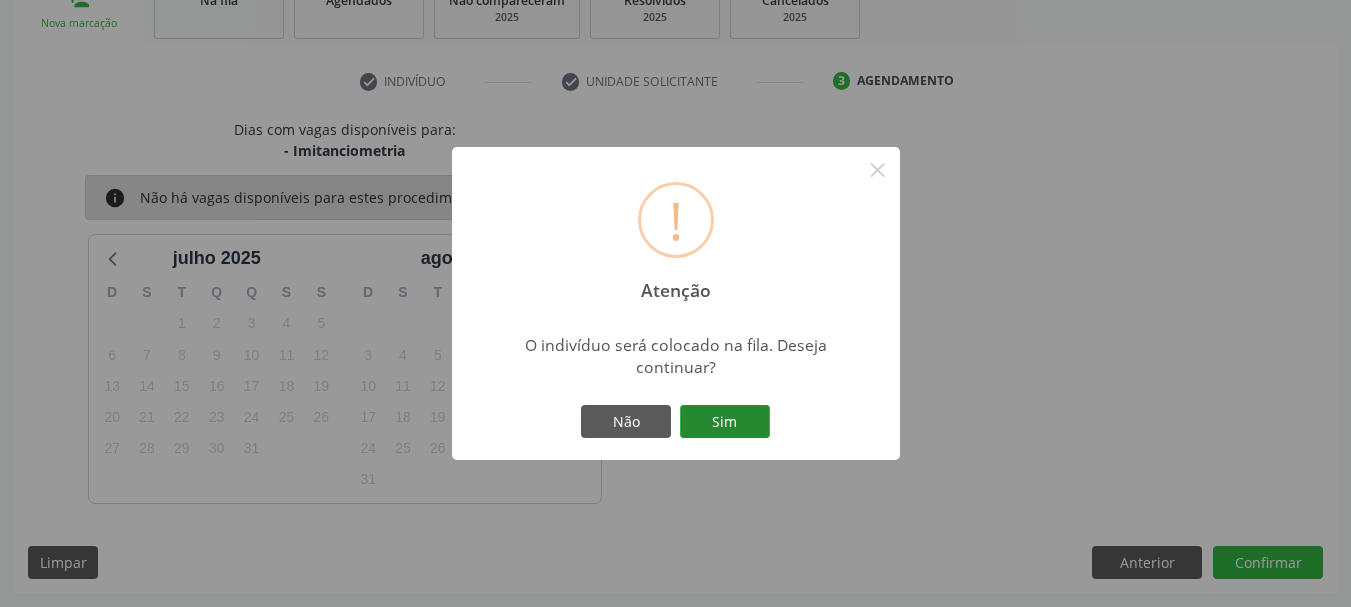 click on "Sim" at bounding box center (725, 422) 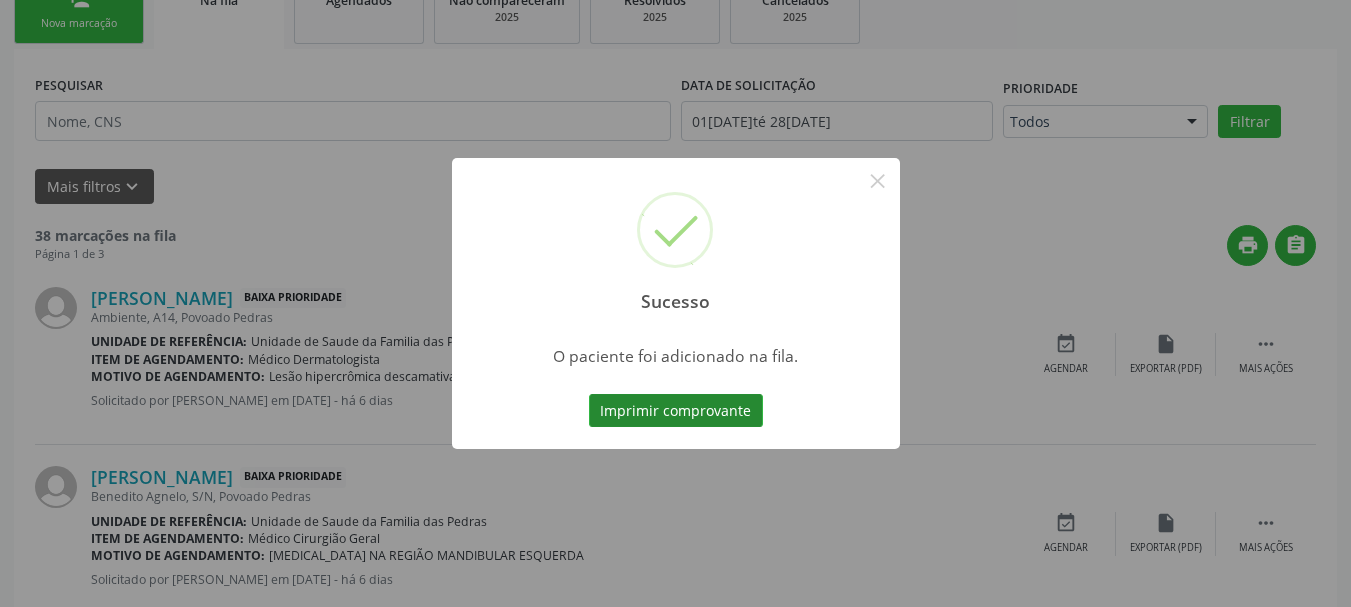 scroll, scrollTop: 88, scrollLeft: 0, axis: vertical 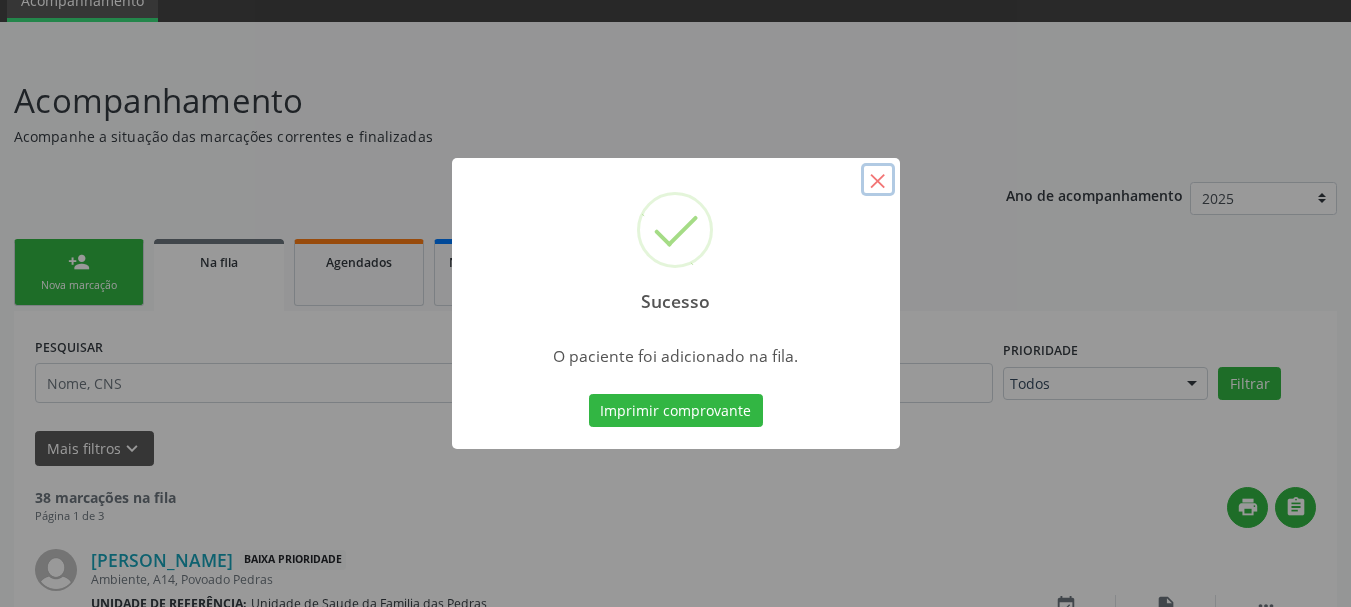 click on "×" at bounding box center [878, 180] 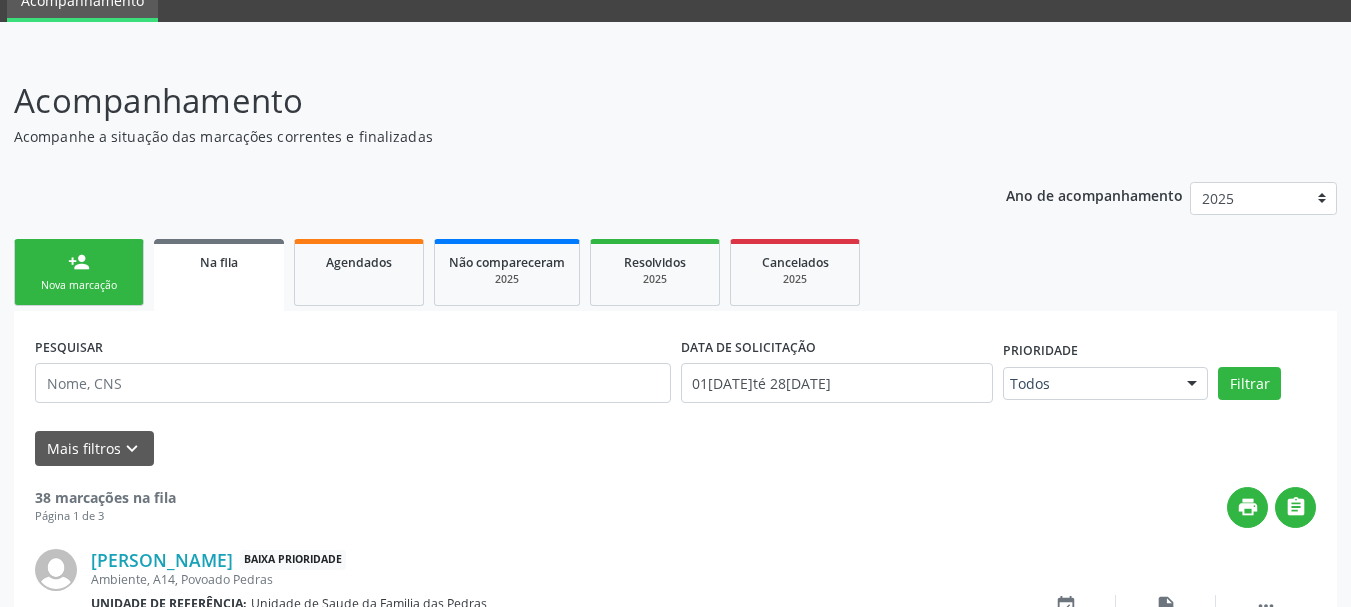click on "person_add
Nova marcação" at bounding box center (79, 272) 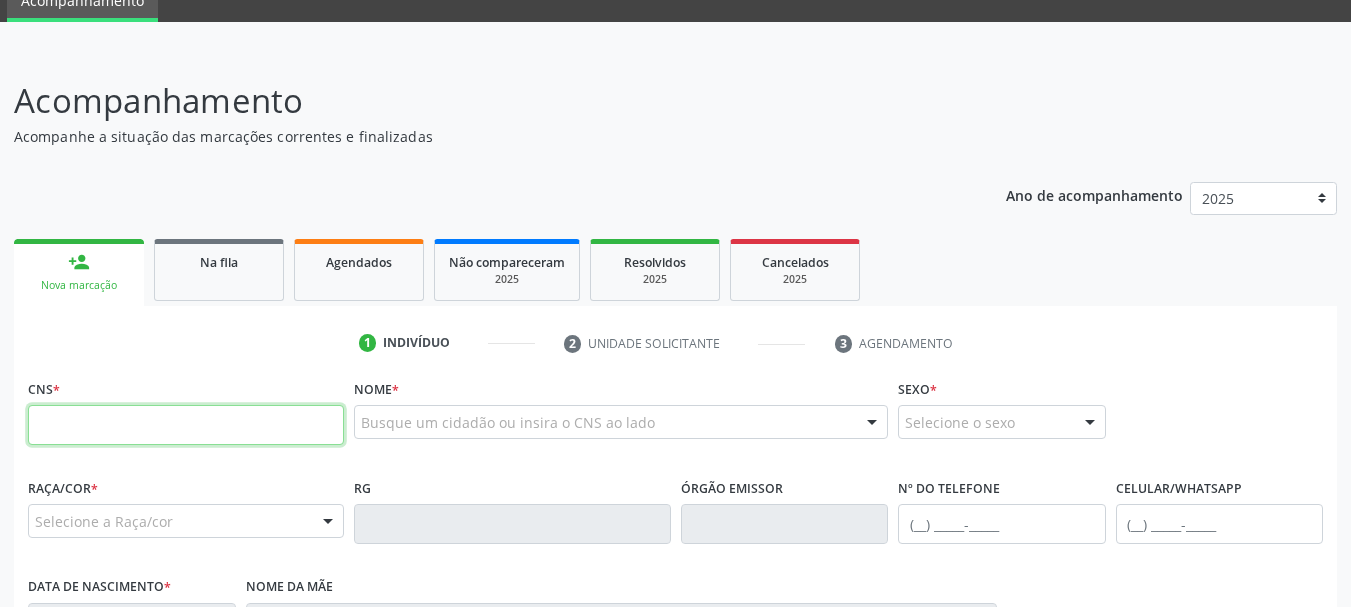 click at bounding box center [186, 425] 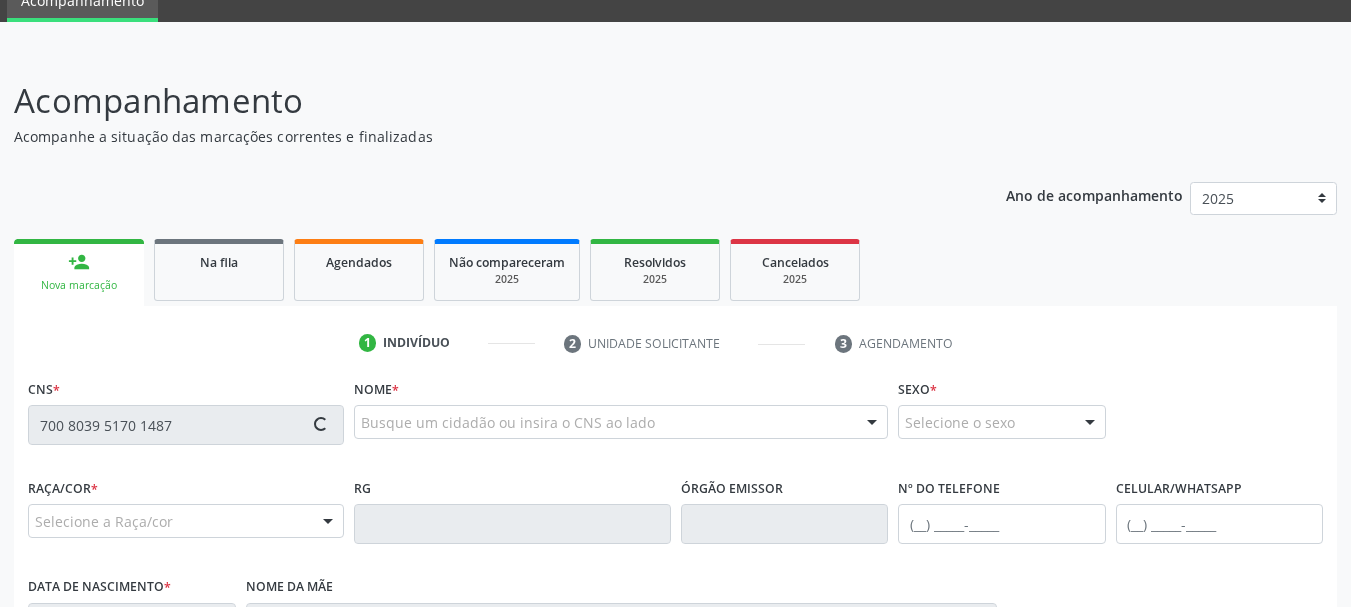 type on "700 8039 5170 1487" 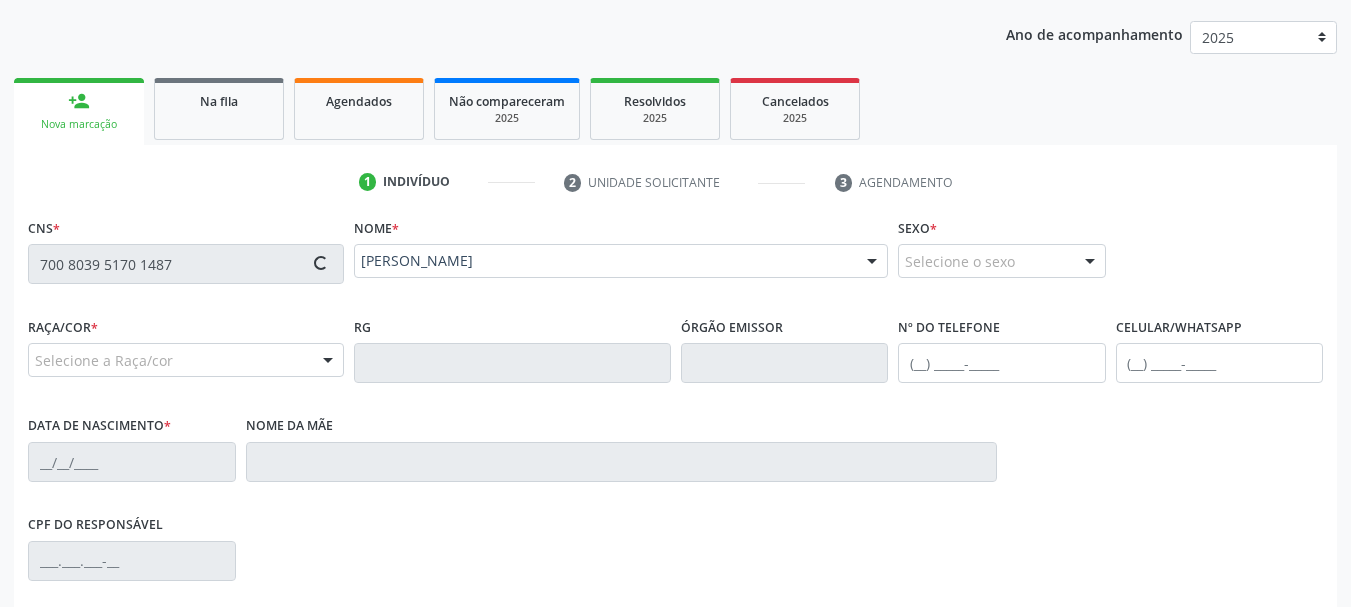 scroll, scrollTop: 288, scrollLeft: 0, axis: vertical 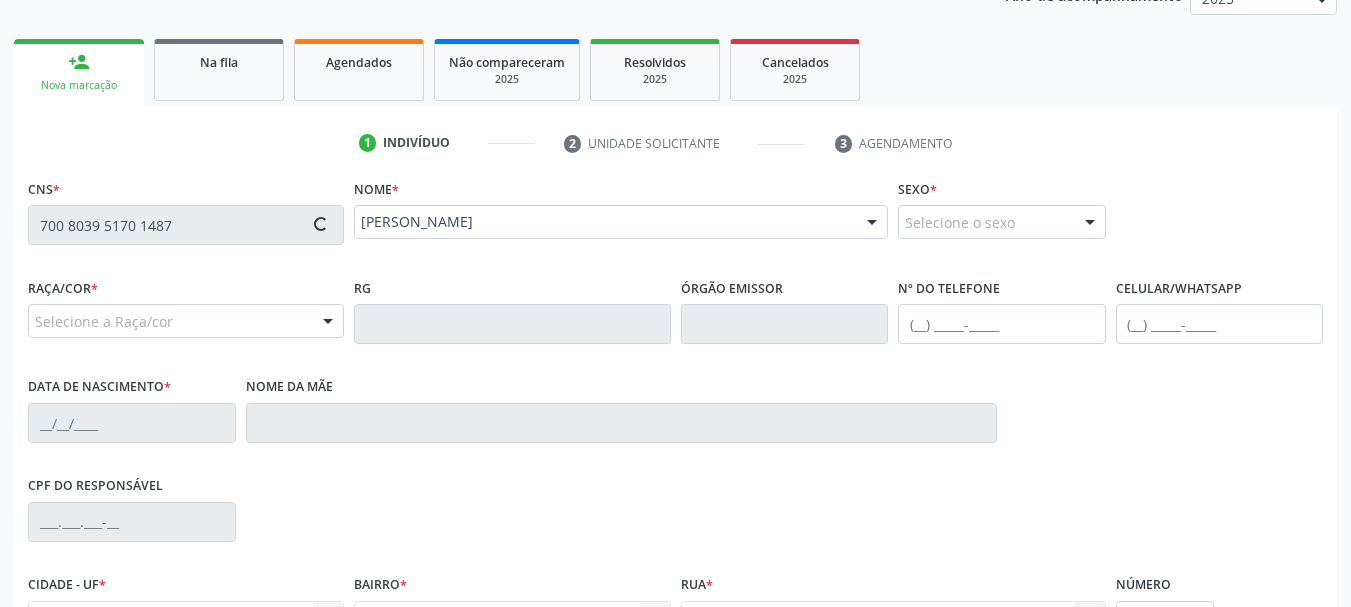 type on "[PHONE_NUMBER]" 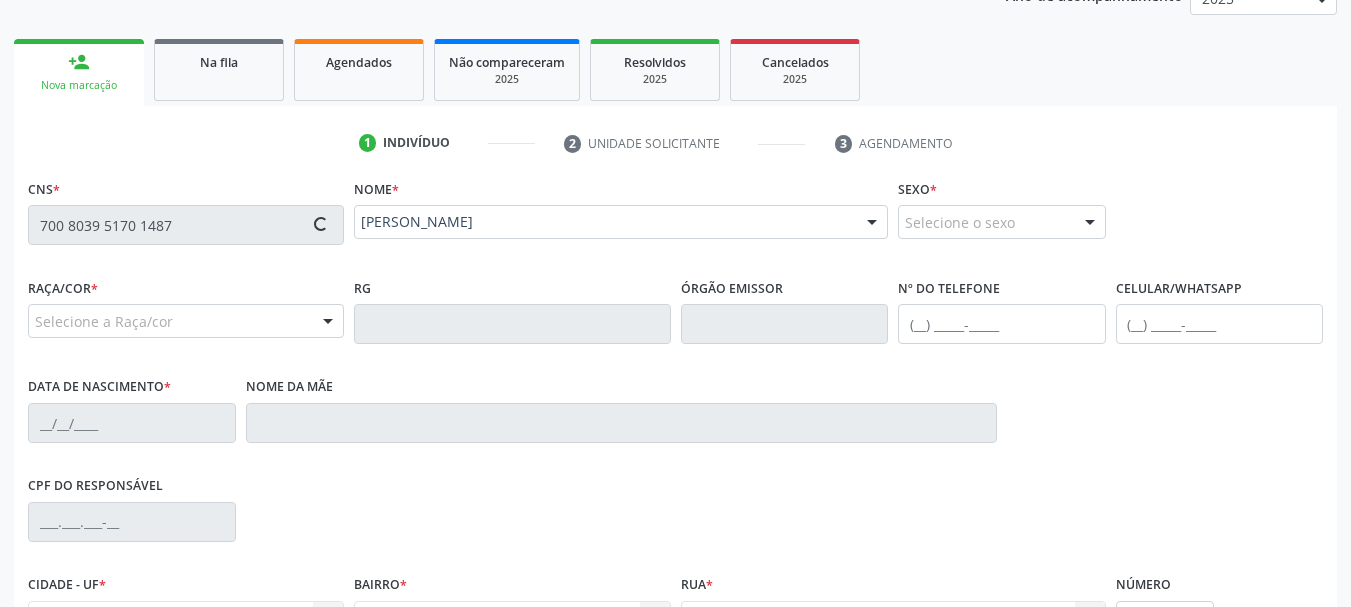 type on "[PHONE_NUMBER]" 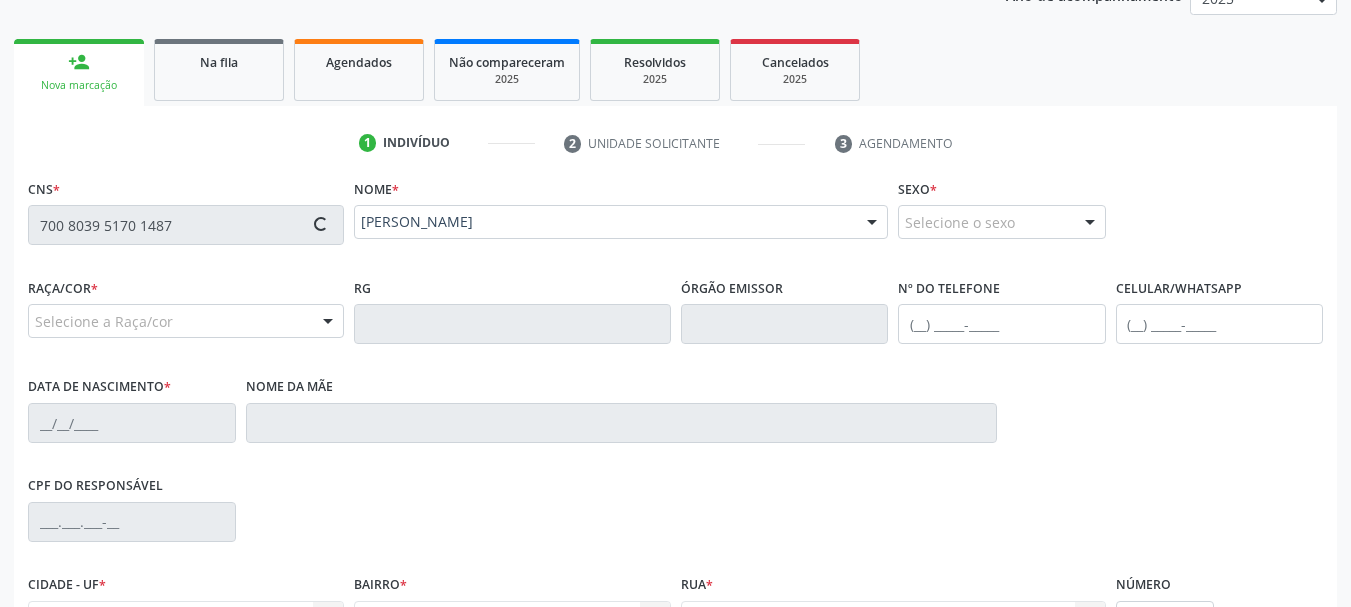 type on "06[DATE]" 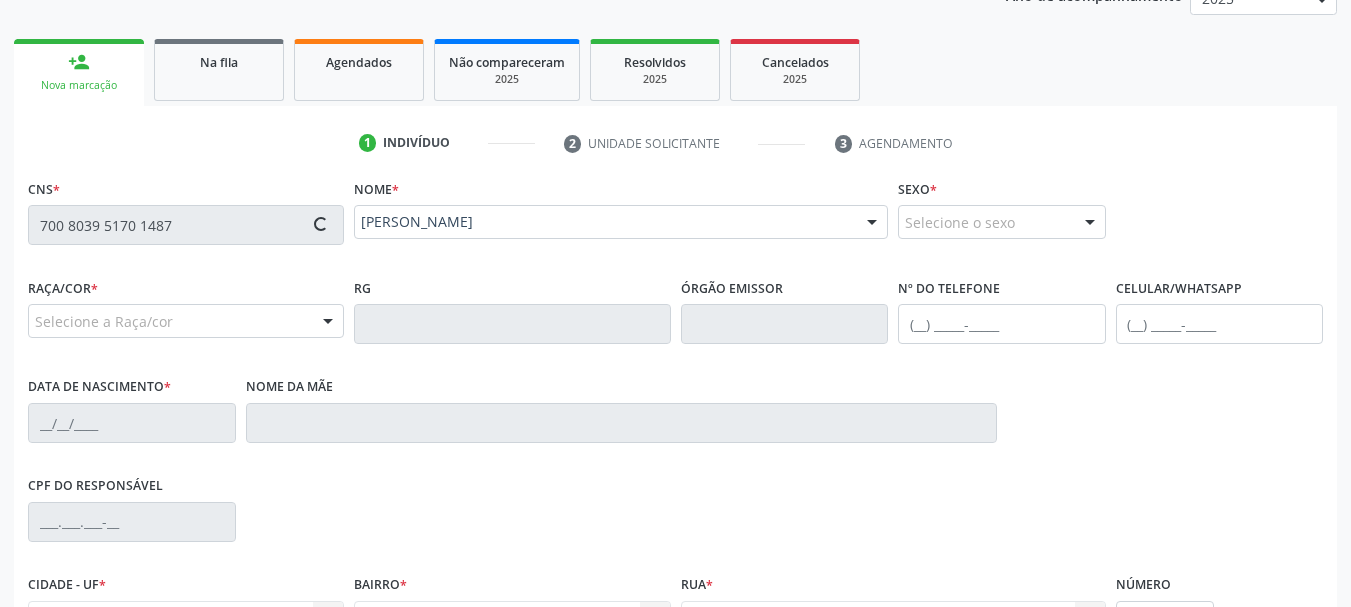 type on "15" 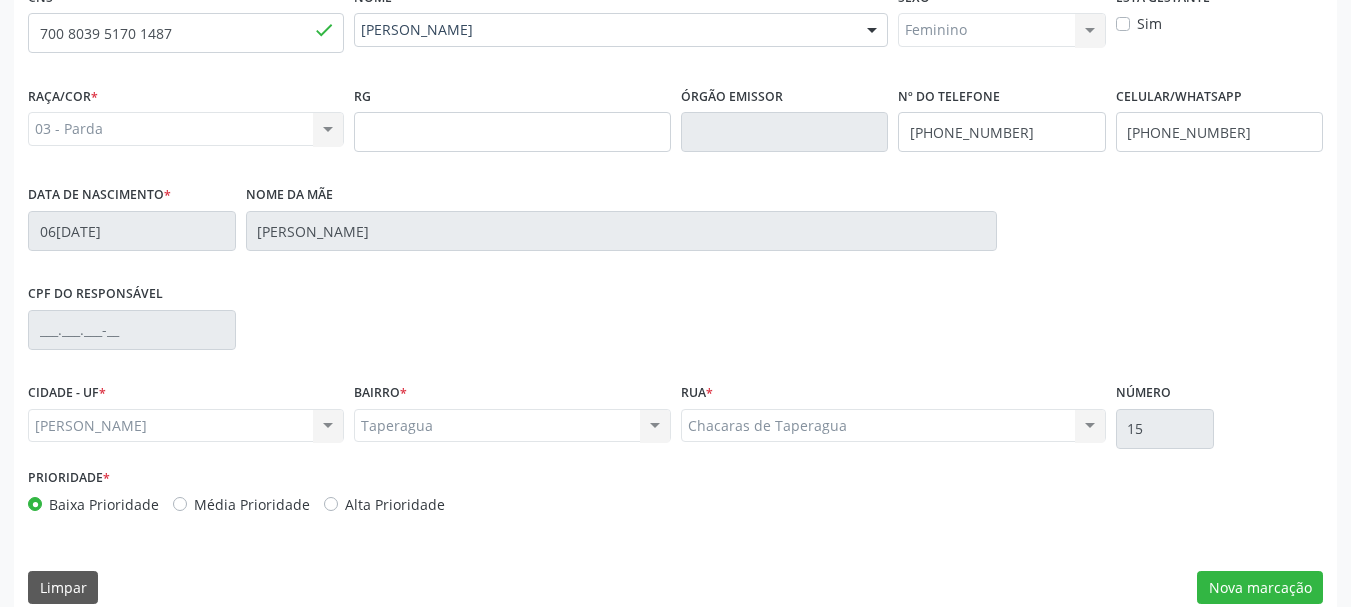 scroll, scrollTop: 505, scrollLeft: 0, axis: vertical 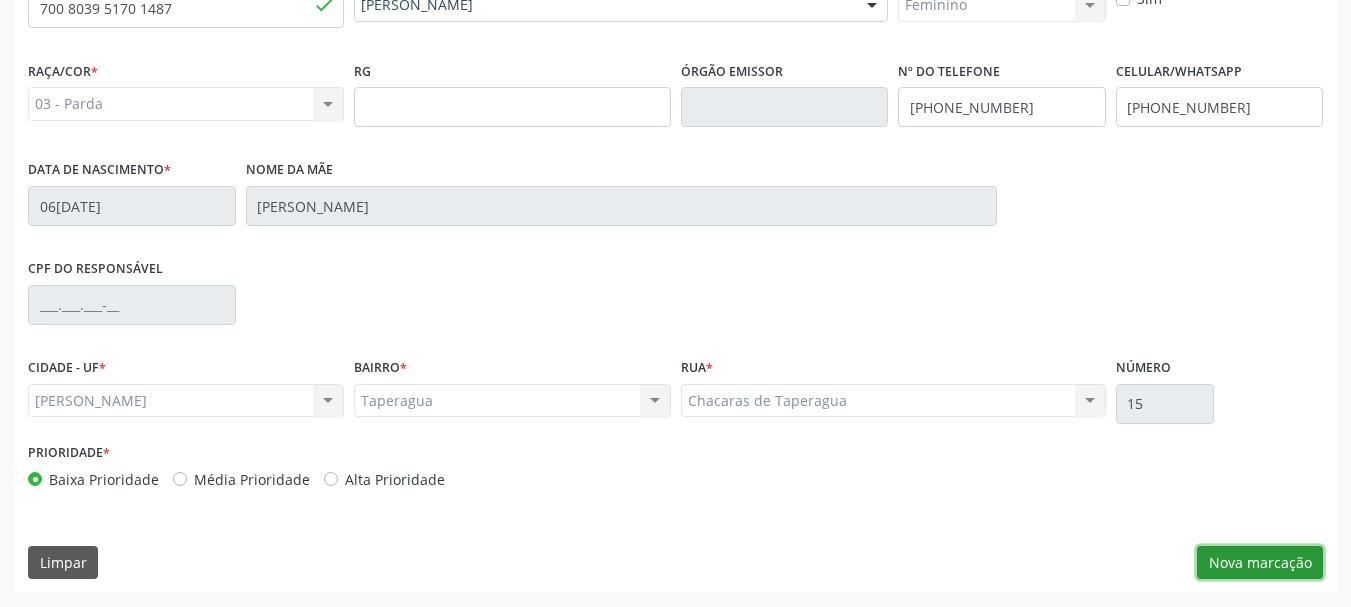 click on "Nova marcação" at bounding box center [1260, 563] 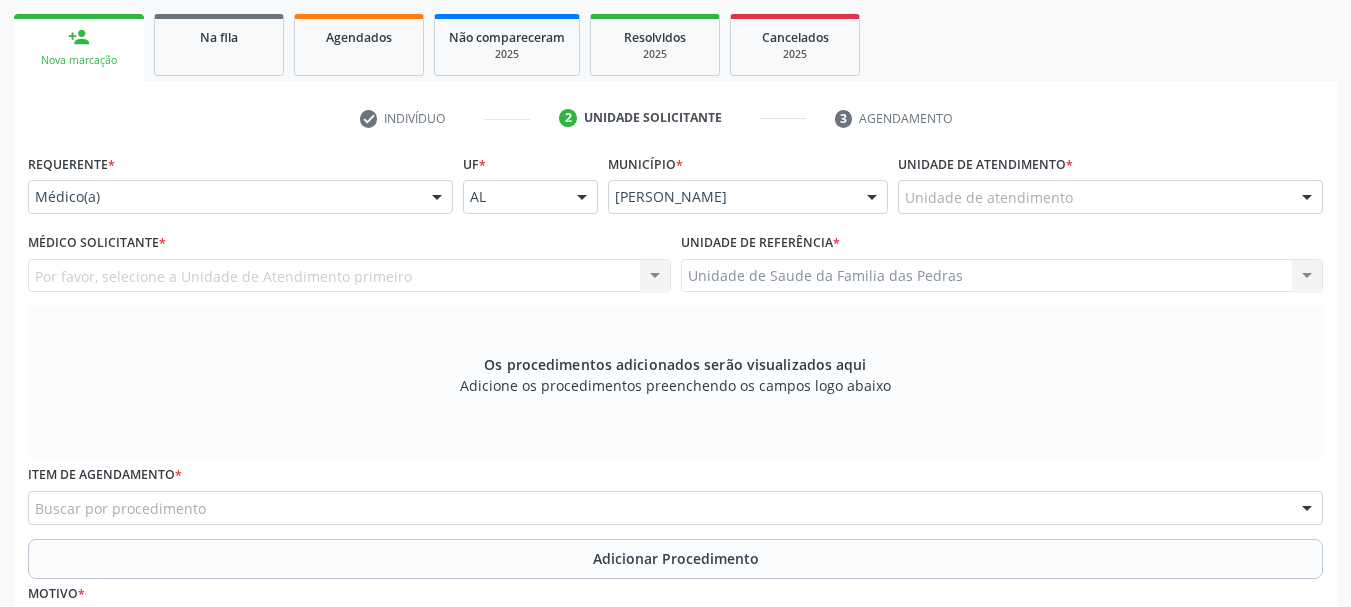 scroll, scrollTop: 305, scrollLeft: 0, axis: vertical 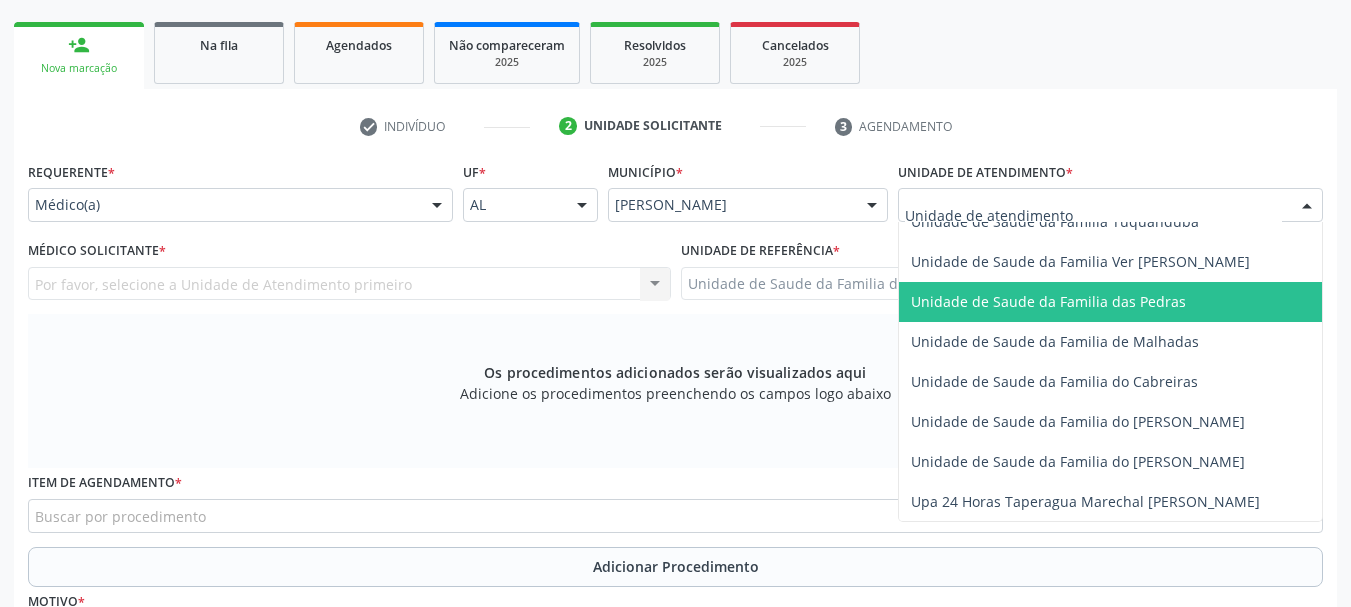 click on "Unidade de Saude da Familia das Pedras" at bounding box center (1048, 301) 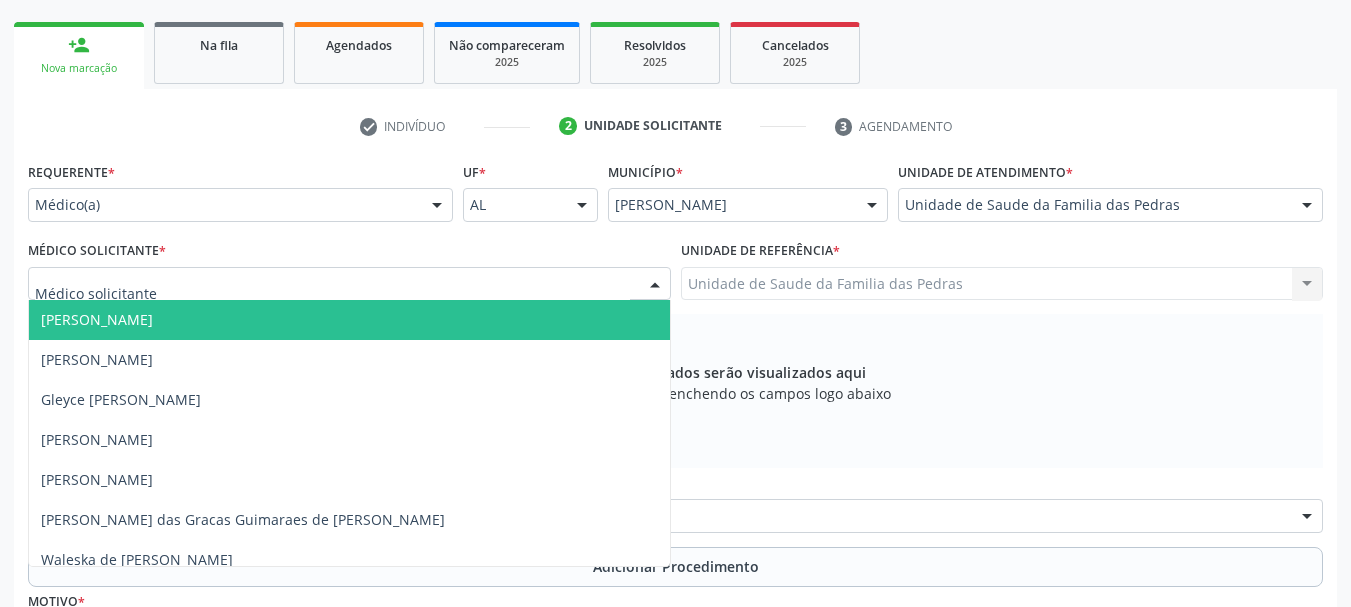 click on "[PERSON_NAME]   [PERSON_NAME] das [PERSON_NAME] de Santana   Waleska de [PERSON_NAME]
Nenhum resultado encontrado para: "   "
Não há nenhuma opção para ser exibida." at bounding box center [349, 284] 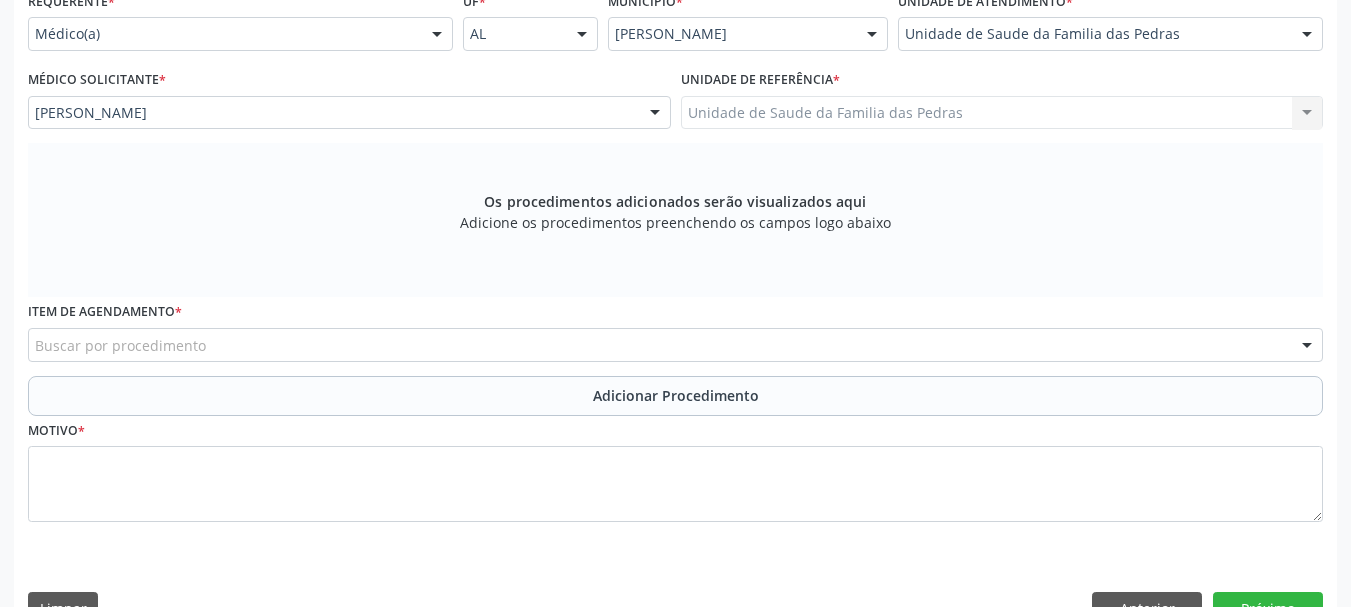 scroll, scrollTop: 522, scrollLeft: 0, axis: vertical 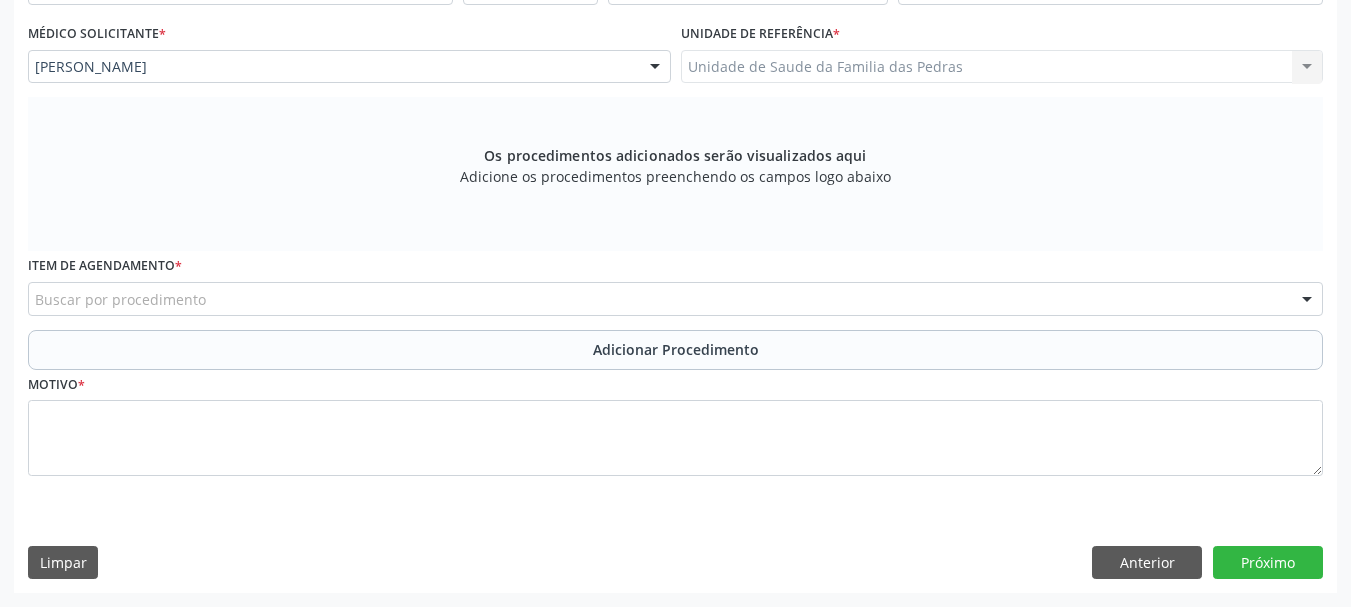 click on "Buscar por procedimento" at bounding box center [675, 299] 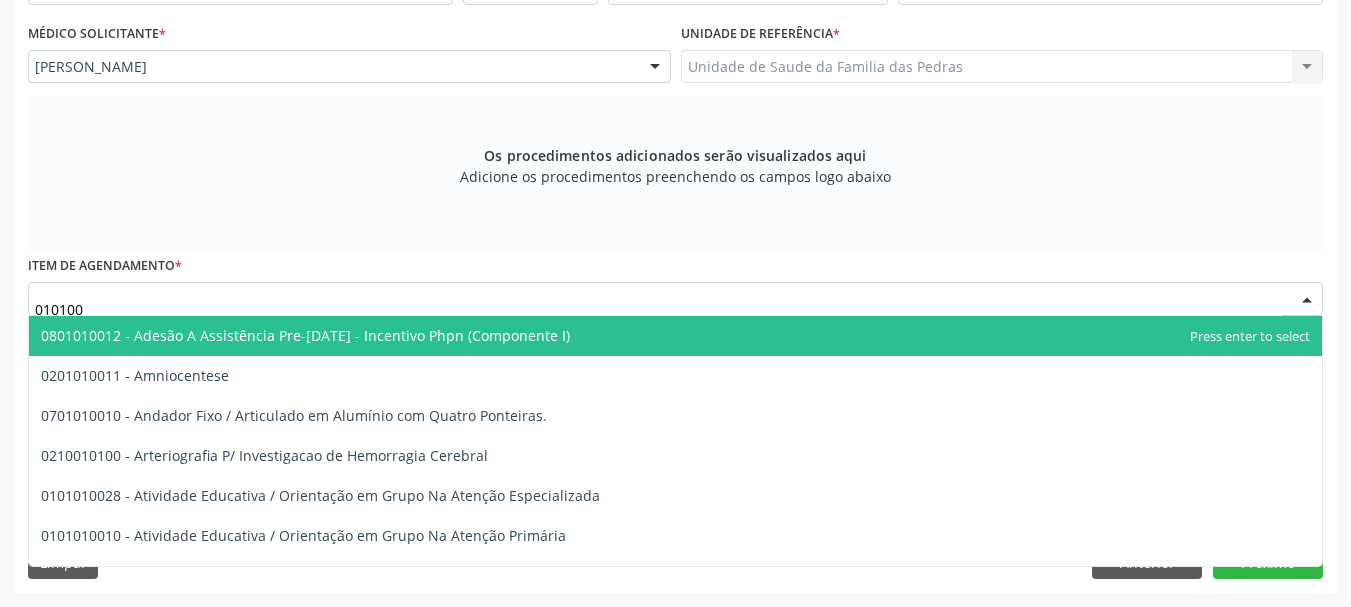 type on "0101004" 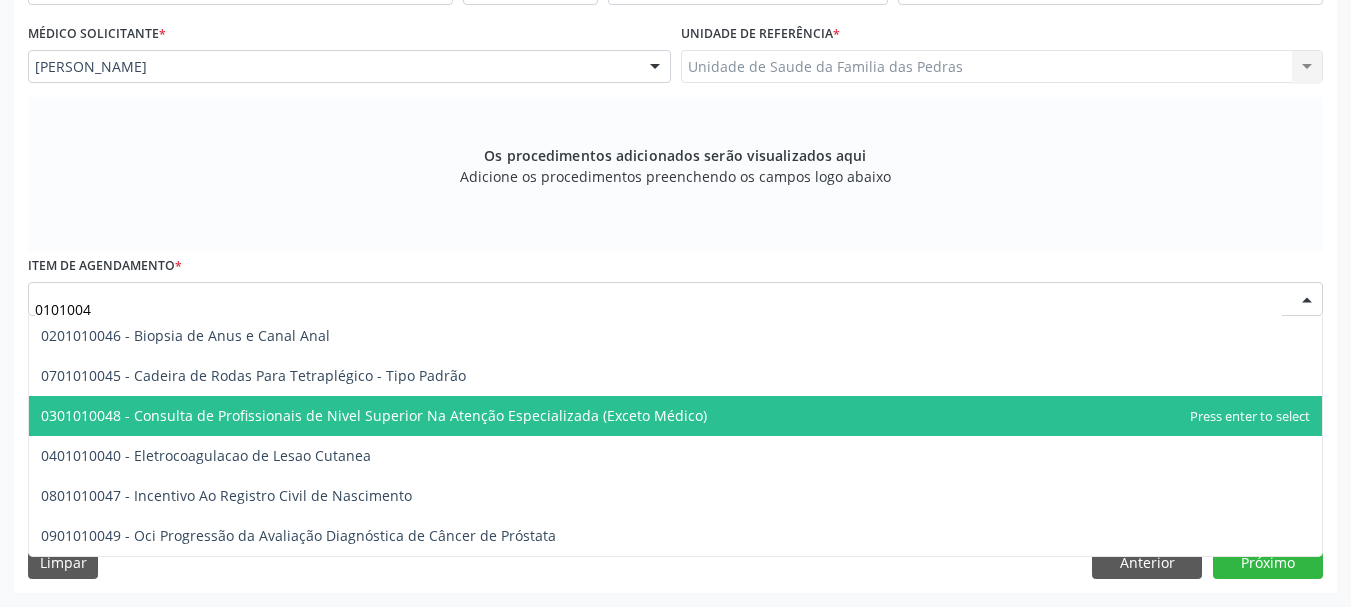click on "0301010048 - Consulta de Profissionais de Nivel Superior Na Atenção Especializada (Exceto Médico)" at bounding box center [675, 416] 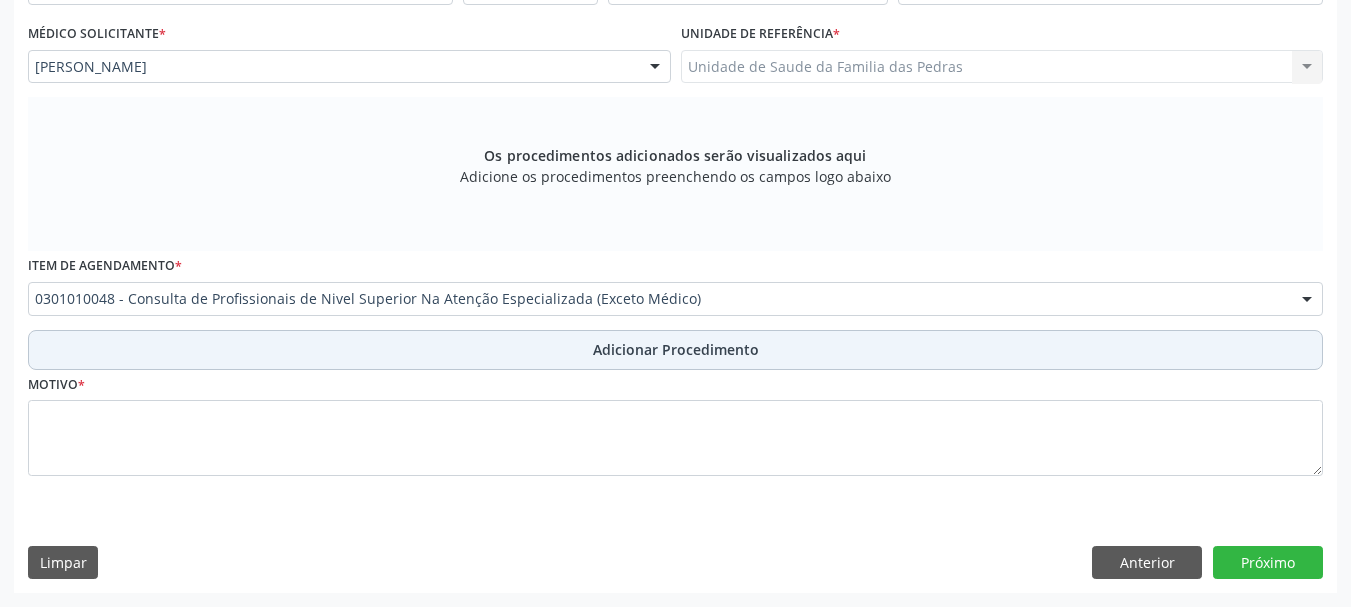 click on "Adicionar Procedimento" at bounding box center (675, 350) 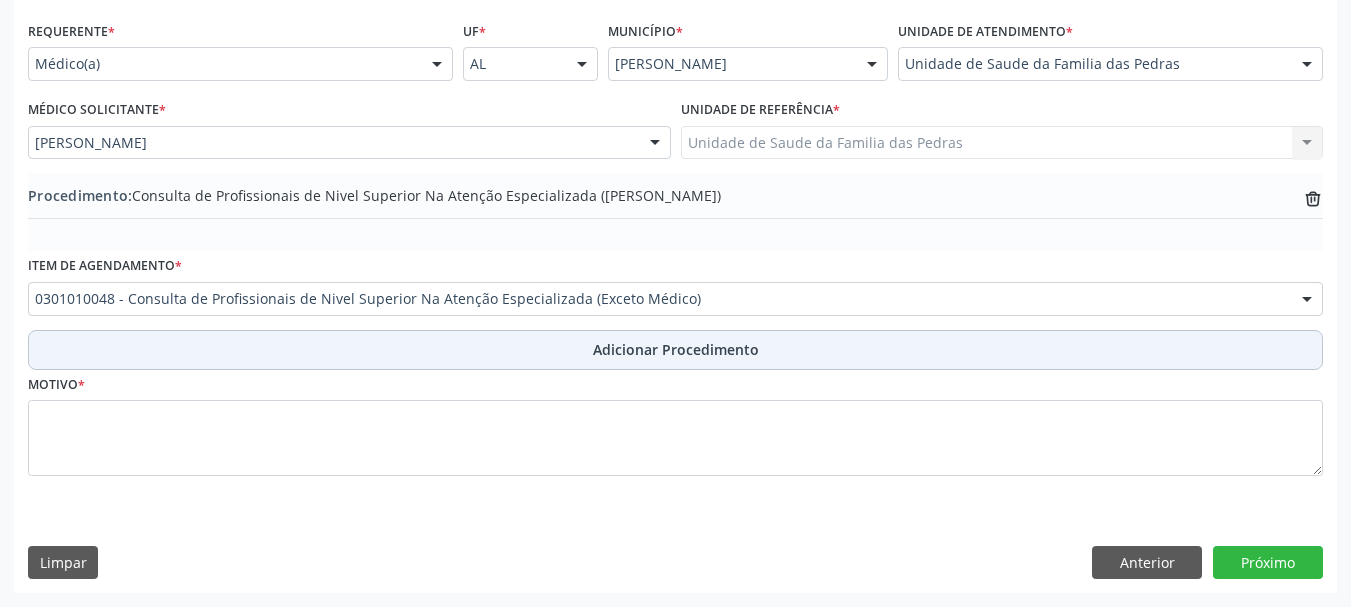 scroll, scrollTop: 446, scrollLeft: 0, axis: vertical 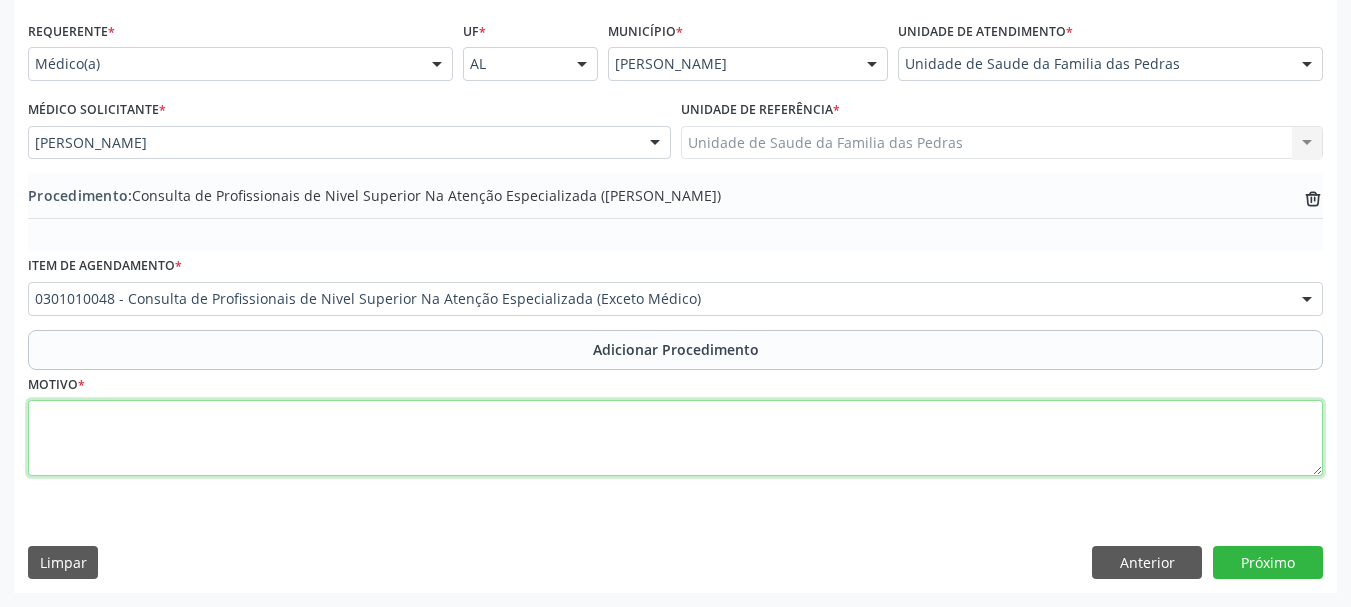 click at bounding box center [675, 438] 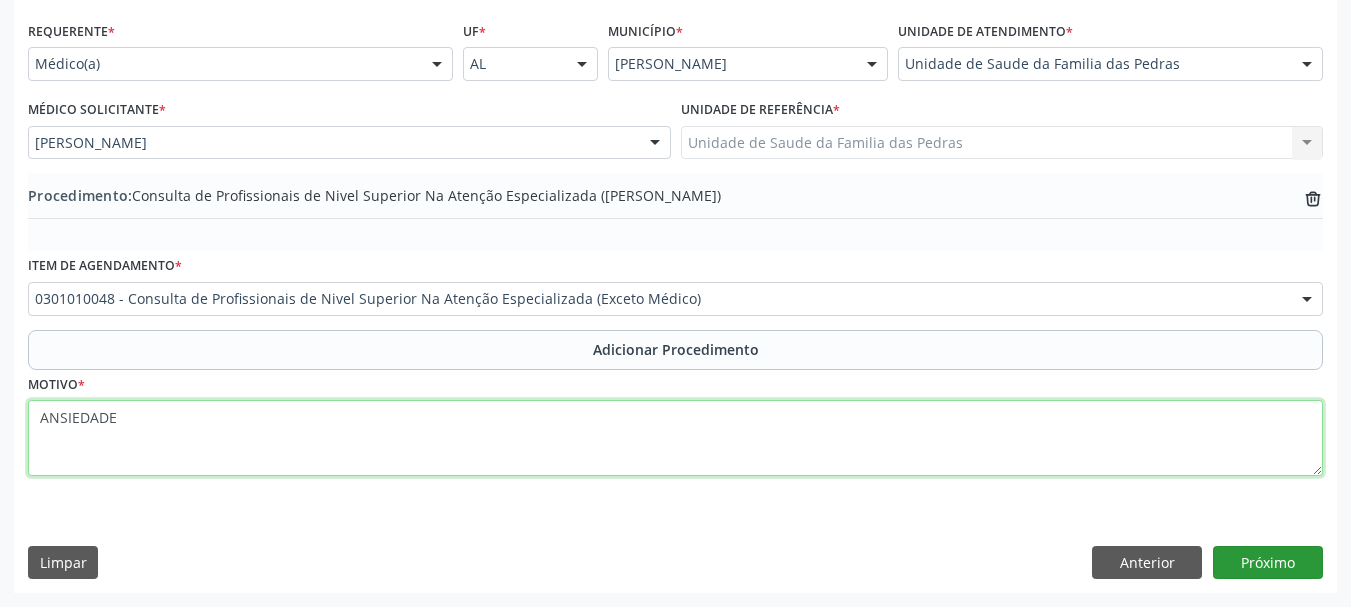 type on "ANSIEDADE" 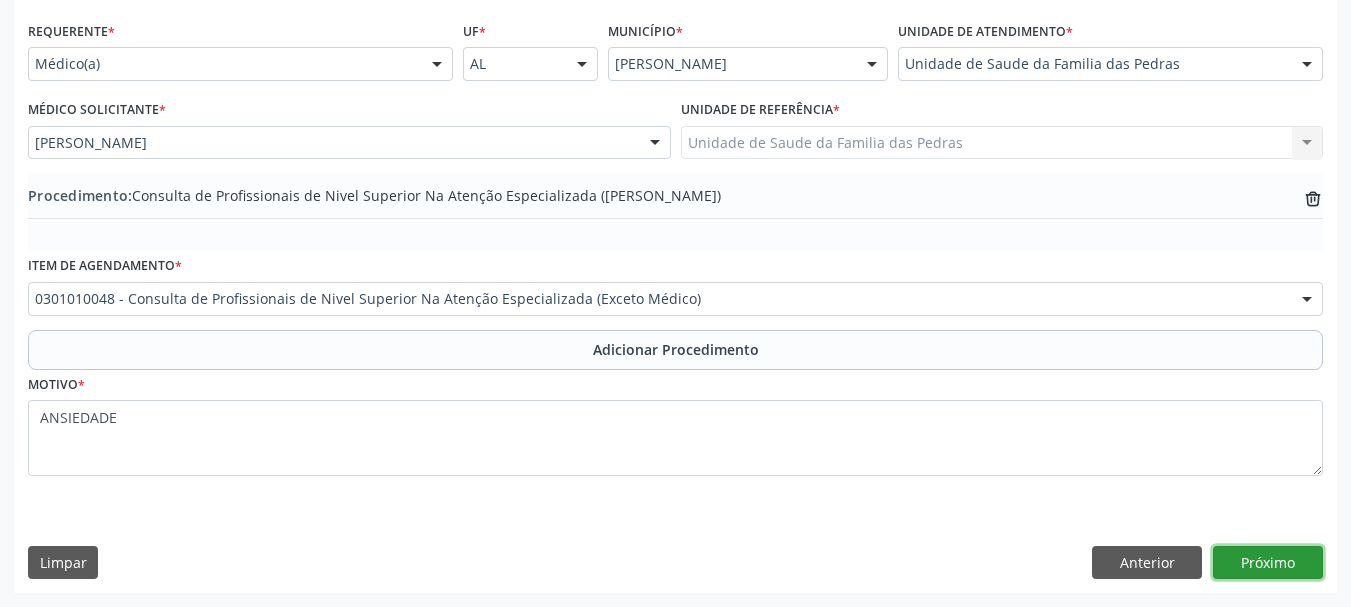 click on "Próximo" at bounding box center (1268, 563) 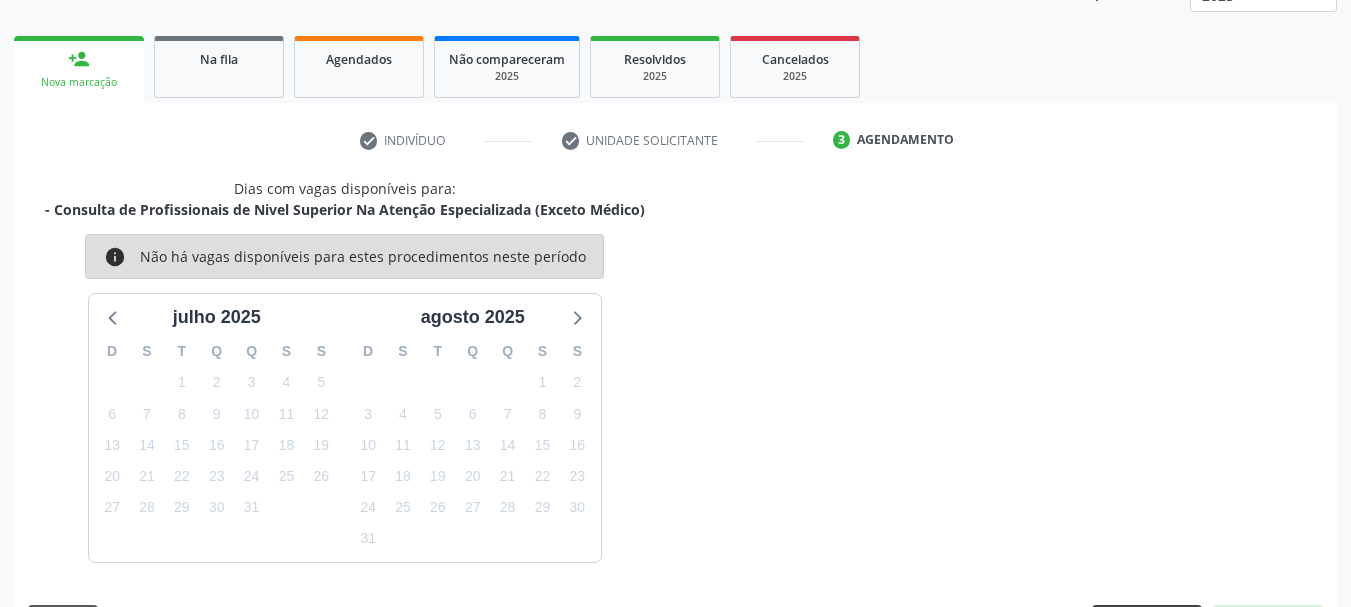 scroll, scrollTop: 350, scrollLeft: 0, axis: vertical 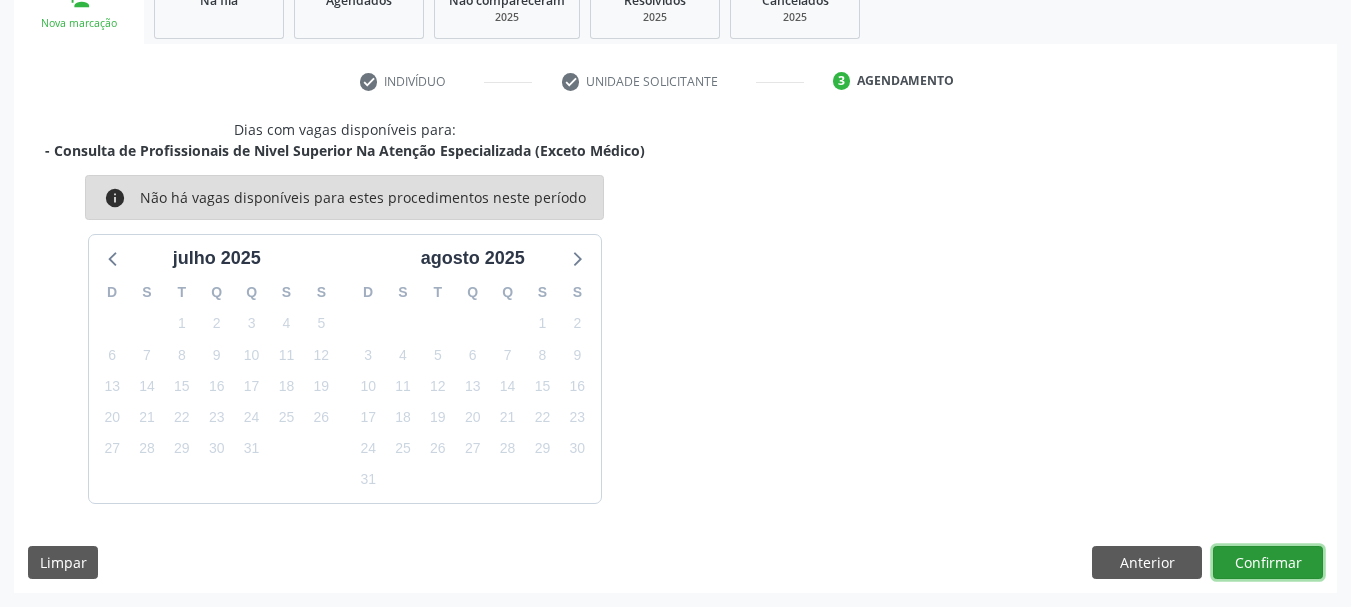 click on "Confirmar" at bounding box center (1268, 563) 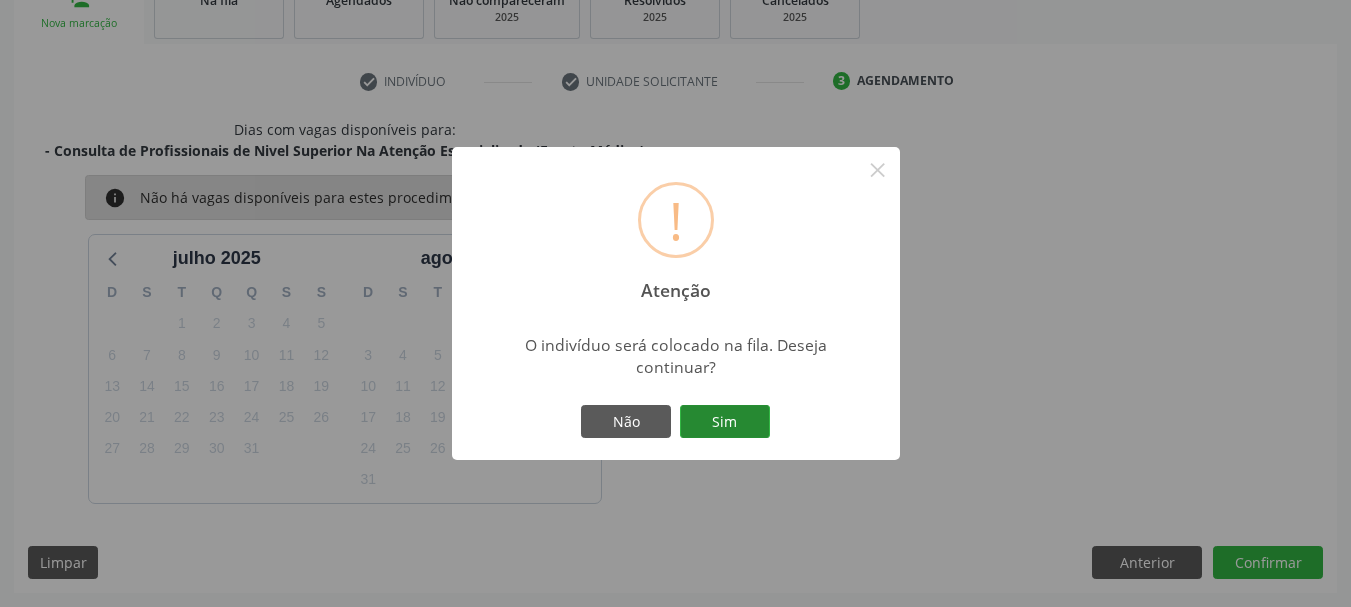 click on "Sim" at bounding box center (725, 422) 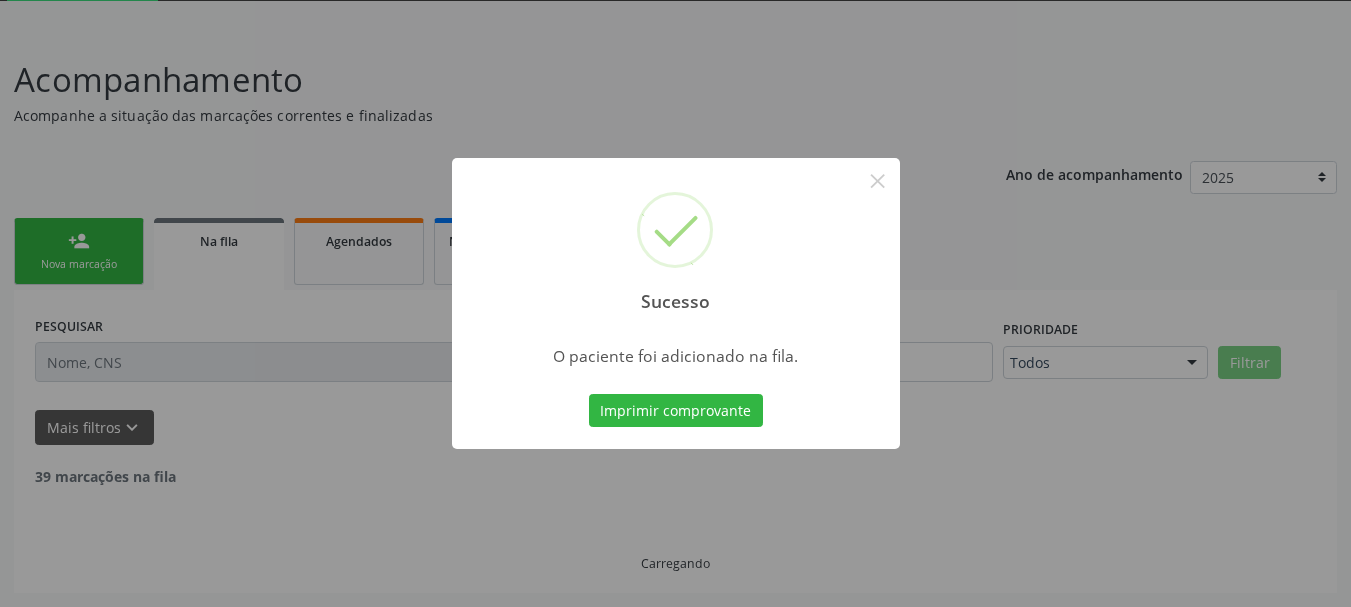 scroll, scrollTop: 88, scrollLeft: 0, axis: vertical 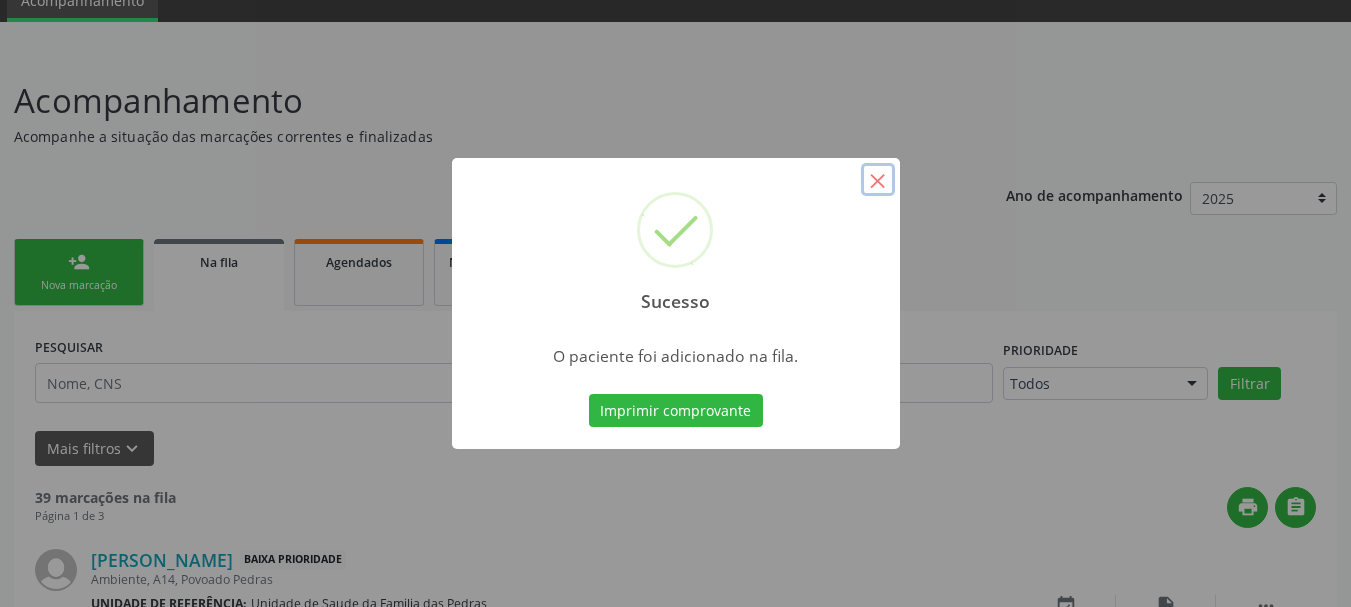 click on "×" at bounding box center (878, 180) 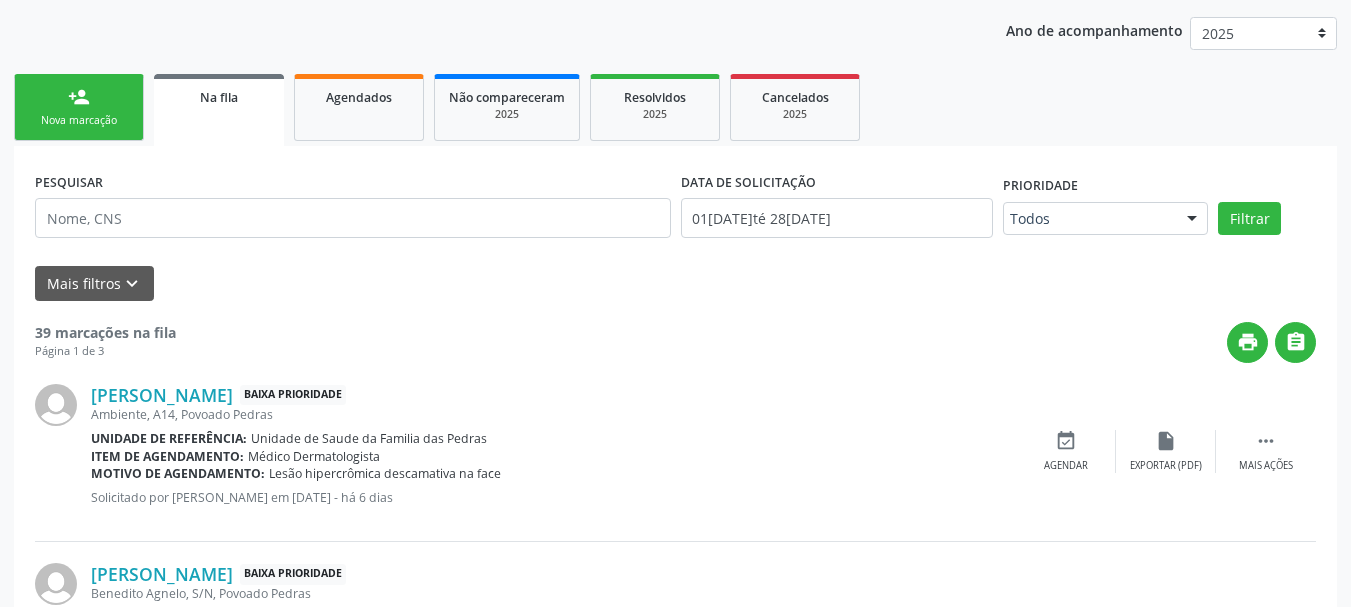 scroll, scrollTop: 288, scrollLeft: 0, axis: vertical 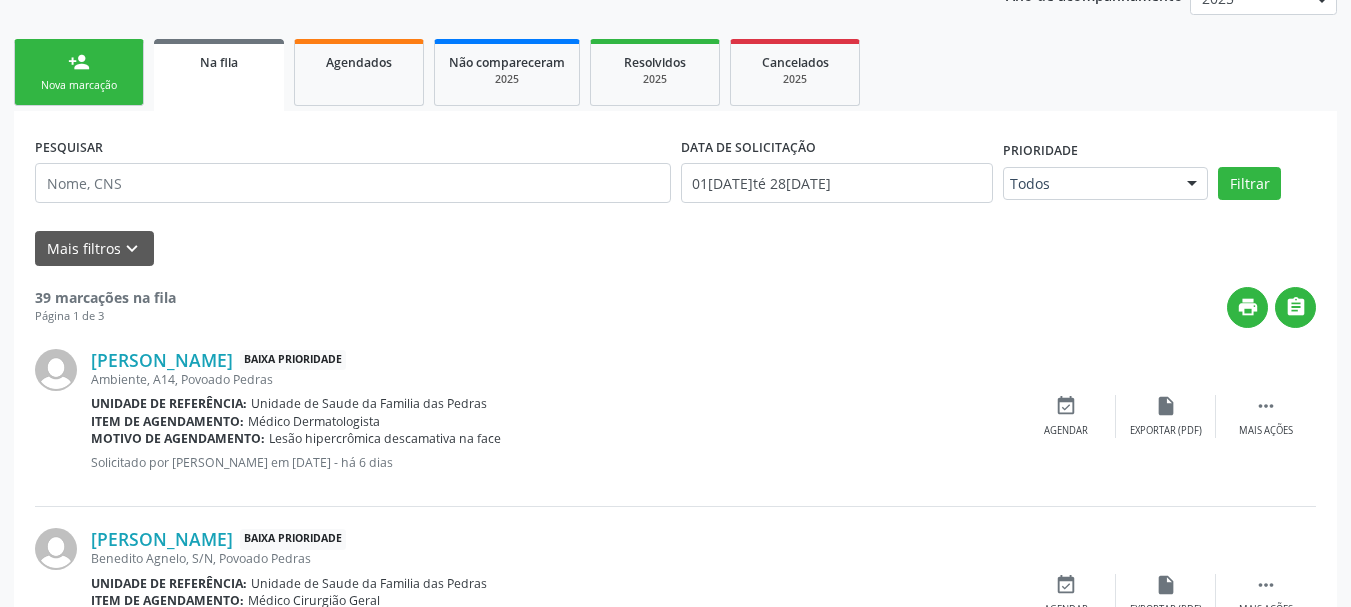 click on "person_add
Nova marcação" at bounding box center (79, 72) 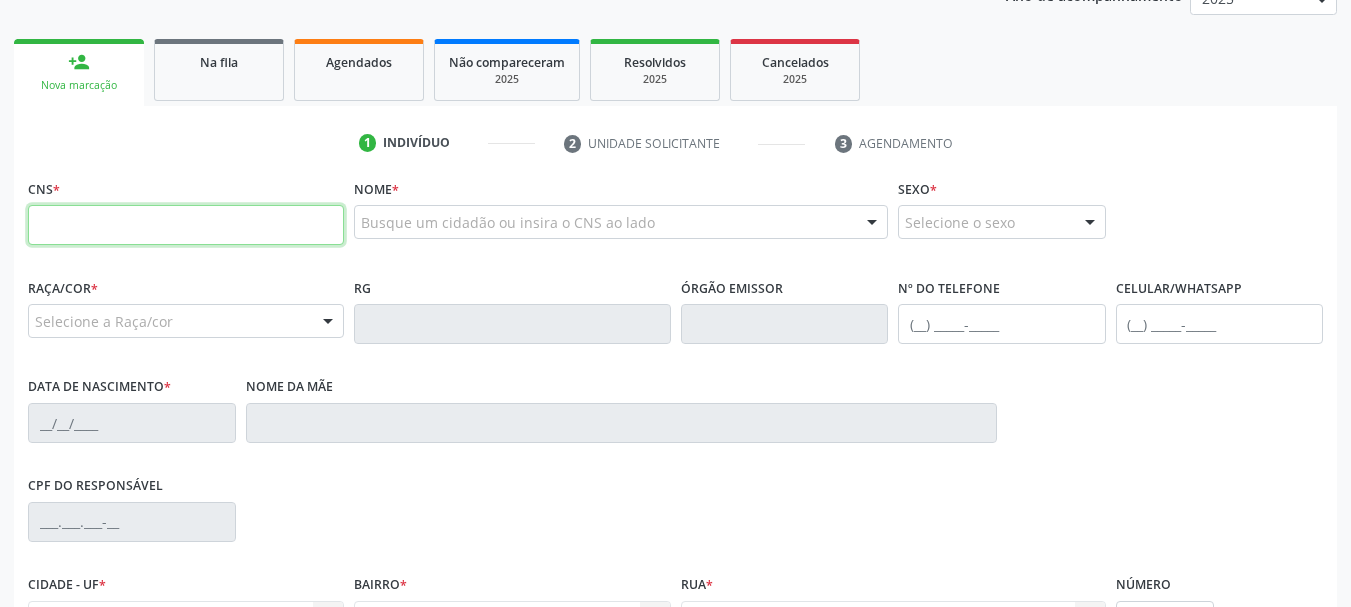 click at bounding box center [186, 225] 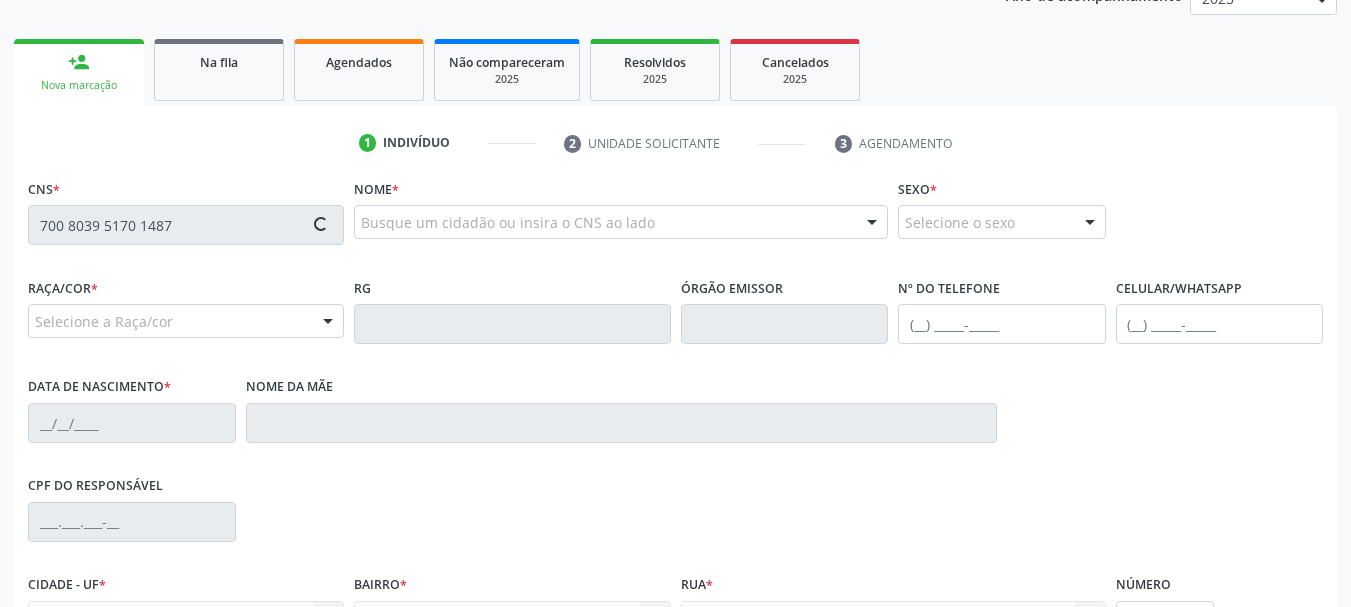 type on "700 8039 5170 1487" 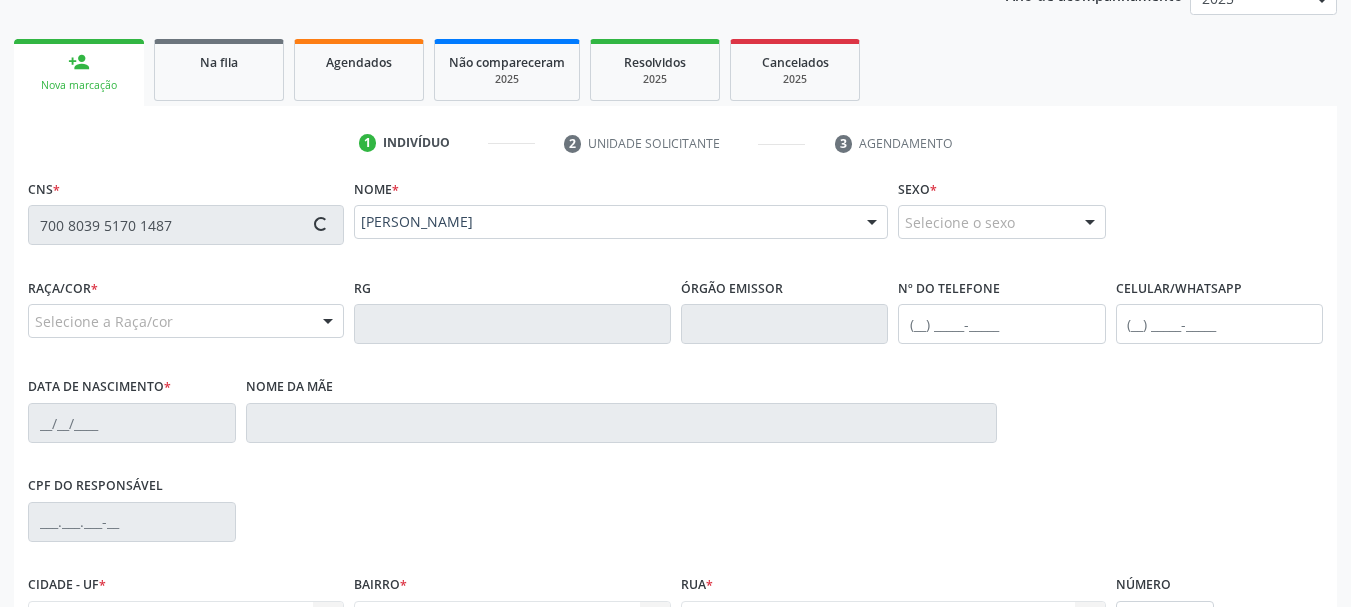 type on "[PHONE_NUMBER]" 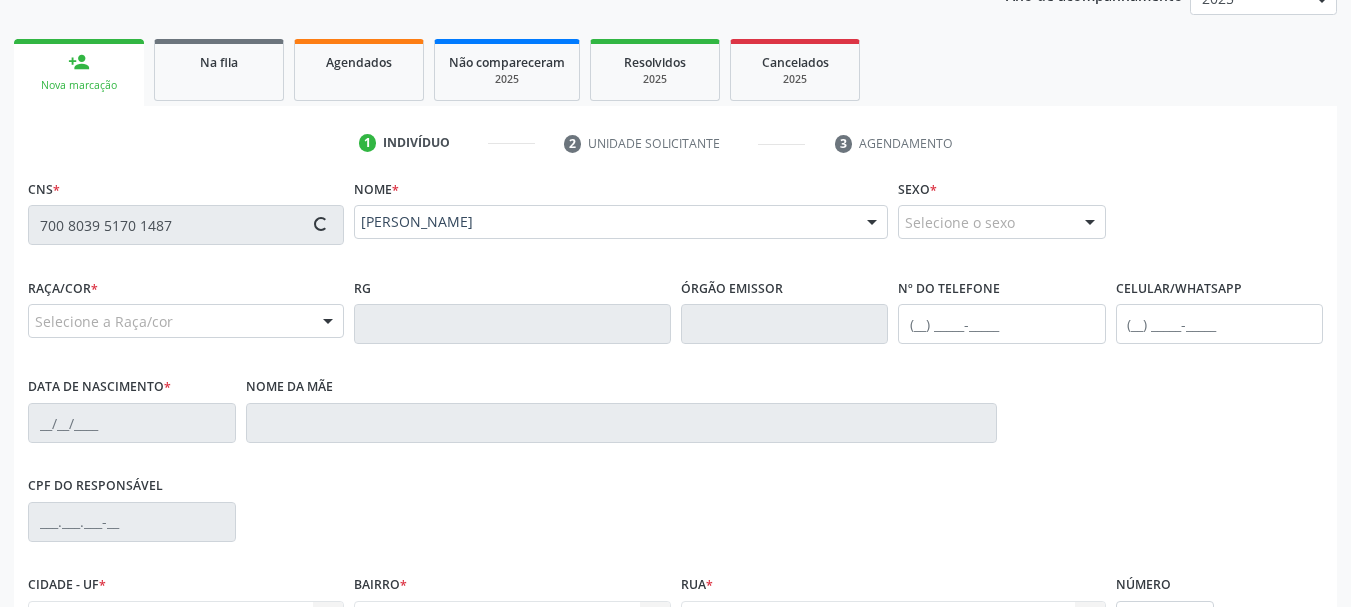 type on "[PHONE_NUMBER]" 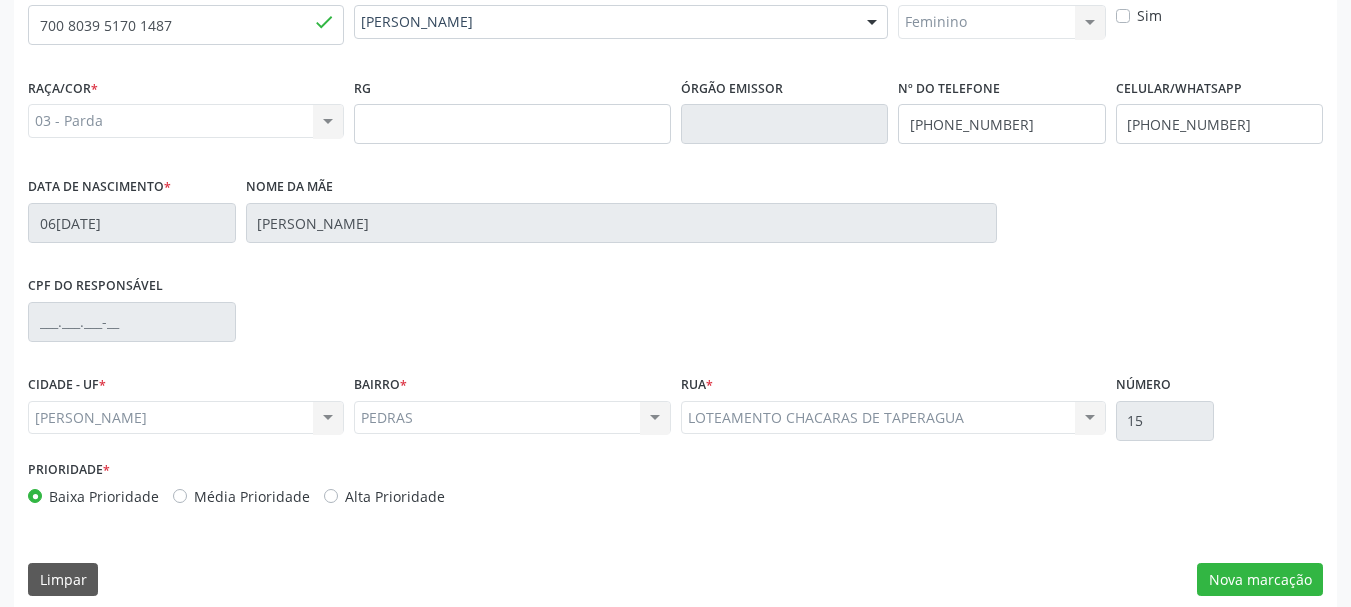 scroll, scrollTop: 505, scrollLeft: 0, axis: vertical 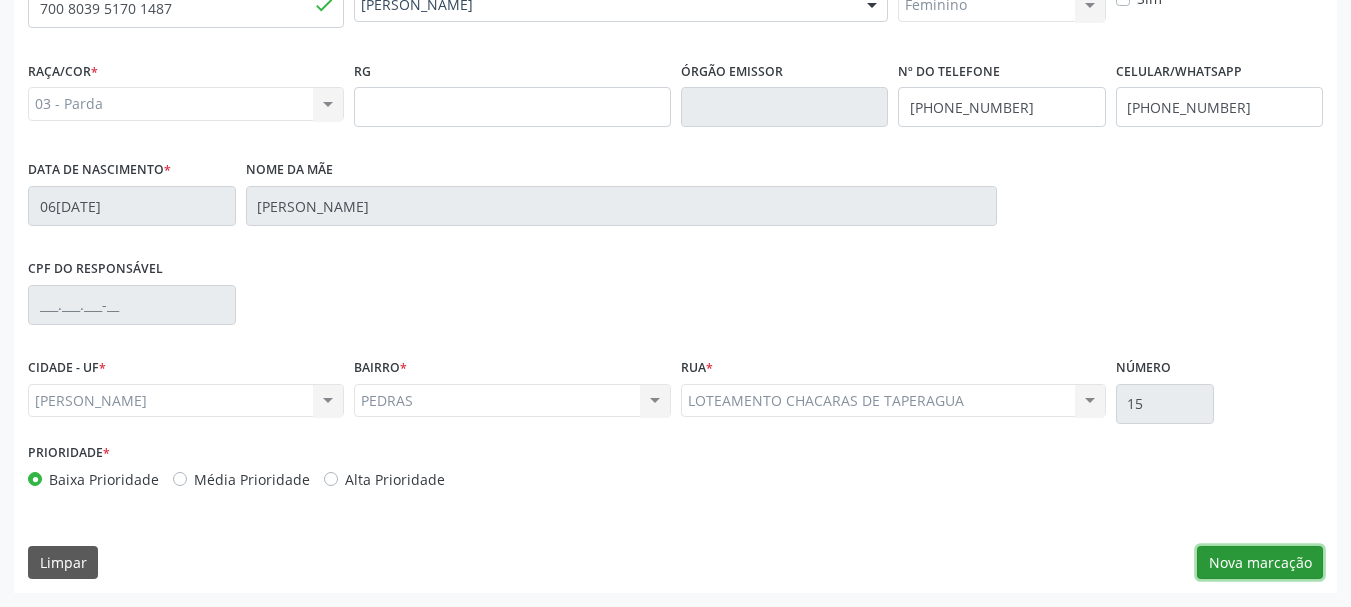 click on "Nova marcação" at bounding box center [1260, 563] 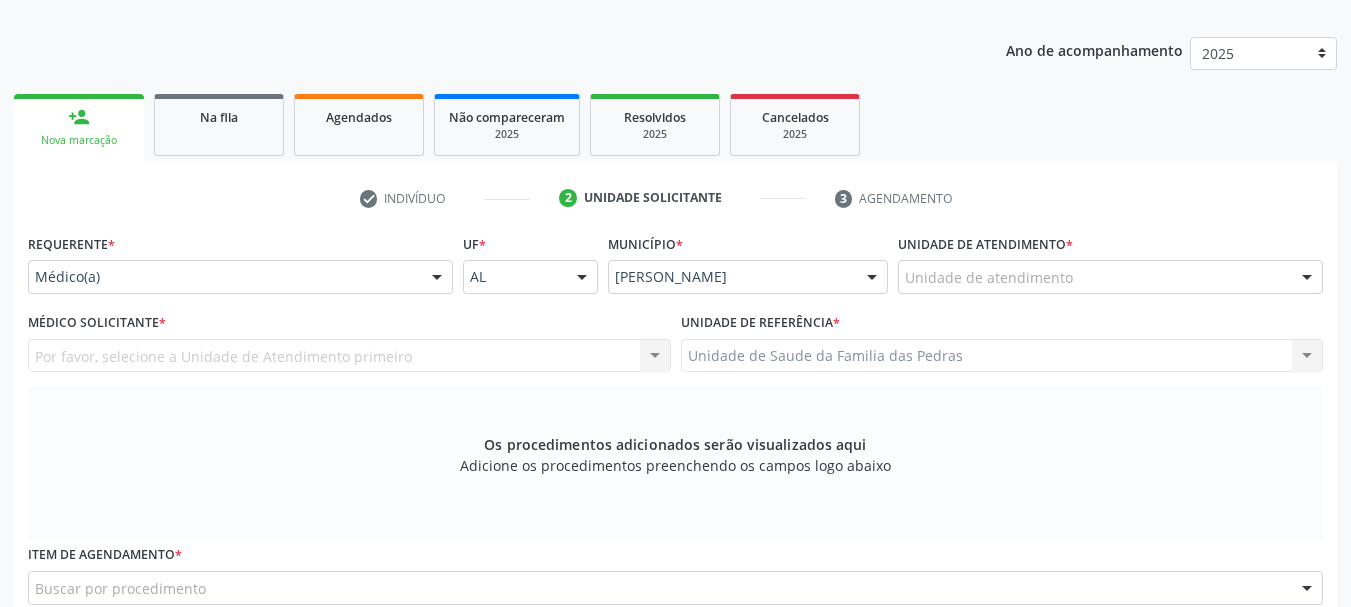 scroll, scrollTop: 205, scrollLeft: 0, axis: vertical 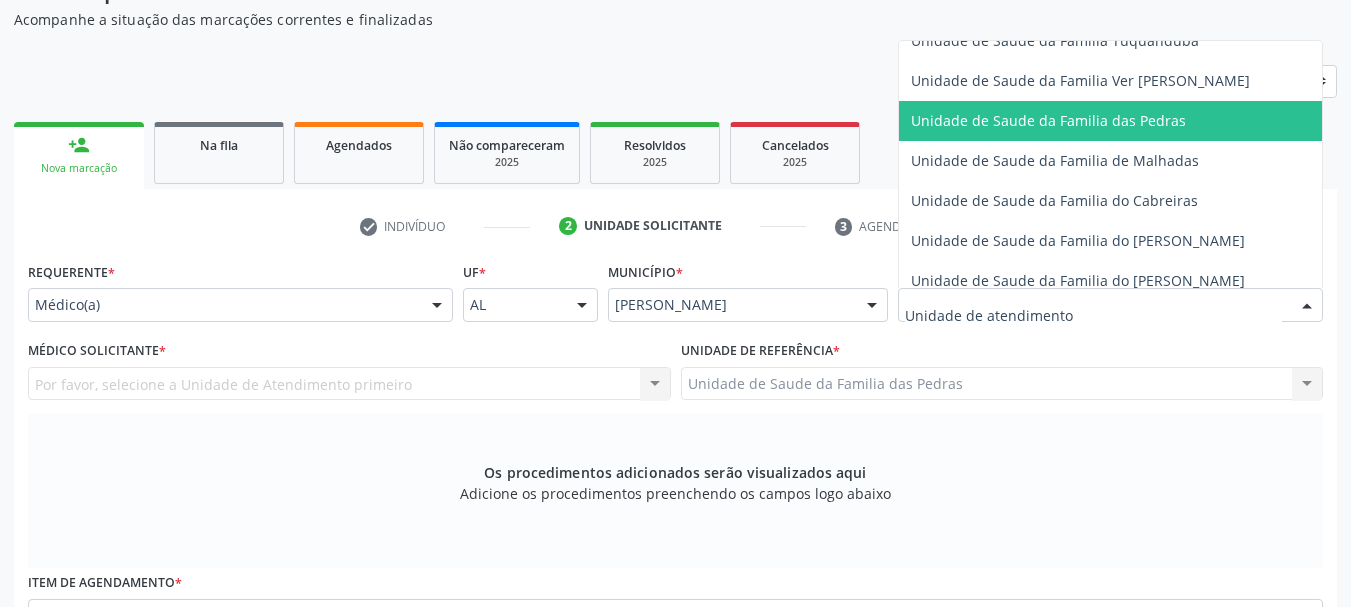 click on "Unidade de Saude da Familia das Pedras" at bounding box center [1148, 121] 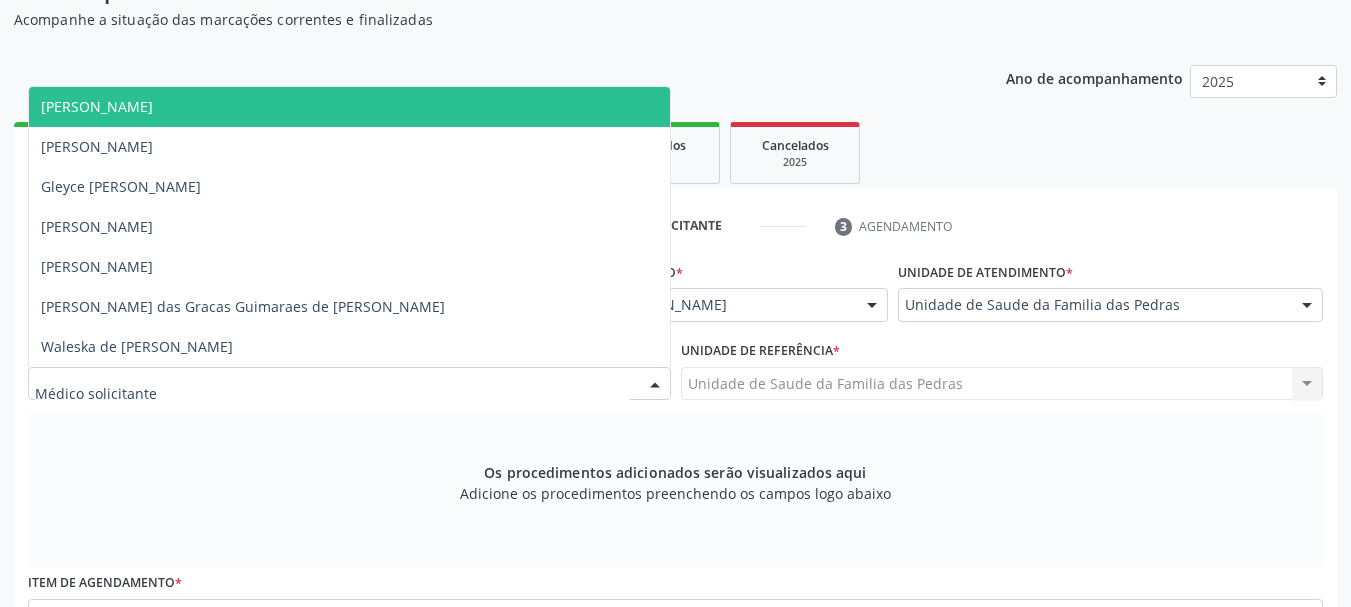 click at bounding box center (655, 385) 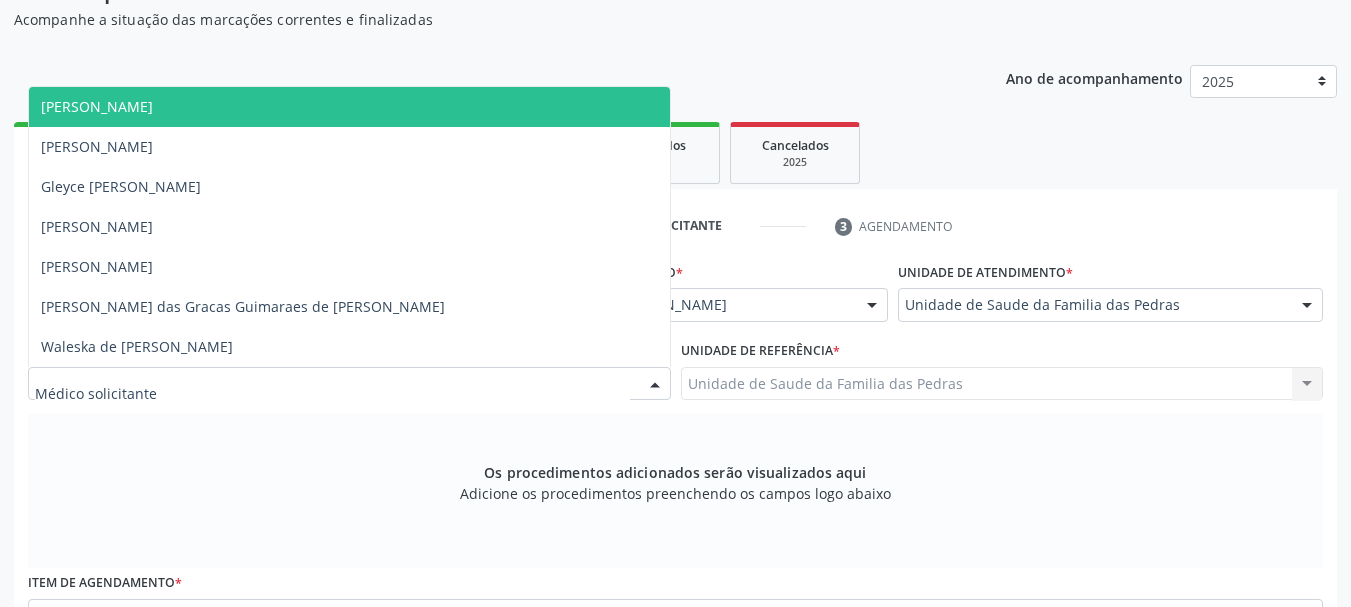 click on "[PERSON_NAME]" at bounding box center [349, 107] 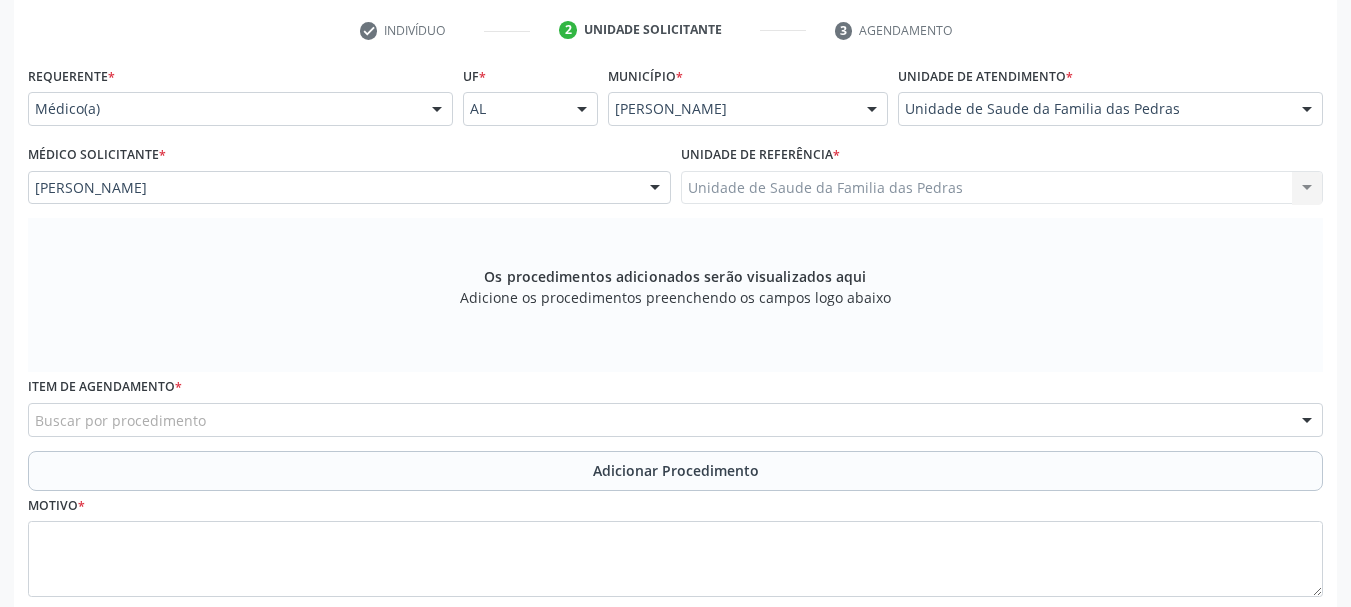 scroll, scrollTop: 405, scrollLeft: 0, axis: vertical 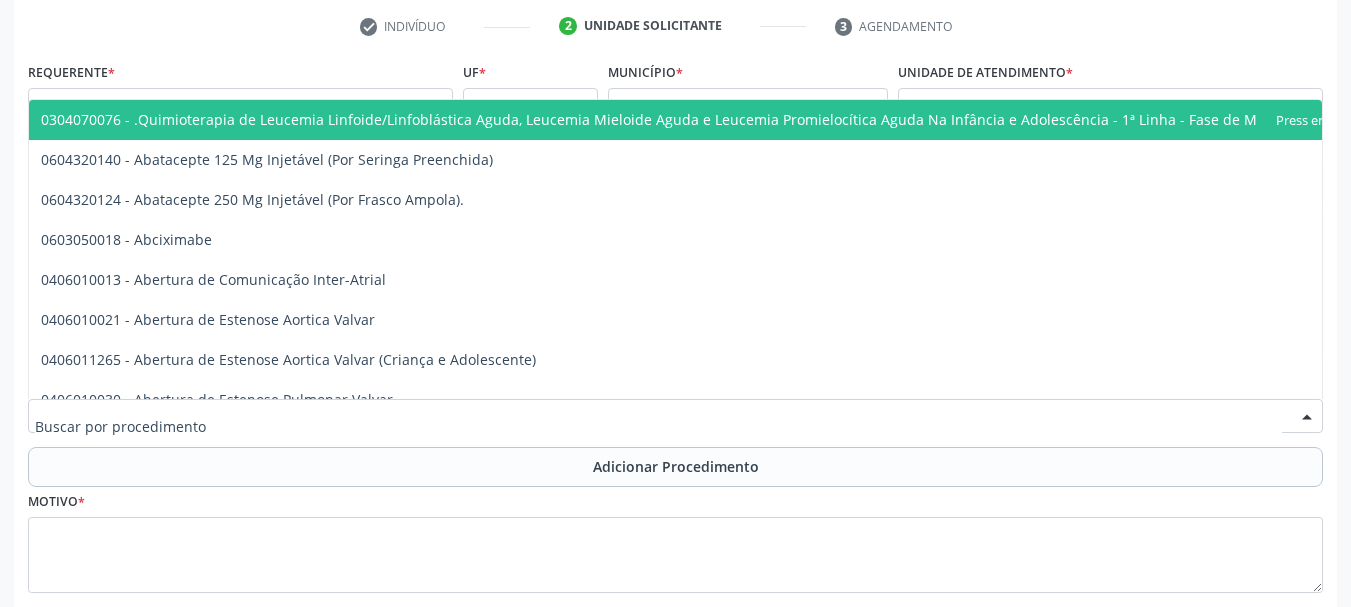 click at bounding box center (675, 416) 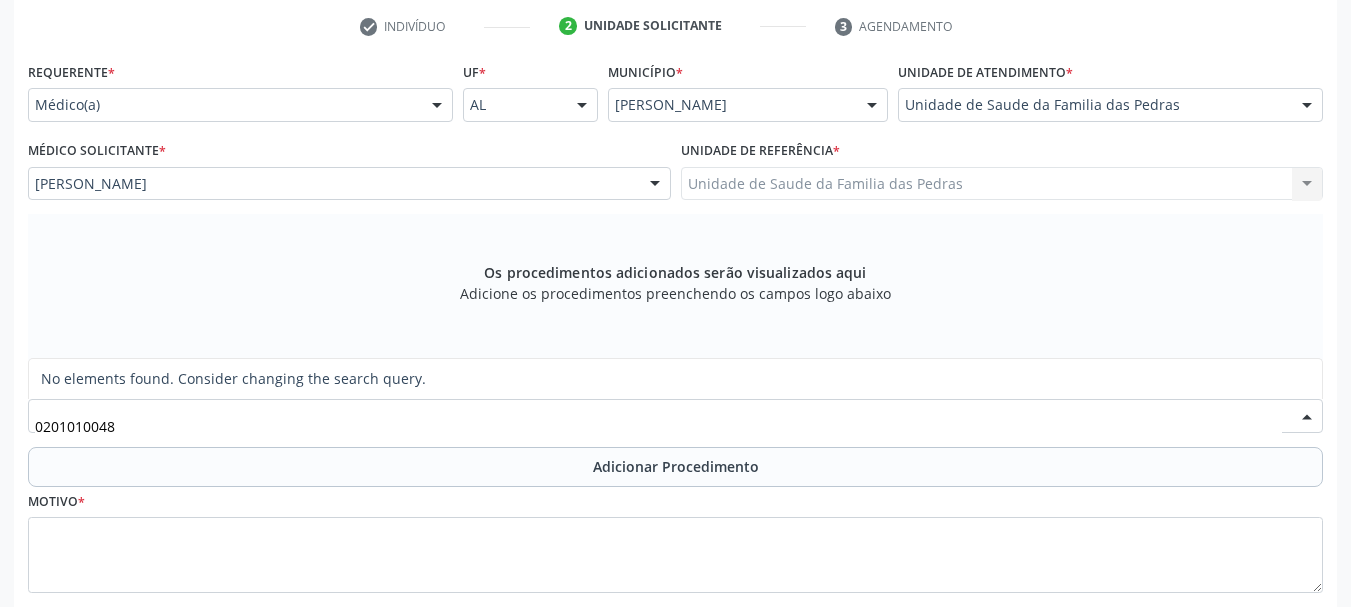 type on "0201010048" 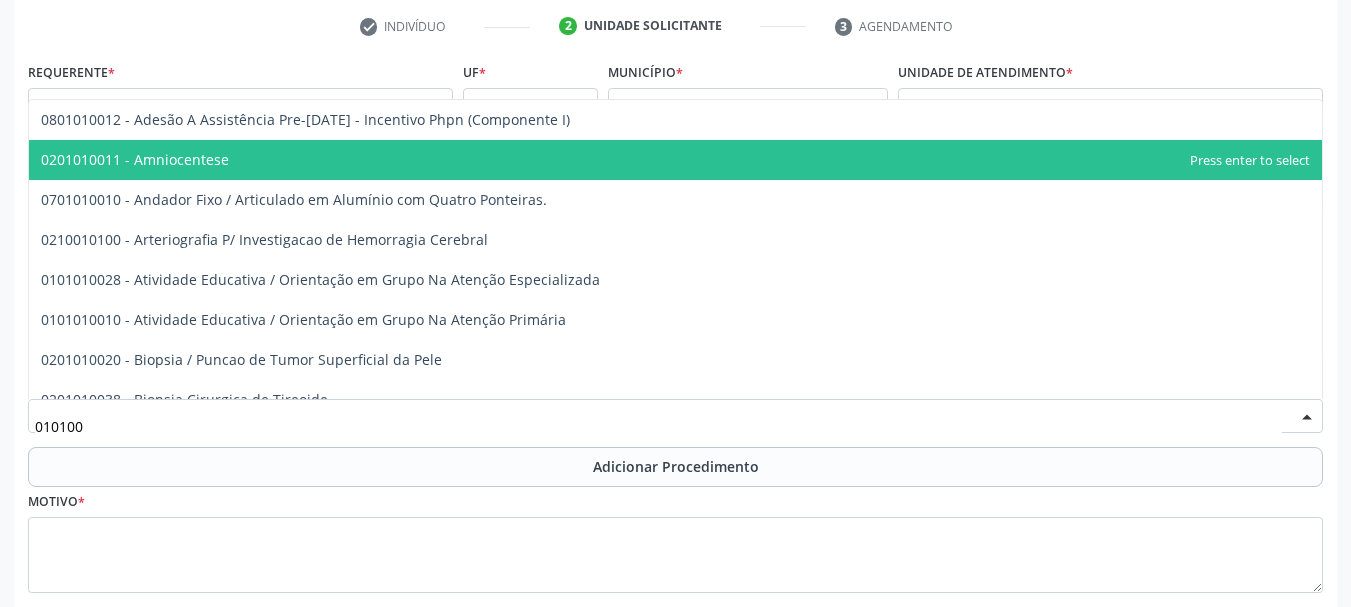 type on "0101004" 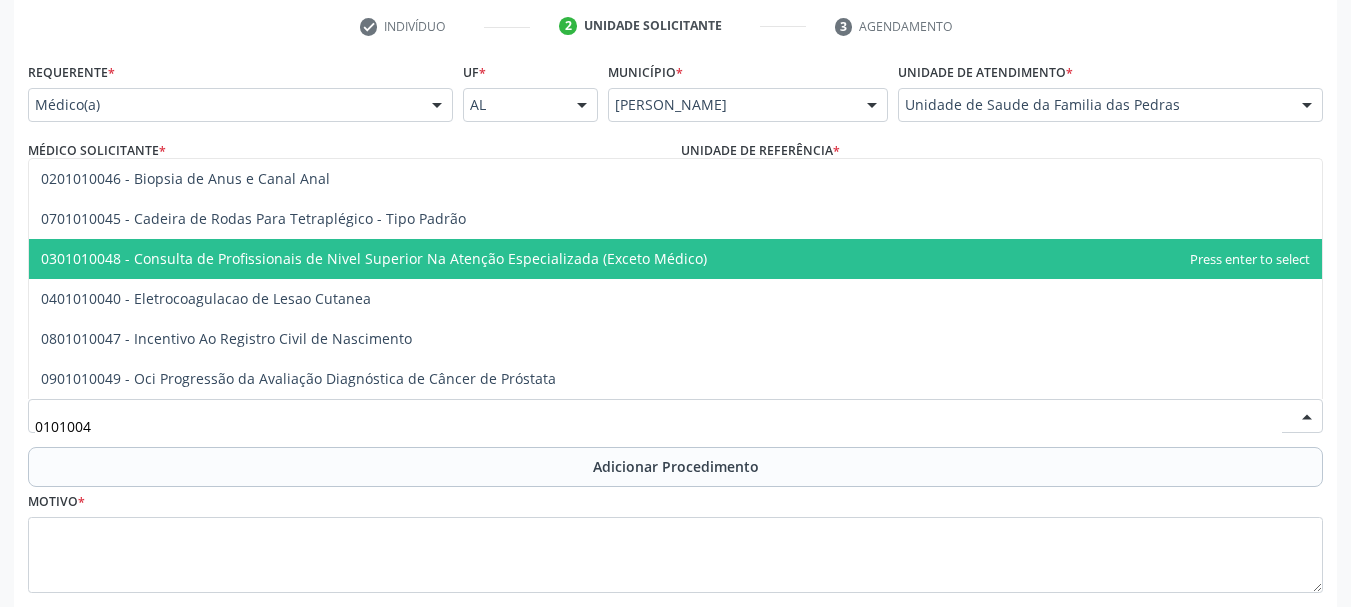 click on "0301010048 - Consulta de Profissionais de Nivel Superior Na Atenção Especializada (Exceto Médico)" at bounding box center (374, 258) 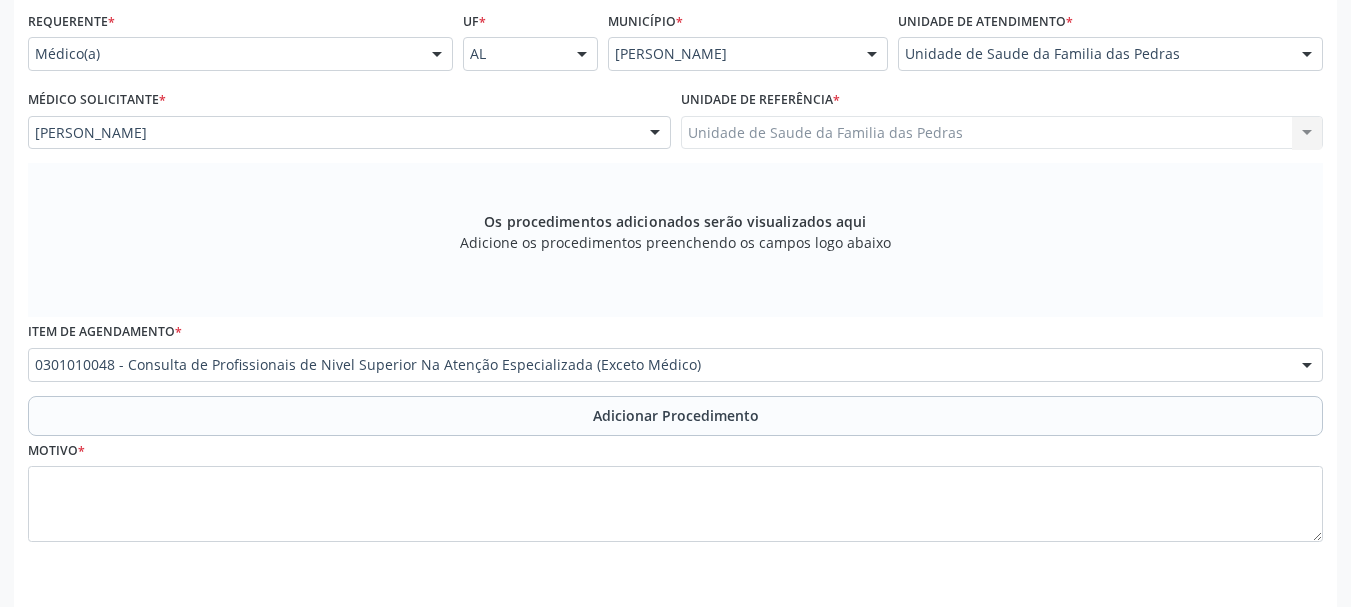 scroll, scrollTop: 505, scrollLeft: 0, axis: vertical 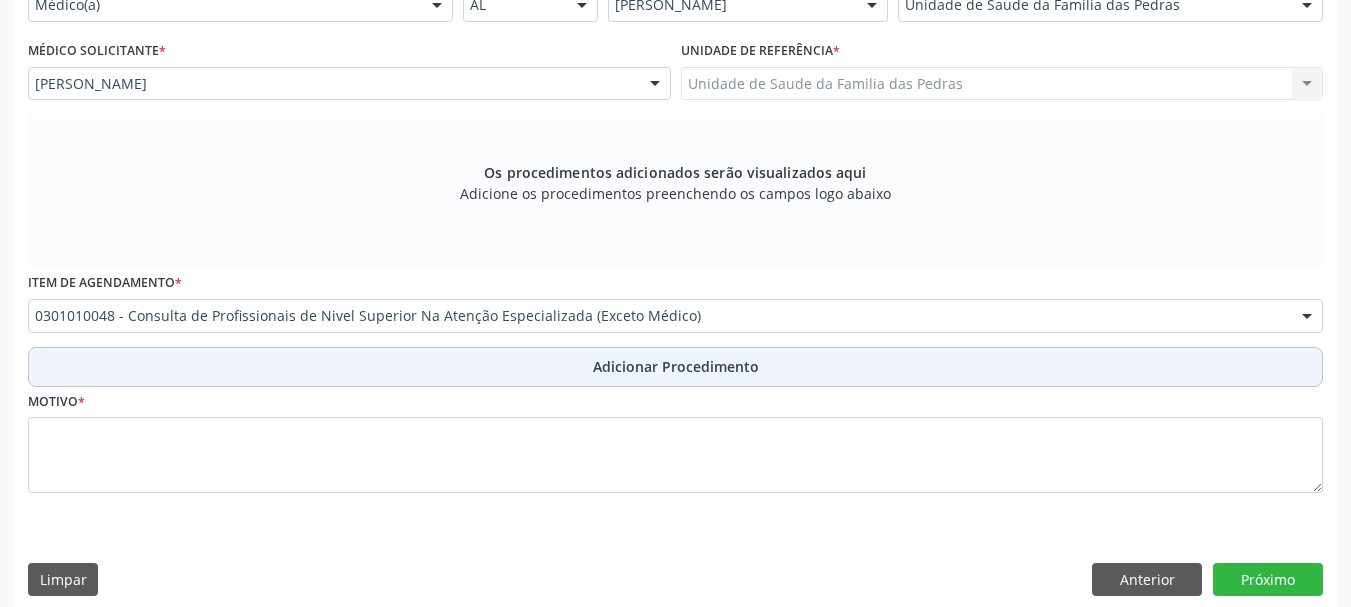click on "Adicionar Procedimento" at bounding box center [675, 367] 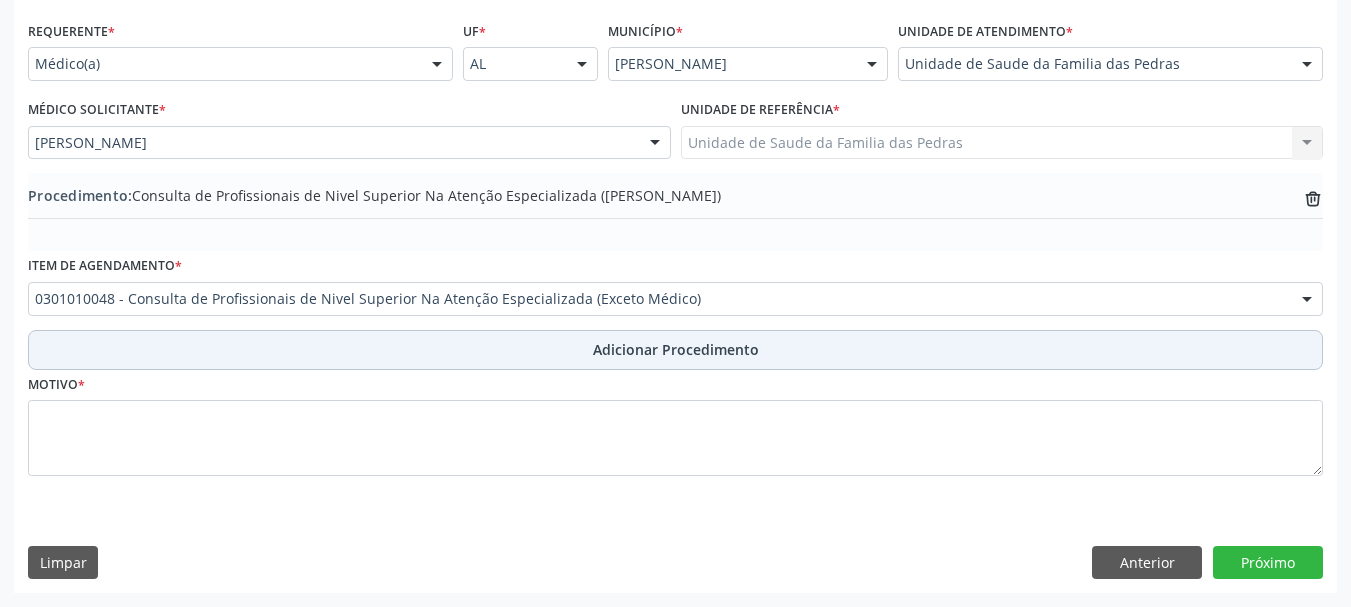 scroll, scrollTop: 446, scrollLeft: 0, axis: vertical 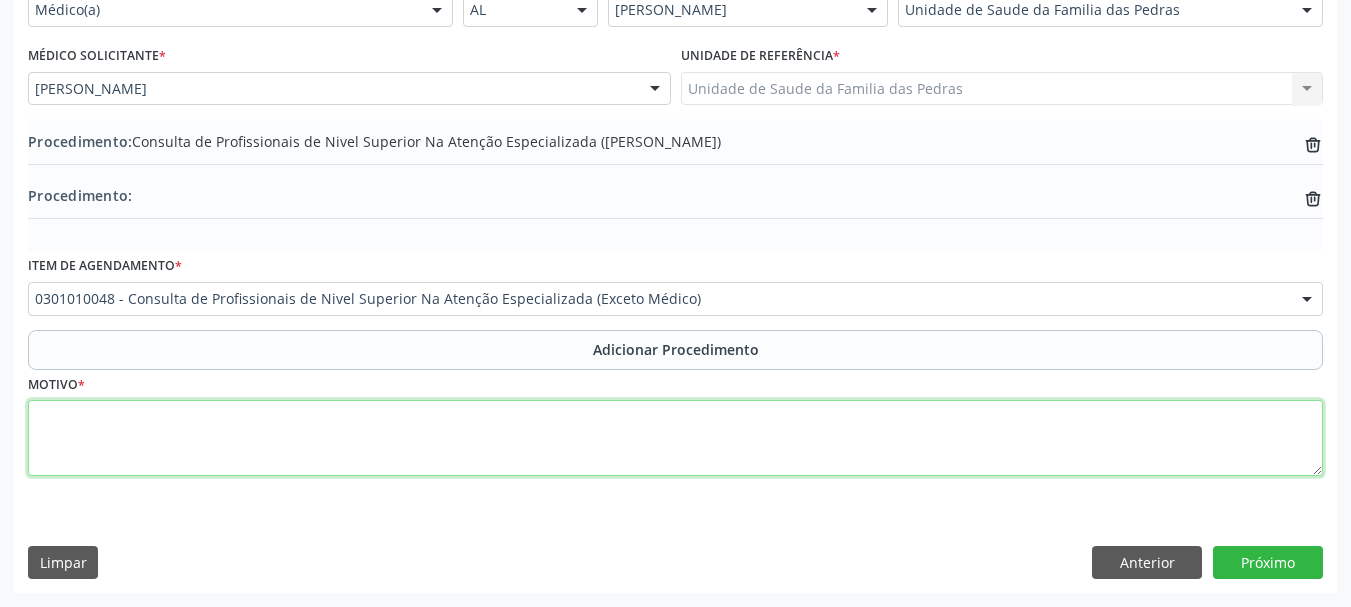 click at bounding box center [675, 438] 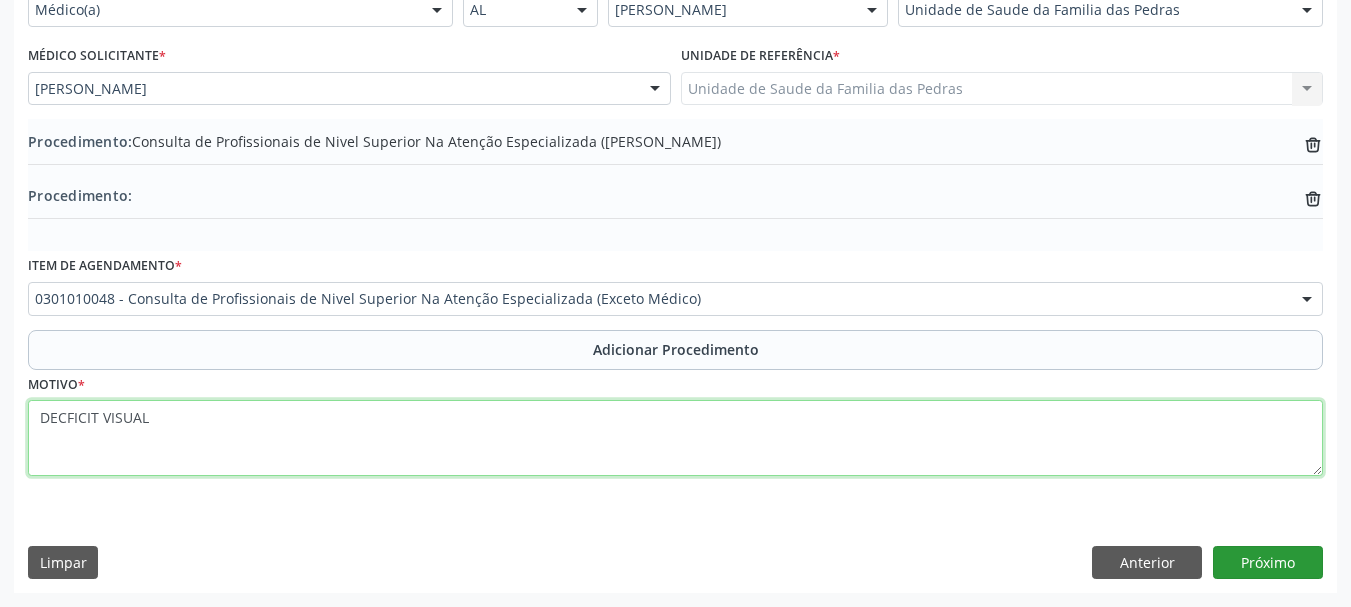 type on "DECFICIT VISUAL" 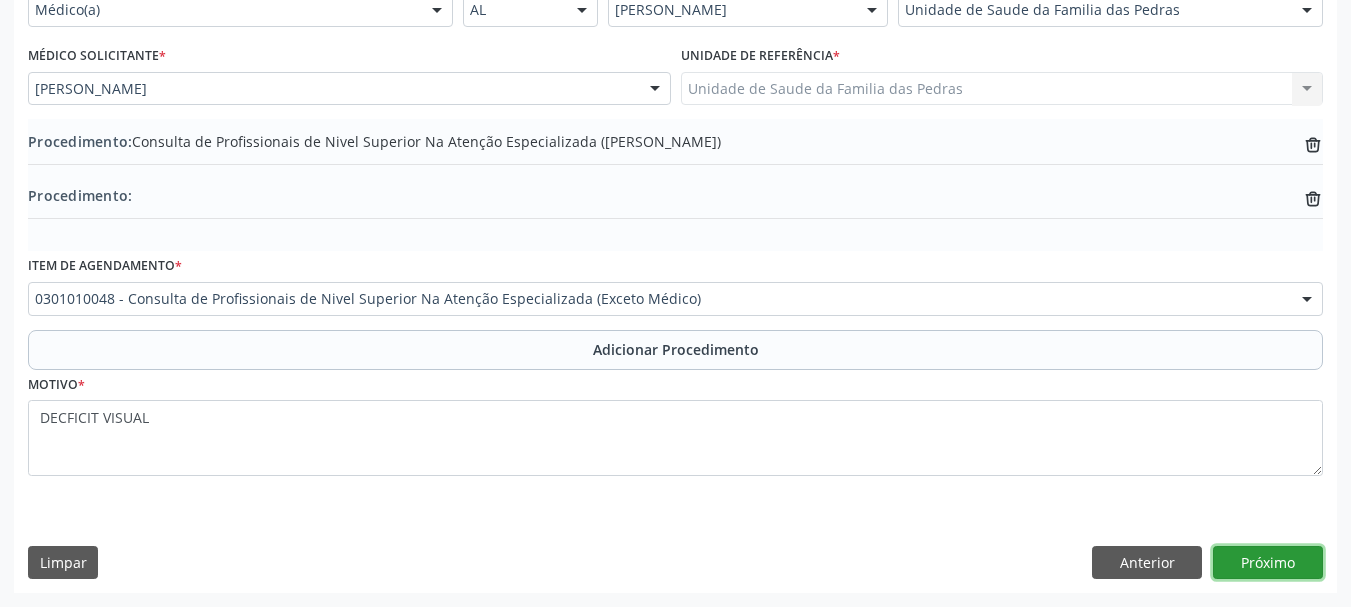 click on "Próximo" at bounding box center (1268, 563) 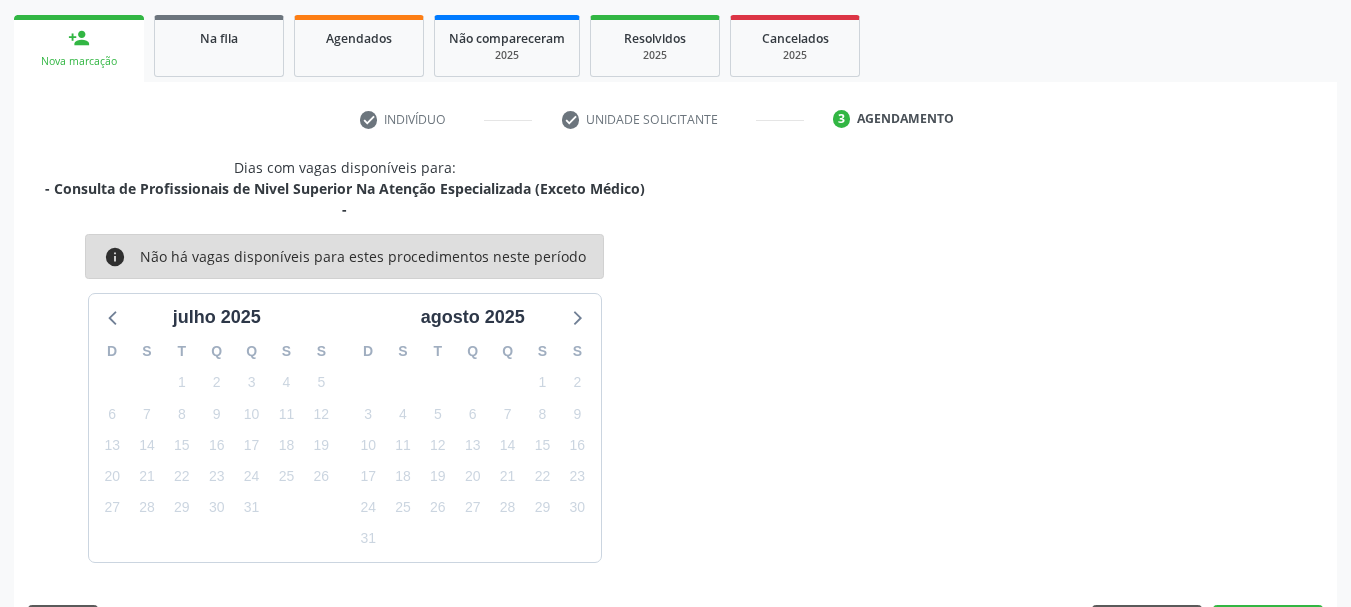 scroll, scrollTop: 371, scrollLeft: 0, axis: vertical 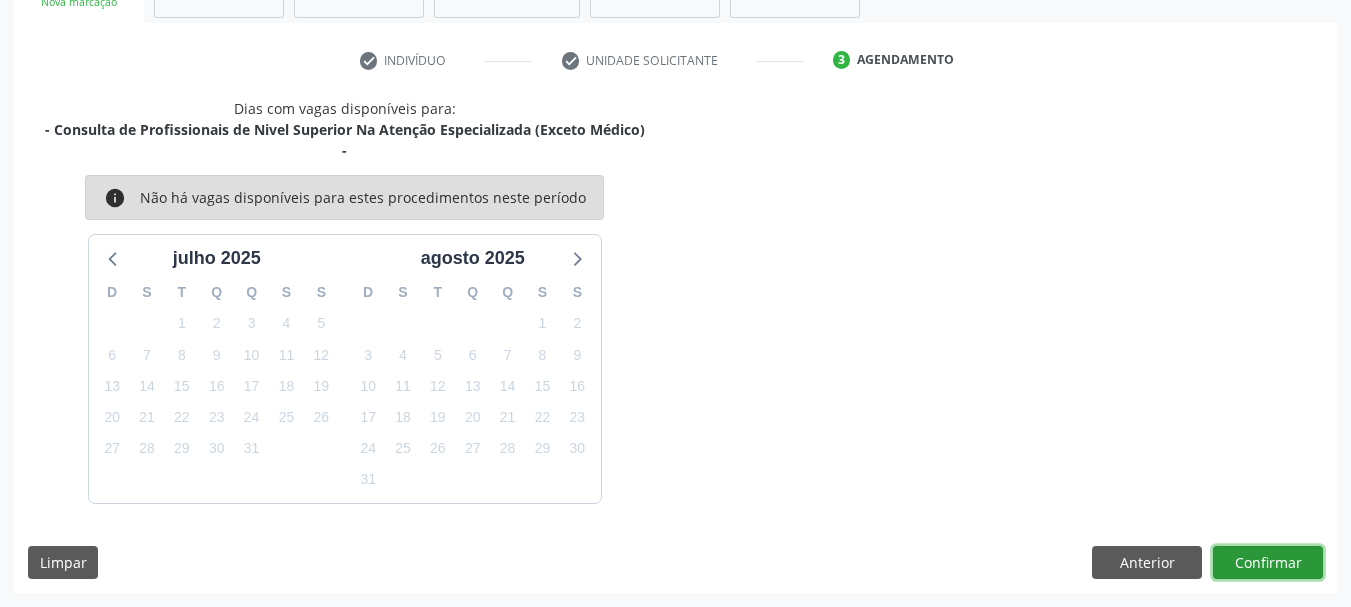 click on "Confirmar" at bounding box center (1268, 563) 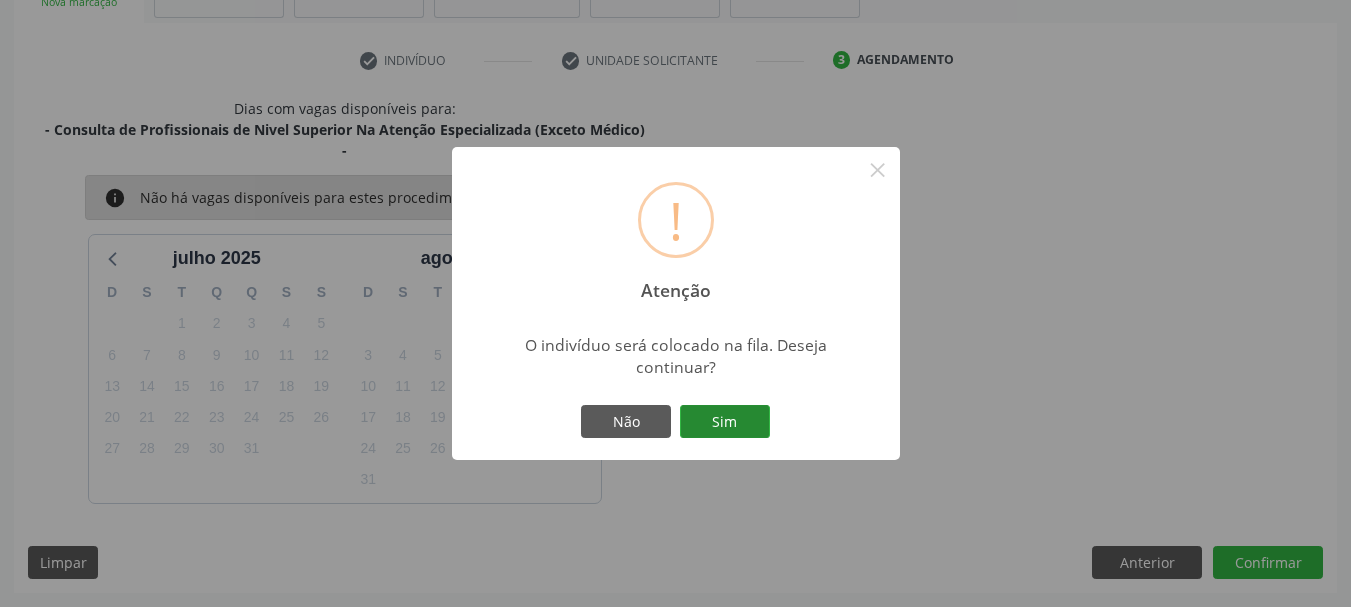 click on "Sim" at bounding box center (725, 422) 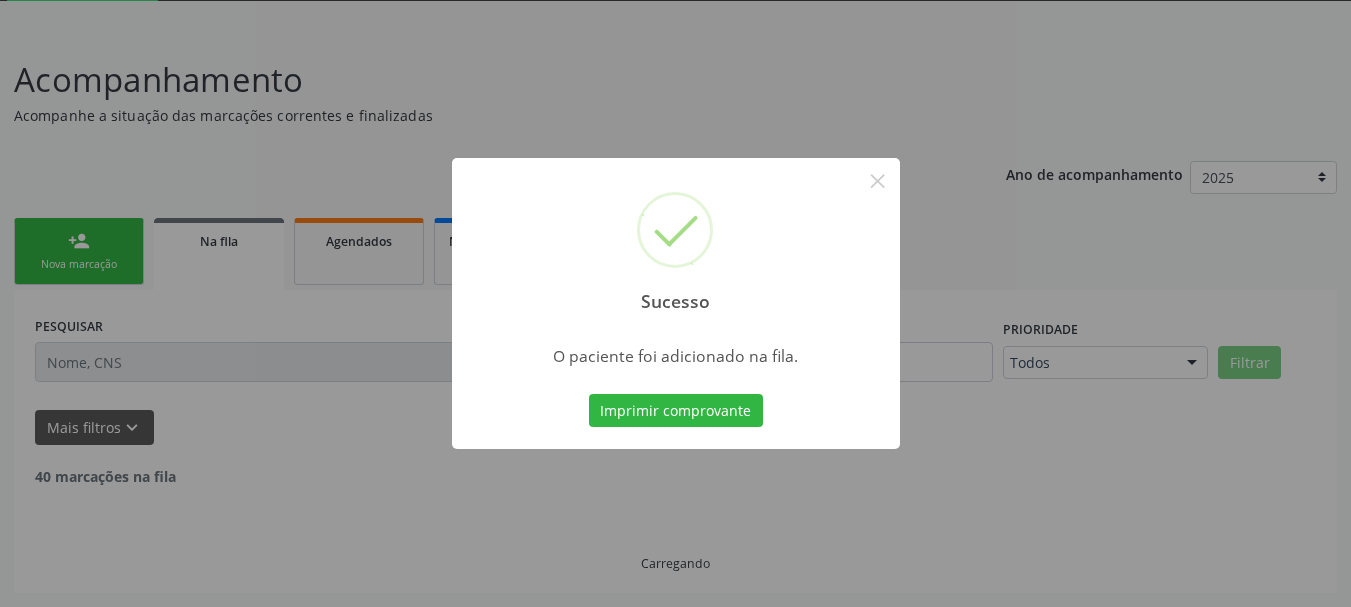 scroll, scrollTop: 88, scrollLeft: 0, axis: vertical 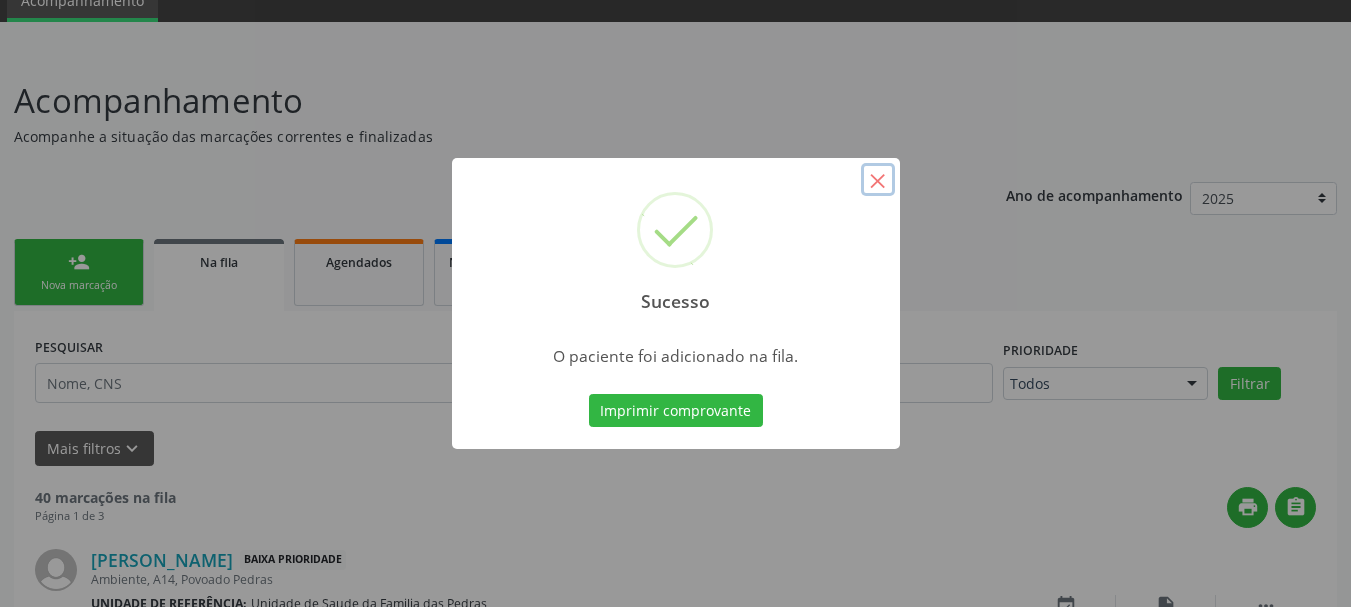 click on "×" at bounding box center (878, 180) 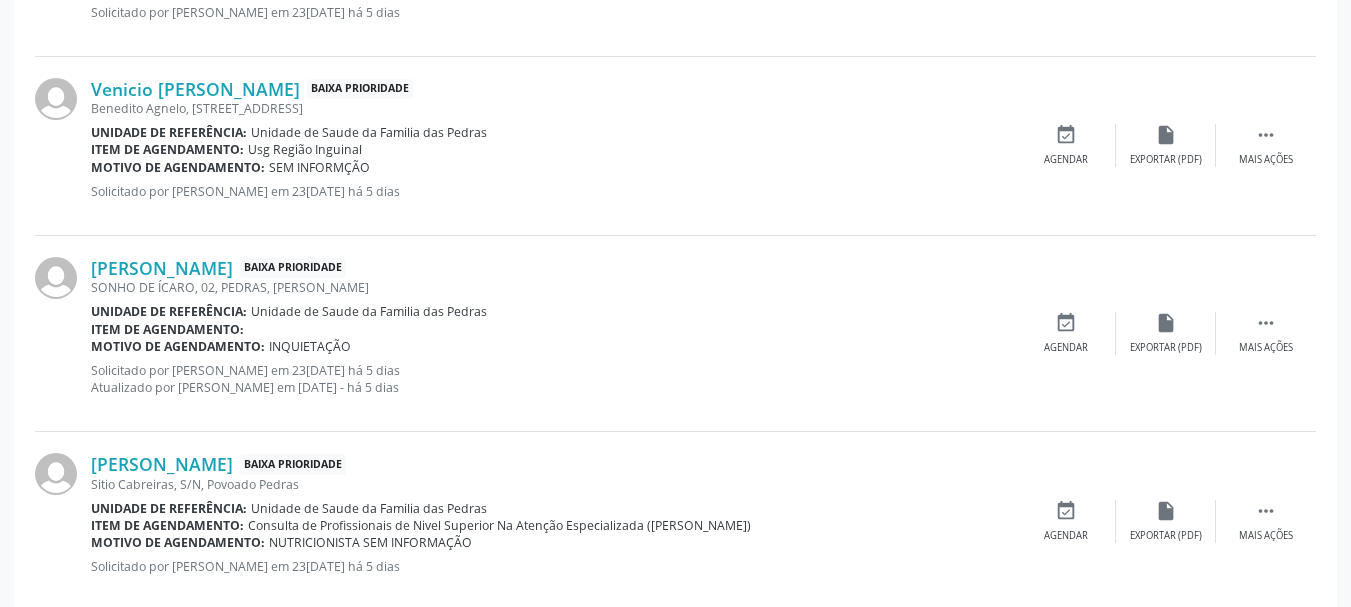scroll, scrollTop: 2805, scrollLeft: 0, axis: vertical 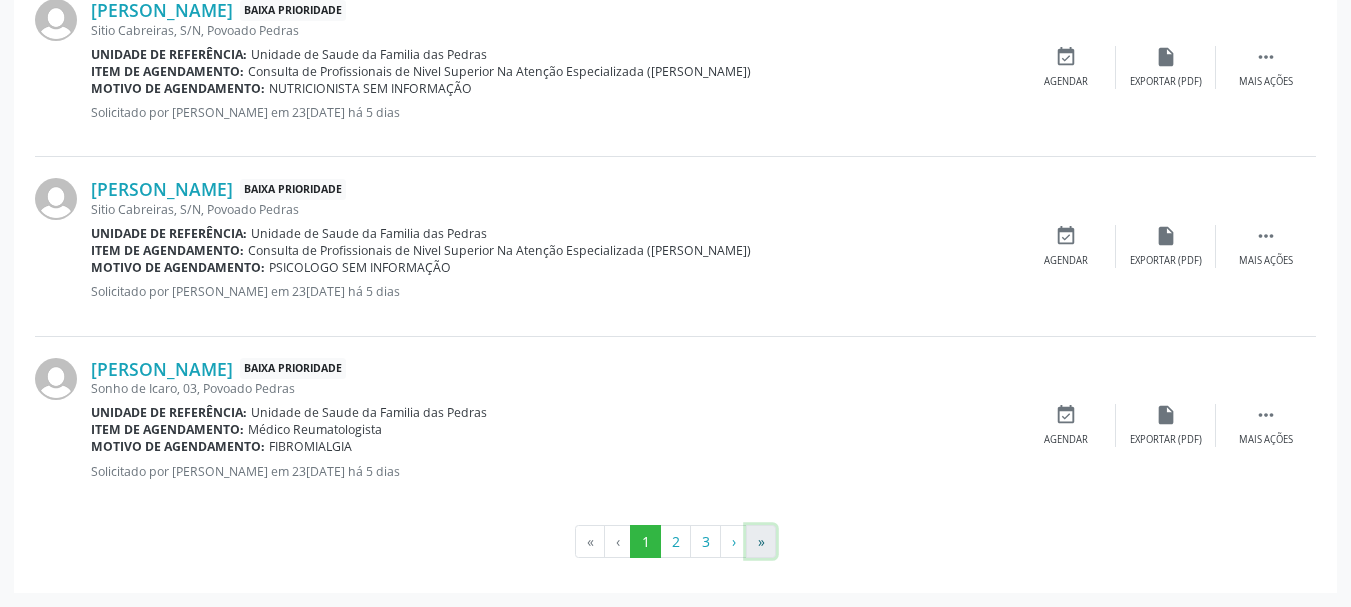 click on "»" at bounding box center (761, 542) 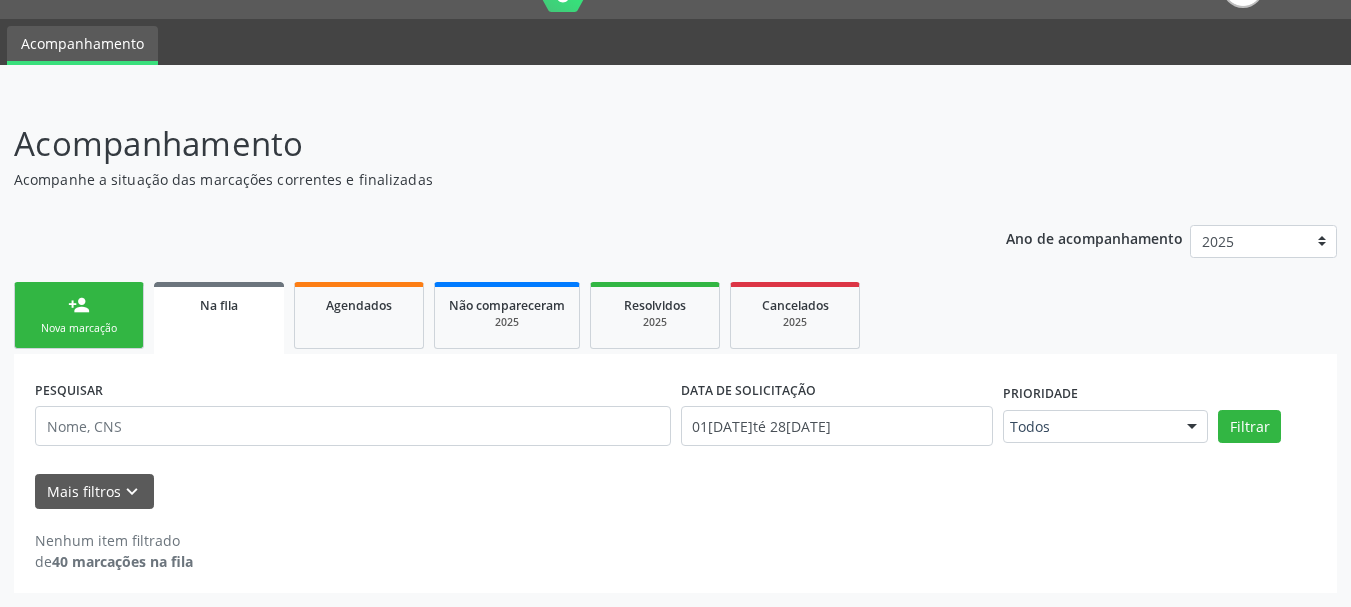 scroll, scrollTop: 45, scrollLeft: 0, axis: vertical 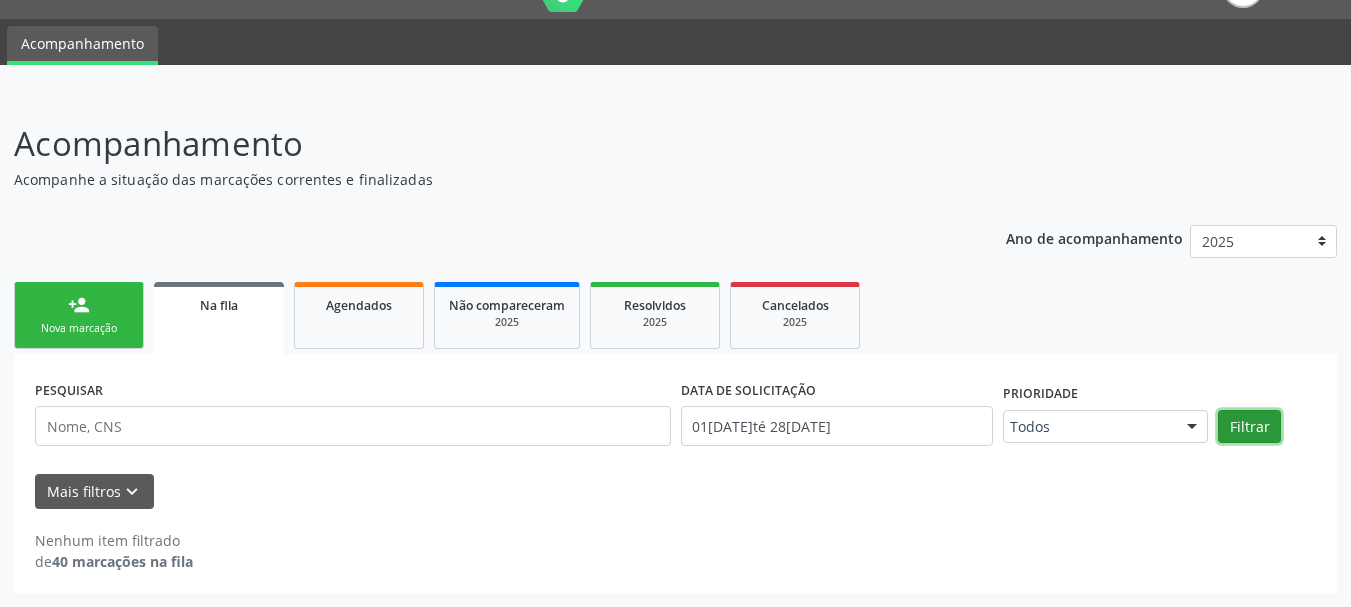 click on "Filtrar" at bounding box center [1249, 427] 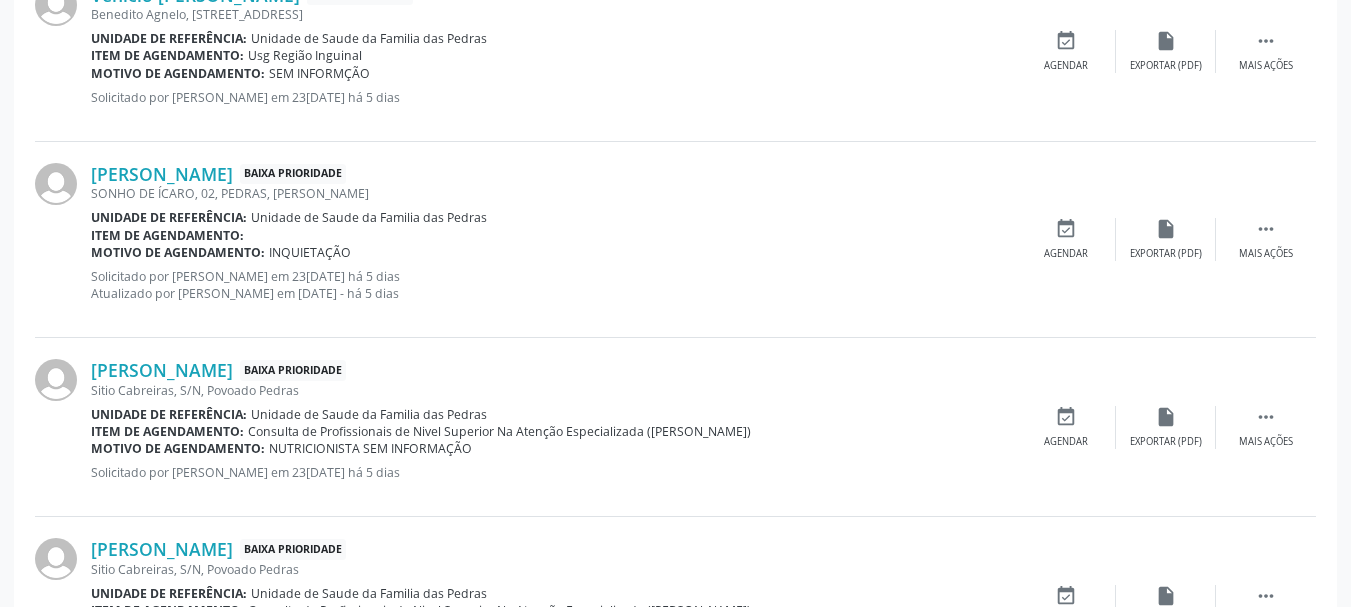 scroll, scrollTop: 2805, scrollLeft: 0, axis: vertical 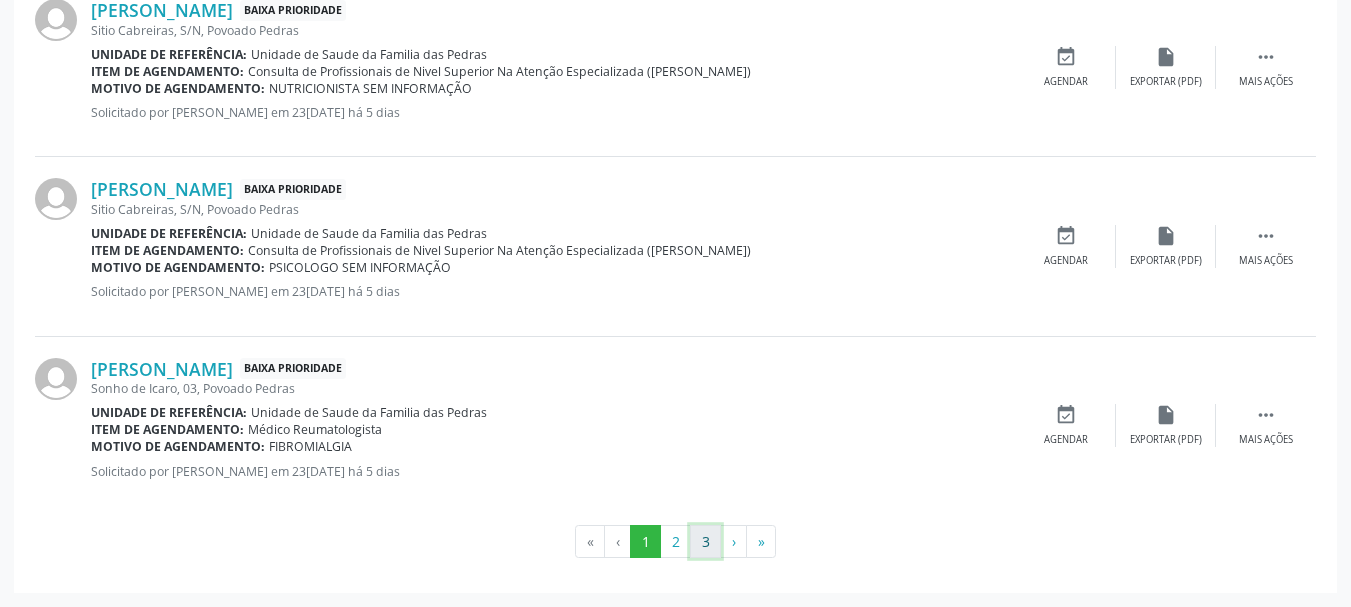 click on "3" at bounding box center [705, 542] 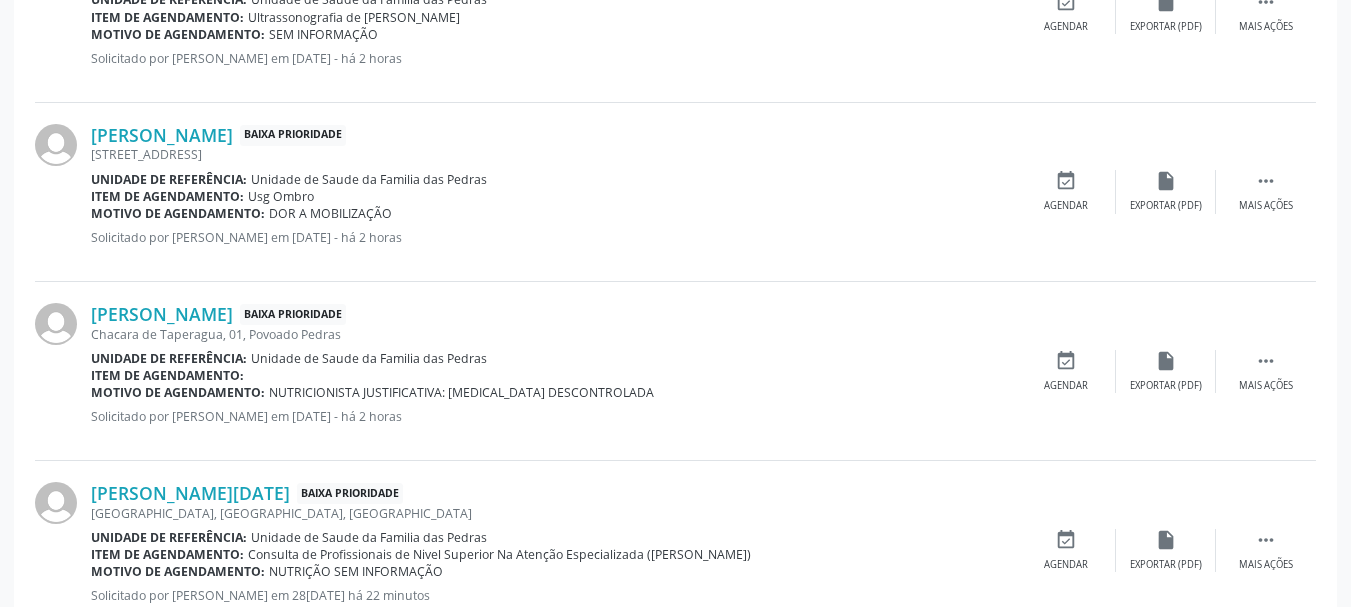 scroll, scrollTop: 0, scrollLeft: 0, axis: both 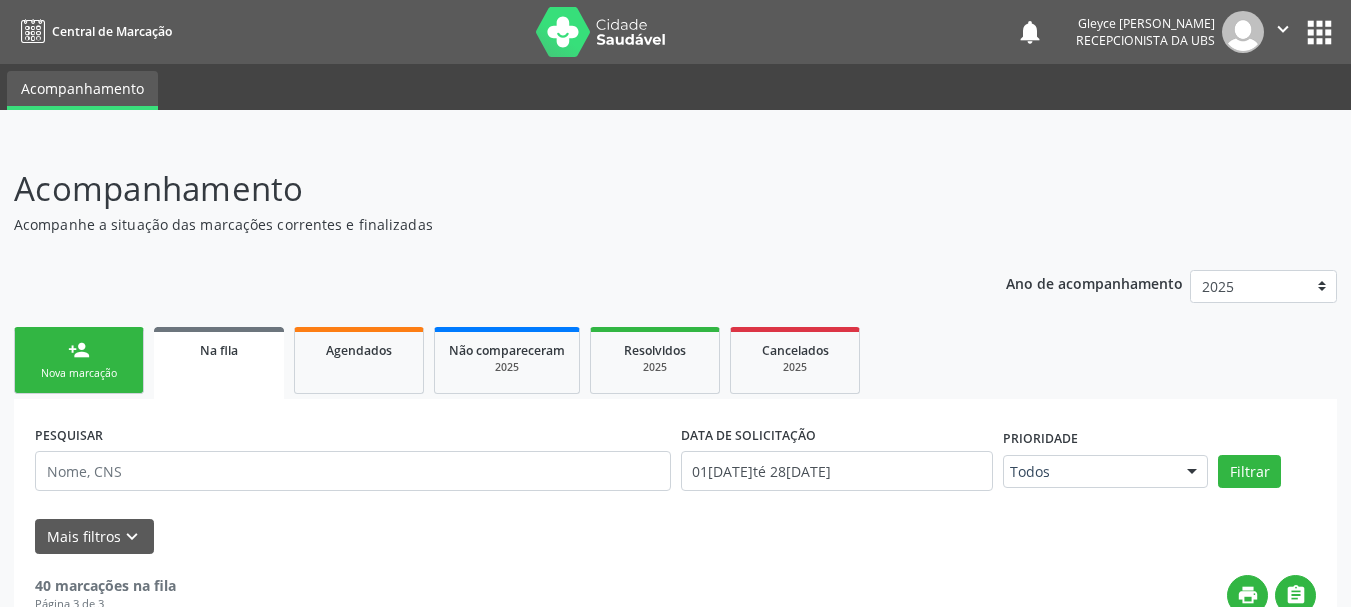click on "Nova marcação" at bounding box center (79, 373) 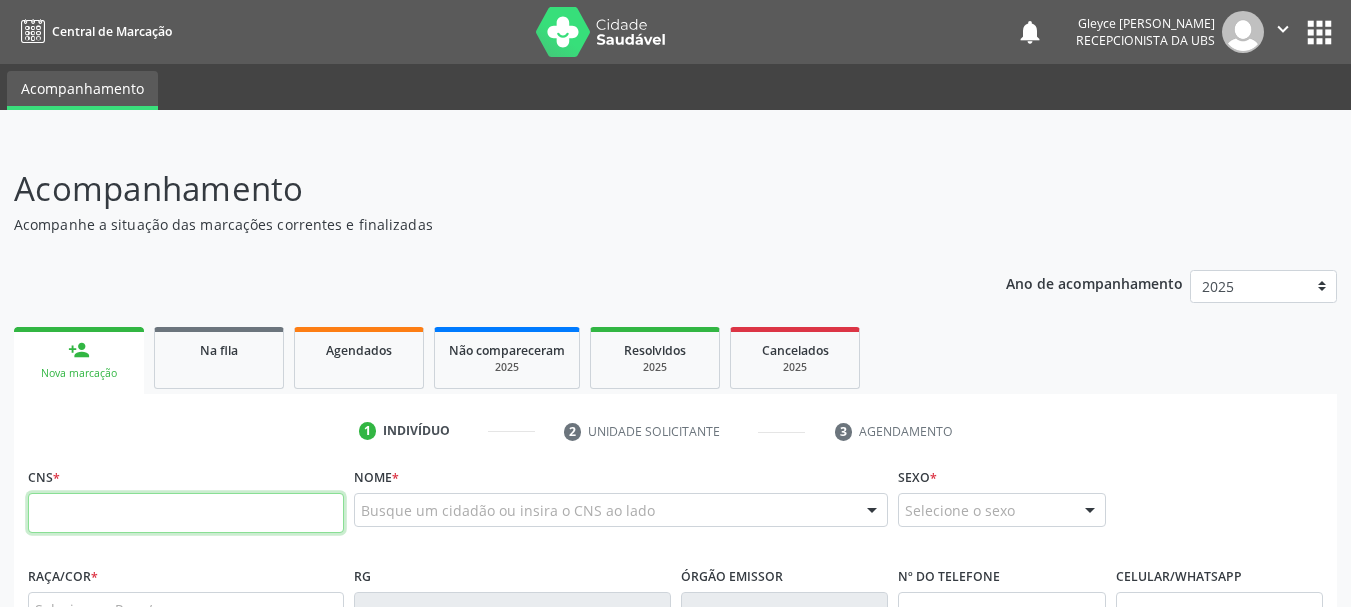 click at bounding box center [186, 513] 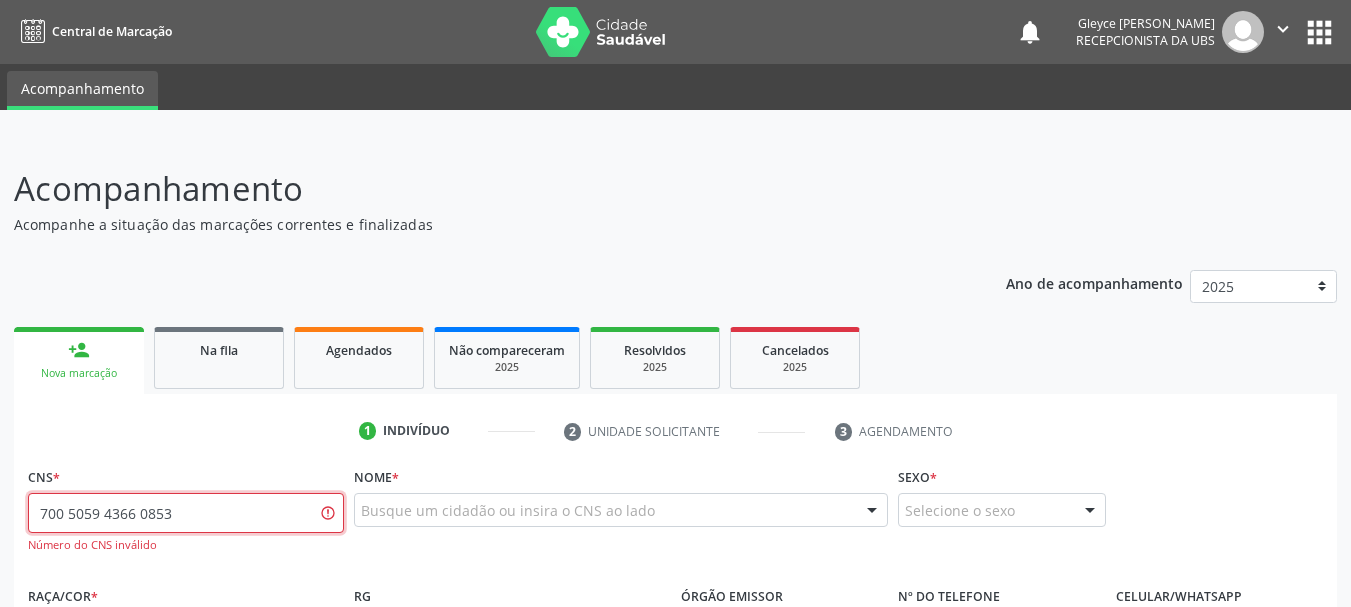 click on "700 5059 4366 0853" at bounding box center (186, 513) 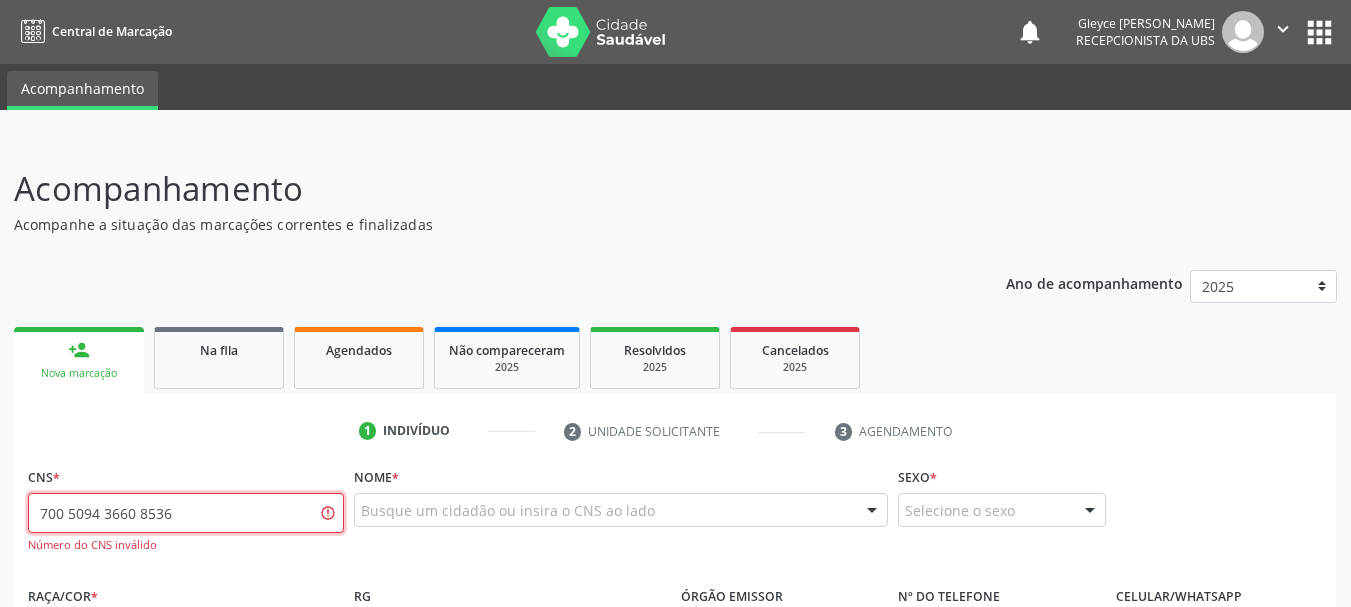 click on "700 5094 3660 8536" at bounding box center (186, 513) 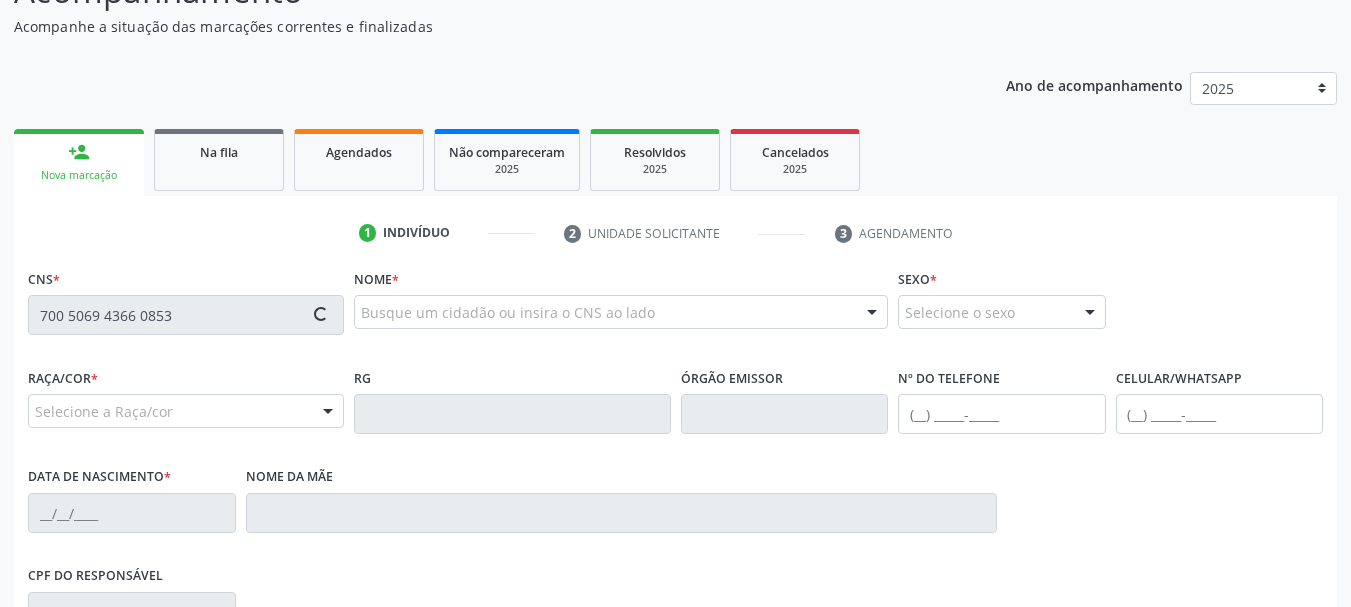 scroll, scrollTop: 200, scrollLeft: 0, axis: vertical 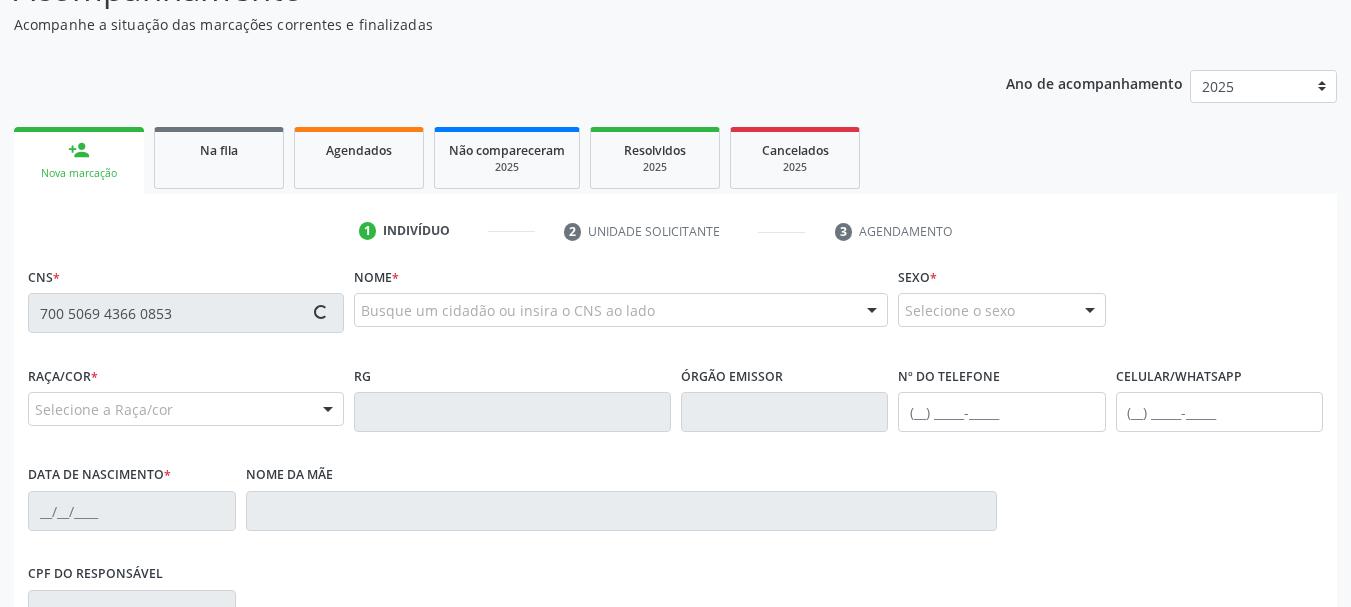 type on "700 5069 4366 0853" 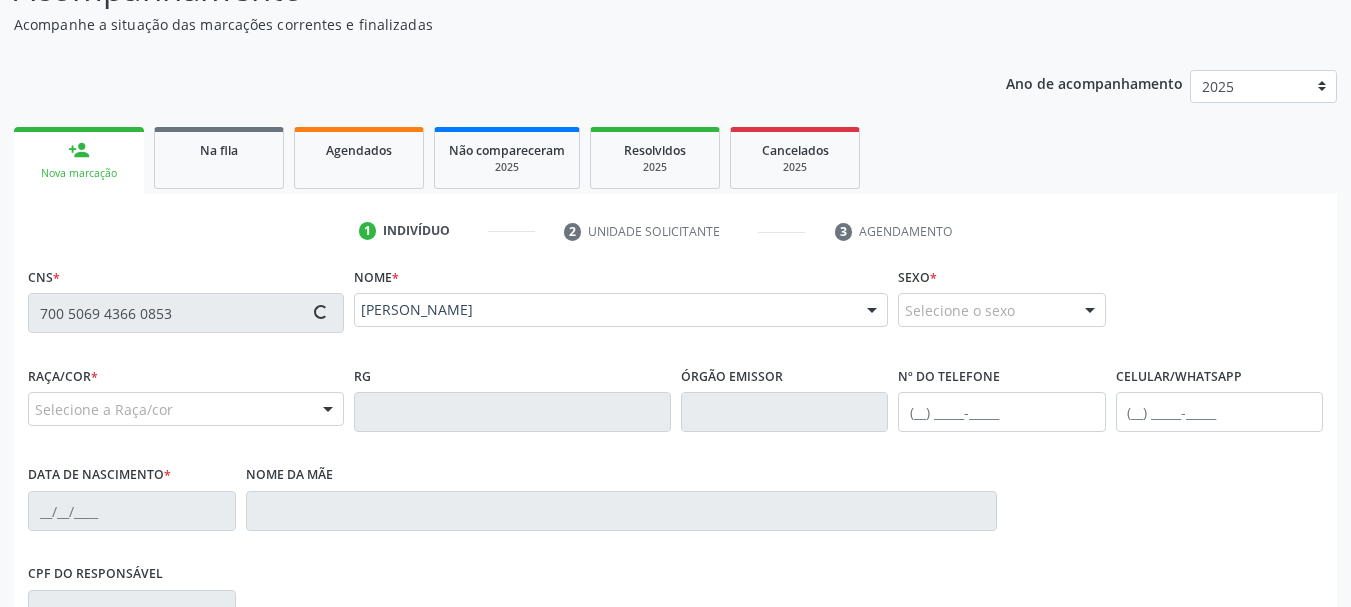 type on "[PHONE_NUMBER]" 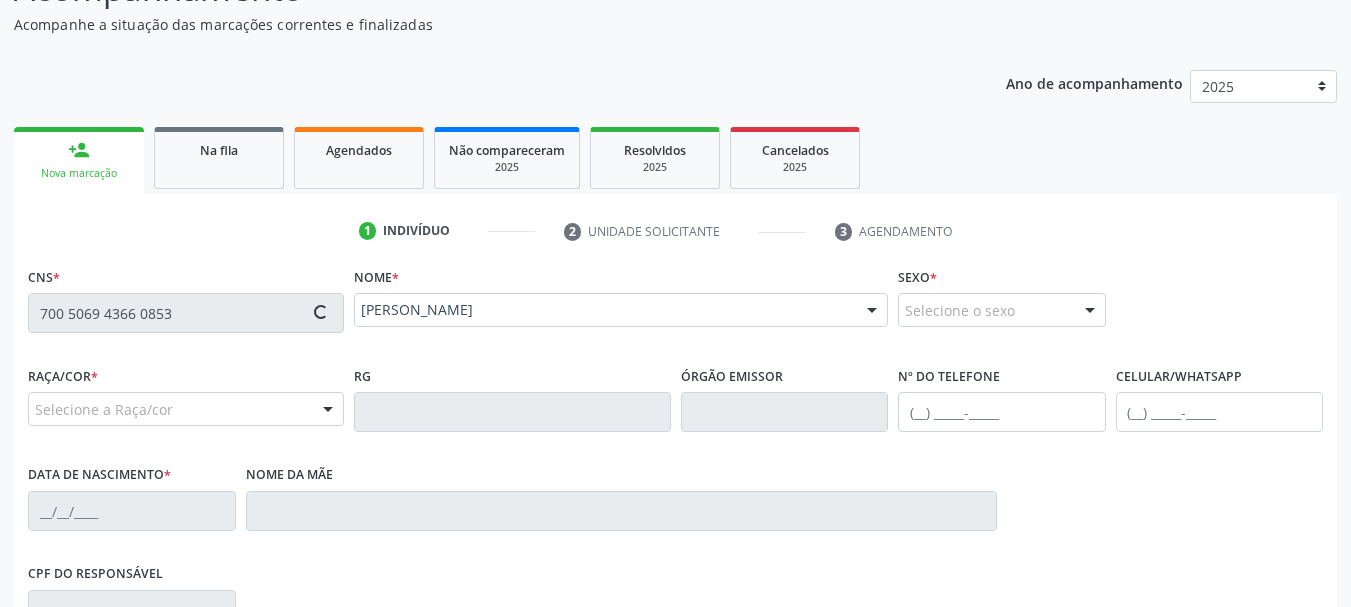type on "[DATE]" 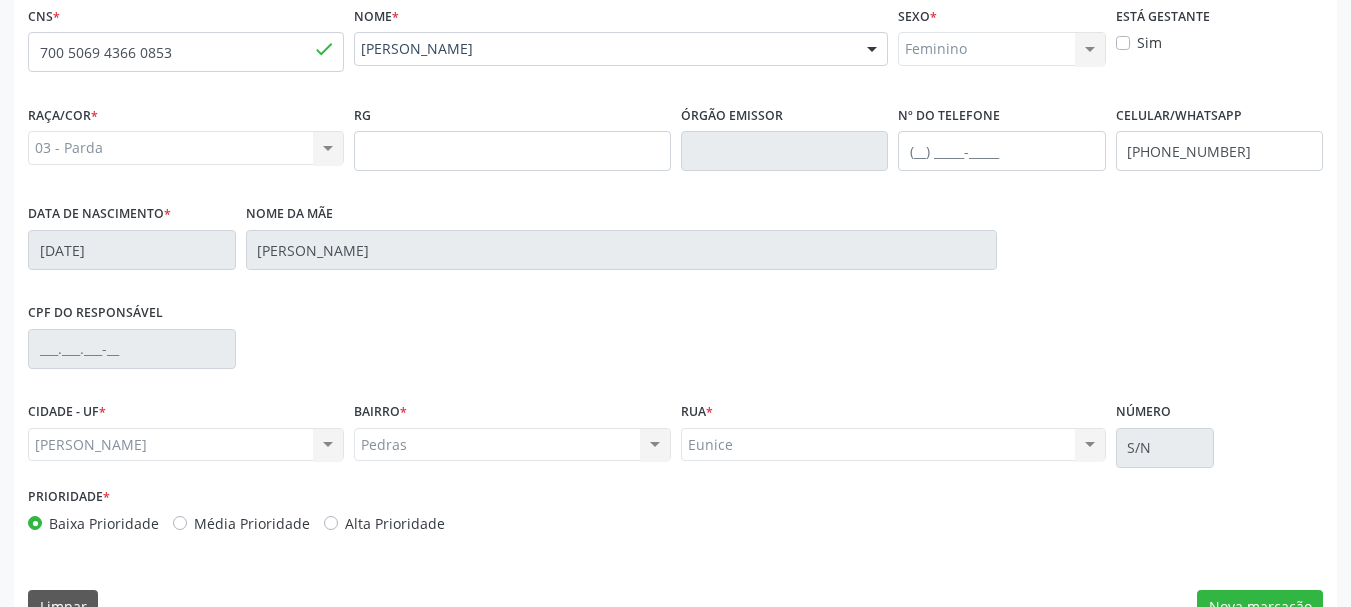 scroll, scrollTop: 505, scrollLeft: 0, axis: vertical 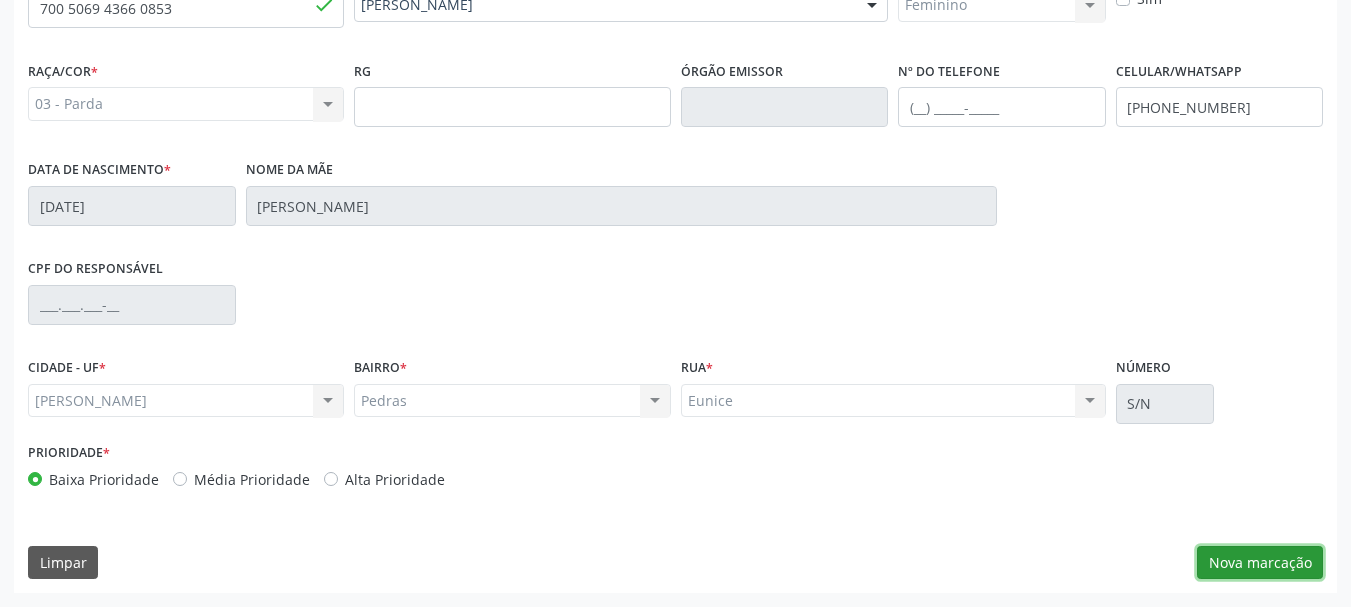 click on "Nova marcação" at bounding box center (1260, 563) 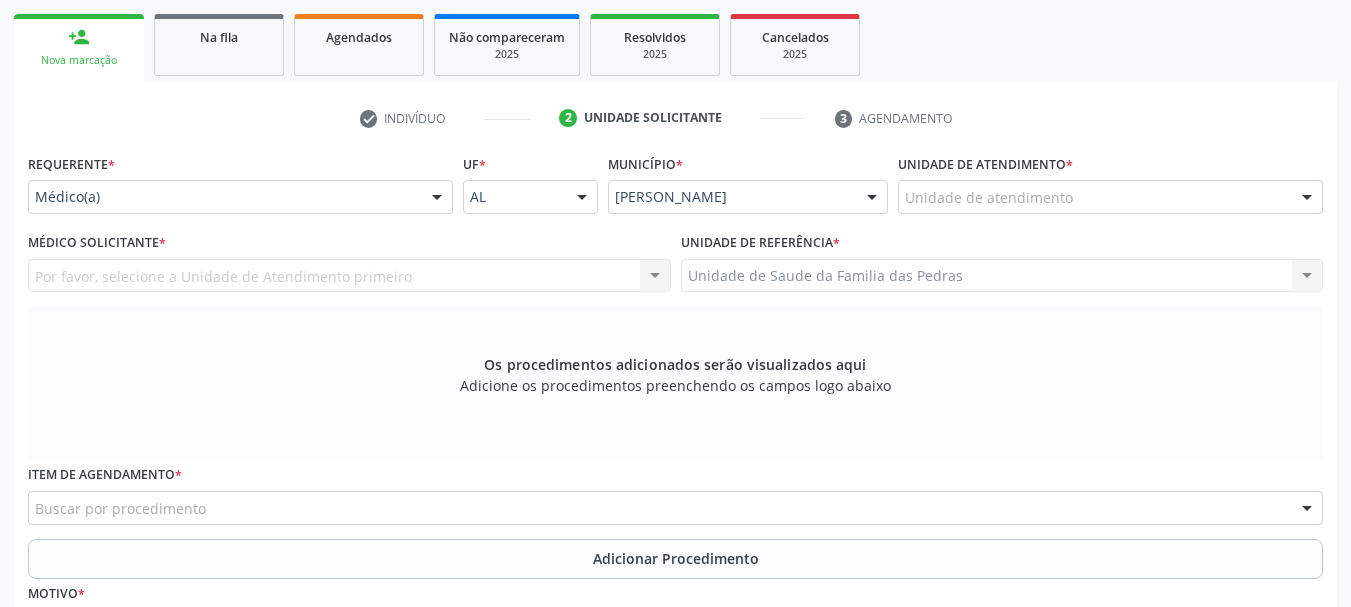 scroll, scrollTop: 305, scrollLeft: 0, axis: vertical 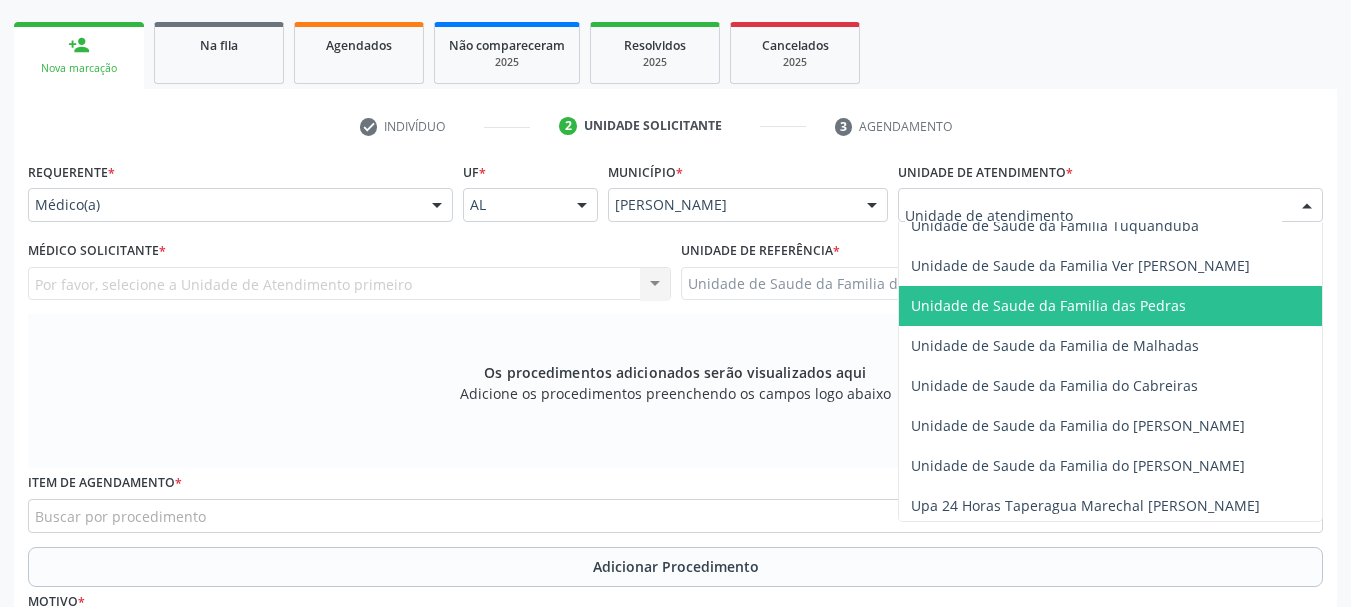 click on "Unidade de Saude da Familia das Pedras" at bounding box center [1048, 305] 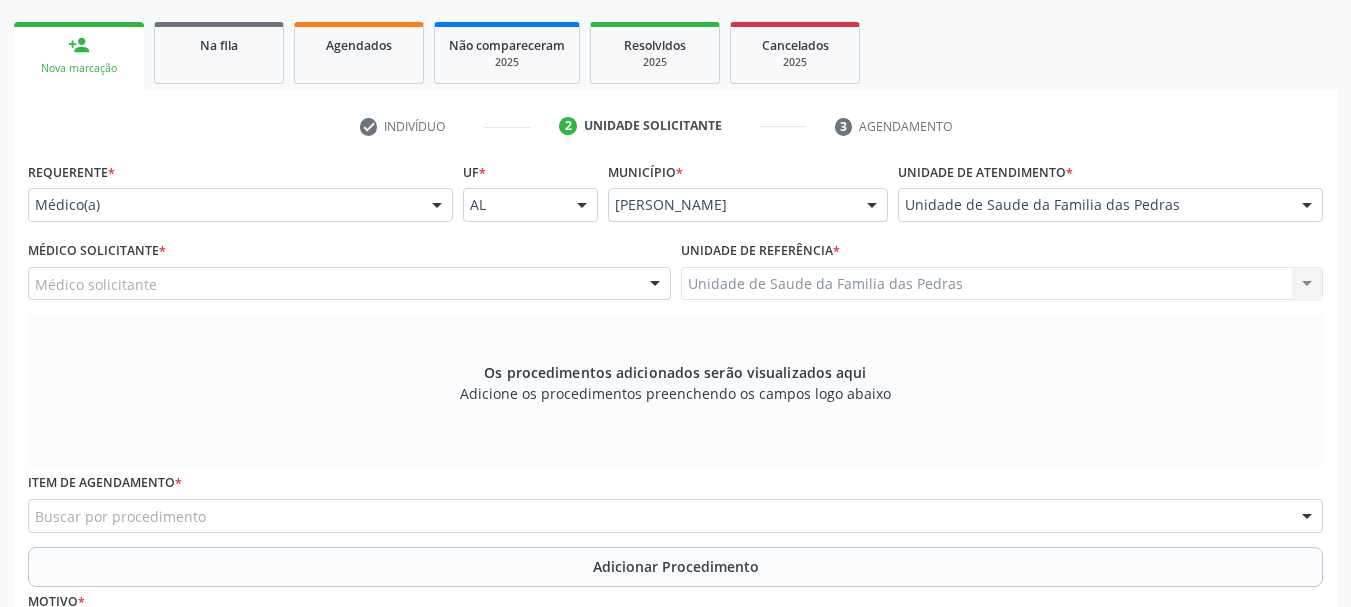 click on "Médico solicitante" at bounding box center (349, 284) 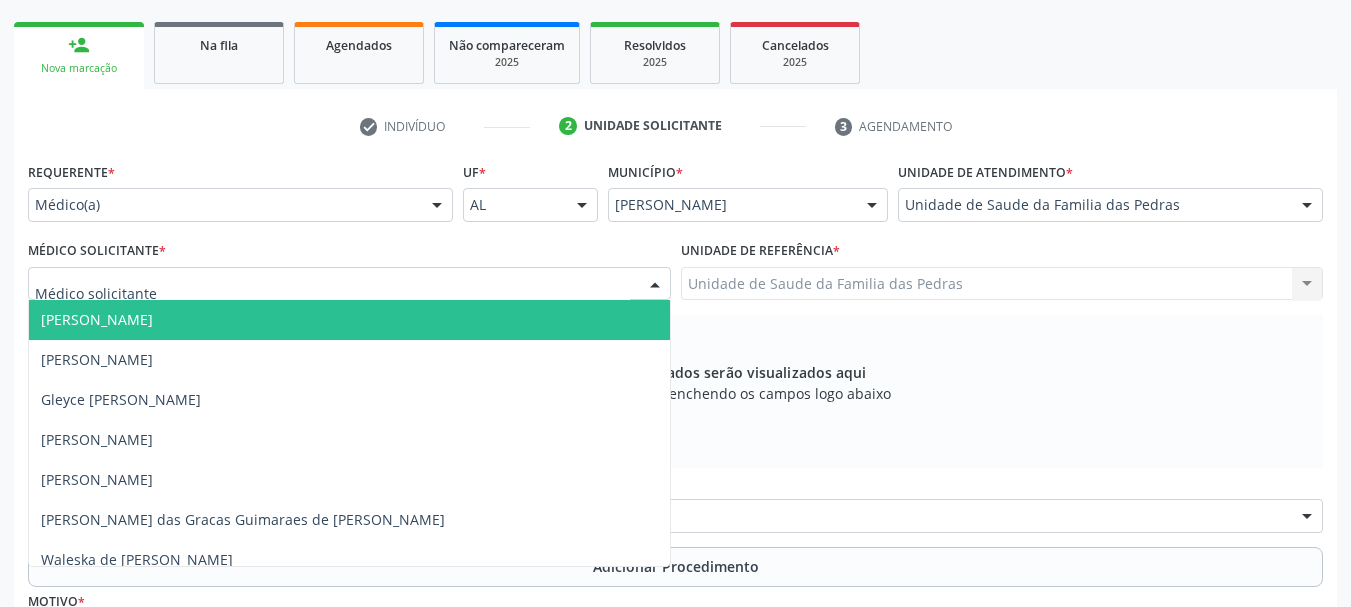 click on "[PERSON_NAME]" at bounding box center (97, 319) 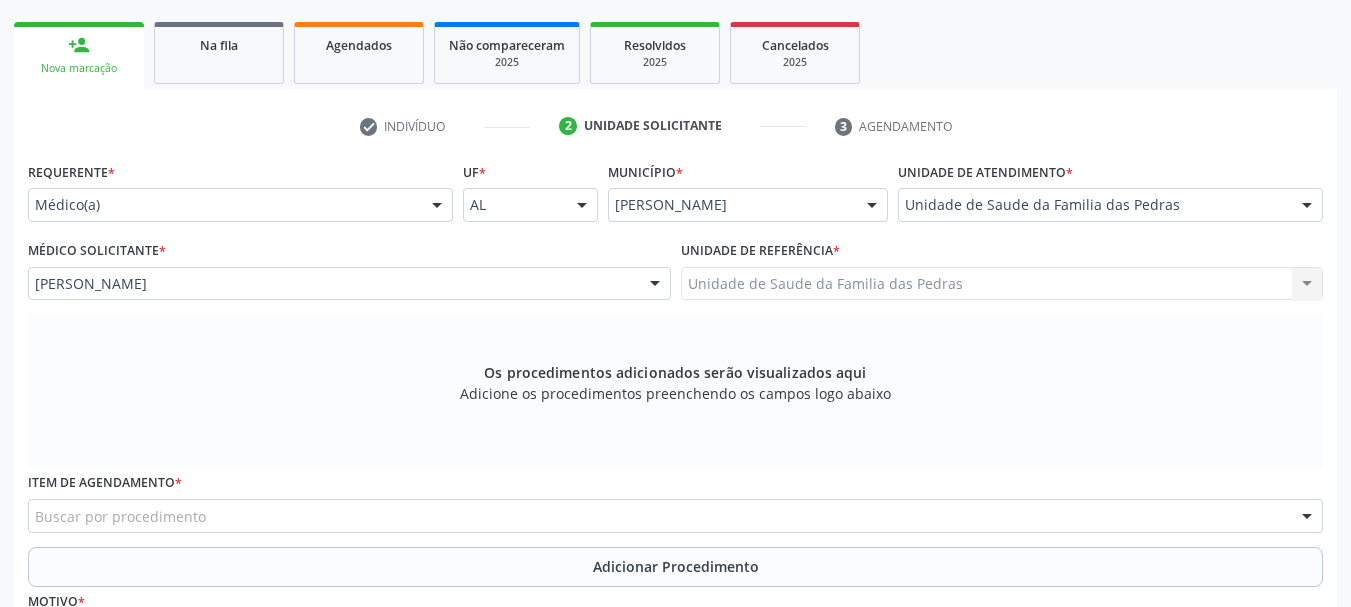 click on "Unidade de Saude da Familia das Pedras         Unidade de Saude da Familia das Pedras
Nenhum resultado encontrado para: "   "
Não há nenhuma opção para ser exibida." at bounding box center [1002, 284] 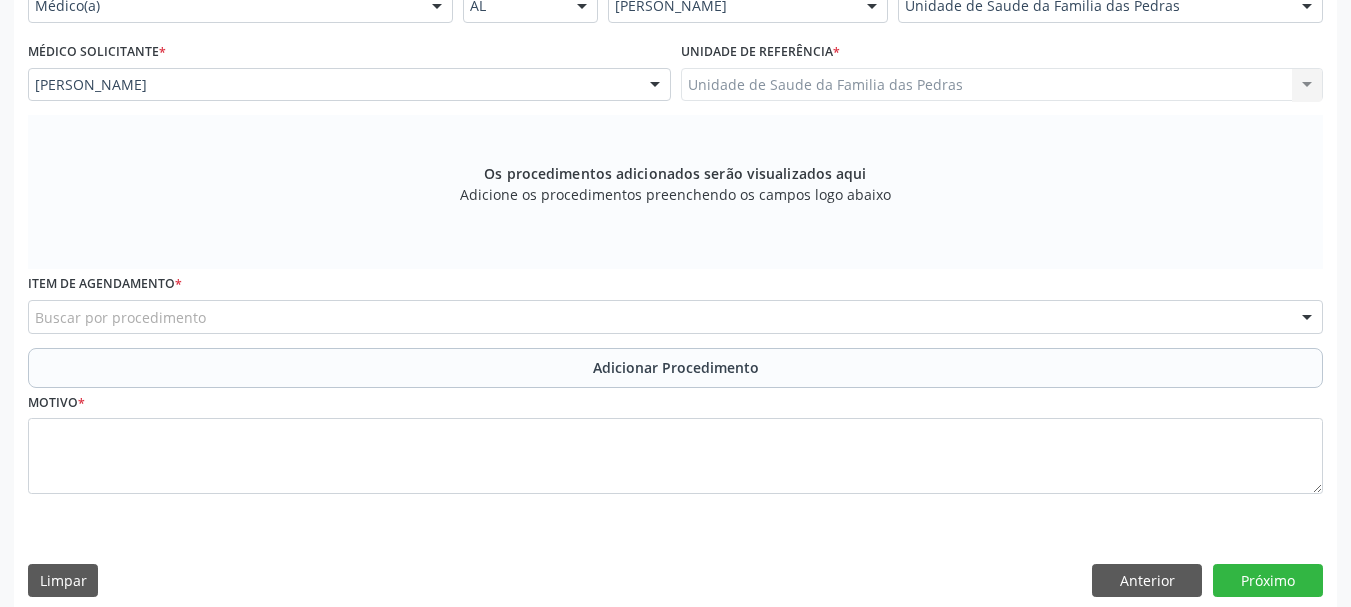 scroll, scrollTop: 505, scrollLeft: 0, axis: vertical 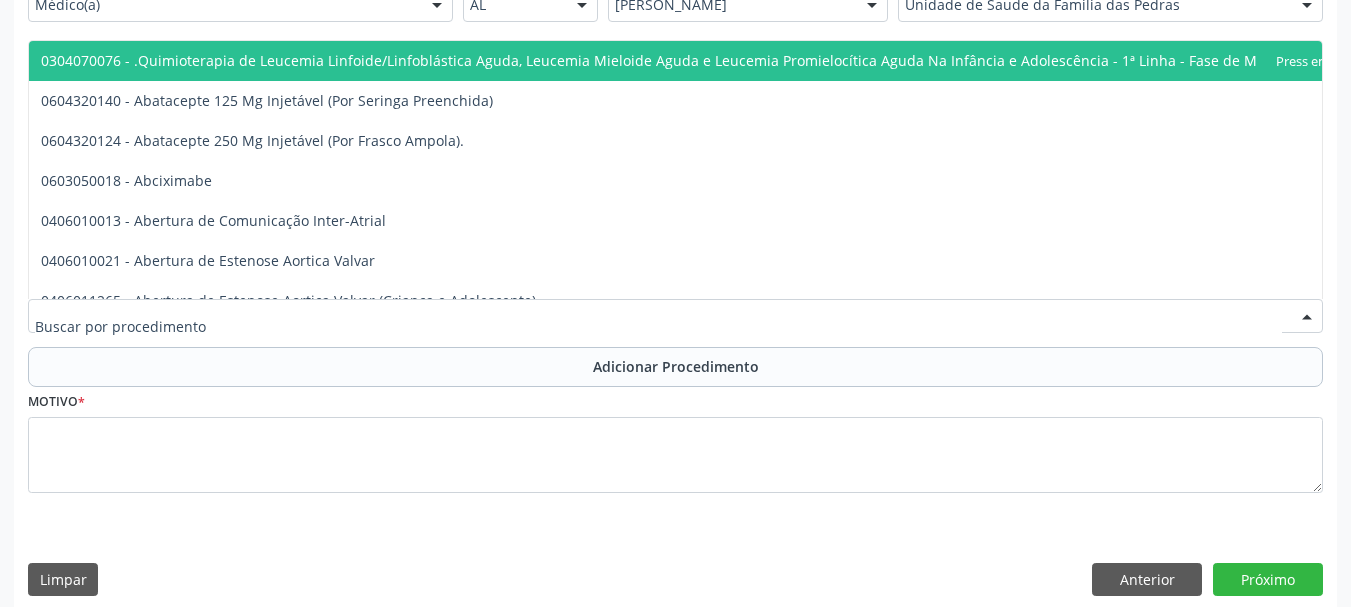 click at bounding box center (675, 316) 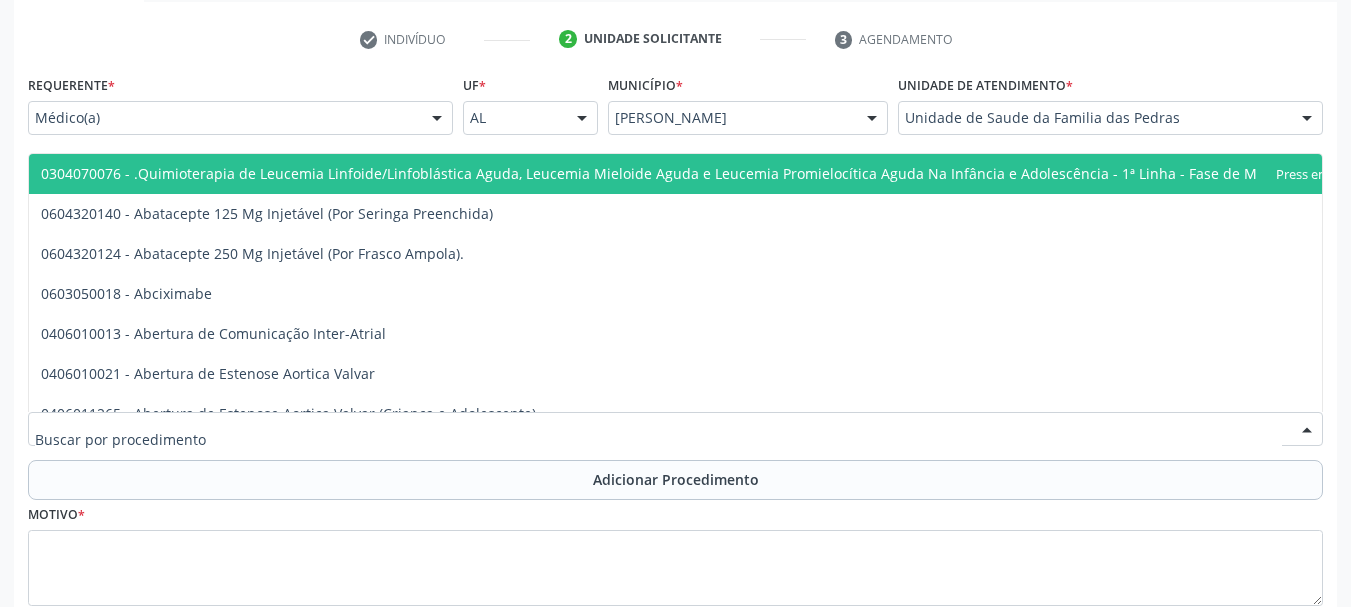 scroll, scrollTop: 391, scrollLeft: 0, axis: vertical 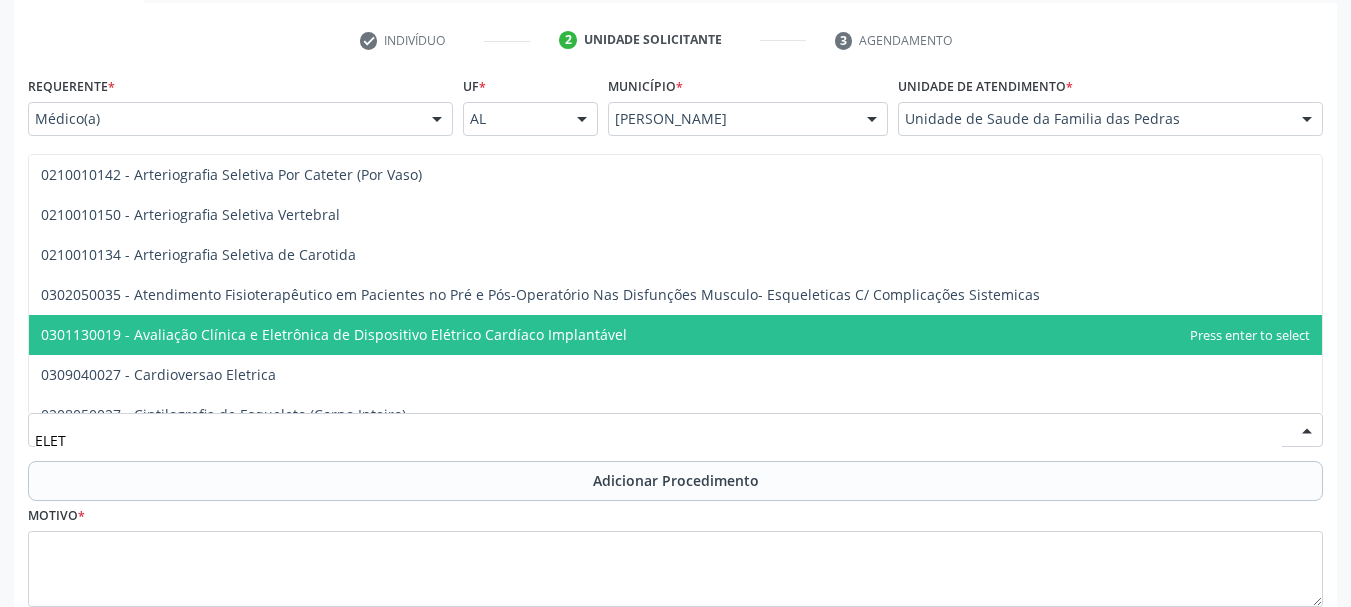 type on "ELETR" 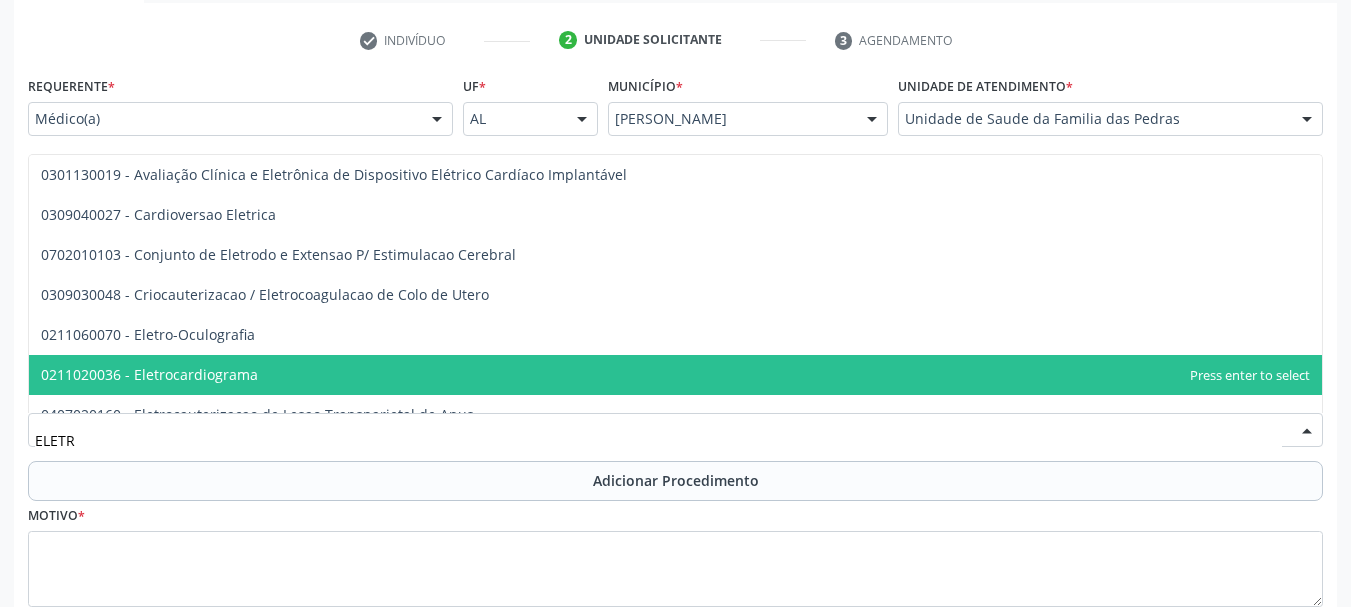 click on "0211020036 - Eletrocardiograma" at bounding box center [675, 375] 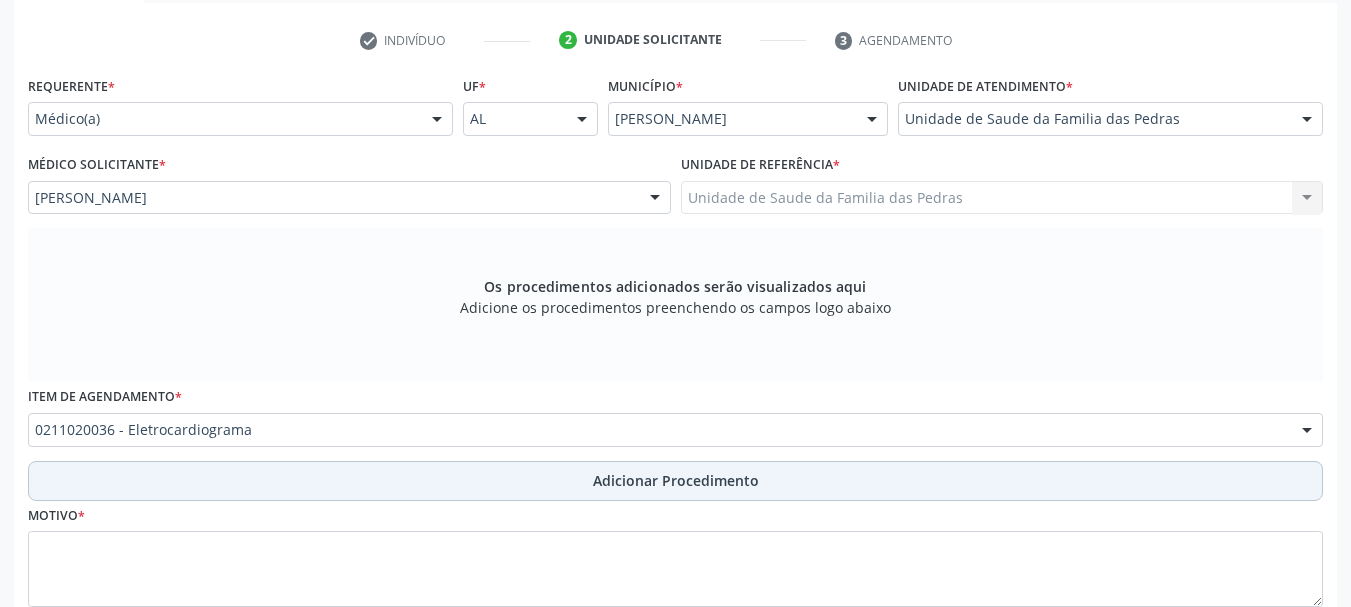 click on "Adicionar Procedimento" at bounding box center (675, 481) 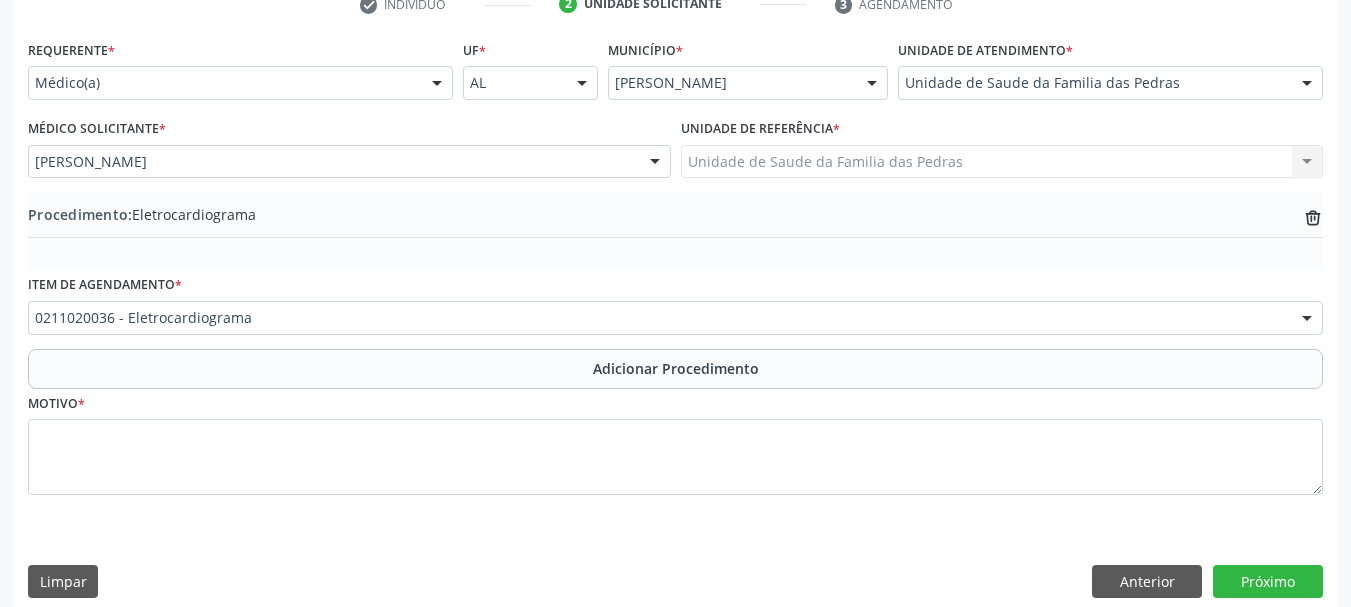 scroll, scrollTop: 446, scrollLeft: 0, axis: vertical 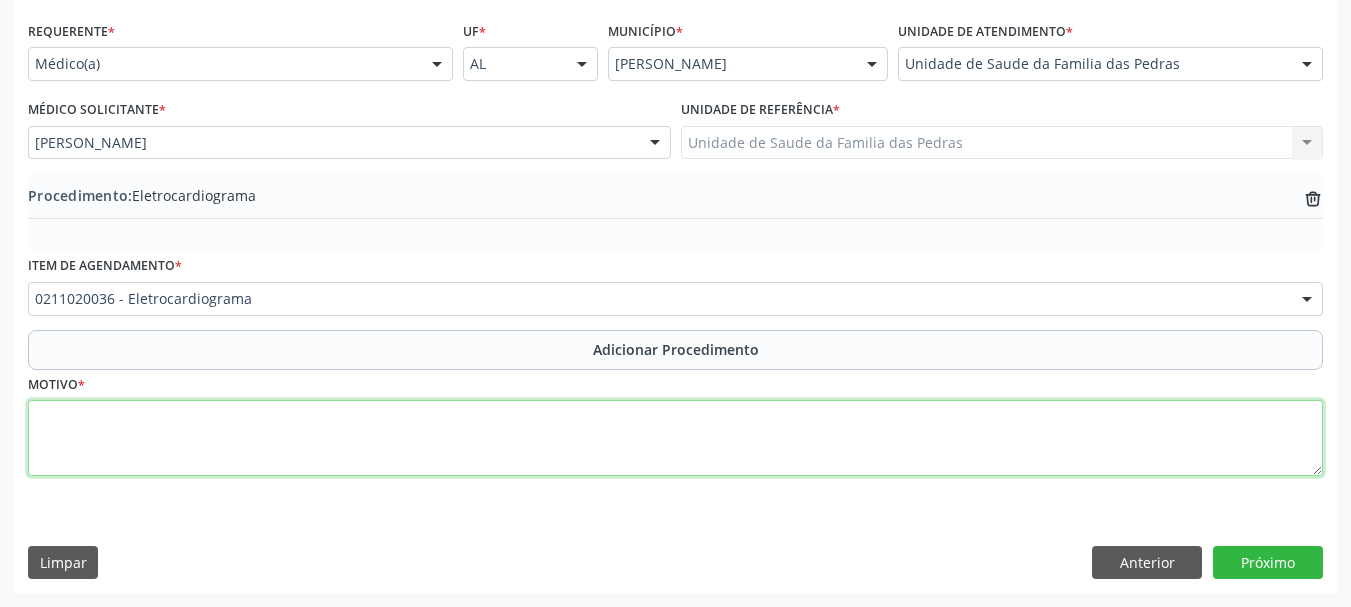 click at bounding box center [675, 438] 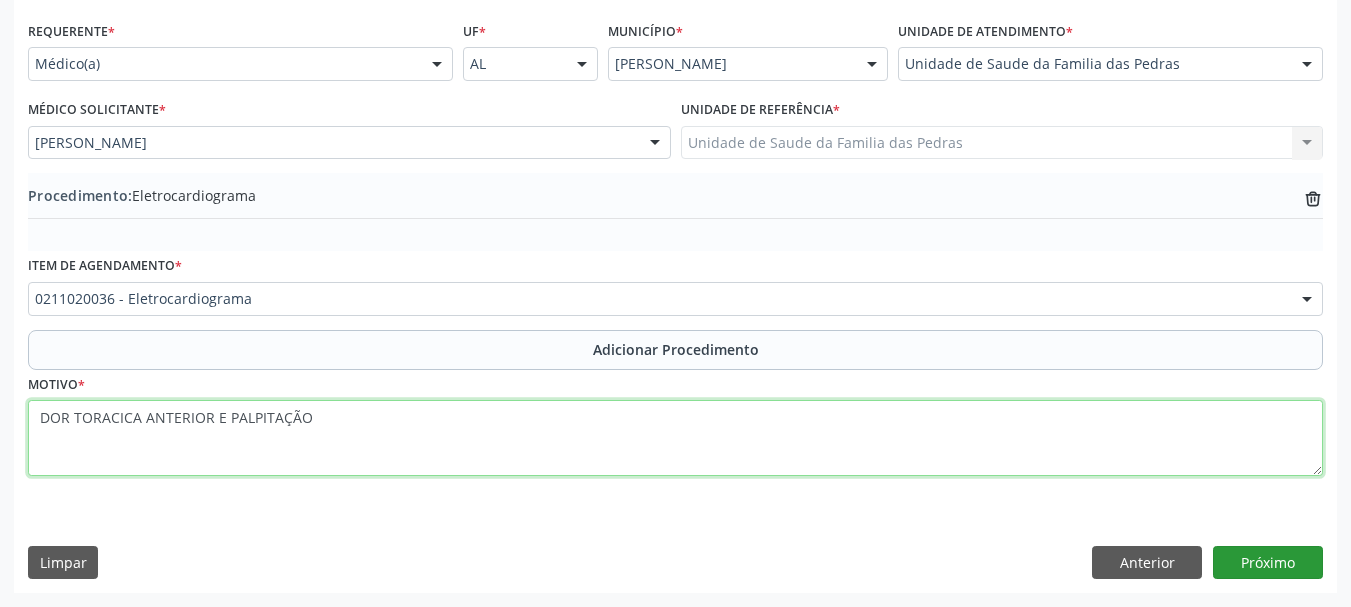 type on "DOR TORACICA ANTERIOR E PALPITAÇÃO" 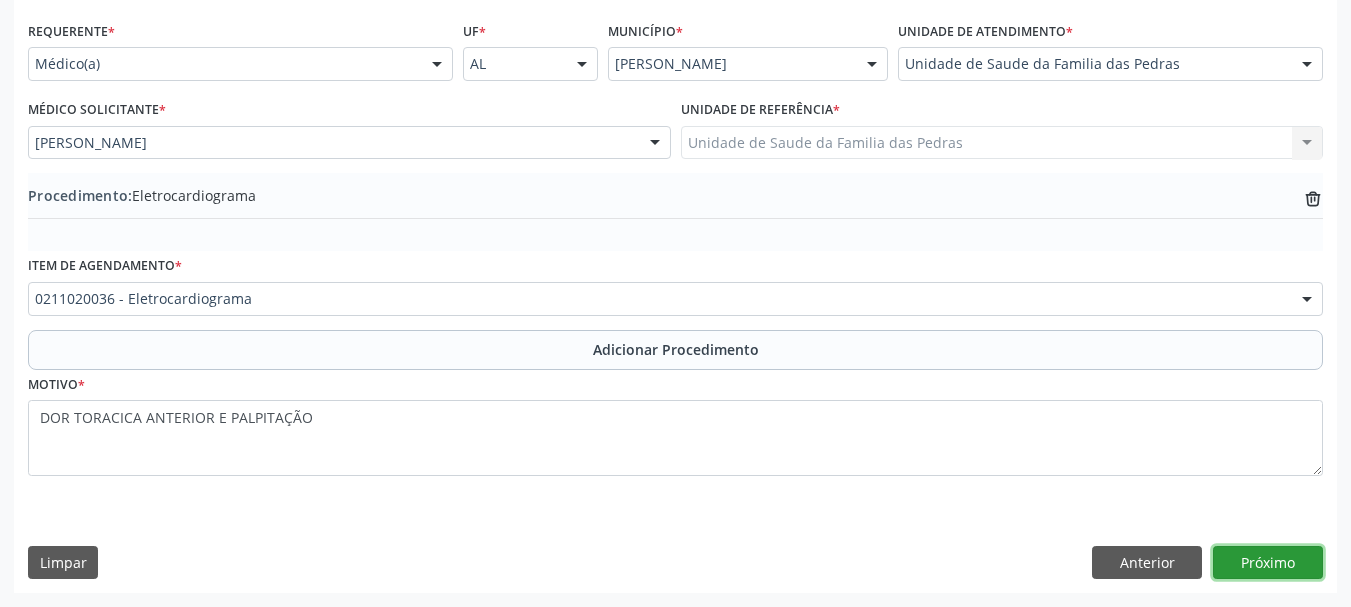 click on "Próximo" at bounding box center [1268, 563] 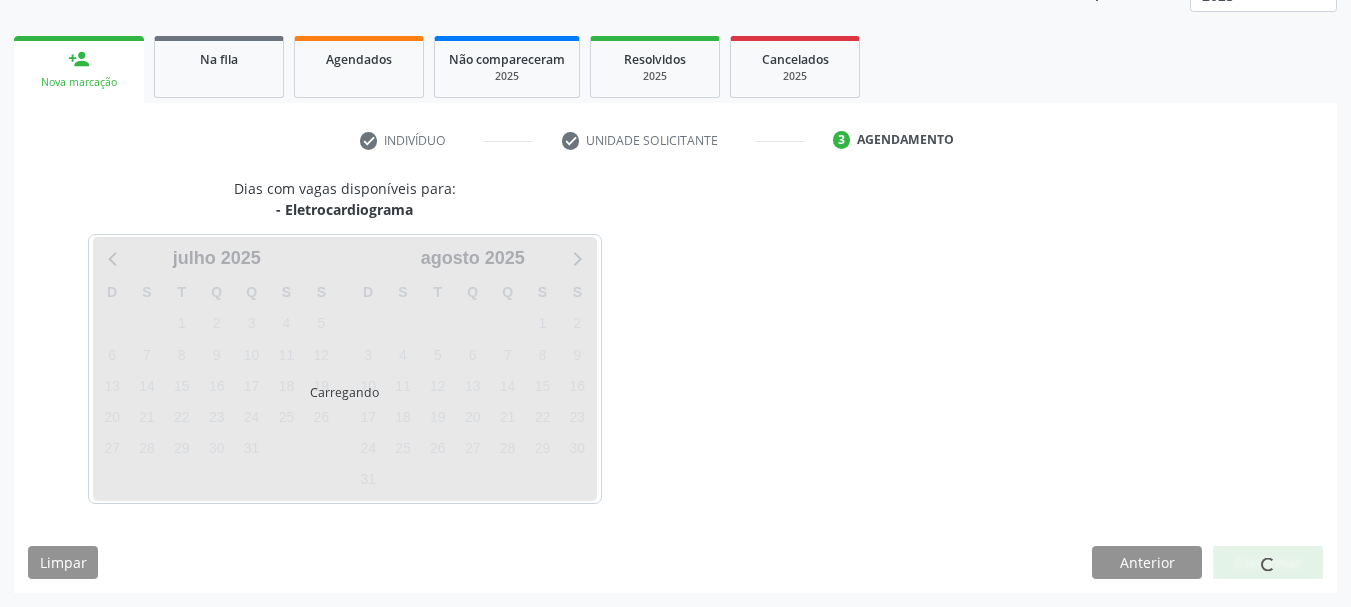 scroll, scrollTop: 350, scrollLeft: 0, axis: vertical 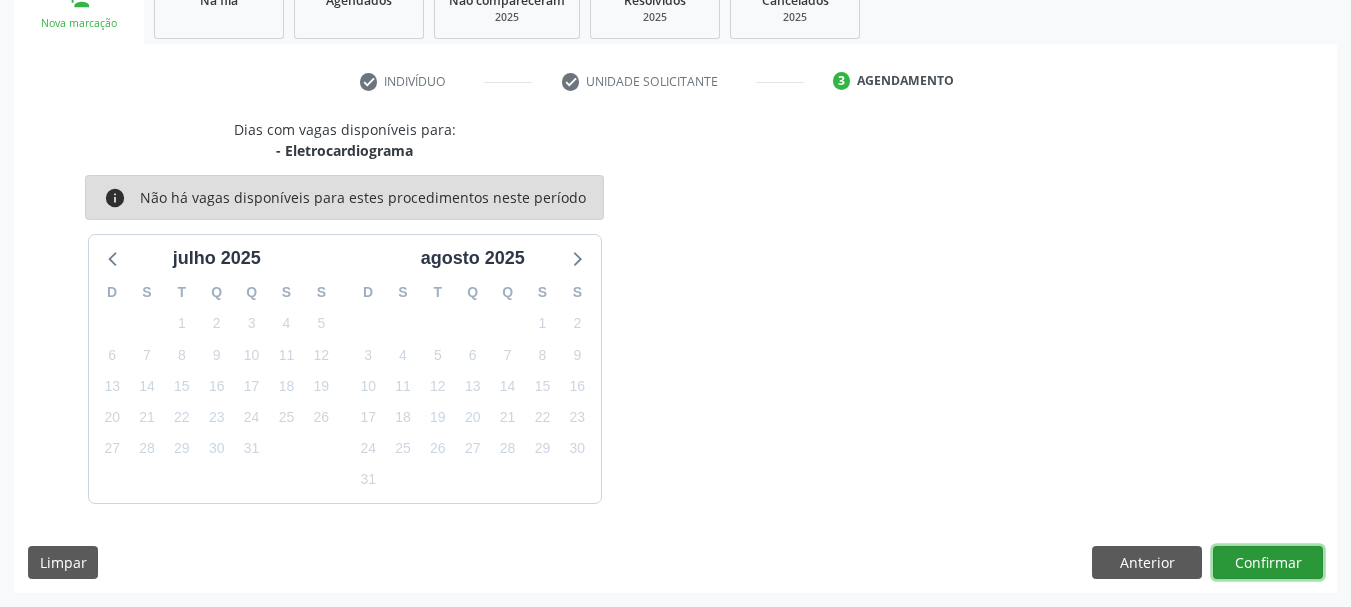 click on "Confirmar" at bounding box center [1268, 563] 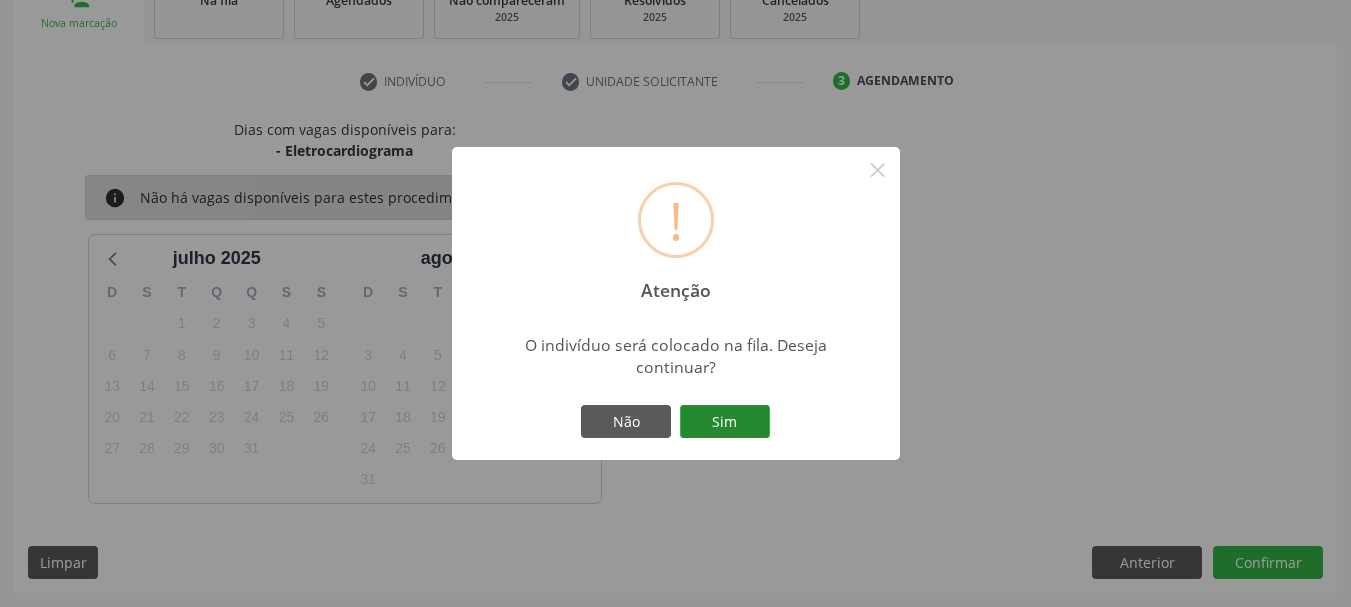 click on "Sim" at bounding box center (725, 422) 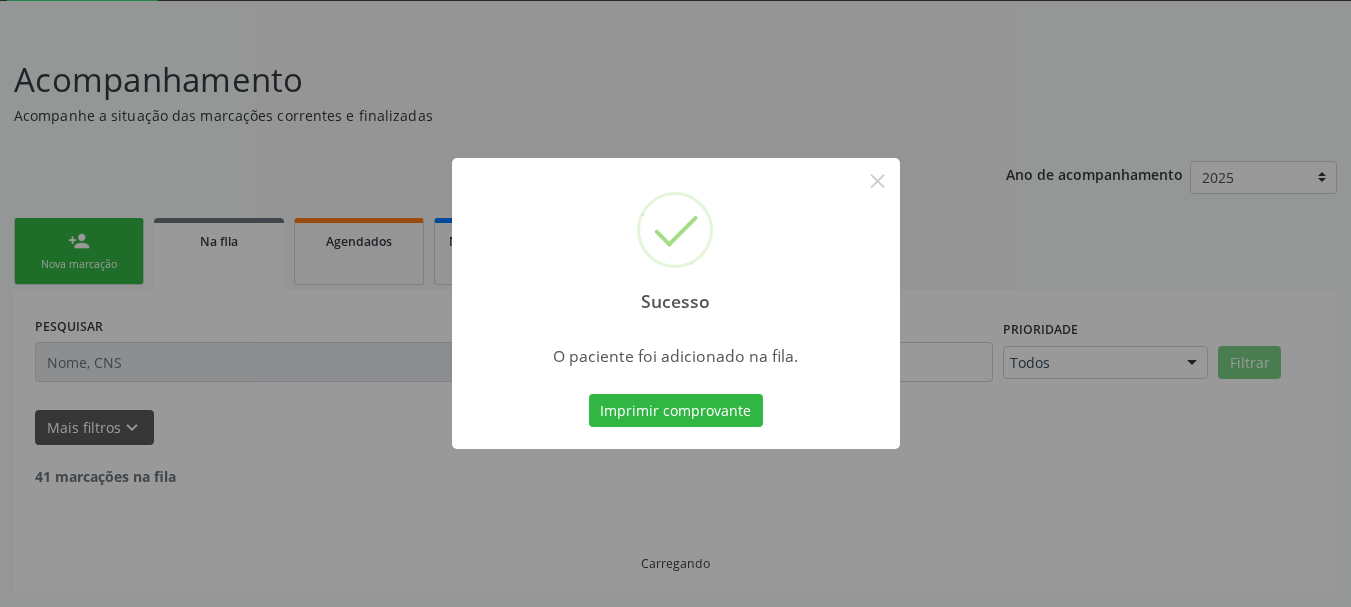 scroll, scrollTop: 88, scrollLeft: 0, axis: vertical 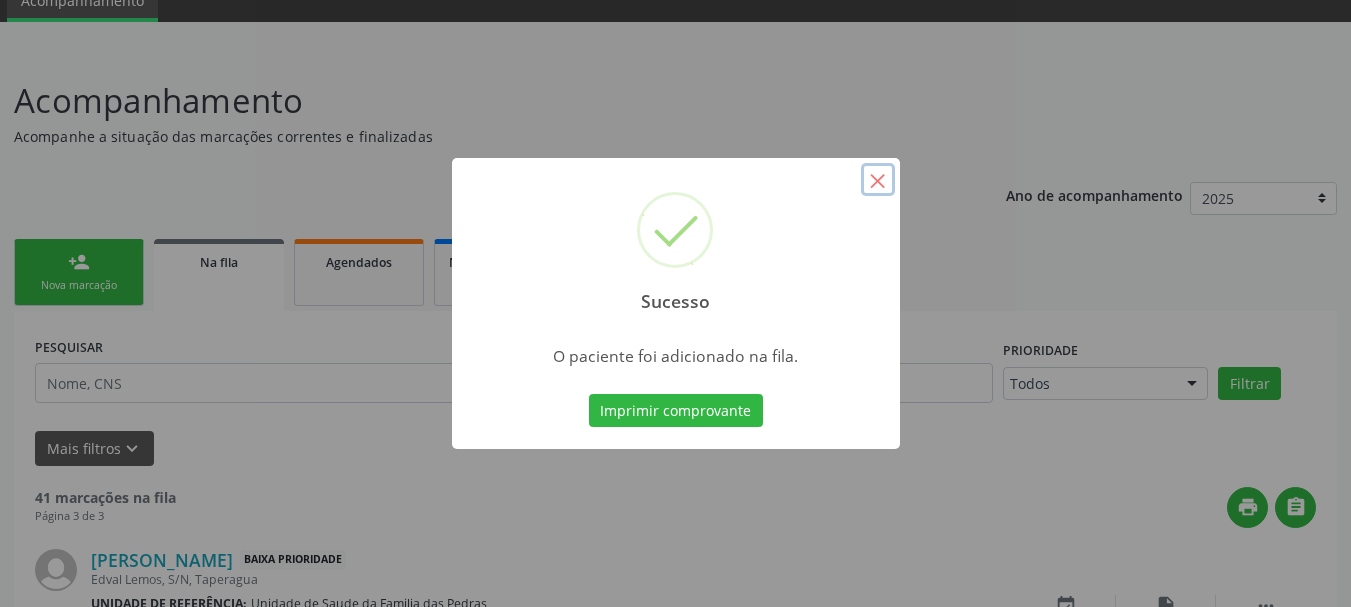 click on "×" at bounding box center (878, 180) 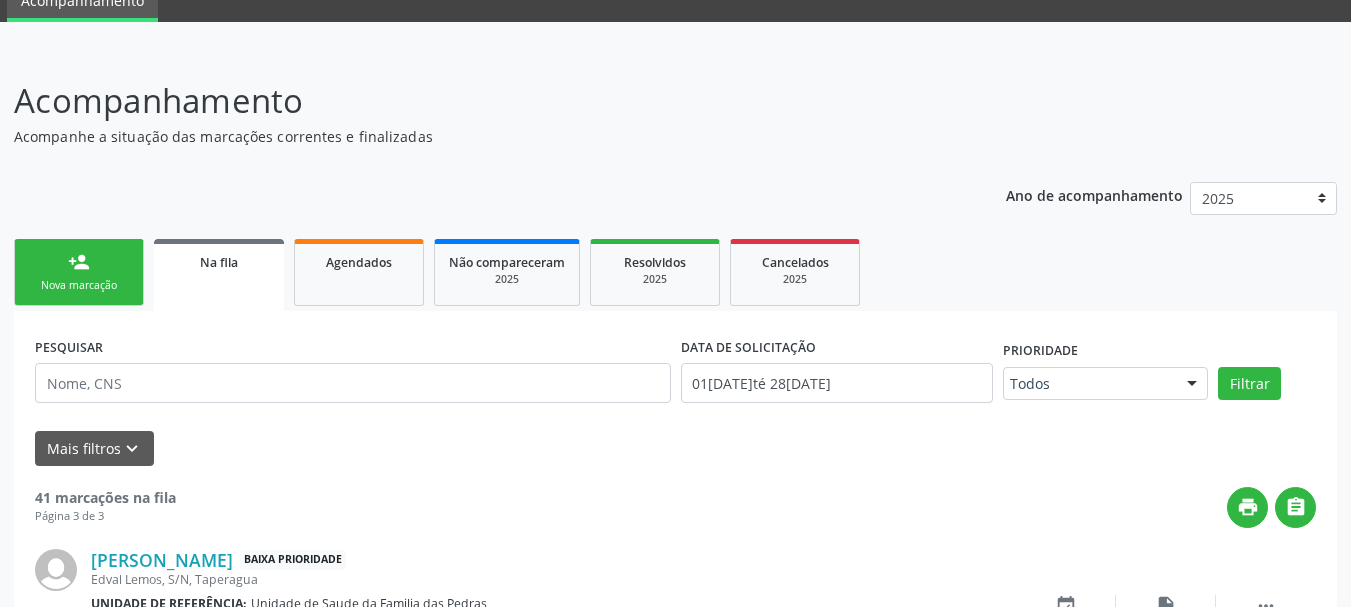 click on "person_add
Nova marcação" at bounding box center (79, 272) 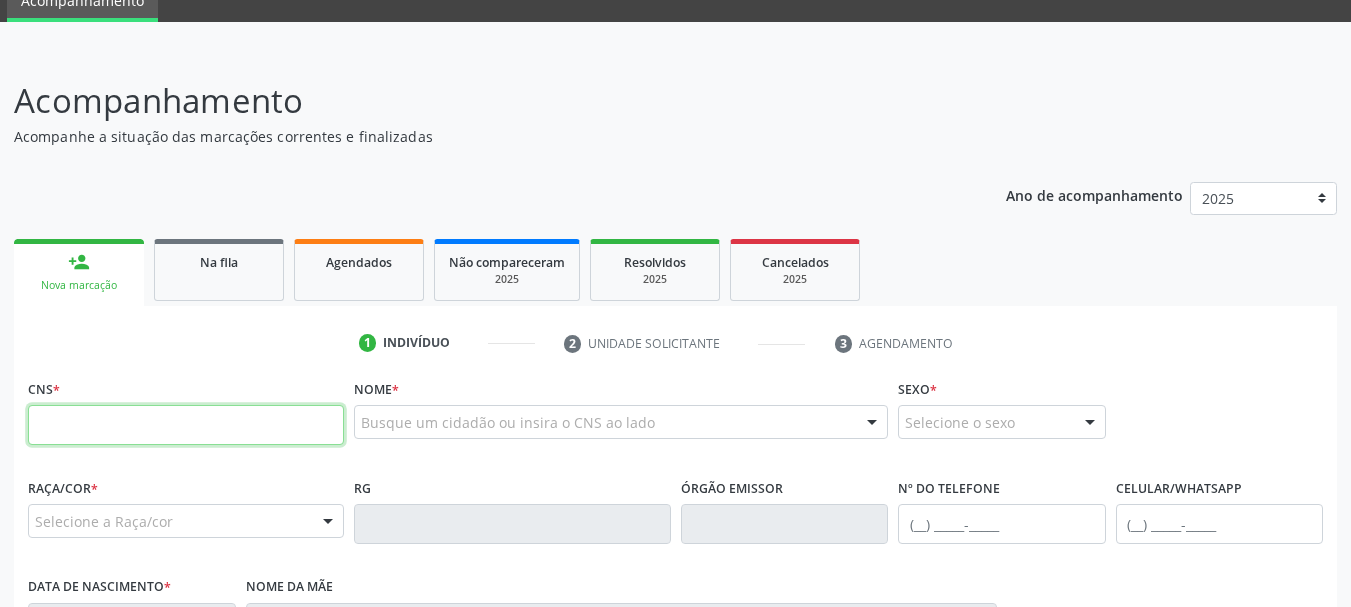click at bounding box center (186, 425) 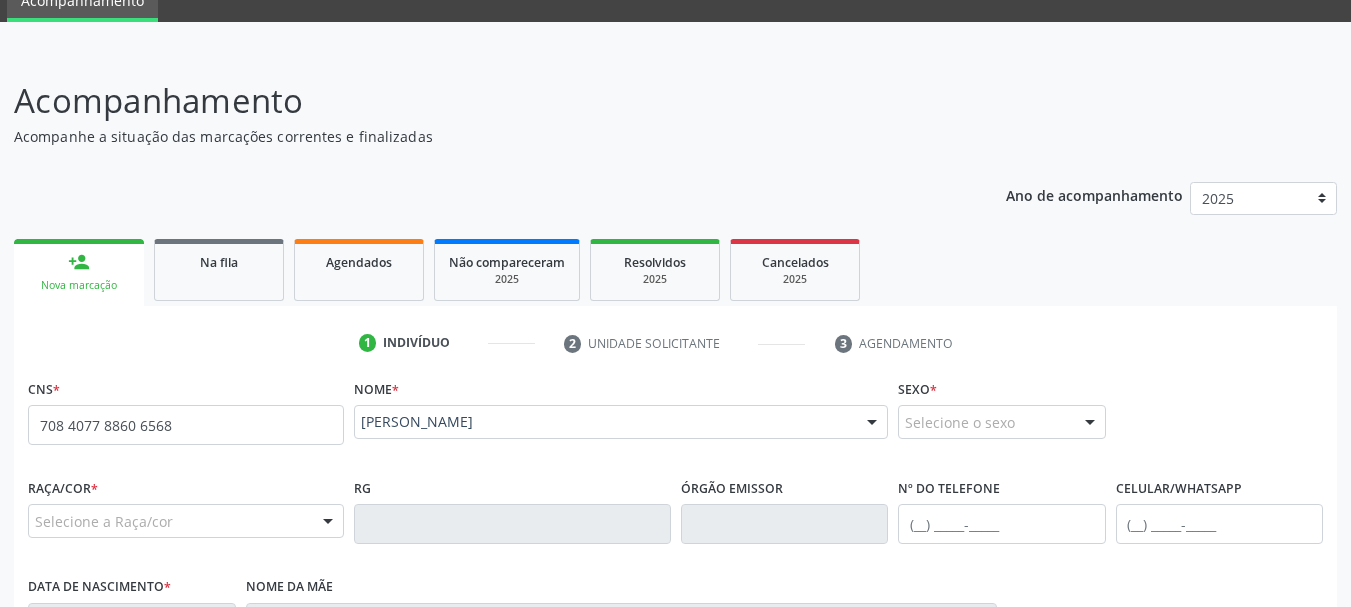 type on "708 4077 8860 6568" 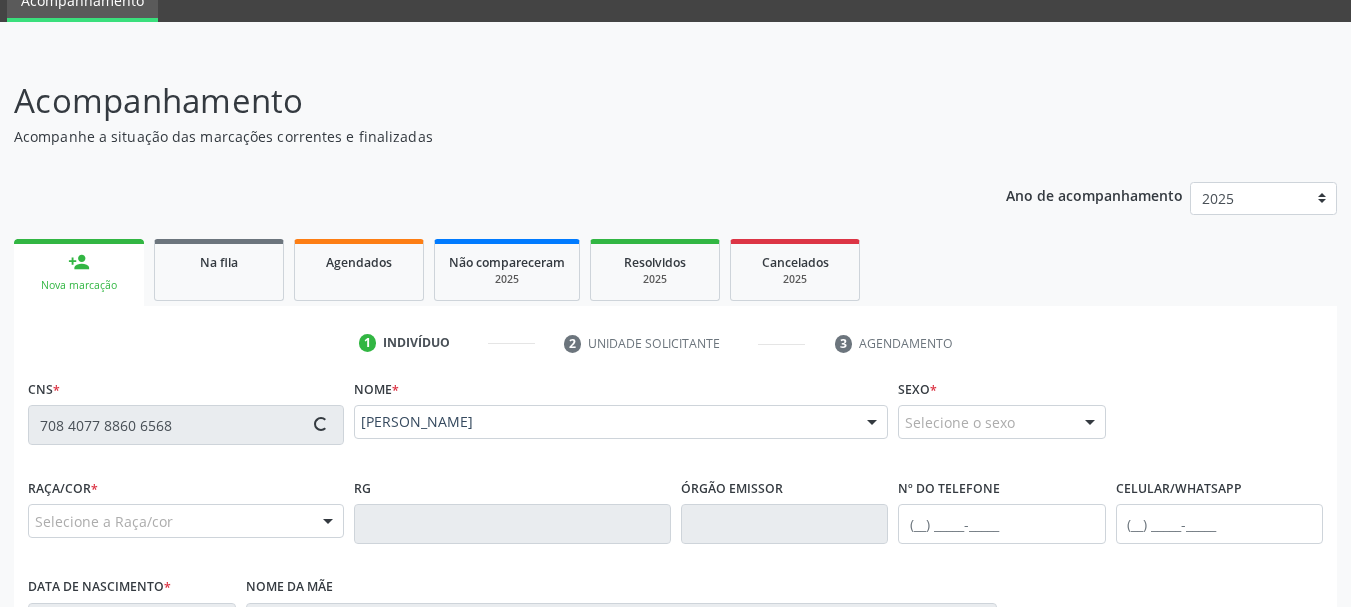 type on "[PHONE_NUMBER]" 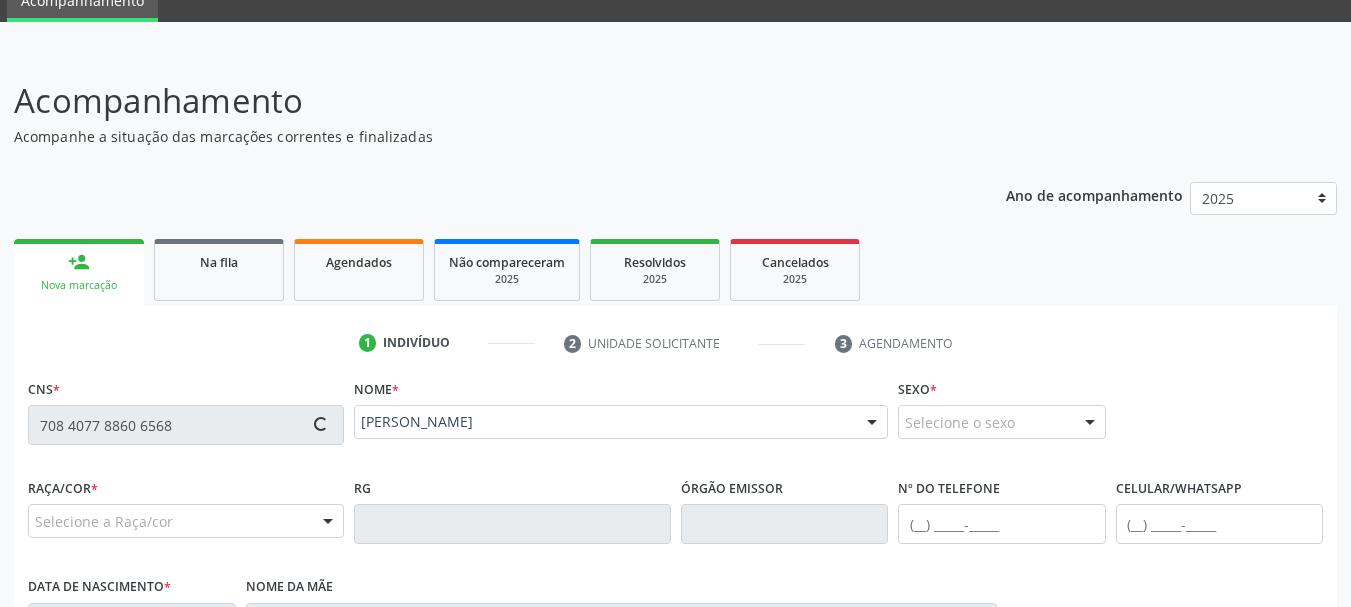 type on "09[DATE]" 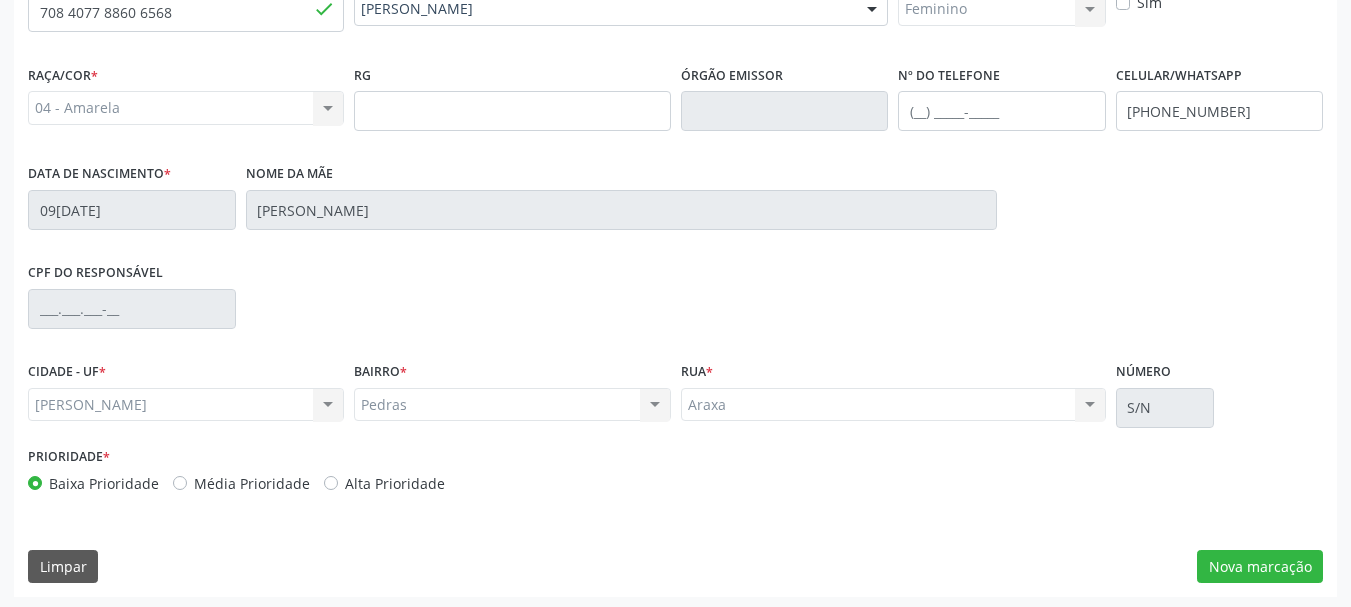 scroll, scrollTop: 505, scrollLeft: 0, axis: vertical 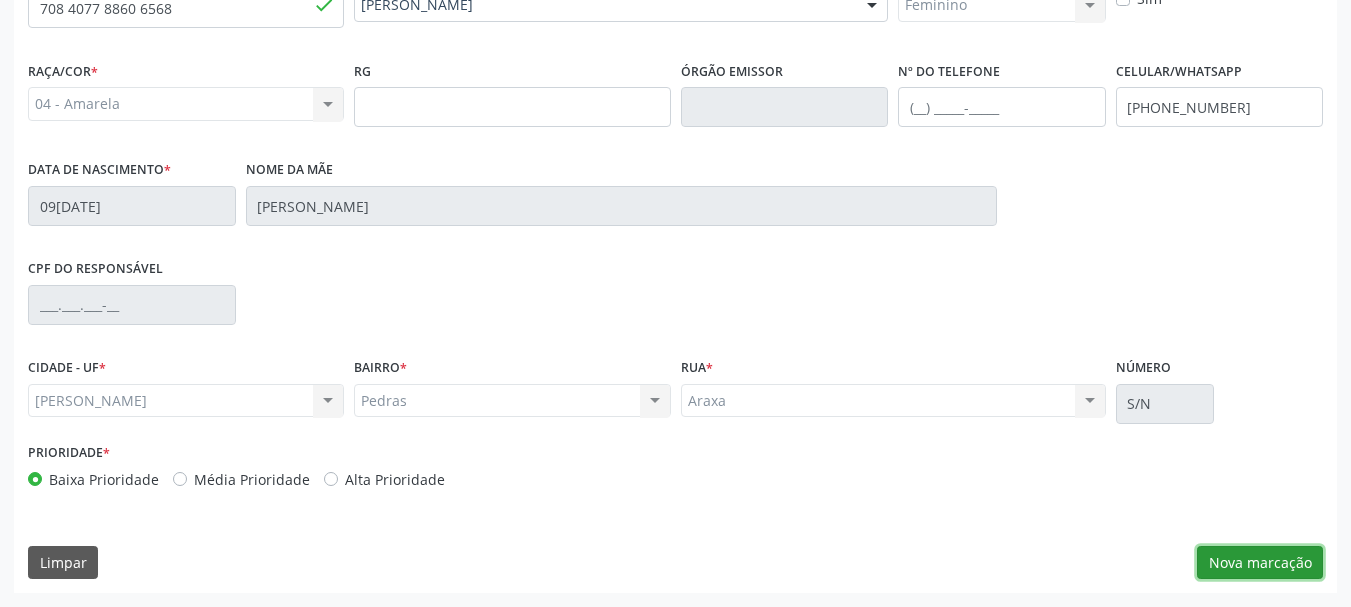 click on "Nova marcação" at bounding box center [1260, 563] 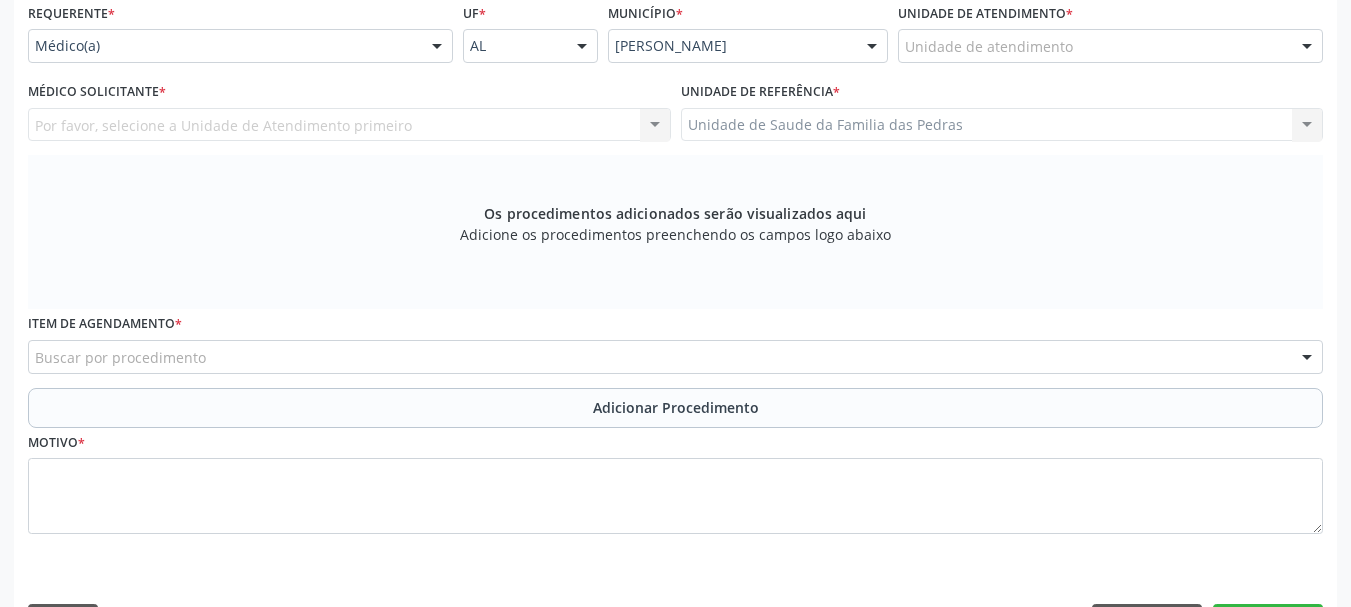 scroll, scrollTop: 405, scrollLeft: 0, axis: vertical 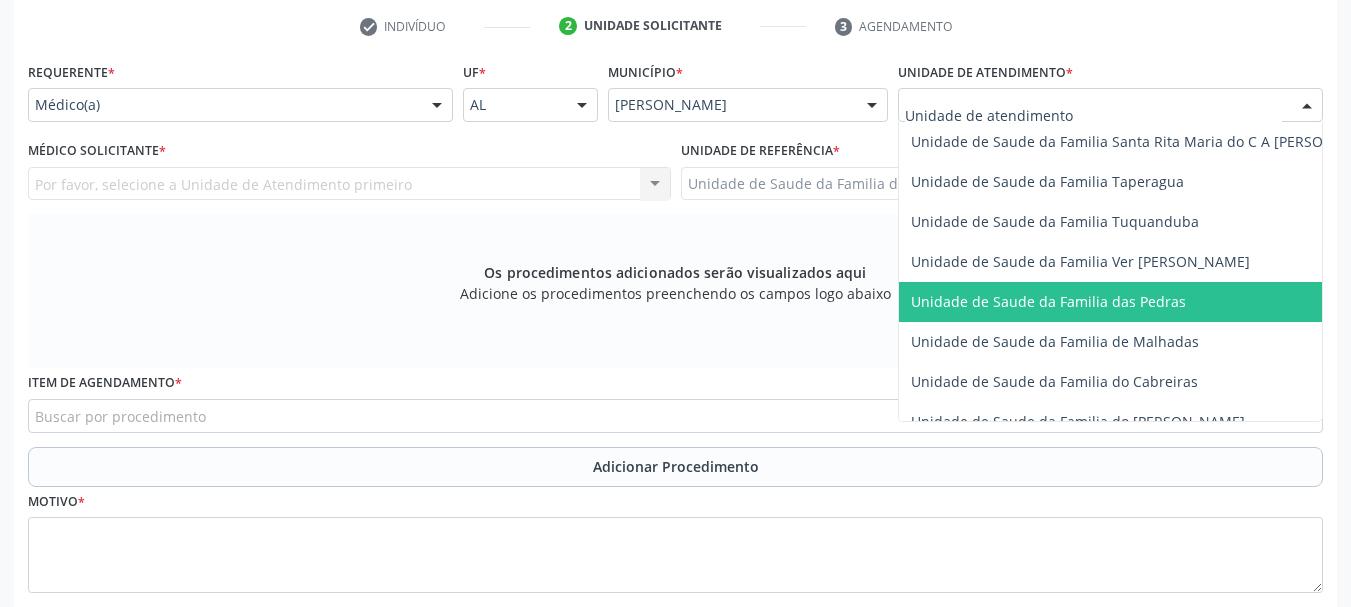 click on "Unidade de Saude da Familia das Pedras" at bounding box center (1048, 301) 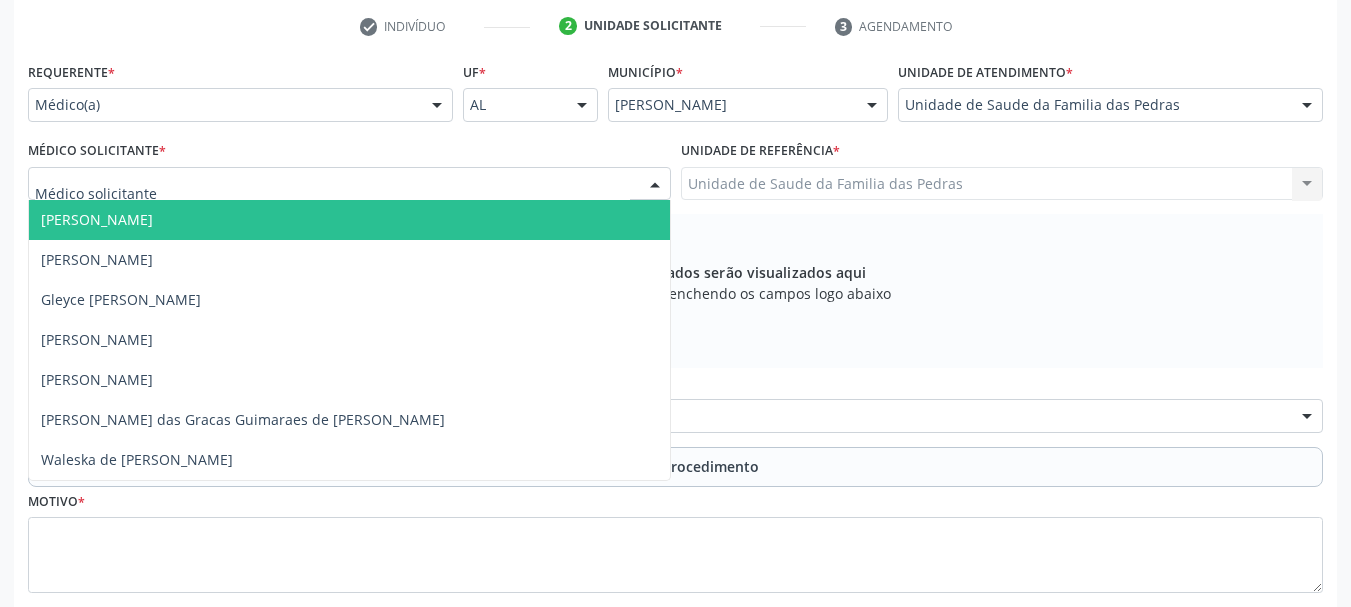 click at bounding box center [349, 184] 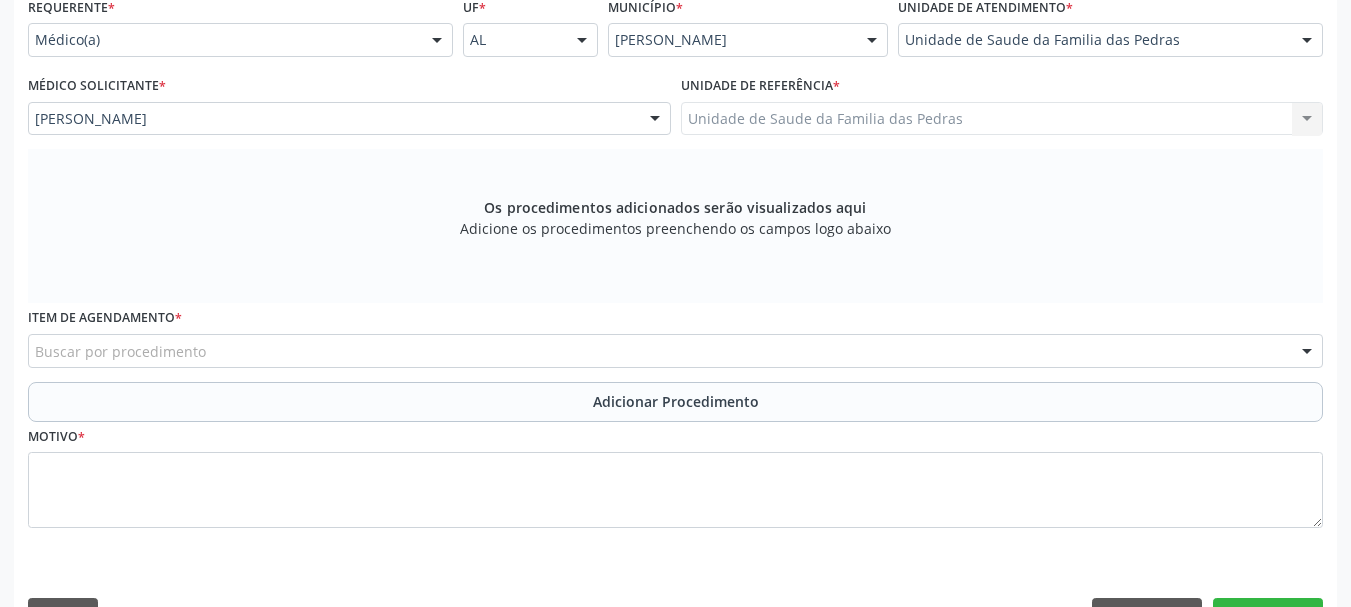 scroll, scrollTop: 505, scrollLeft: 0, axis: vertical 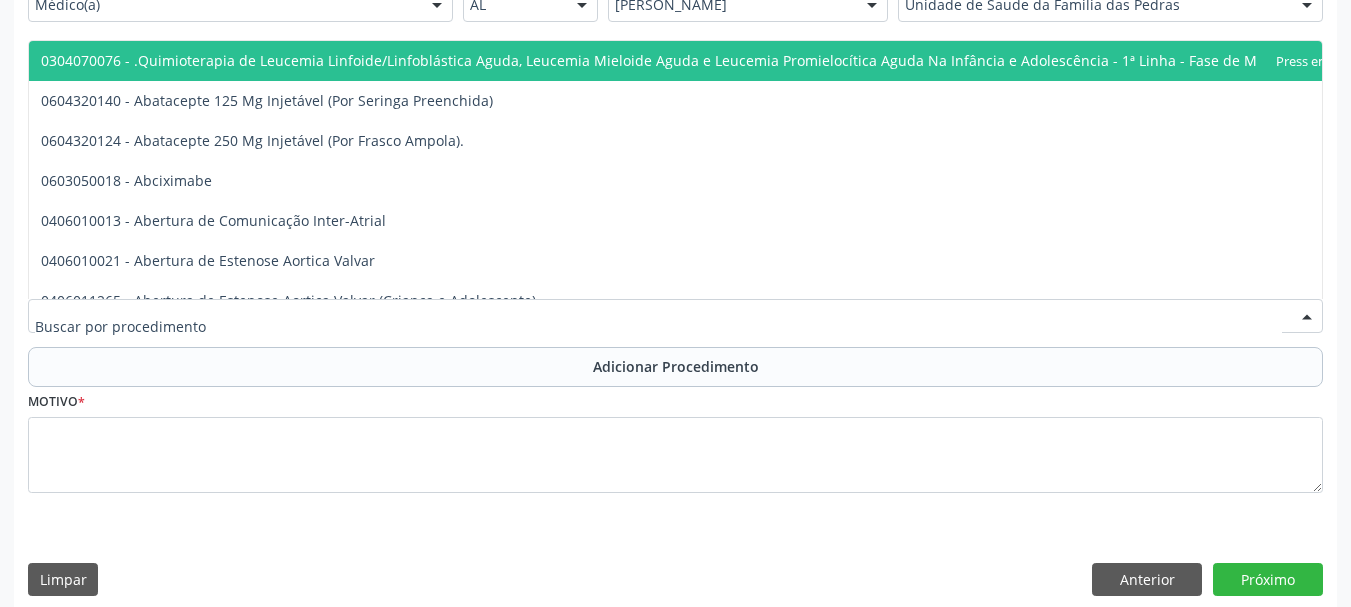click at bounding box center [675, 316] 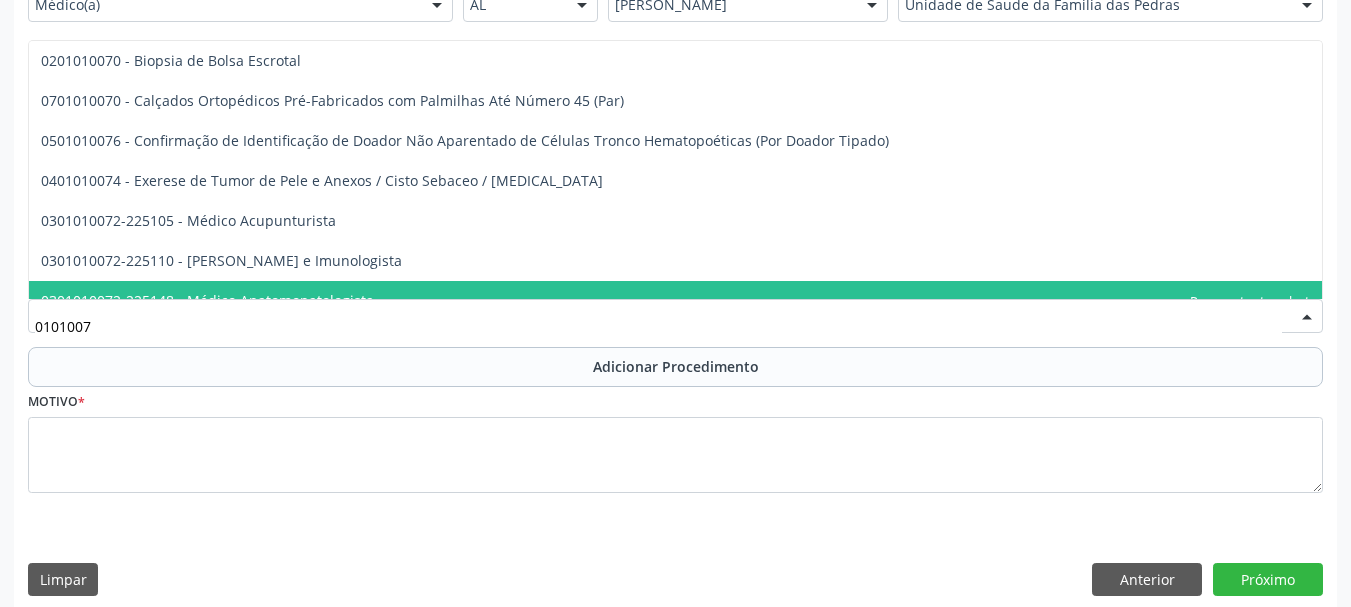 type on "01010072" 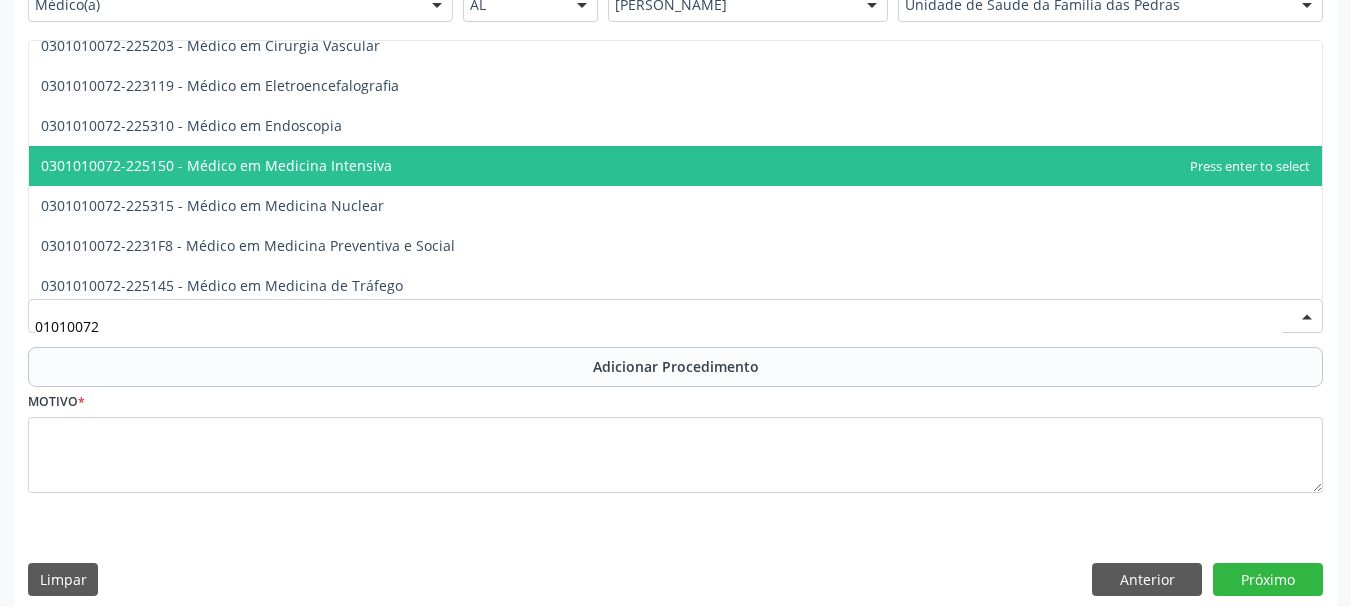 scroll, scrollTop: 2502, scrollLeft: 0, axis: vertical 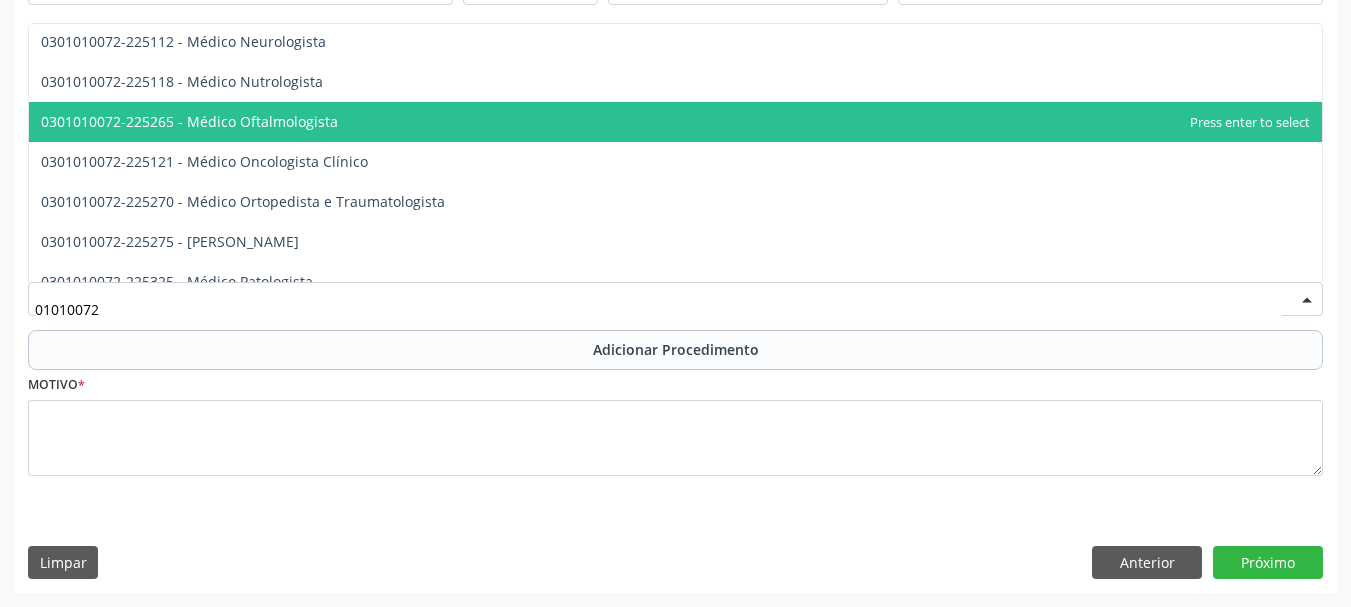 click on "0301010072-225265 - Médico Oftalmologista" at bounding box center (189, 121) 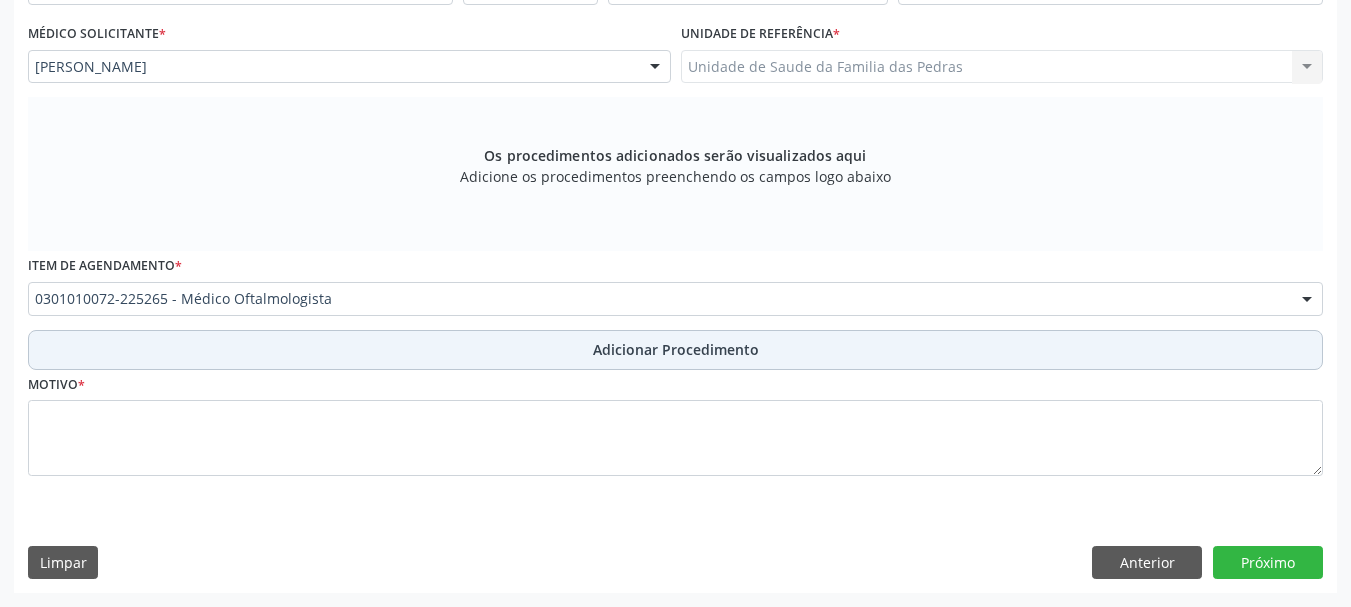 click on "Adicionar Procedimento" at bounding box center [675, 350] 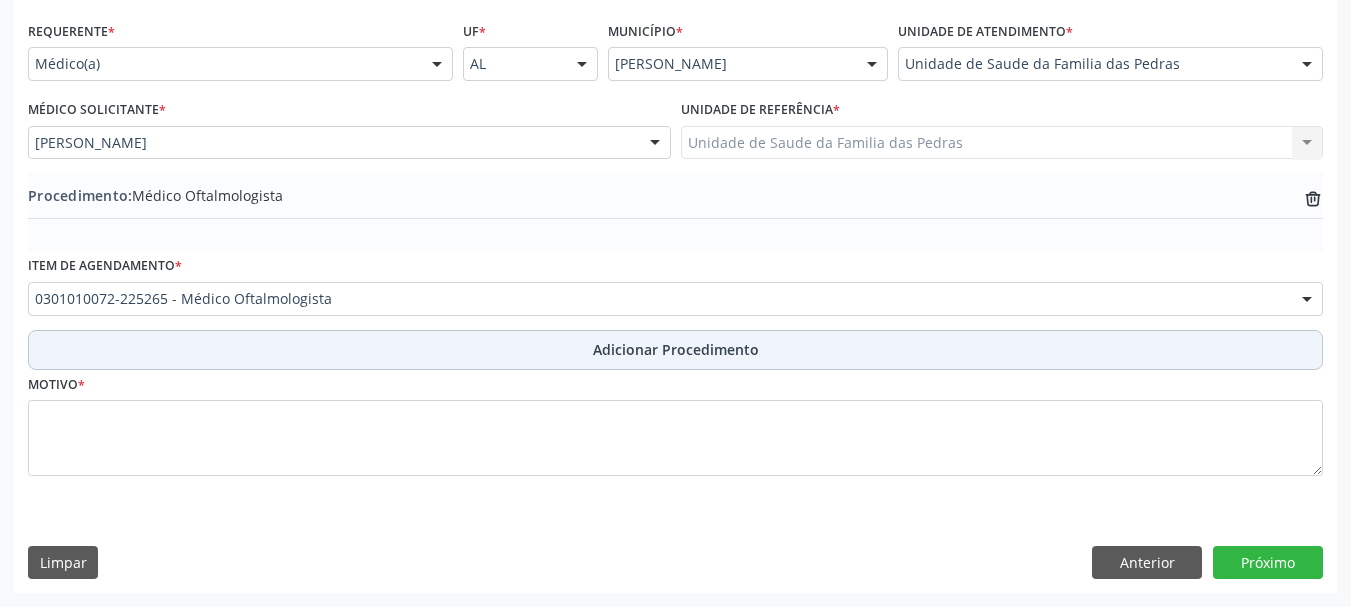 scroll, scrollTop: 446, scrollLeft: 0, axis: vertical 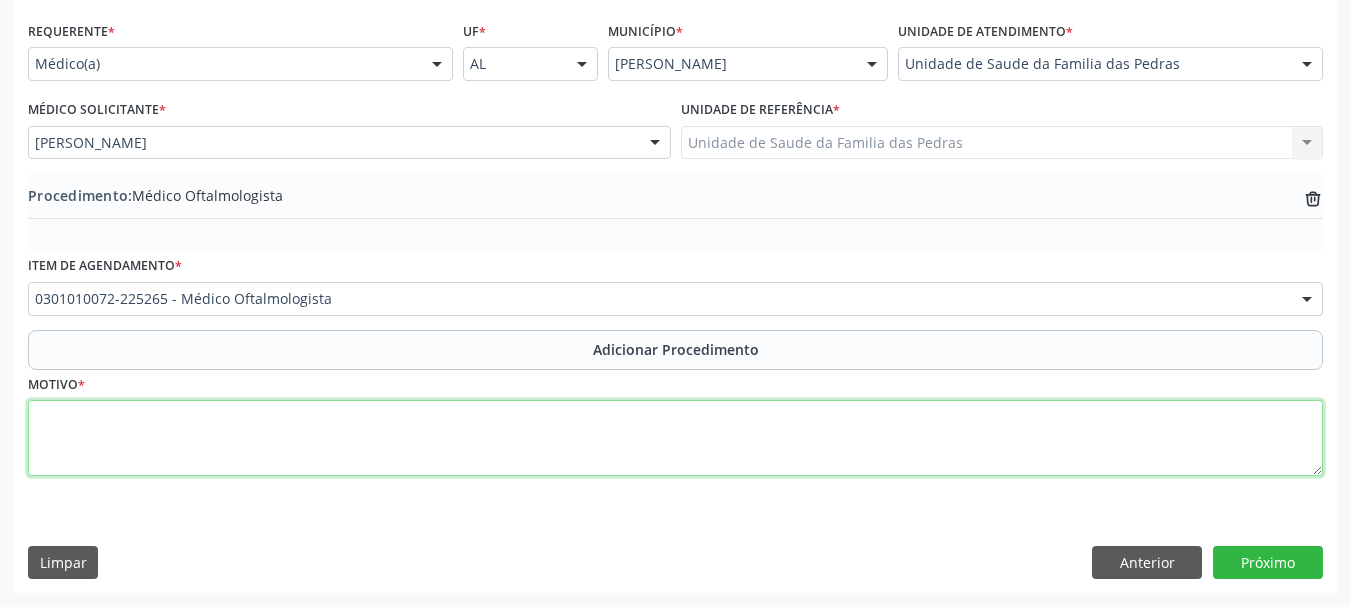 click at bounding box center (675, 438) 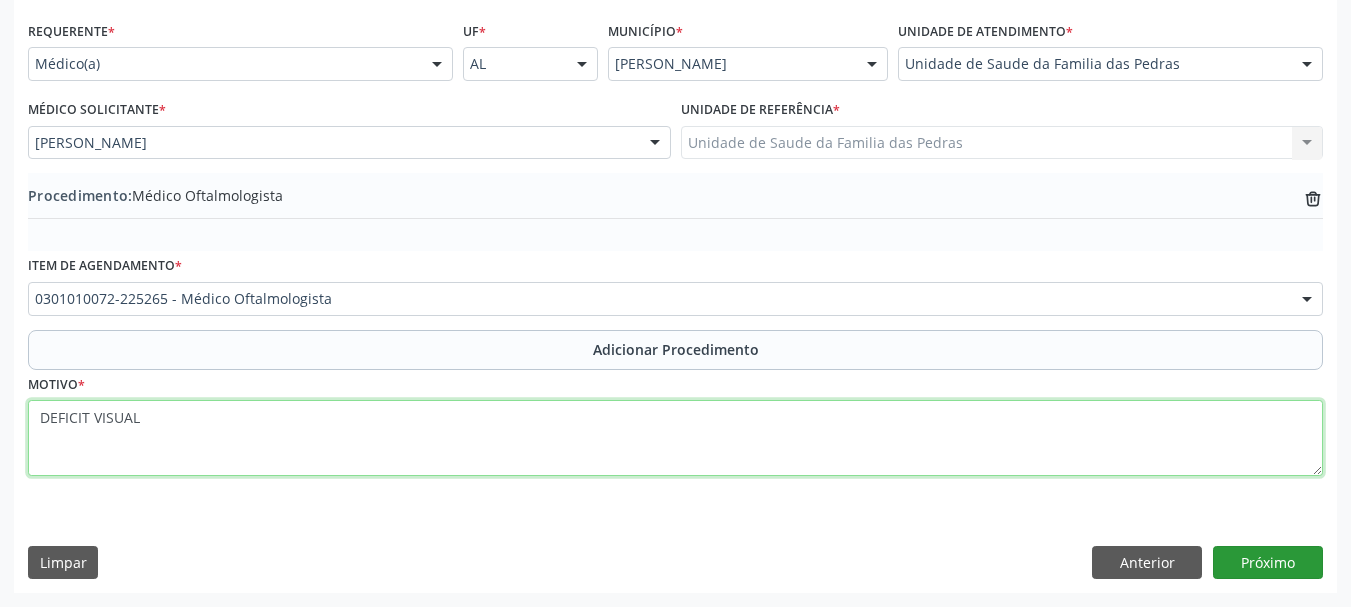type on "DEFICIT VISUAL" 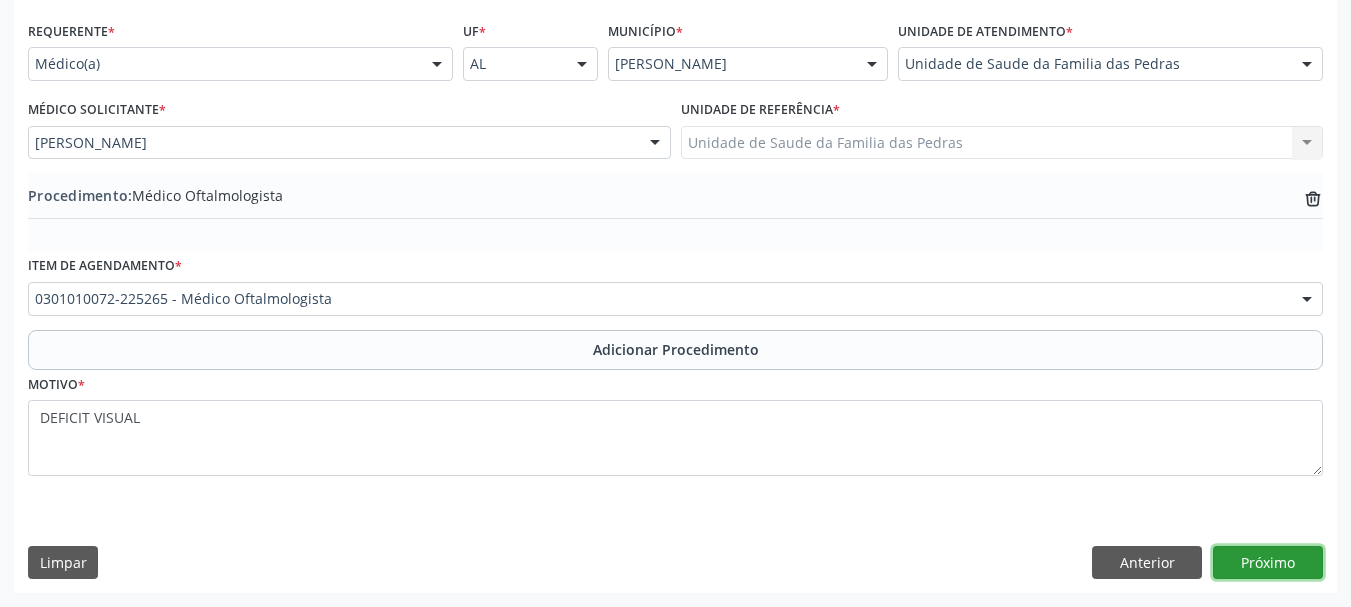 click on "Próximo" at bounding box center [1268, 563] 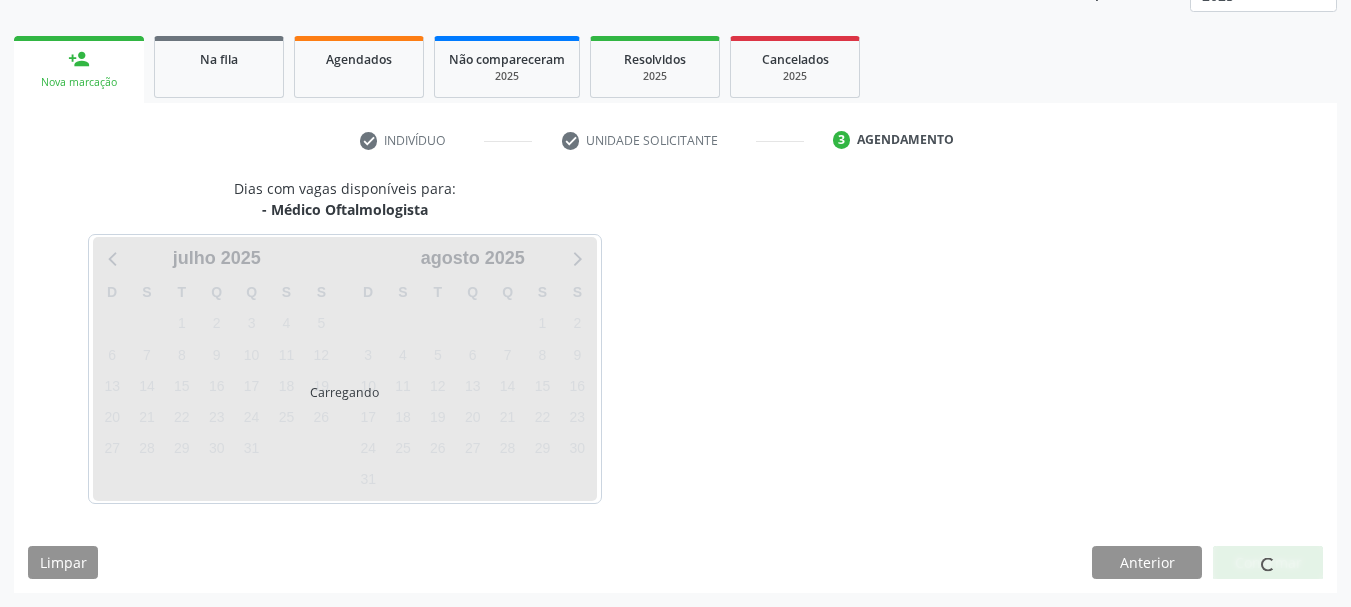 scroll, scrollTop: 350, scrollLeft: 0, axis: vertical 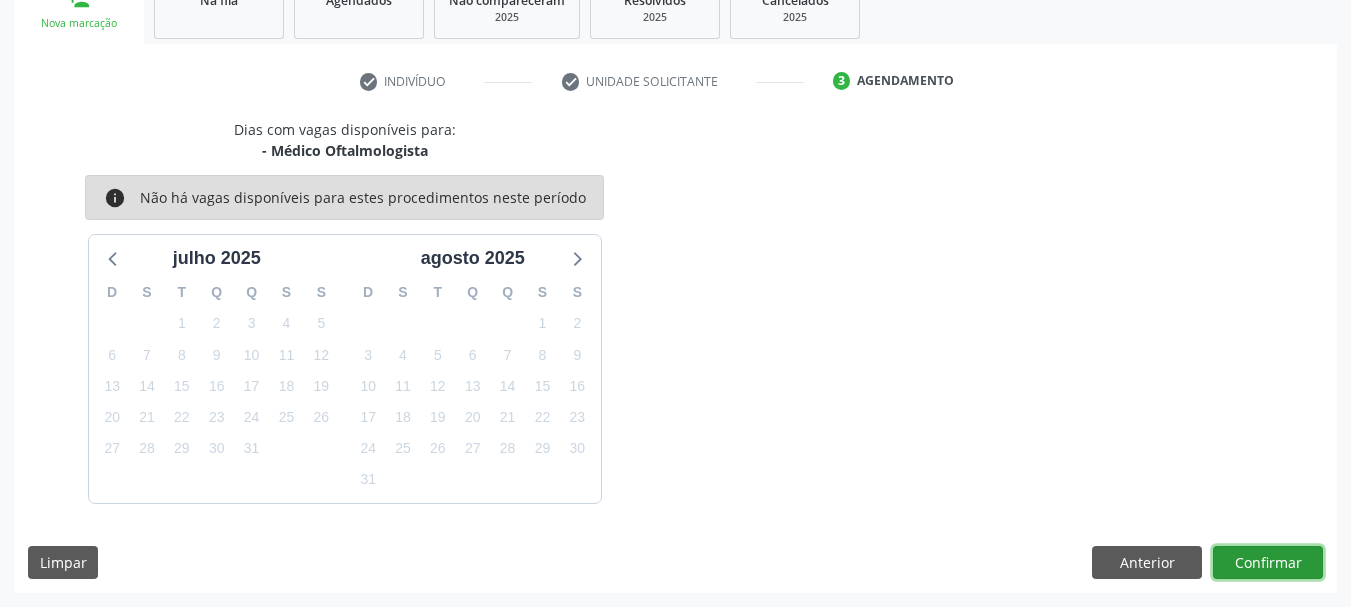 click on "Confirmar" at bounding box center (1268, 563) 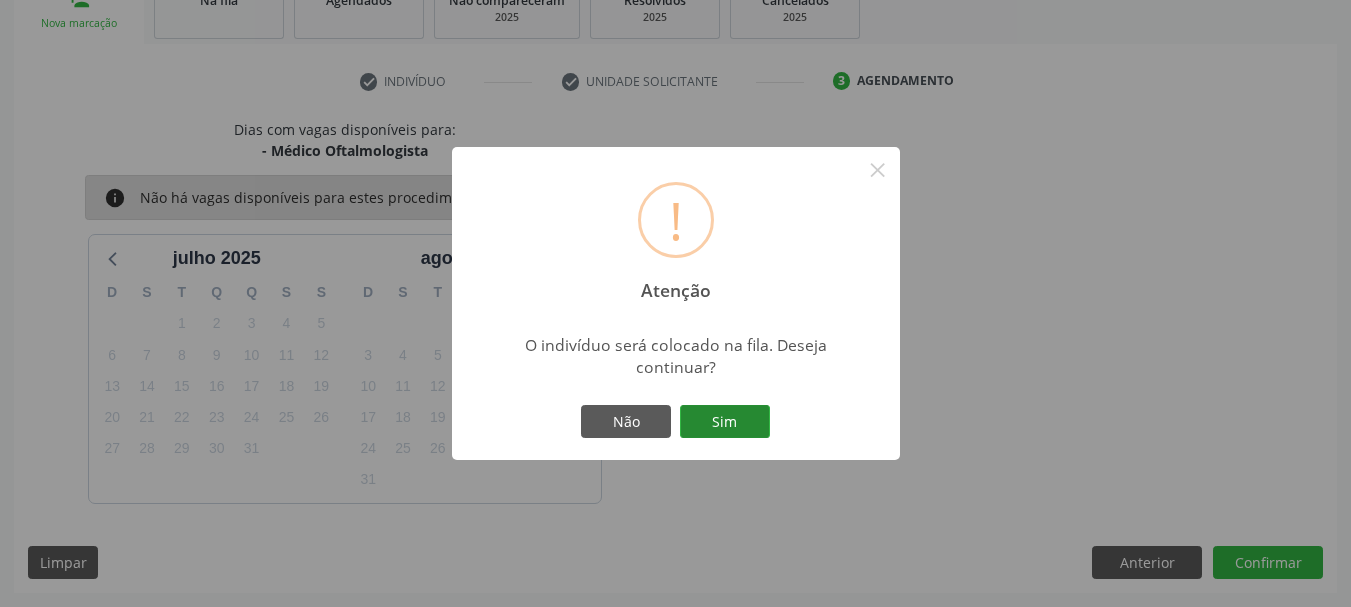 click on "Sim" at bounding box center (725, 422) 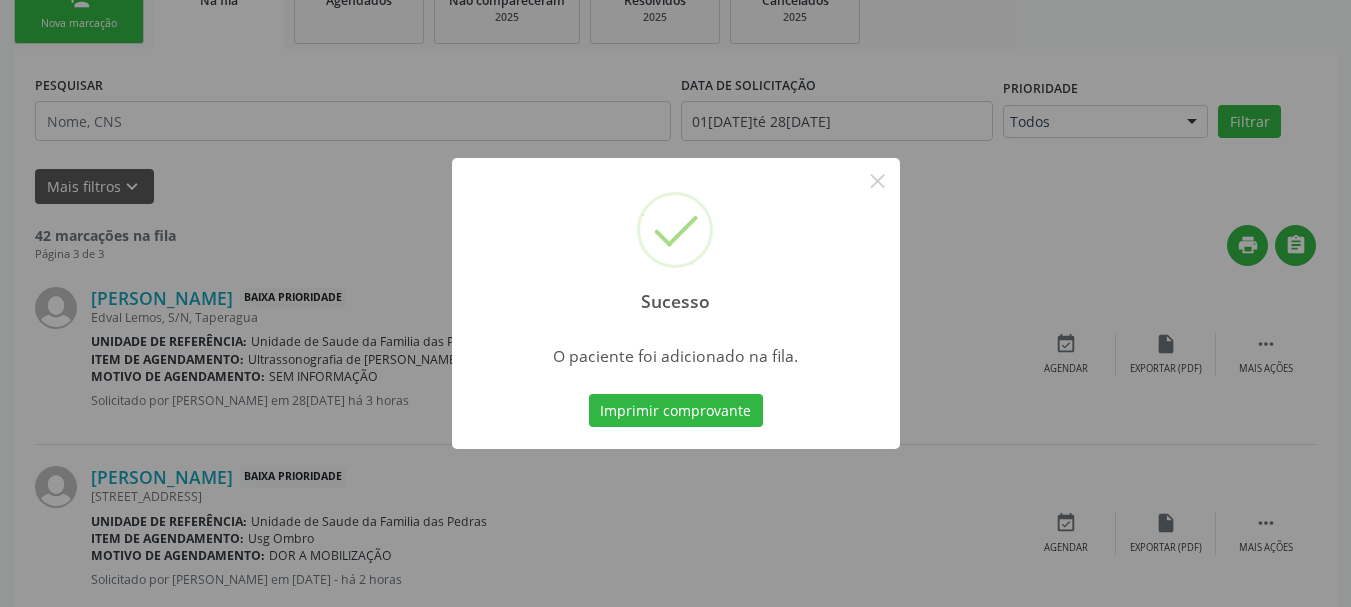 scroll, scrollTop: 88, scrollLeft: 0, axis: vertical 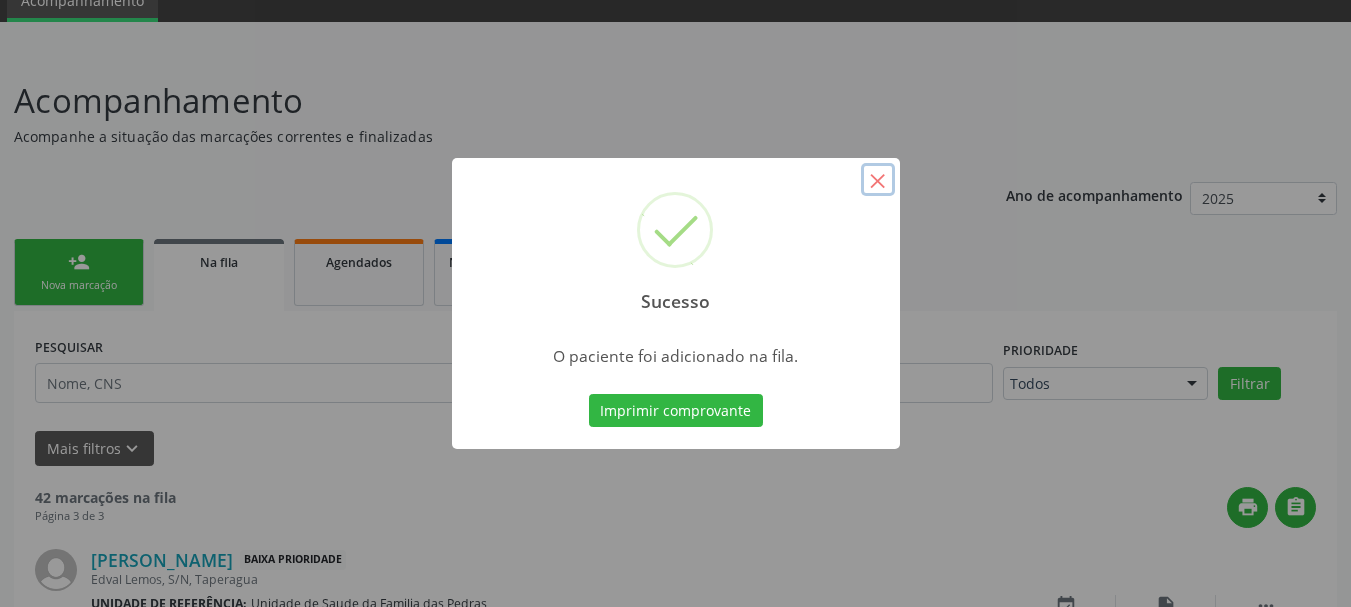 click on "×" at bounding box center [878, 180] 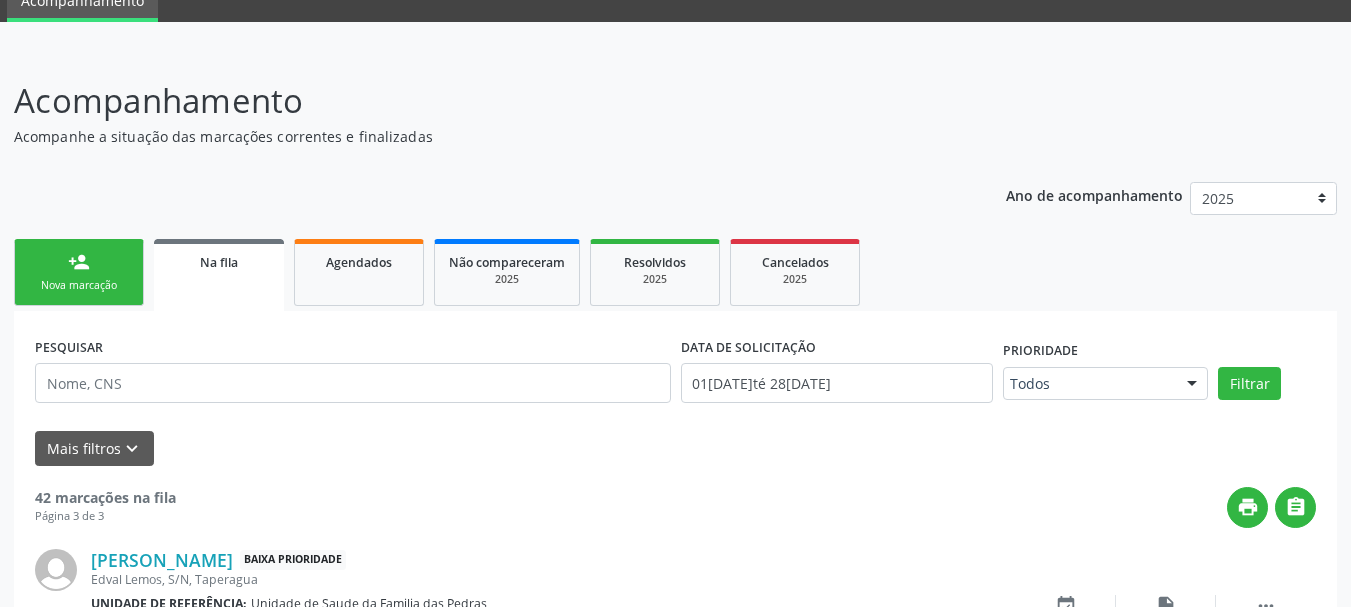 click on "Nova marcação" at bounding box center (79, 285) 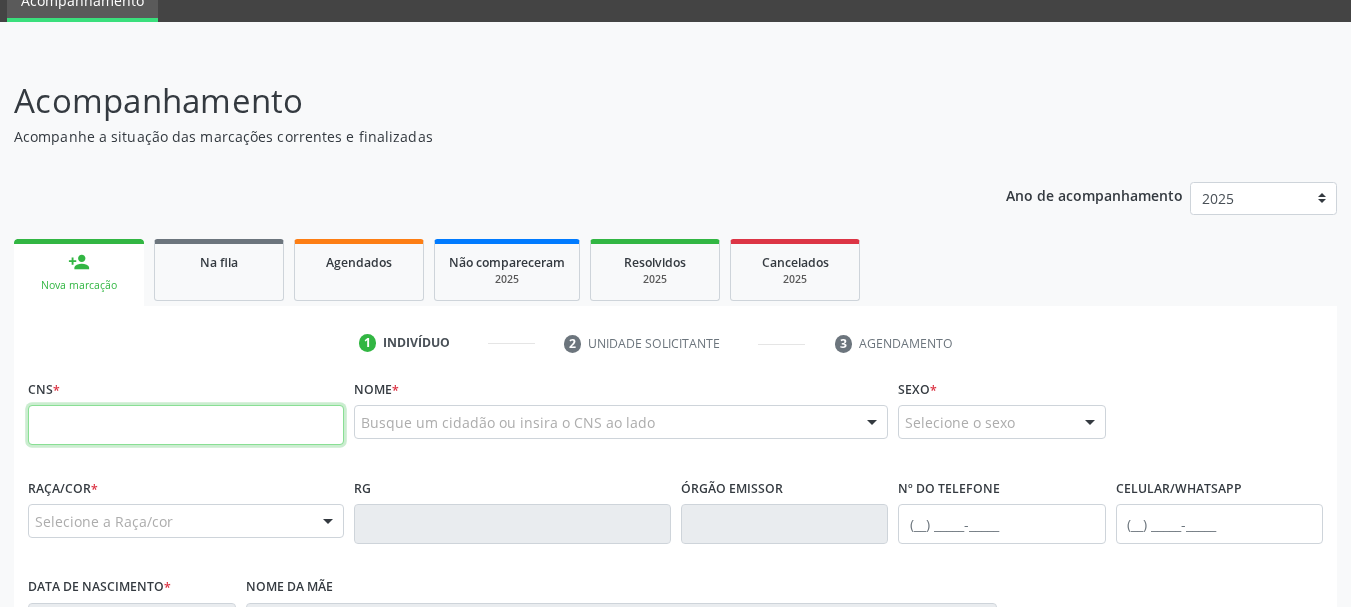 drag, startPoint x: 110, startPoint y: 430, endPoint x: 118, endPoint y: 419, distance: 13.601471 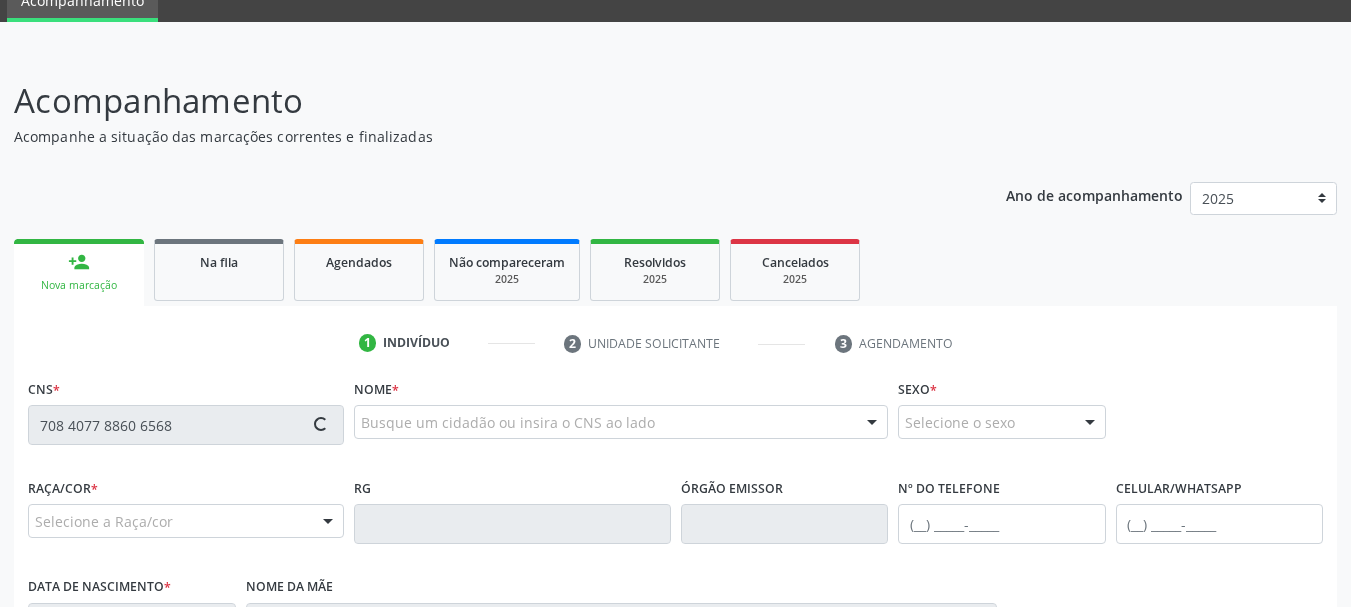type on "708 4077 8860 6568" 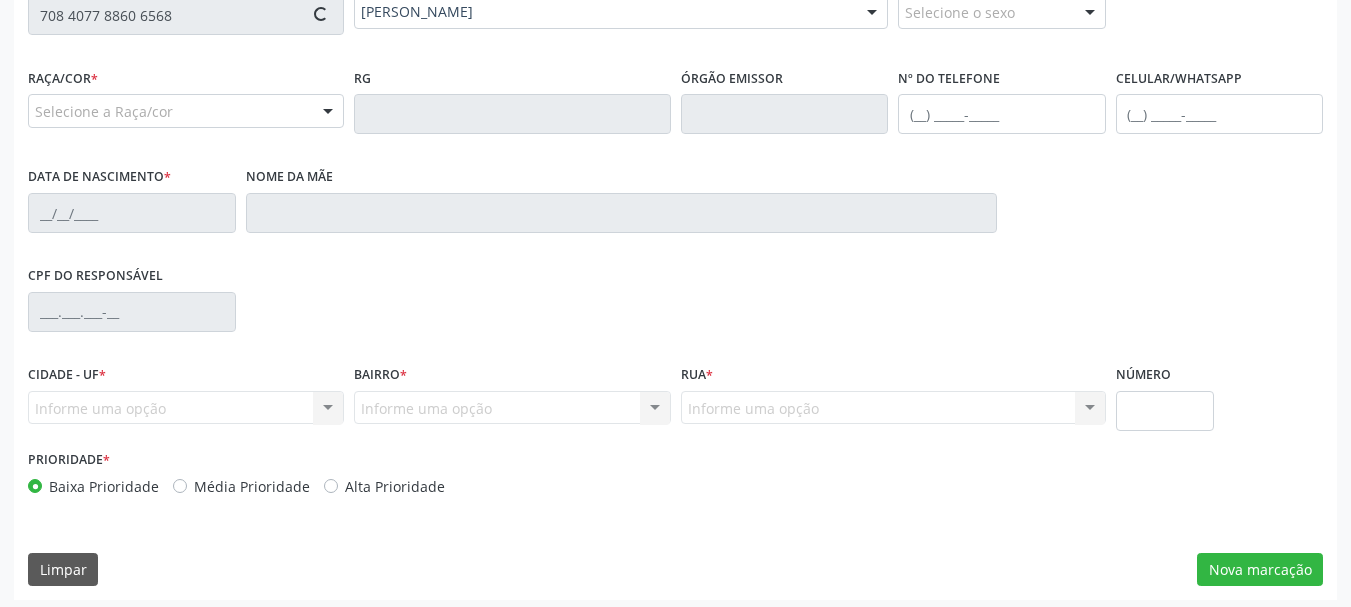 scroll, scrollTop: 505, scrollLeft: 0, axis: vertical 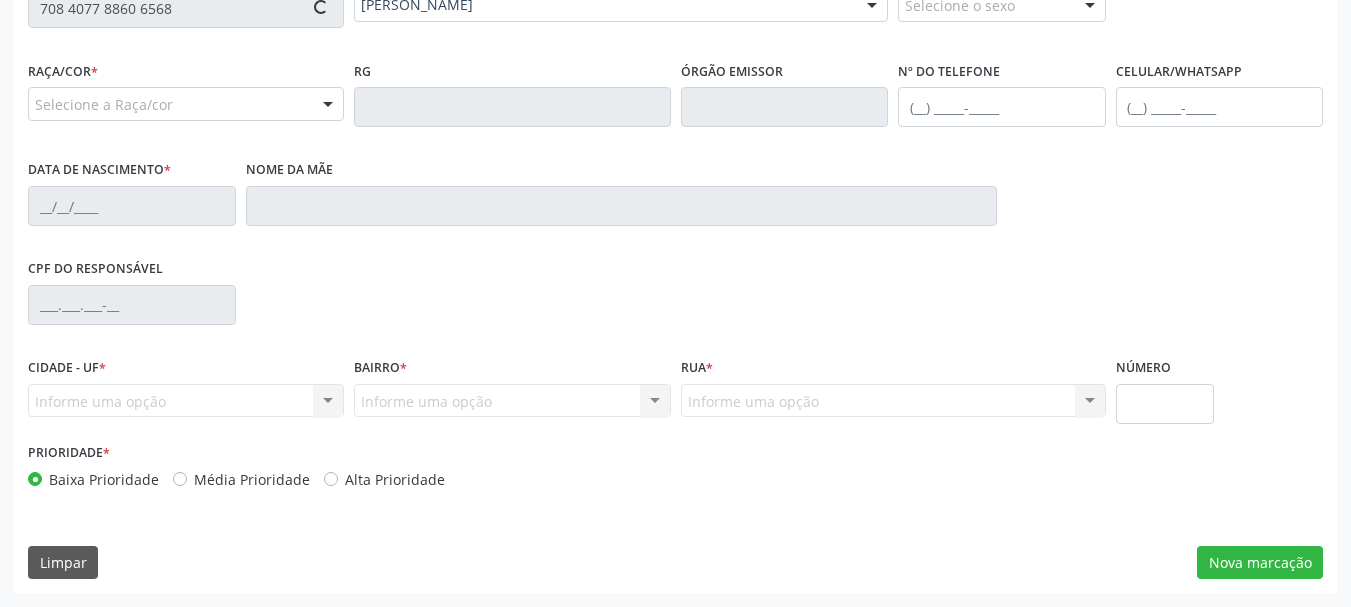 type on "[PHONE_NUMBER]" 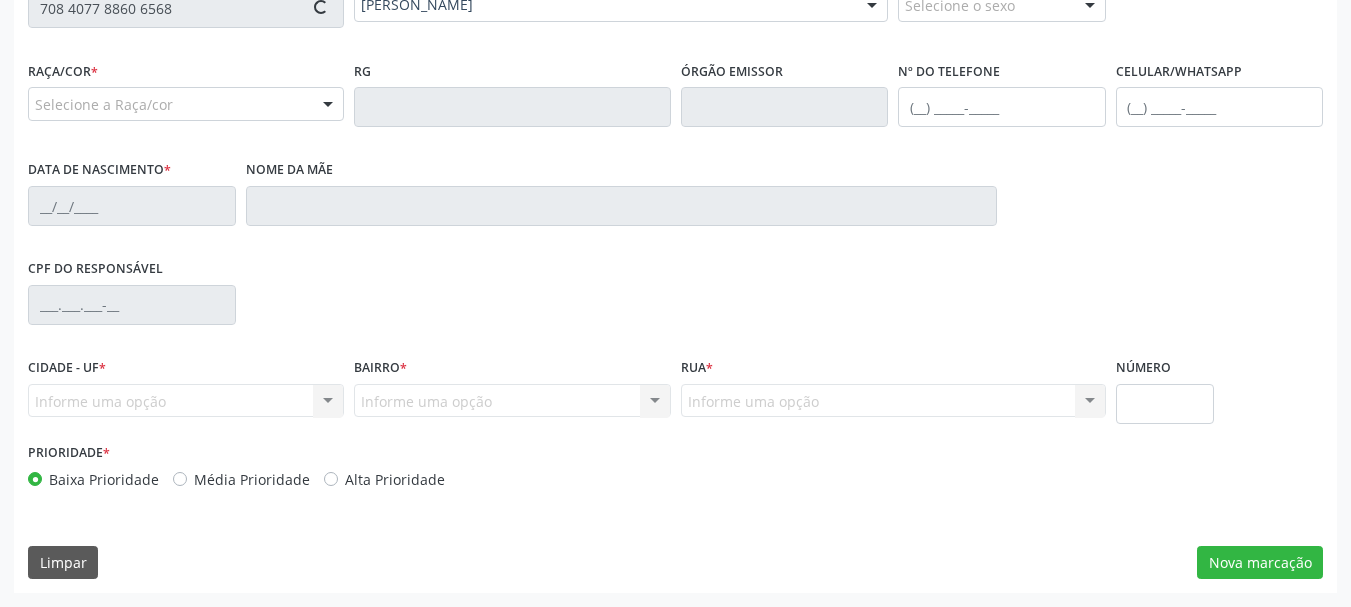 type on "09[DATE]" 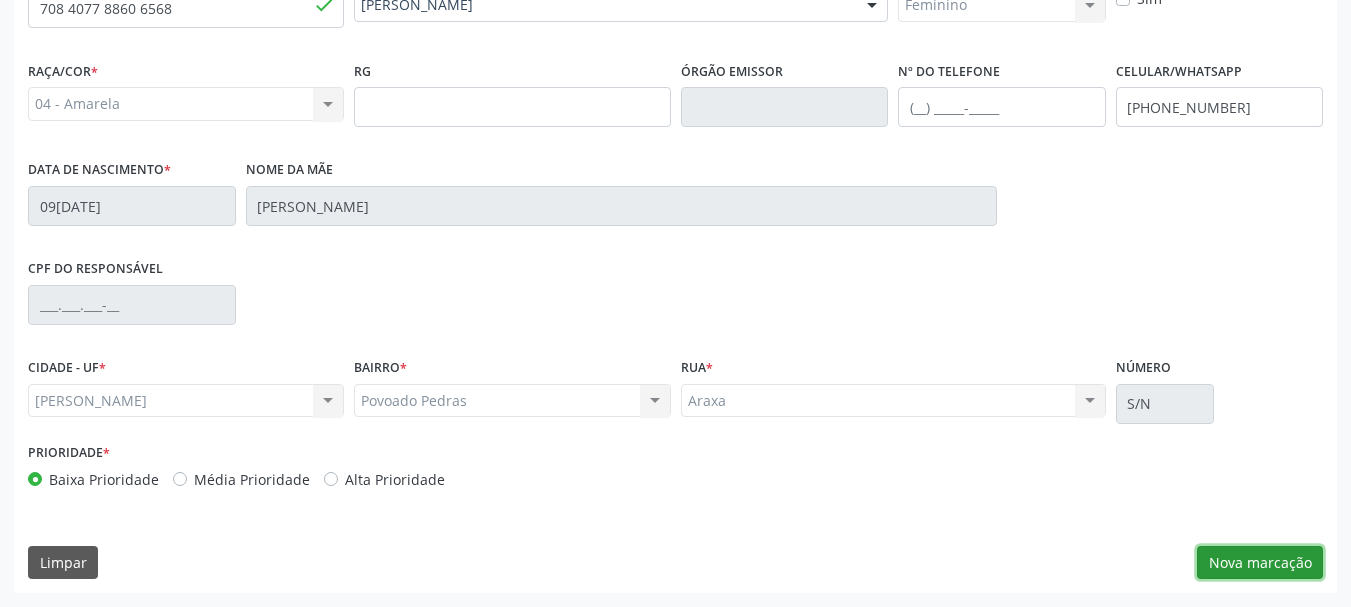click on "Nova marcação" at bounding box center [1260, 563] 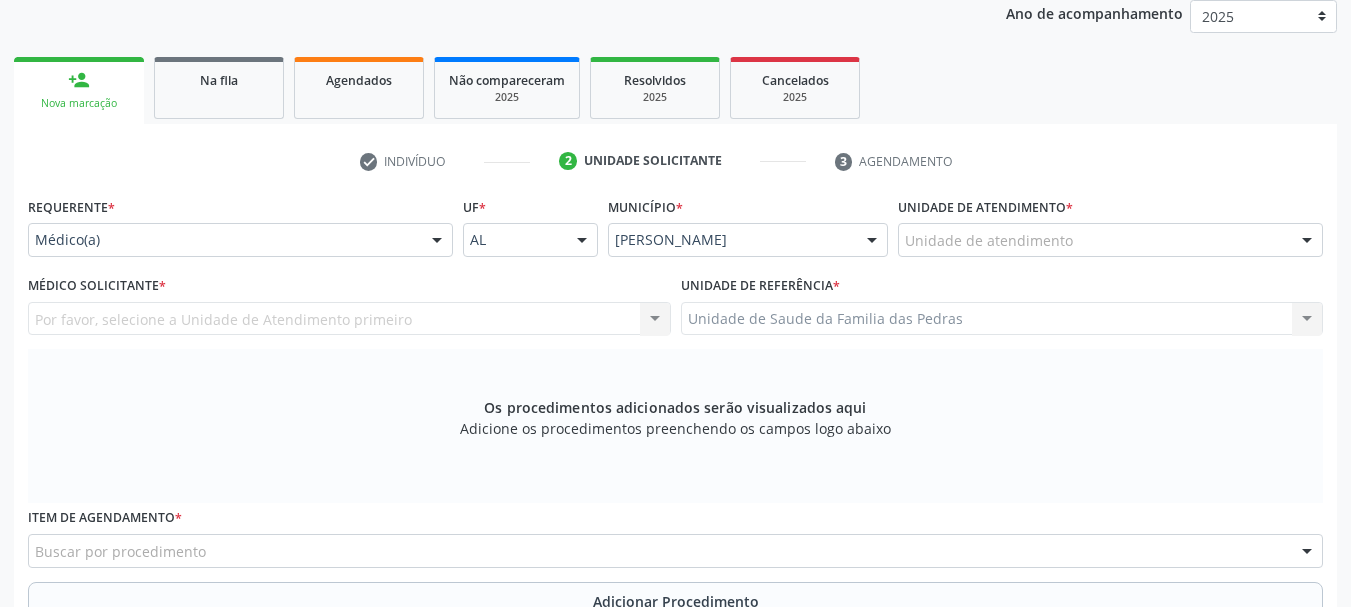 scroll, scrollTop: 205, scrollLeft: 0, axis: vertical 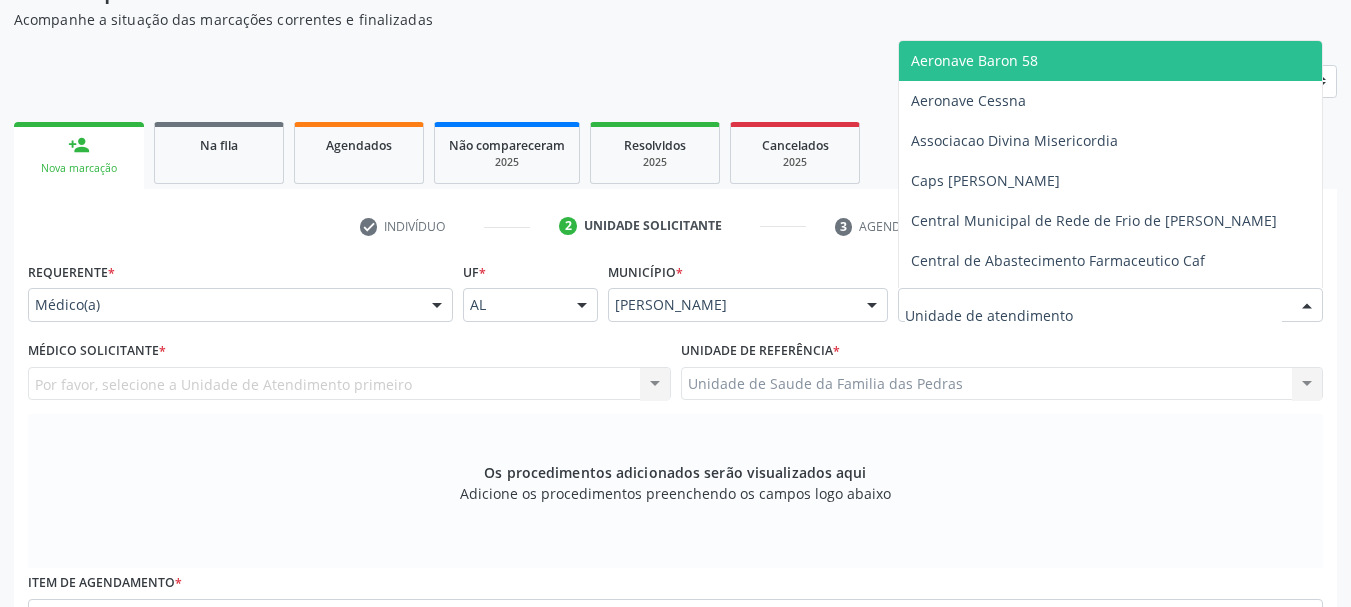 drag, startPoint x: 941, startPoint y: 310, endPoint x: 949, endPoint y: 319, distance: 12.0415945 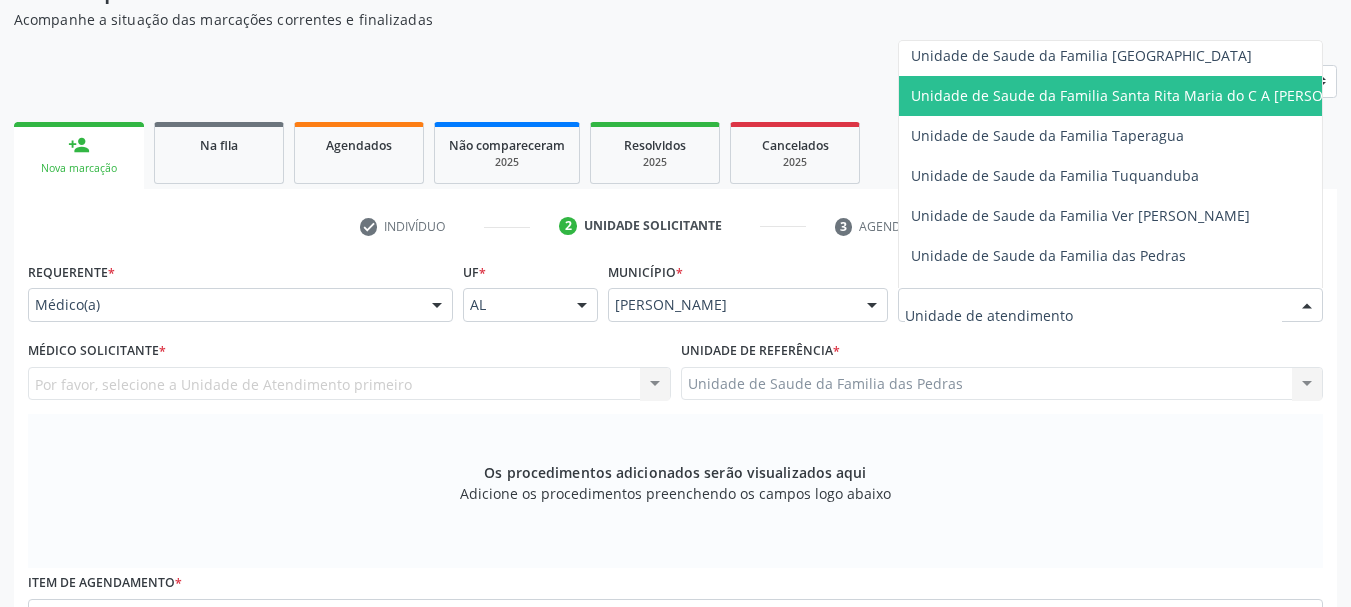 scroll, scrollTop: 1400, scrollLeft: 0, axis: vertical 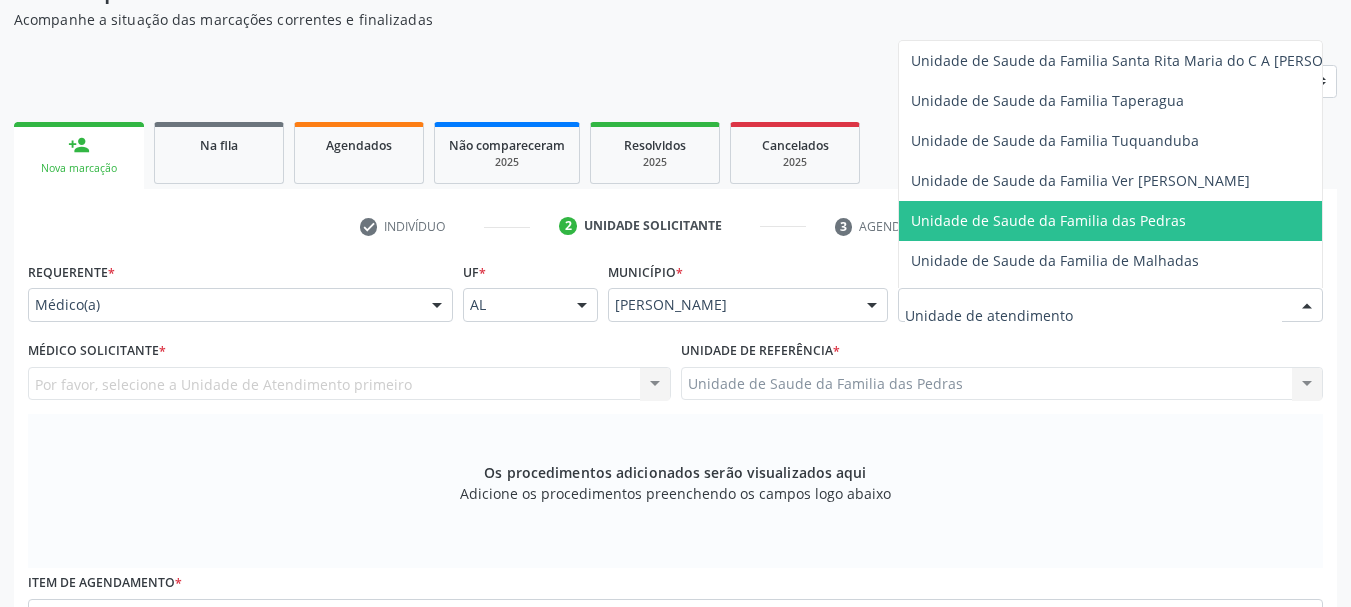 click on "Unidade de Saude da Familia das Pedras" at bounding box center (1048, 220) 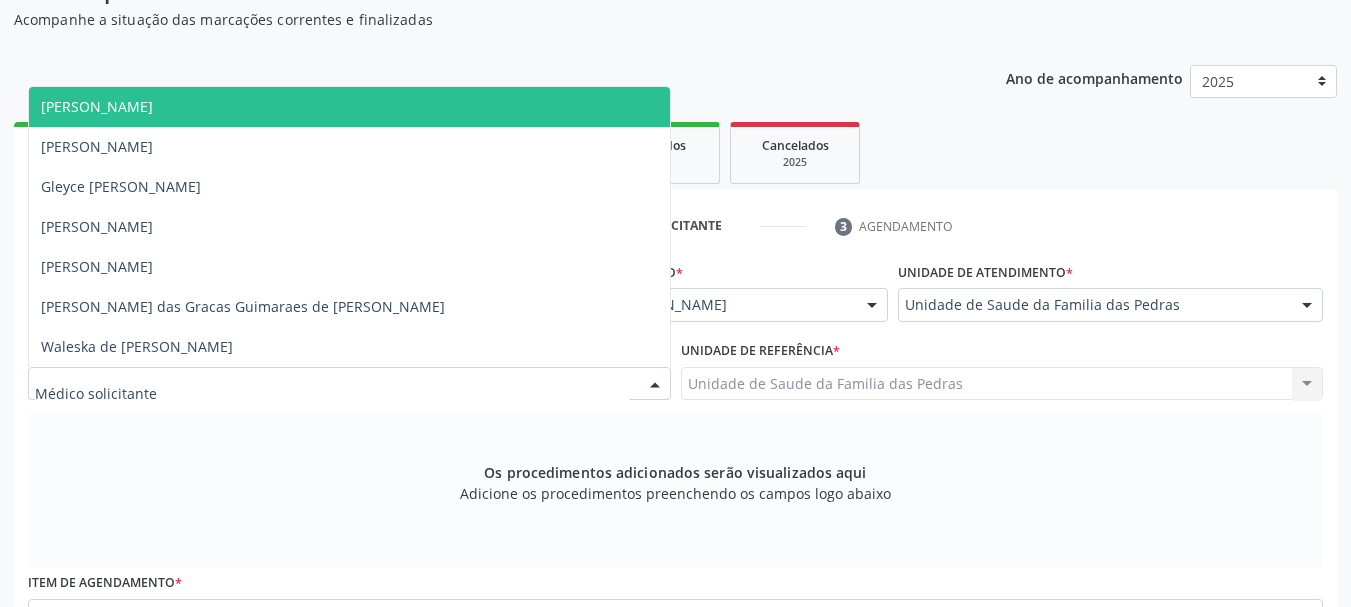click at bounding box center [349, 384] 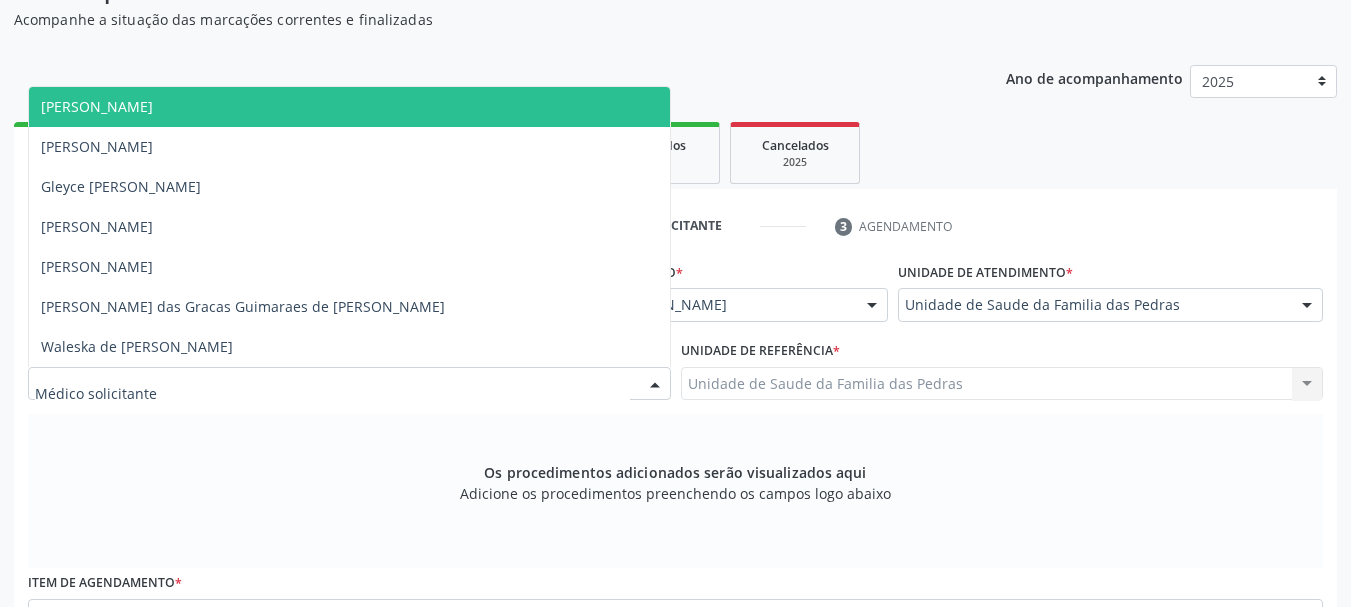click on "[PERSON_NAME]" at bounding box center [349, 107] 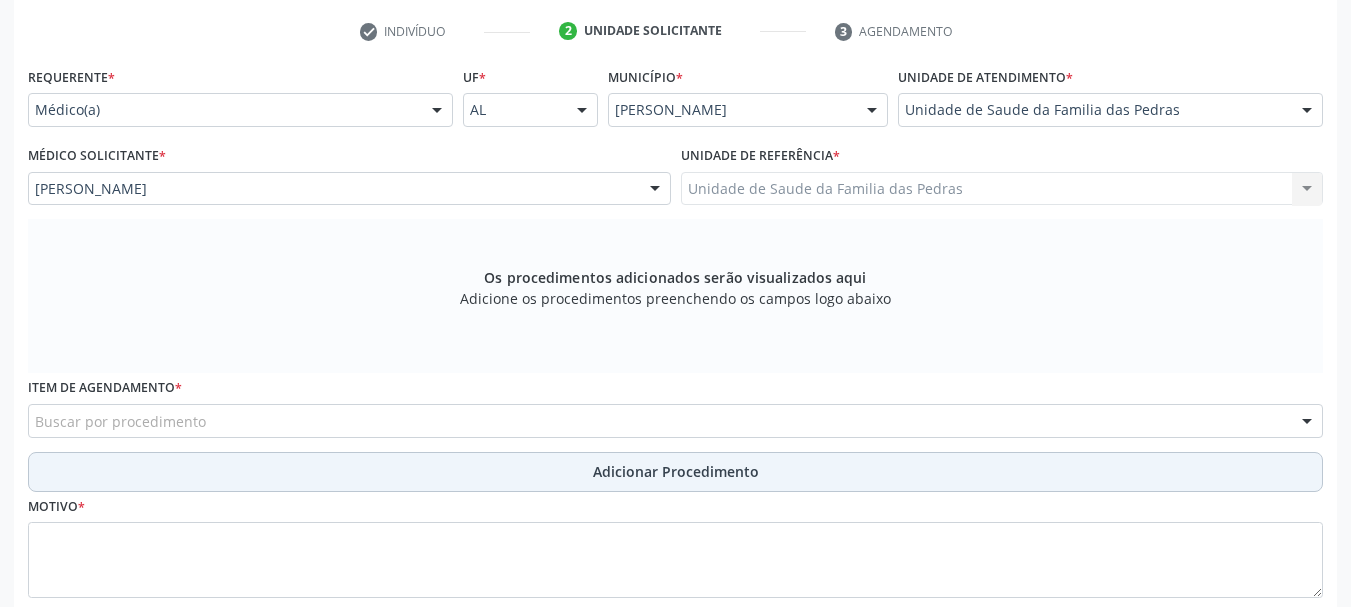 scroll, scrollTop: 405, scrollLeft: 0, axis: vertical 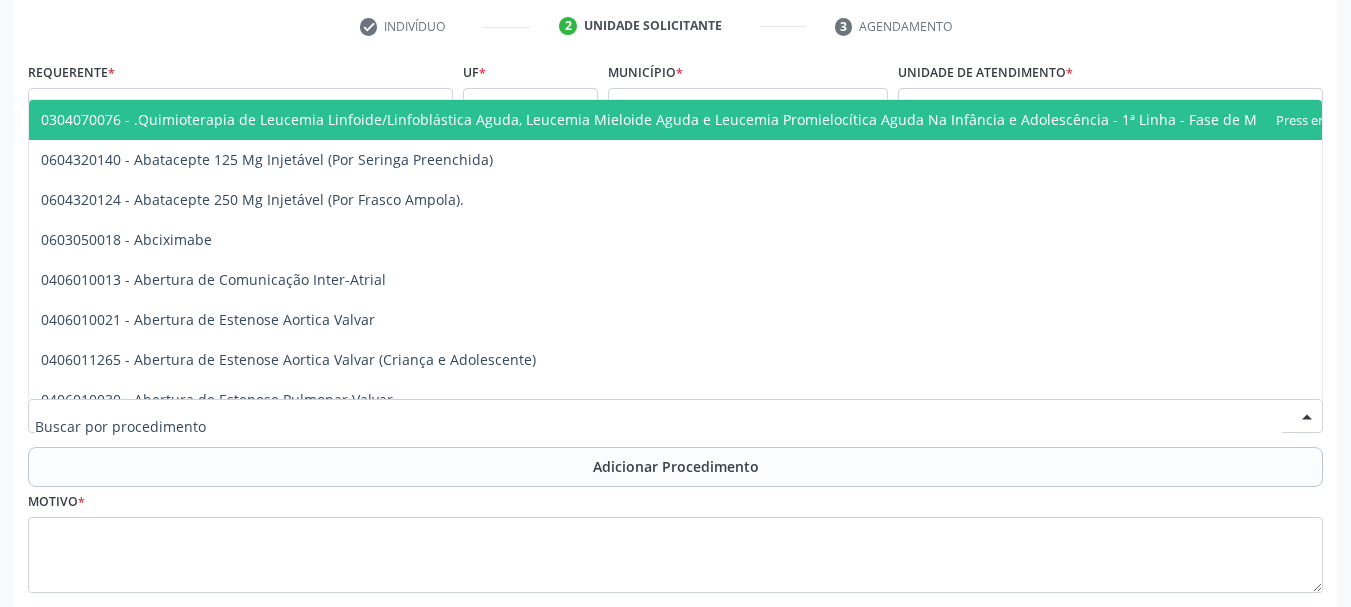 click at bounding box center (675, 416) 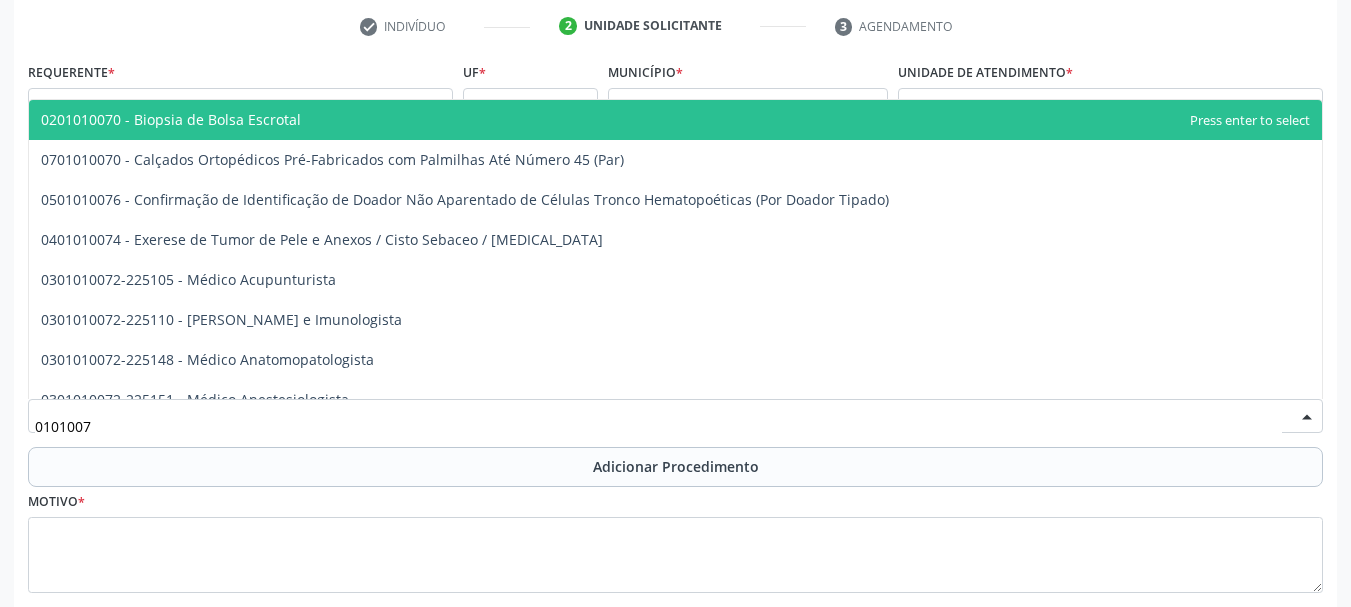 type on "01010072" 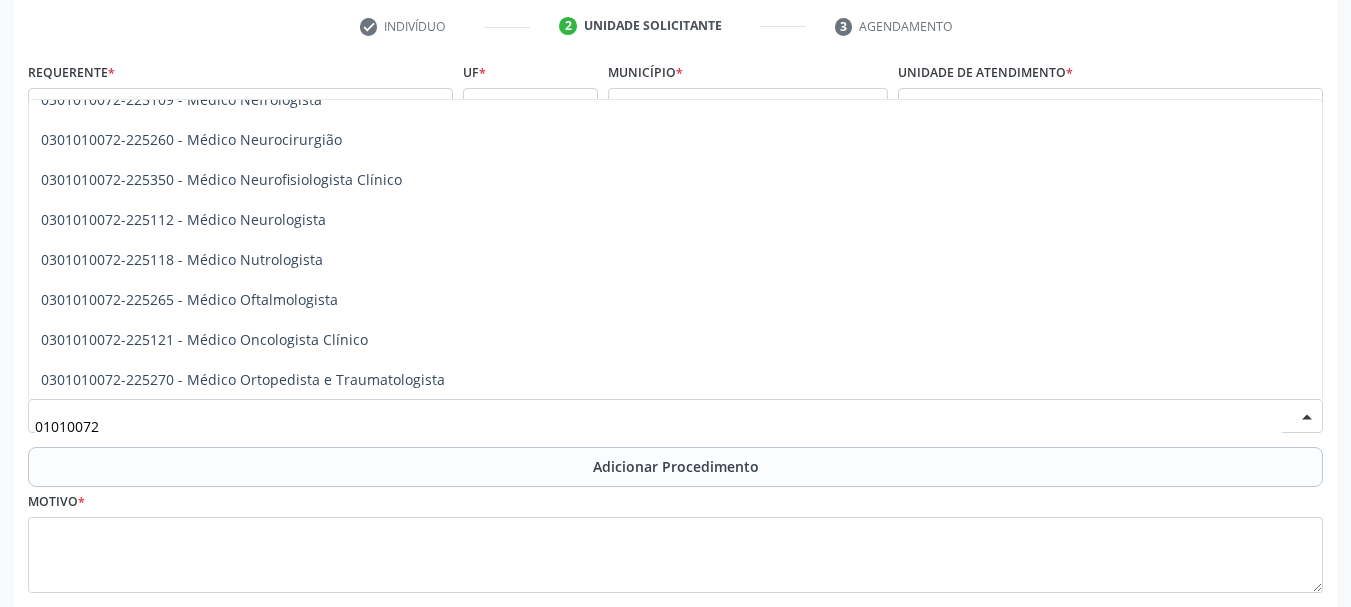 scroll, scrollTop: 1600, scrollLeft: 0, axis: vertical 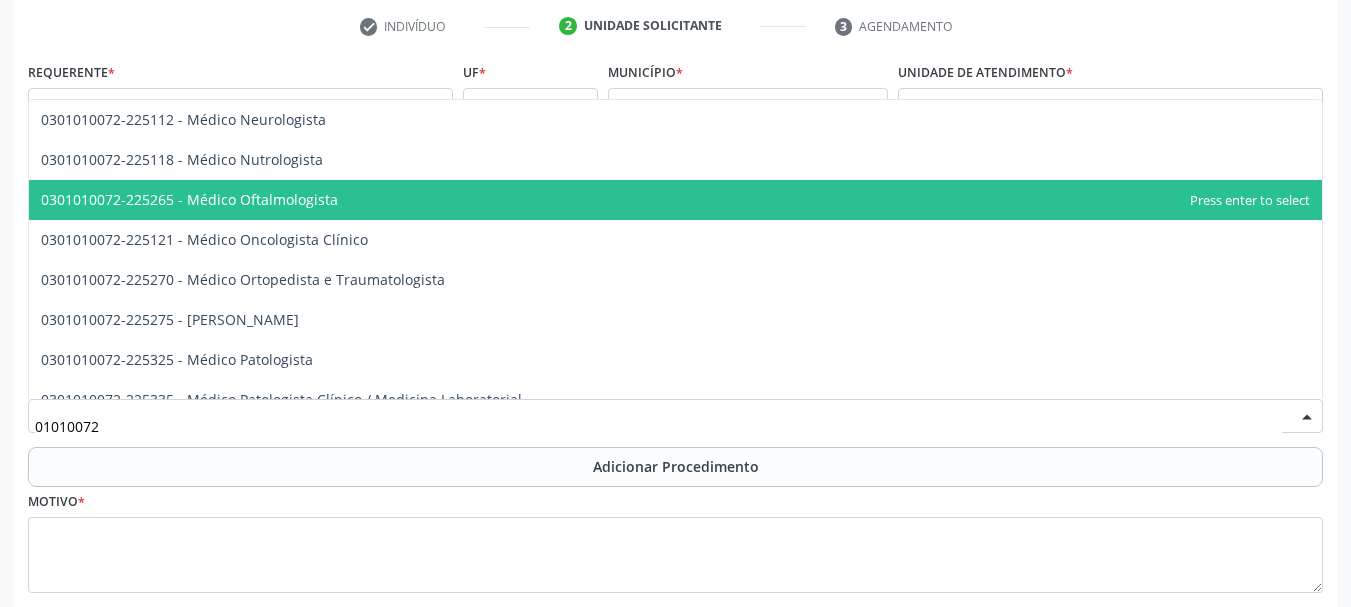click on "0301010072-225265 - Médico Oftalmologista" at bounding box center (189, 199) 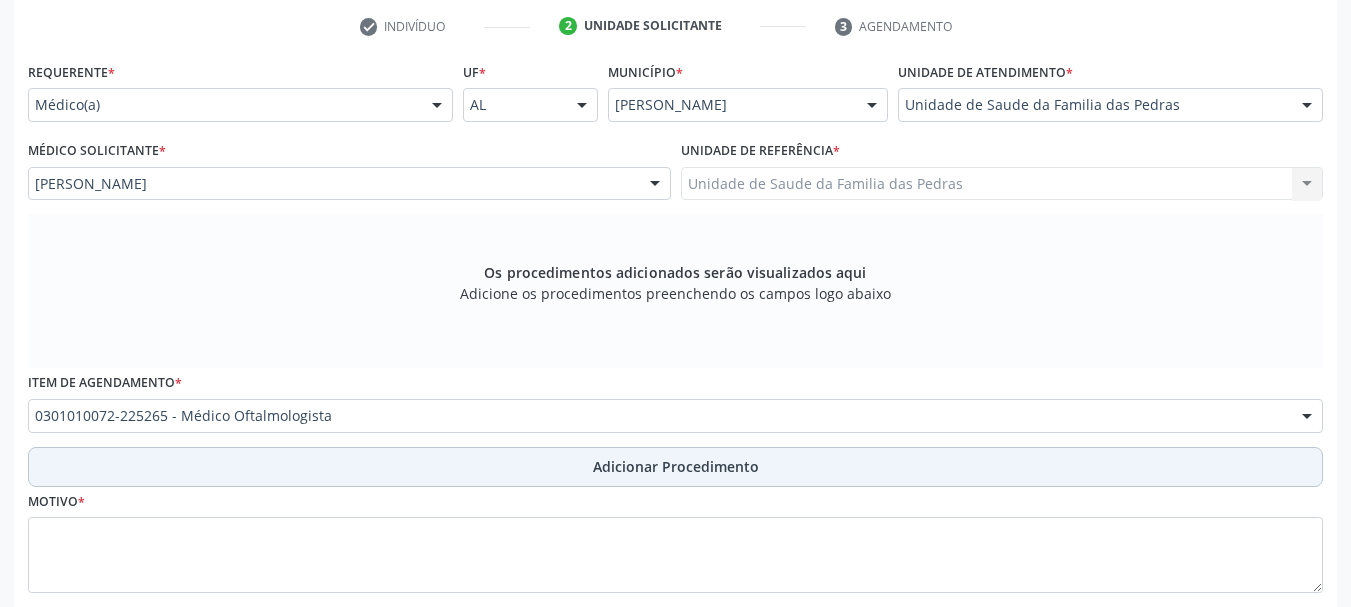 click on "Adicionar Procedimento" at bounding box center [675, 467] 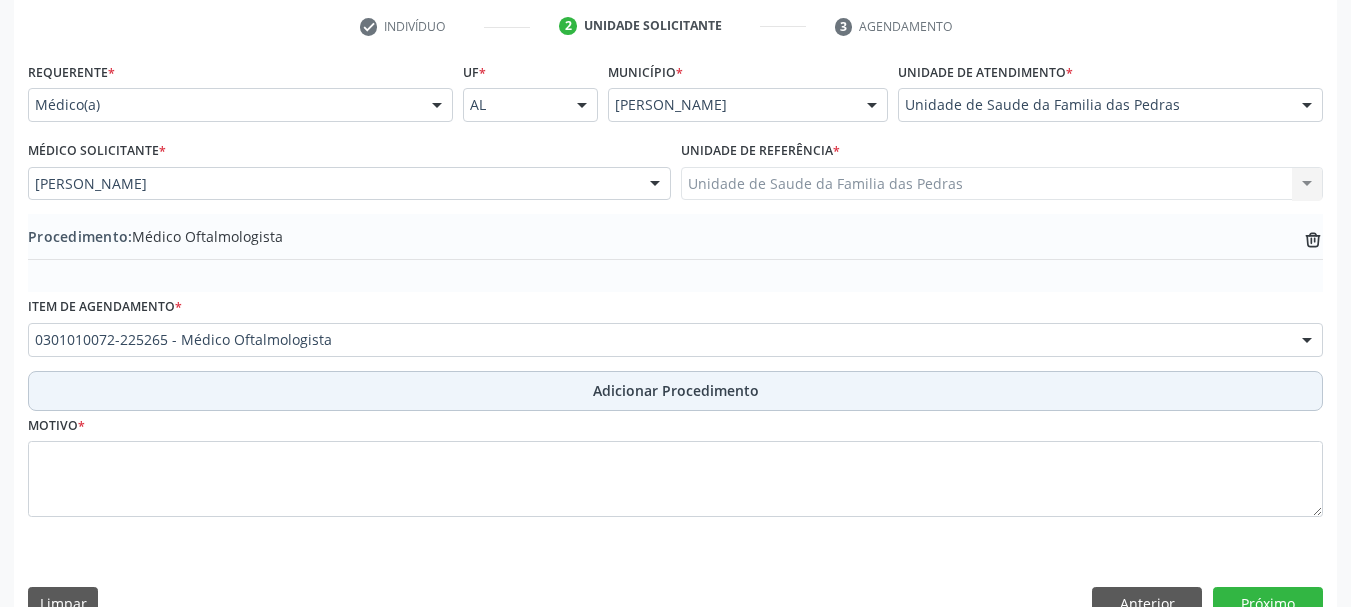 scroll, scrollTop: 446, scrollLeft: 0, axis: vertical 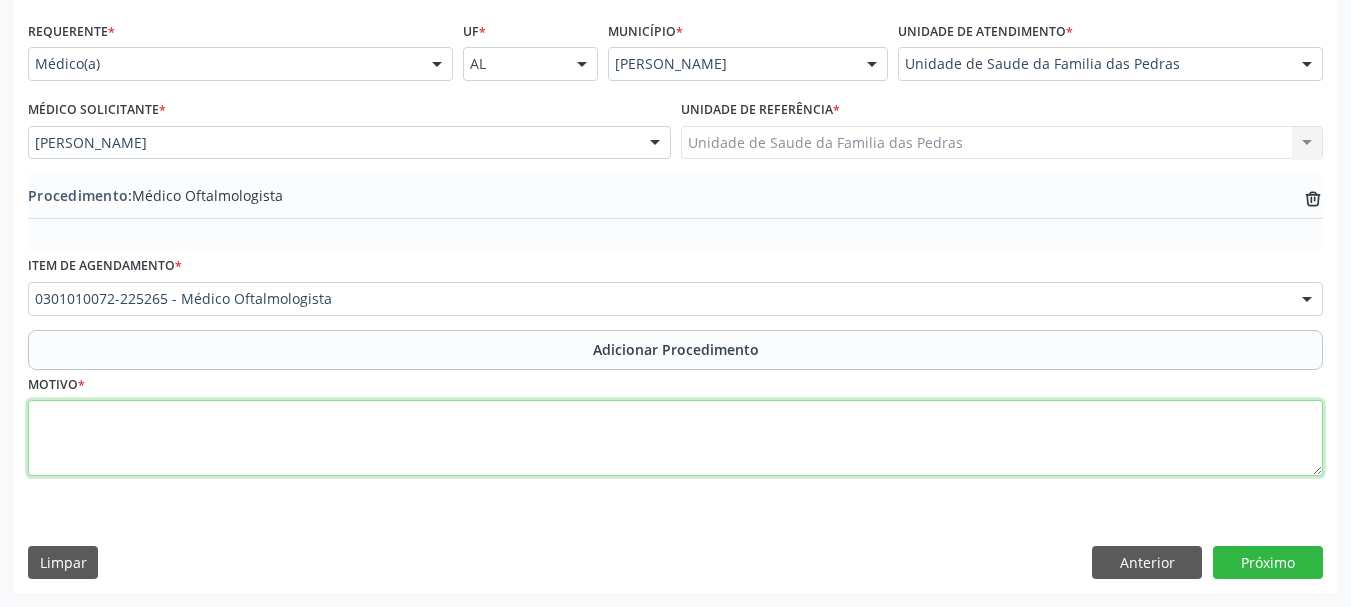 click at bounding box center (675, 438) 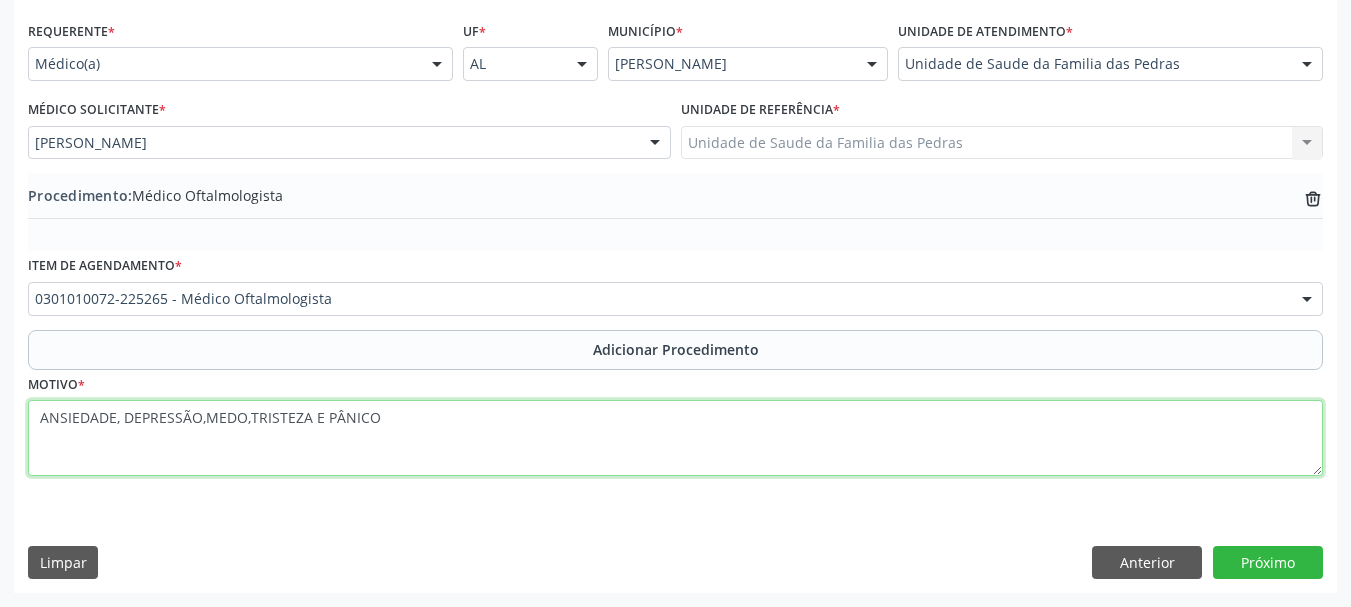 click on "ANSIEDADE, DEPRESSÃO,MEDO,TRISTEZA E PÂNICO" at bounding box center [675, 438] 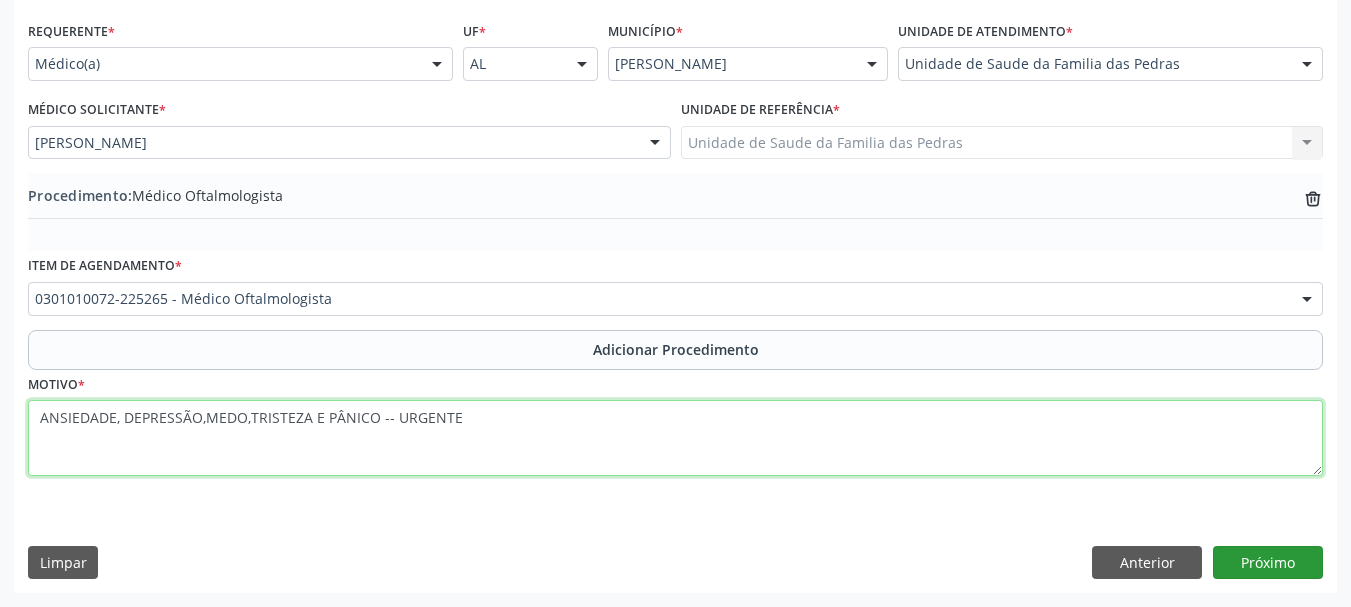 type on "ANSIEDADE, DEPRESSÃO,MEDO,TRISTEZA E PÂNICO -- URGENTE" 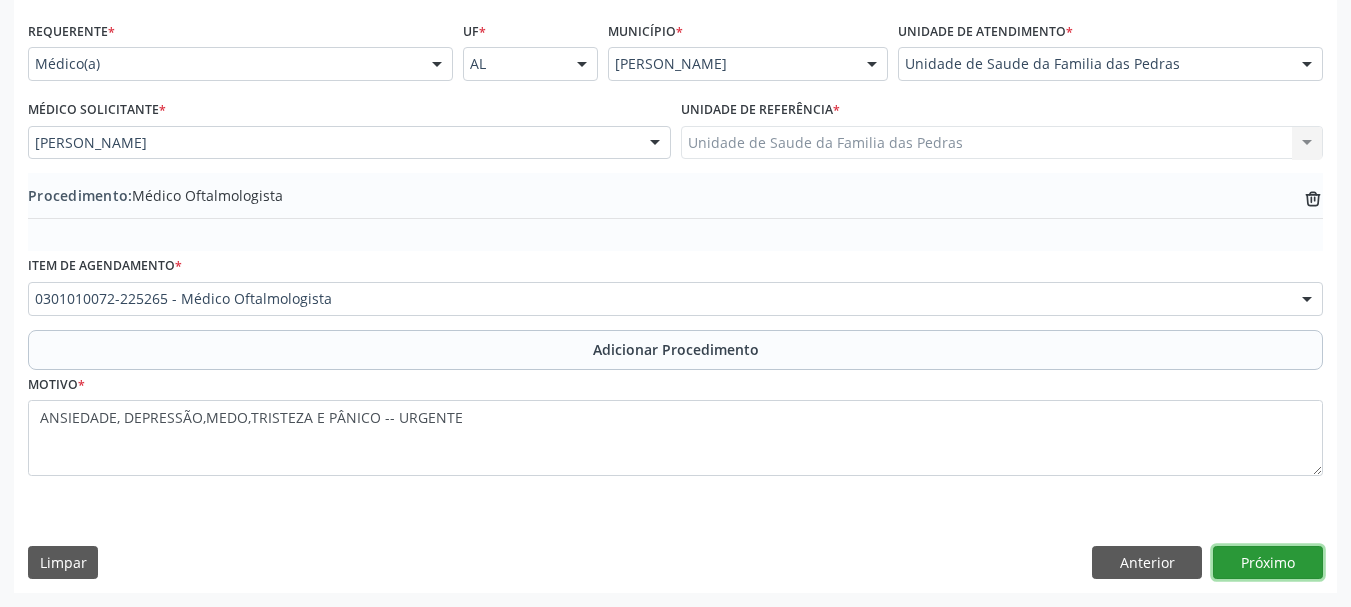 click on "Próximo" at bounding box center (1268, 563) 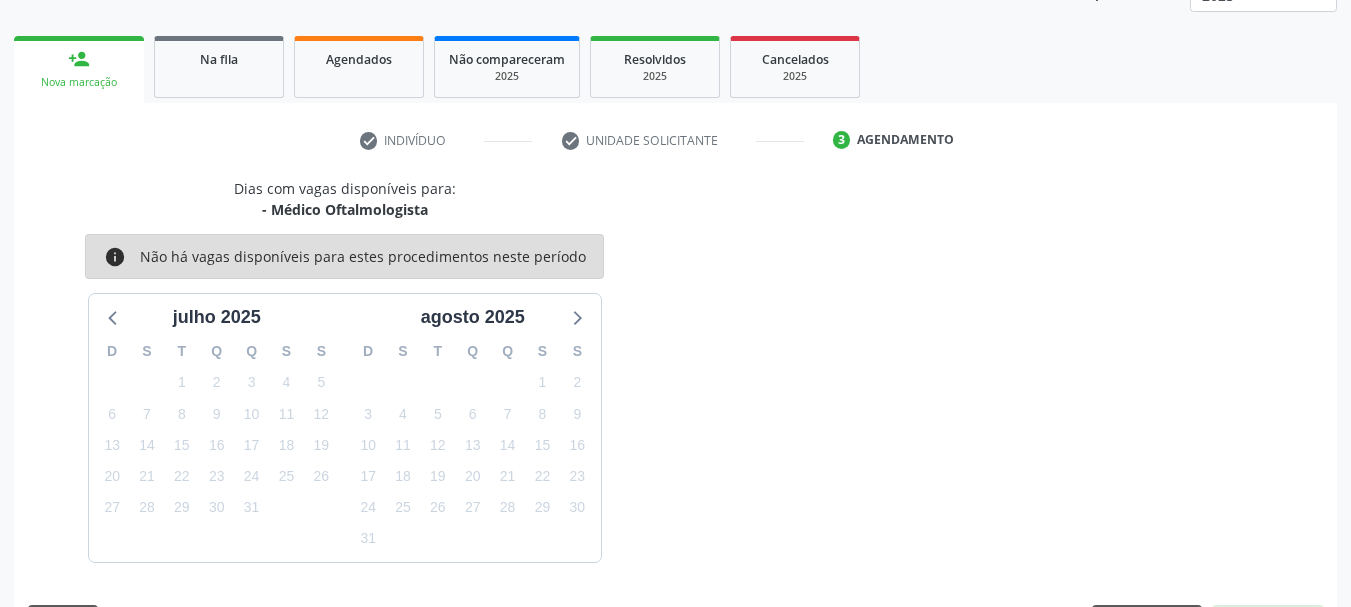 scroll, scrollTop: 350, scrollLeft: 0, axis: vertical 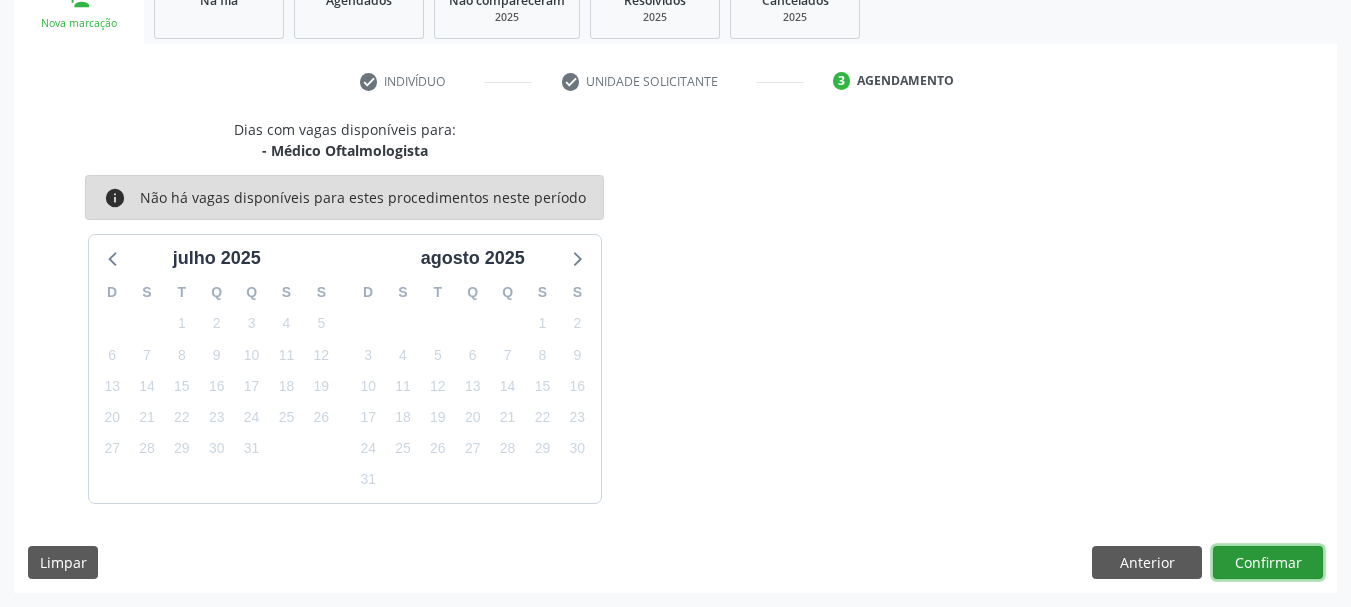 click on "Confirmar" at bounding box center [1268, 563] 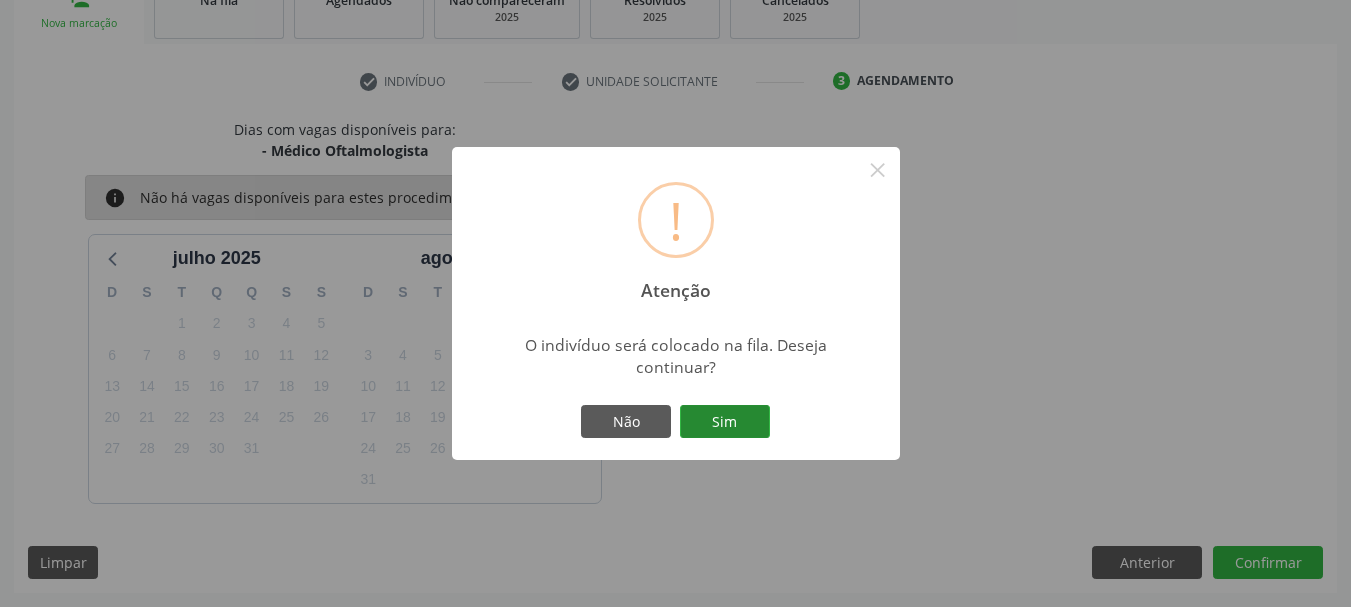 click on "Sim" at bounding box center (725, 422) 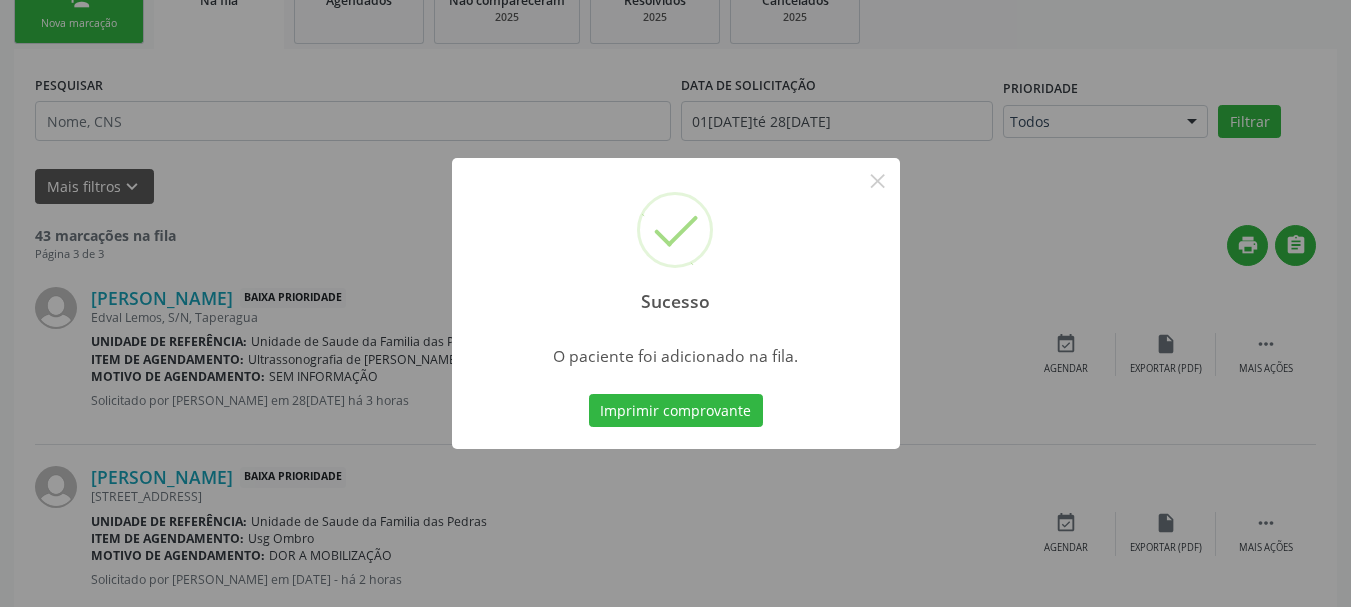 scroll, scrollTop: 88, scrollLeft: 0, axis: vertical 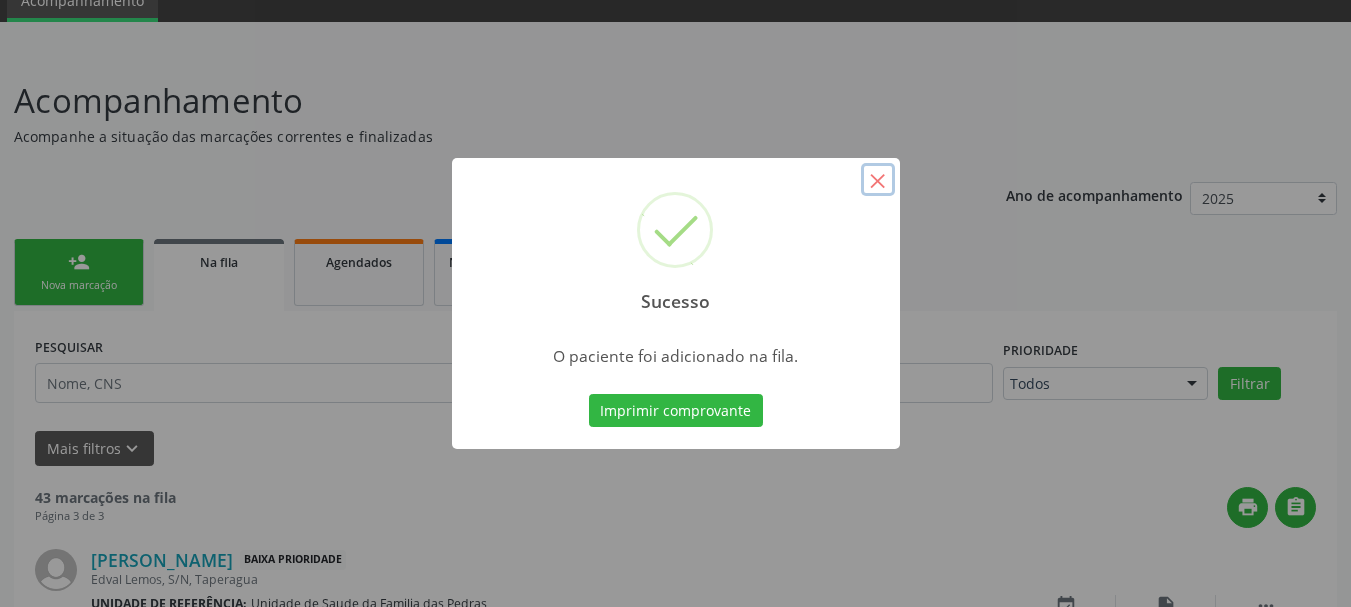 click on "×" at bounding box center [878, 180] 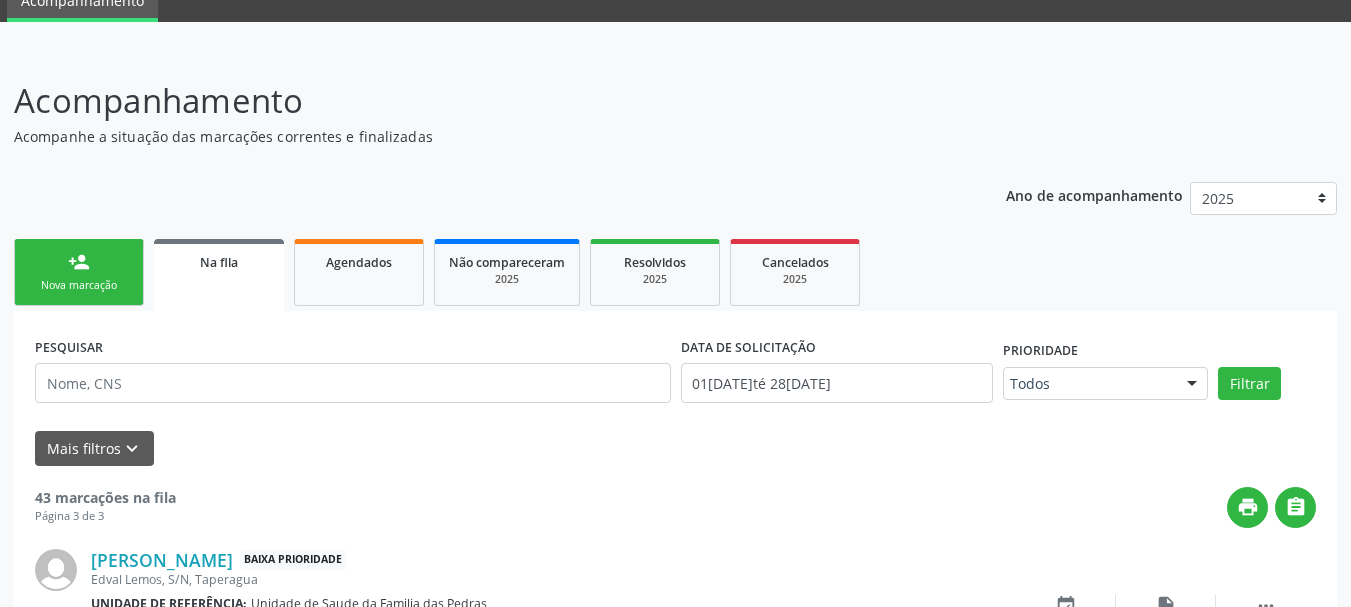 click on "person_add
Nova marcação" at bounding box center [79, 272] 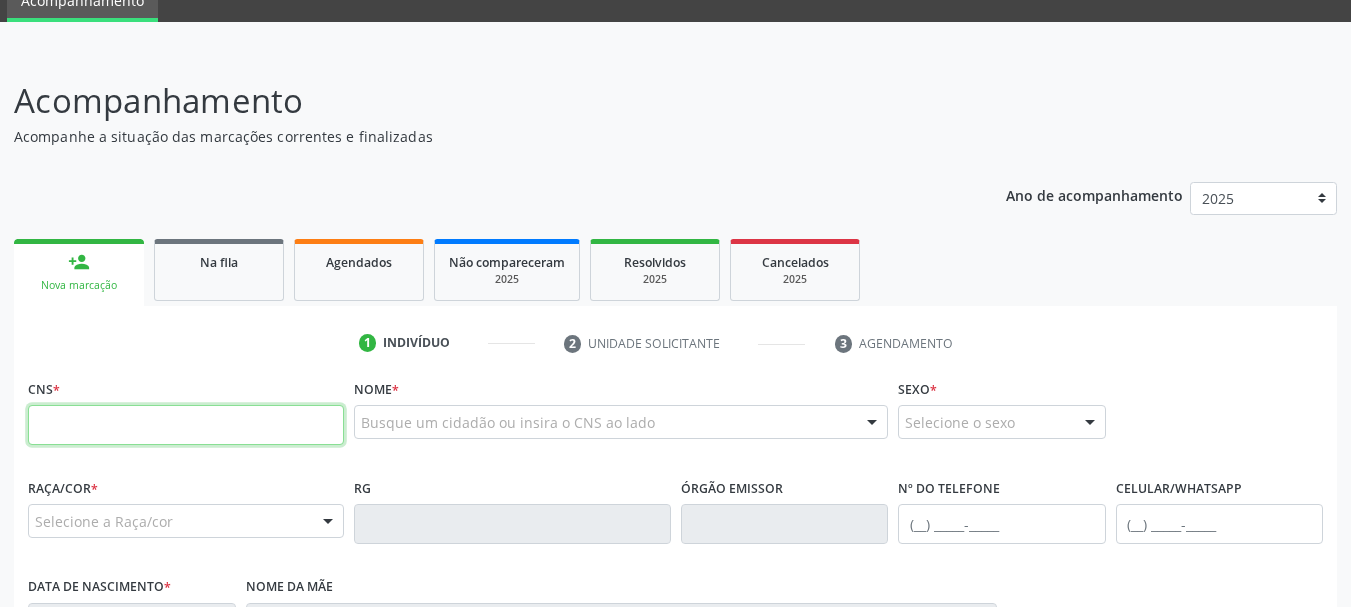 click at bounding box center (186, 425) 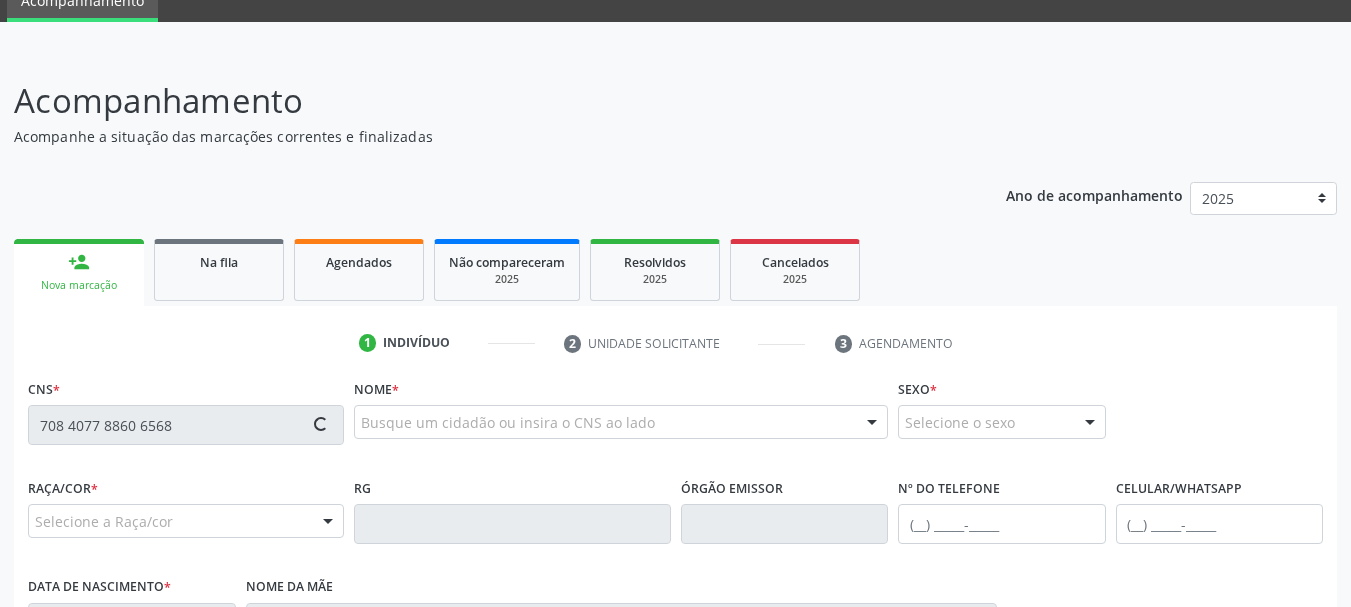 type on "708 4077 8860 6568" 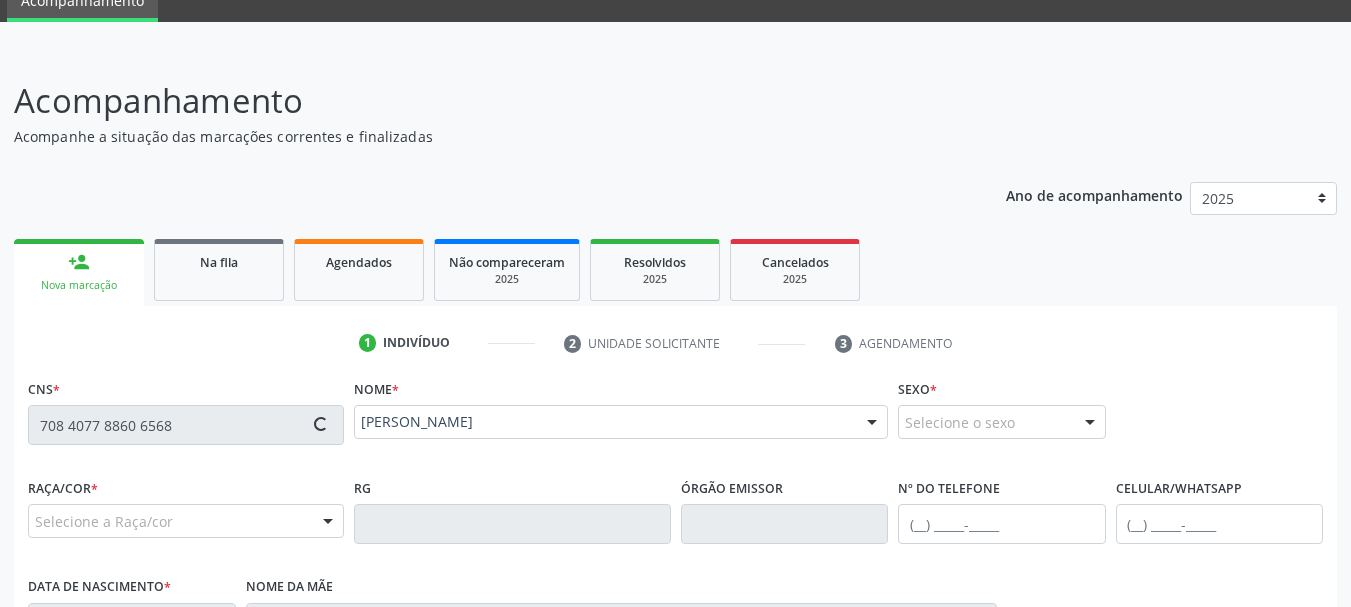 type on "[PHONE_NUMBER]" 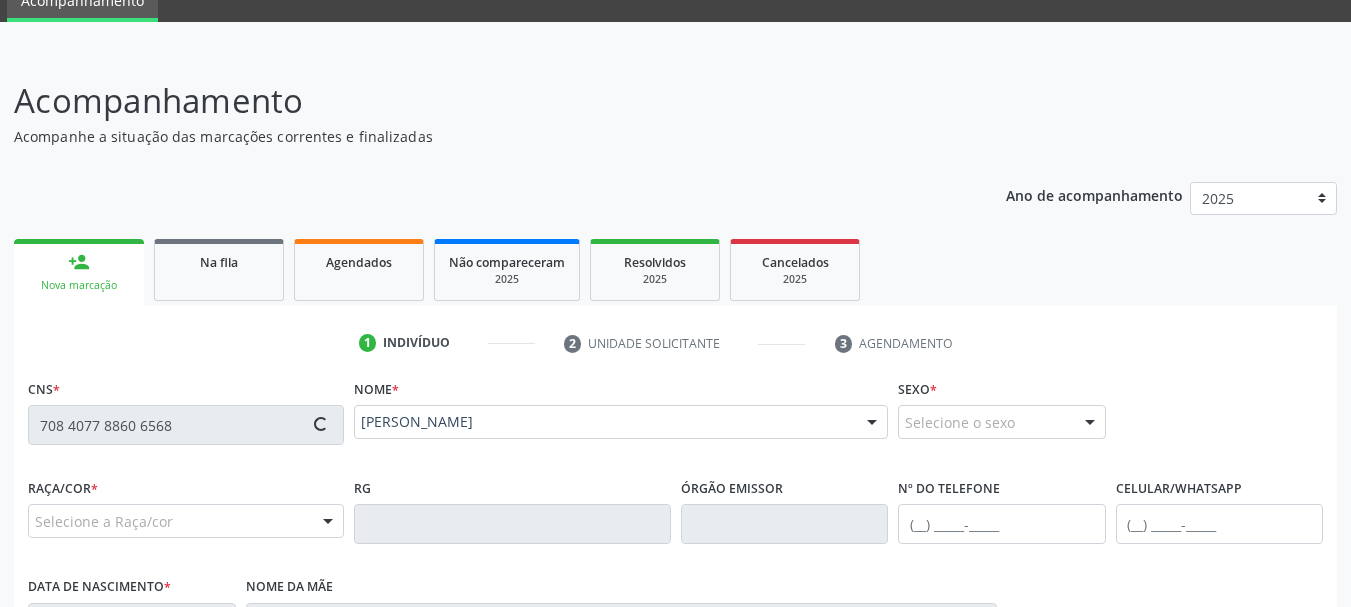 type on "09[DATE]" 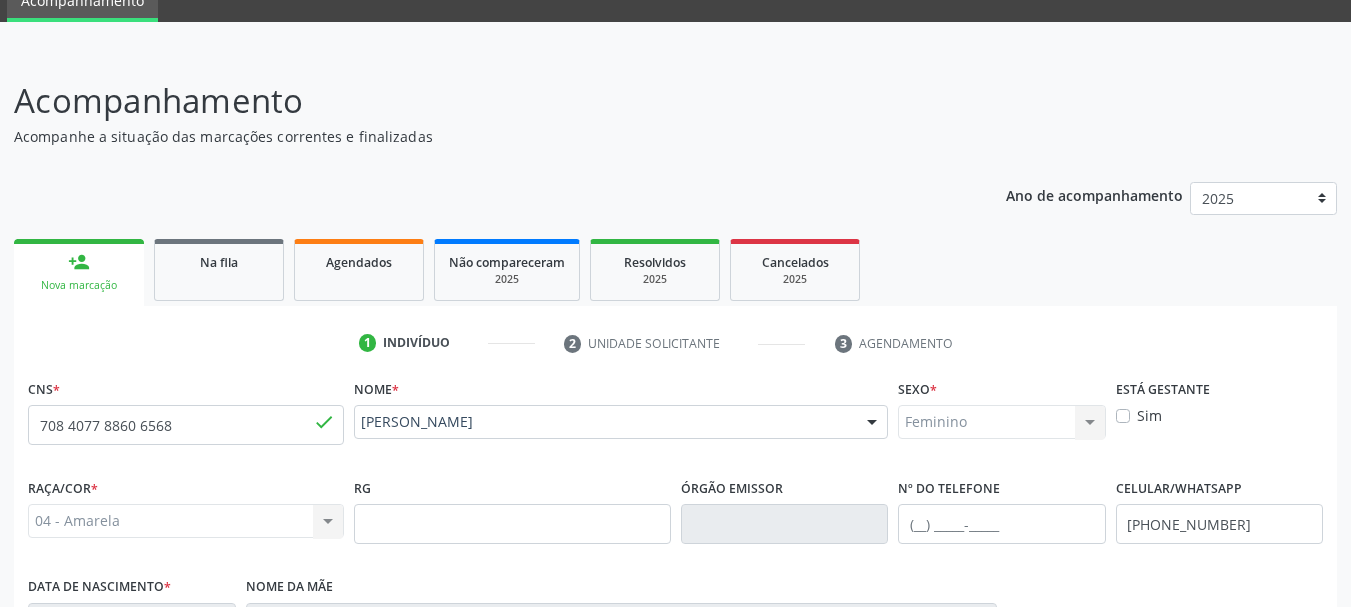click on "Nome
*
[PERSON_NAME]
[PERSON_NAME]
CNS:
708 4077 8860 6568
CPF:    --   Nascimento:
[DATE]
Nenhum resultado encontrado para: "   "
Digite o nome ou CNS para buscar um indivíduo" at bounding box center (621, 423) 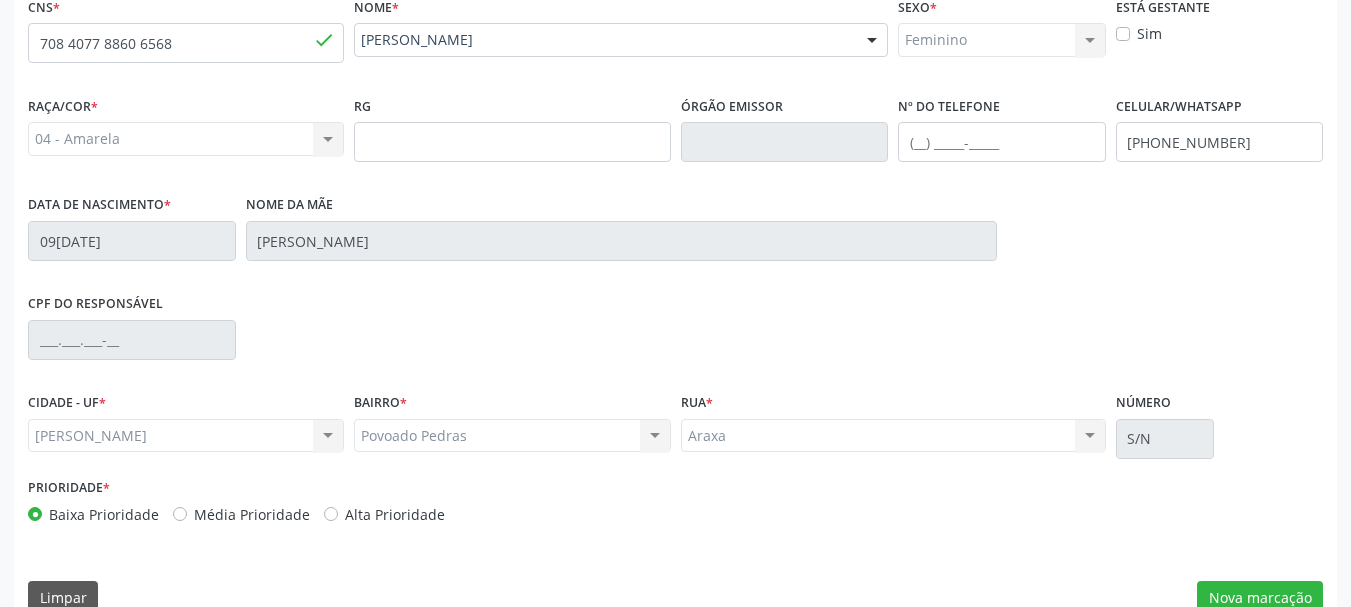scroll, scrollTop: 488, scrollLeft: 0, axis: vertical 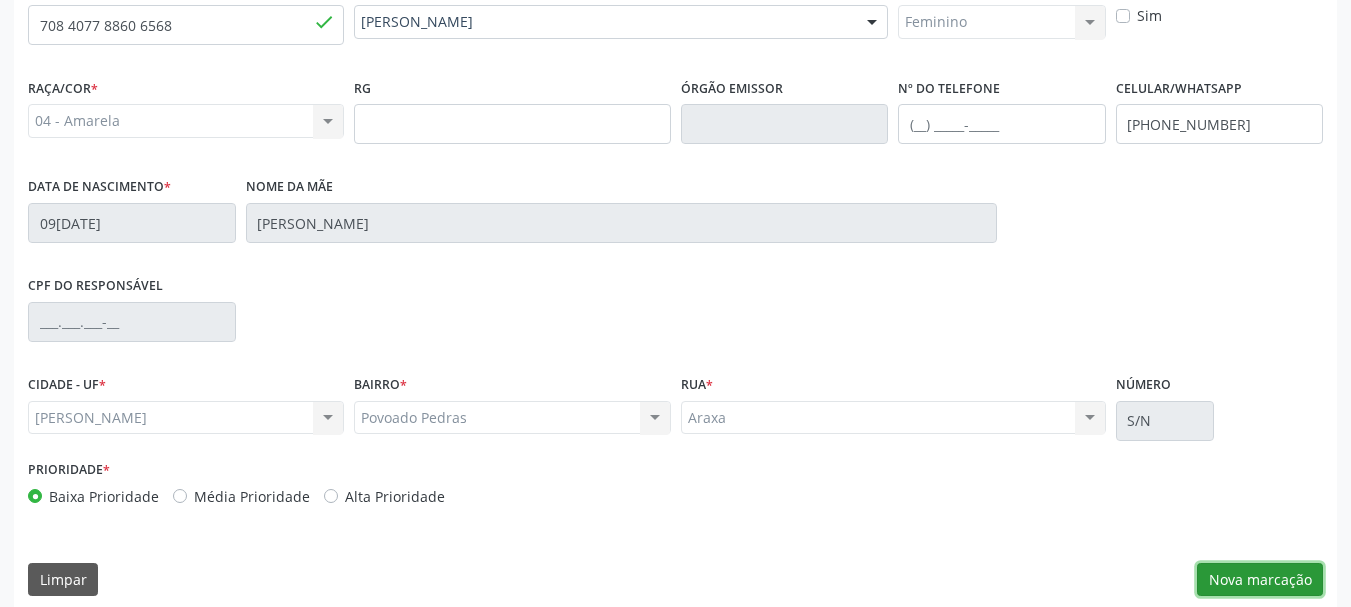 click on "Nova marcação" at bounding box center [1260, 580] 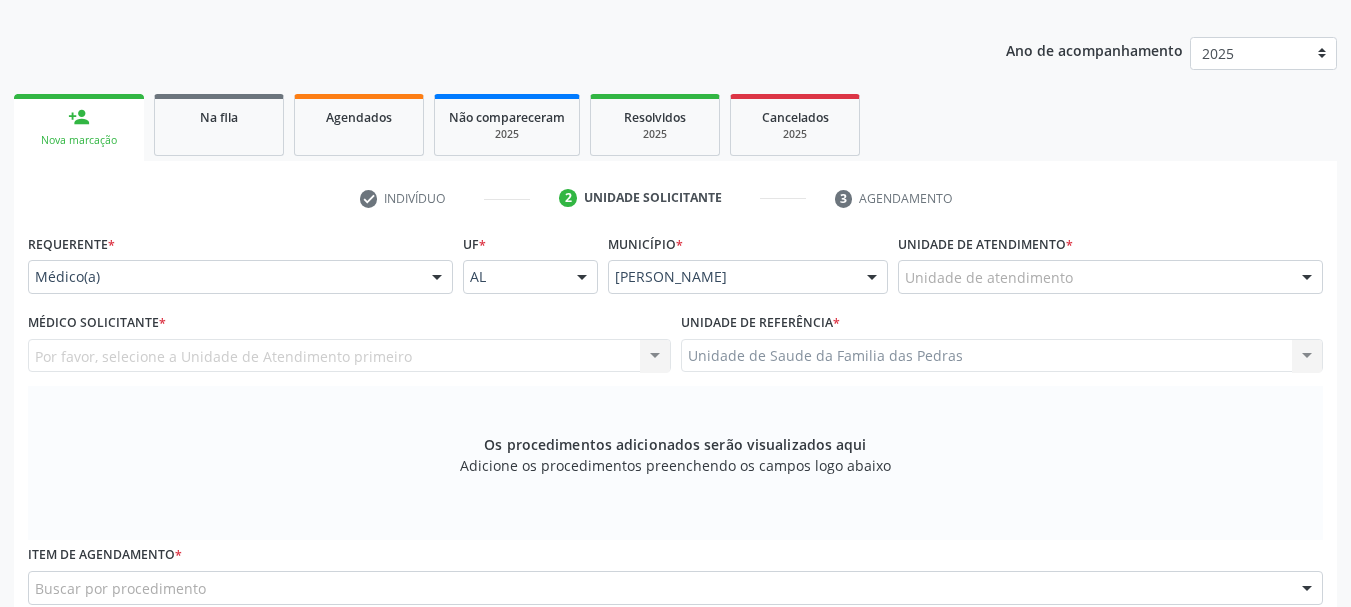 scroll, scrollTop: 188, scrollLeft: 0, axis: vertical 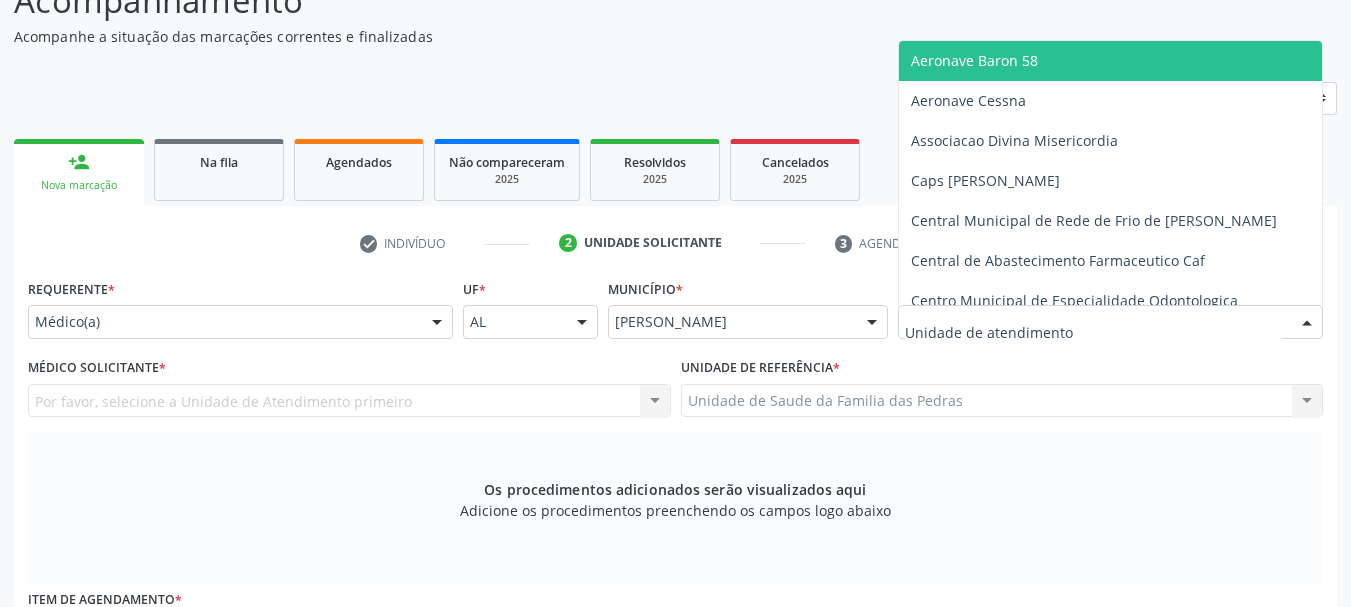 click at bounding box center (1110, 322) 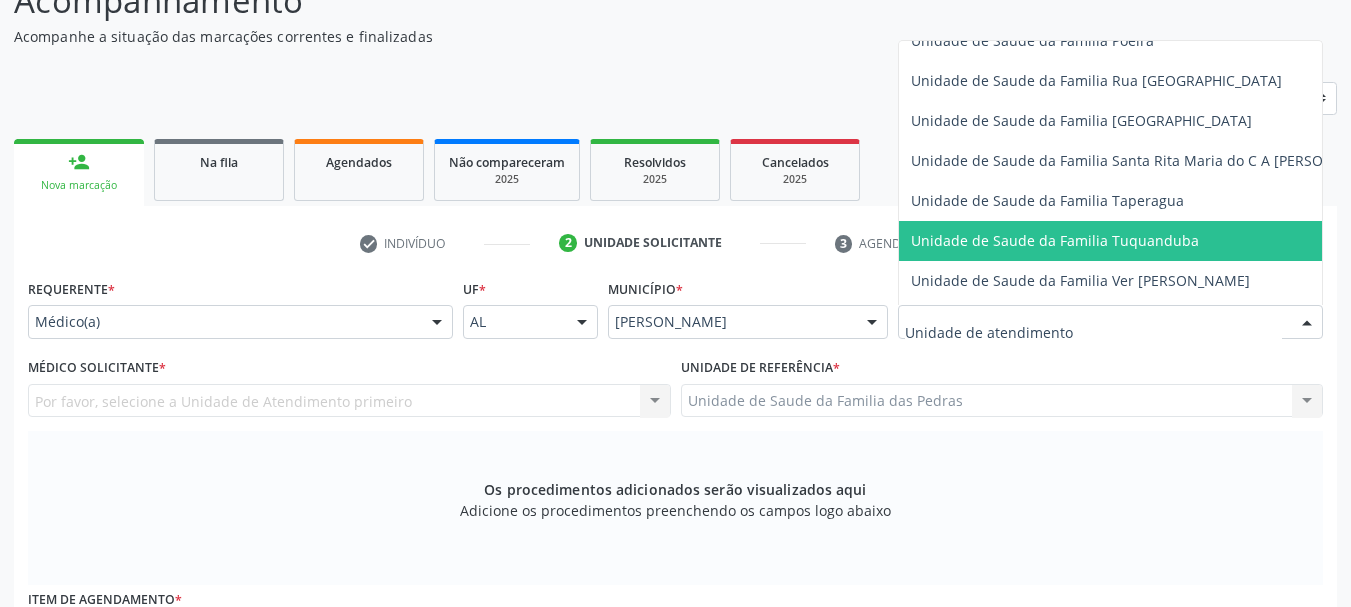 scroll, scrollTop: 1400, scrollLeft: 0, axis: vertical 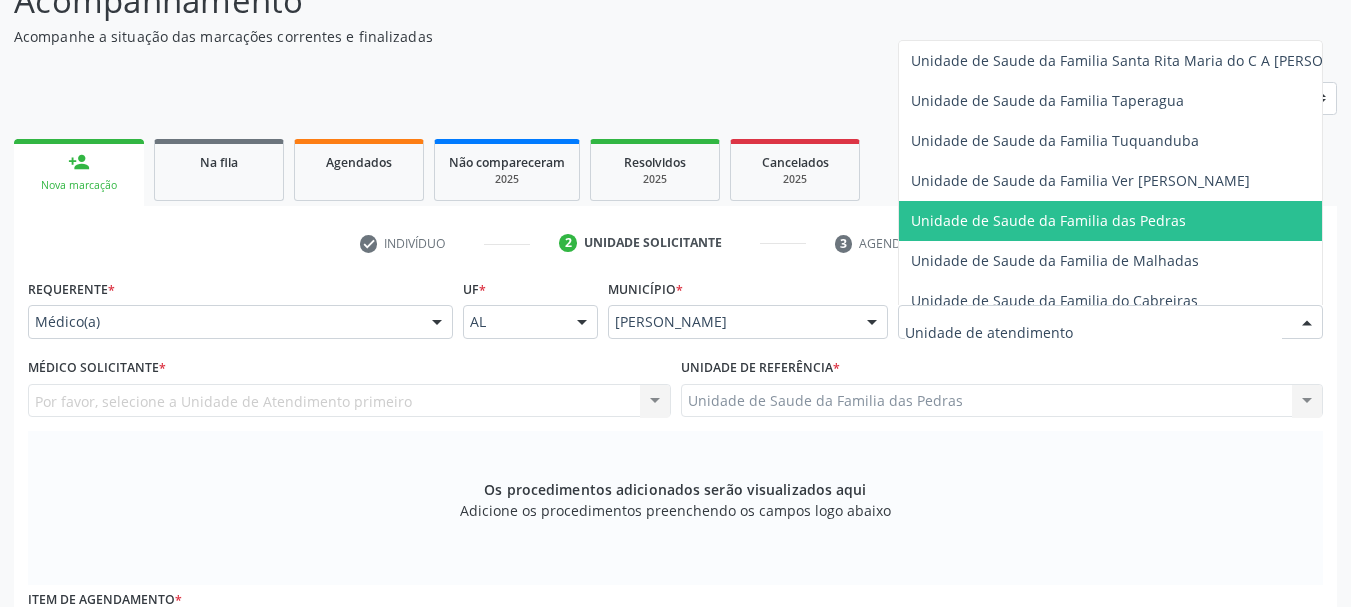 click on "Unidade de Saude da Familia das Pedras" at bounding box center (1048, 220) 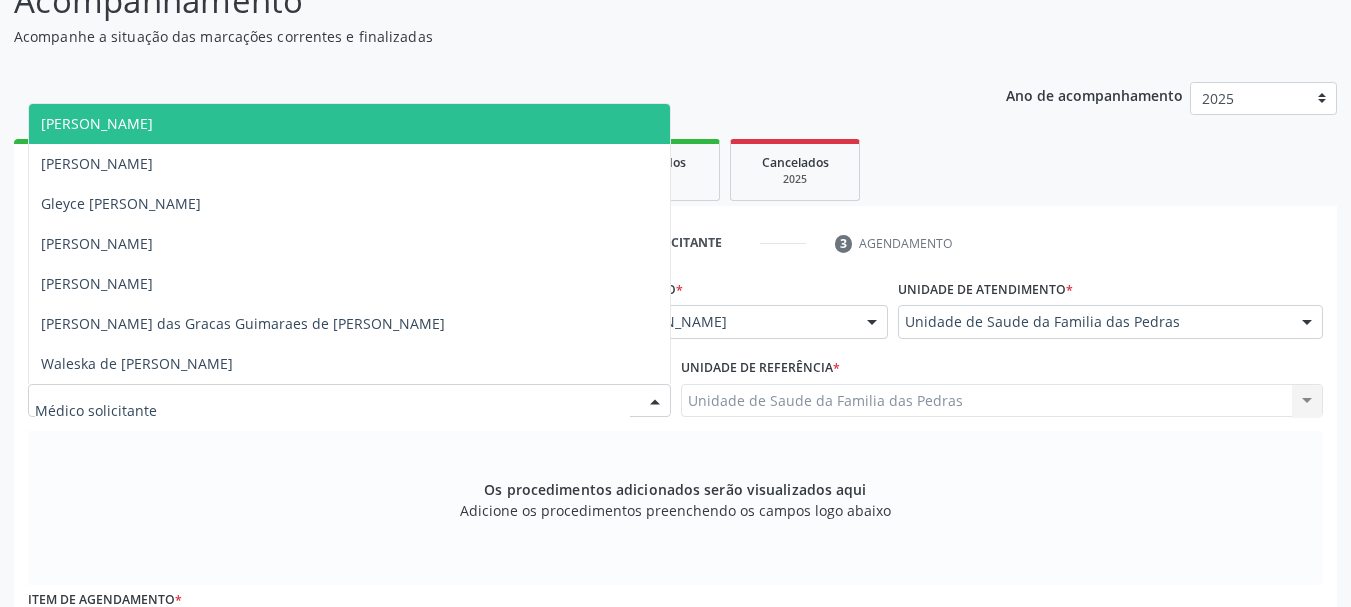 click at bounding box center [349, 401] 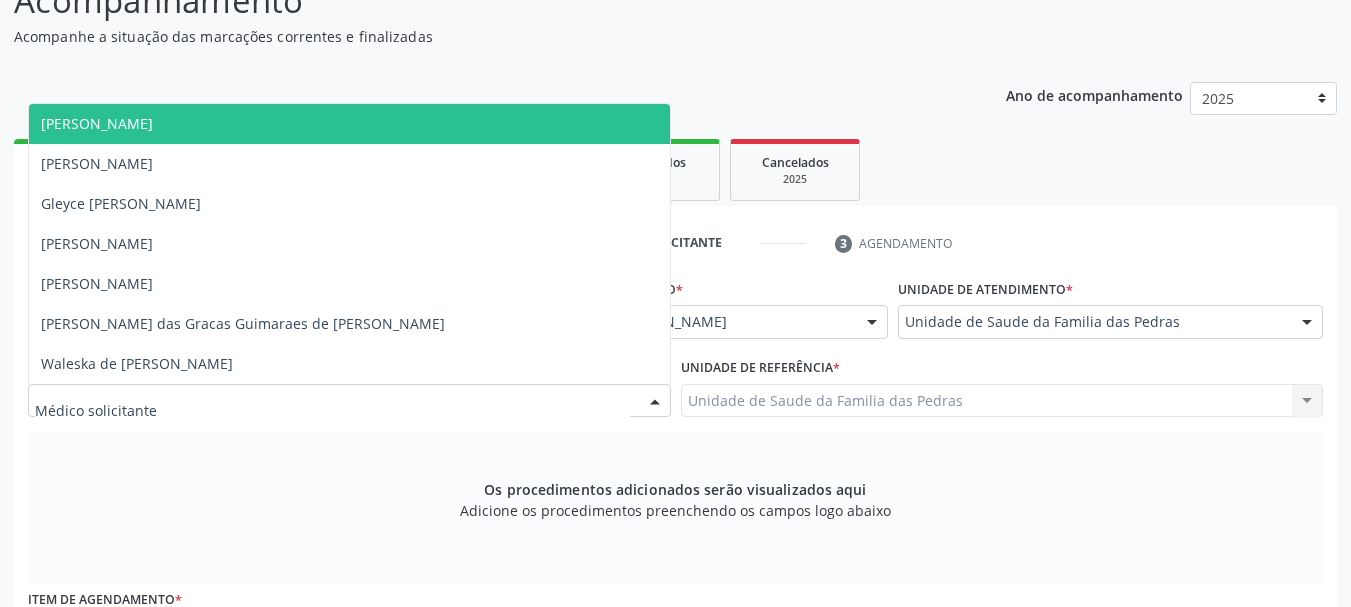 click on "[PERSON_NAME]" at bounding box center [349, 124] 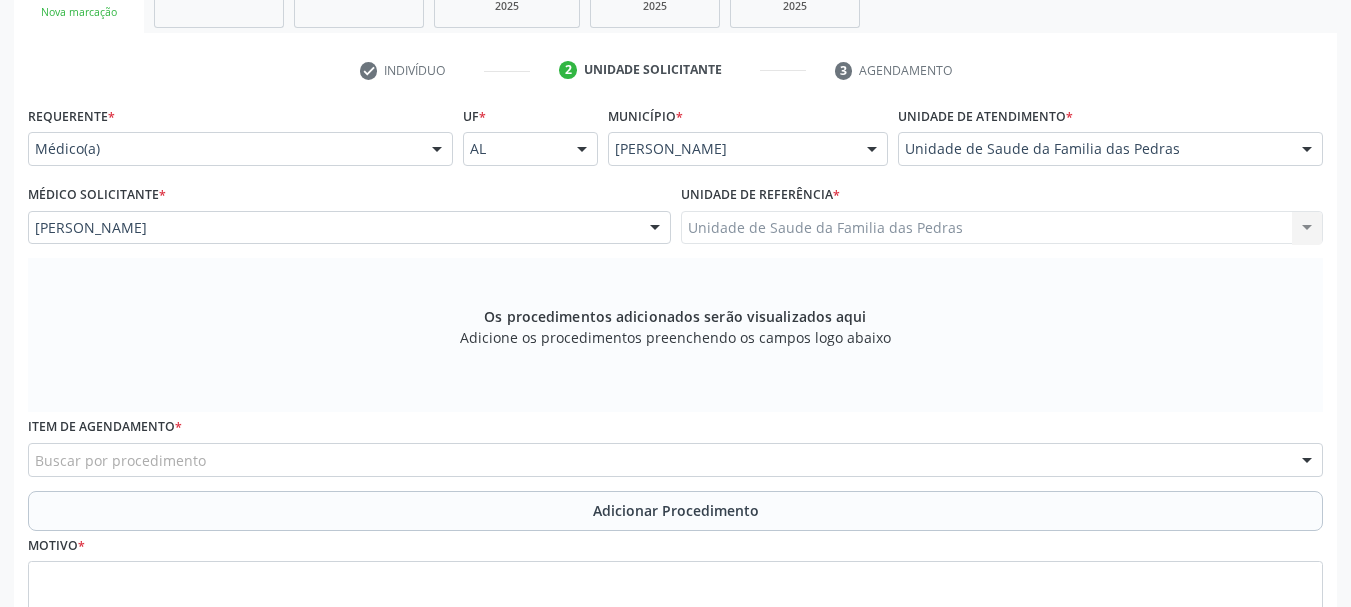scroll, scrollTop: 388, scrollLeft: 0, axis: vertical 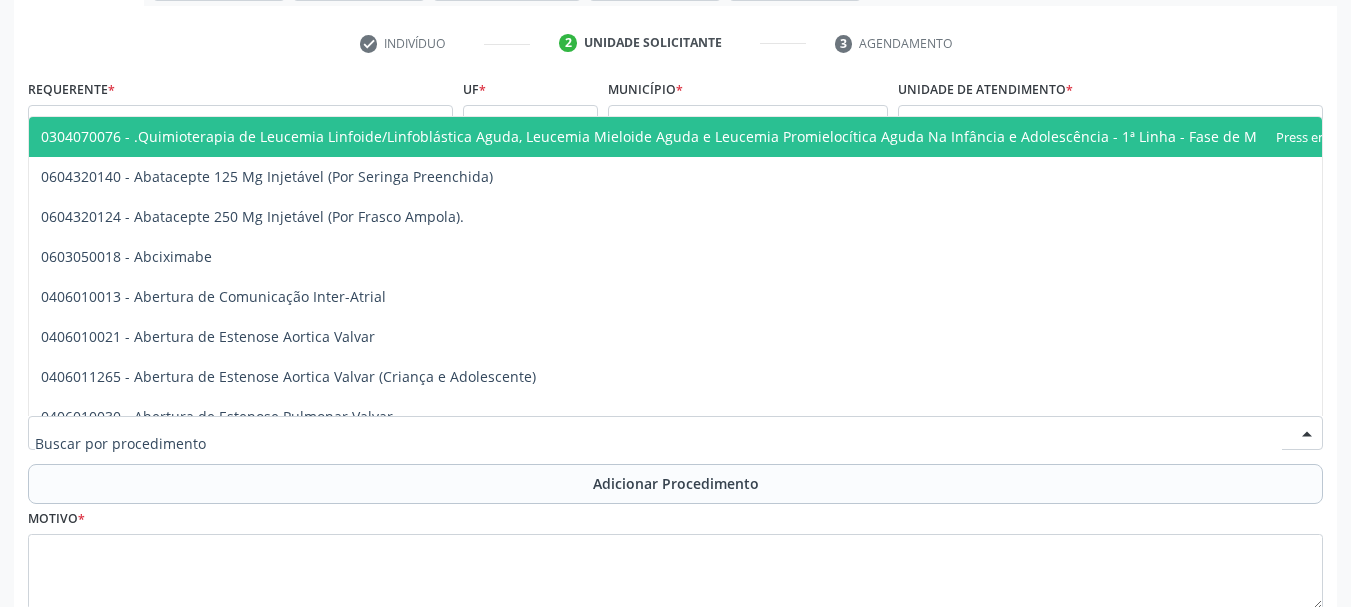 click at bounding box center (675, 433) 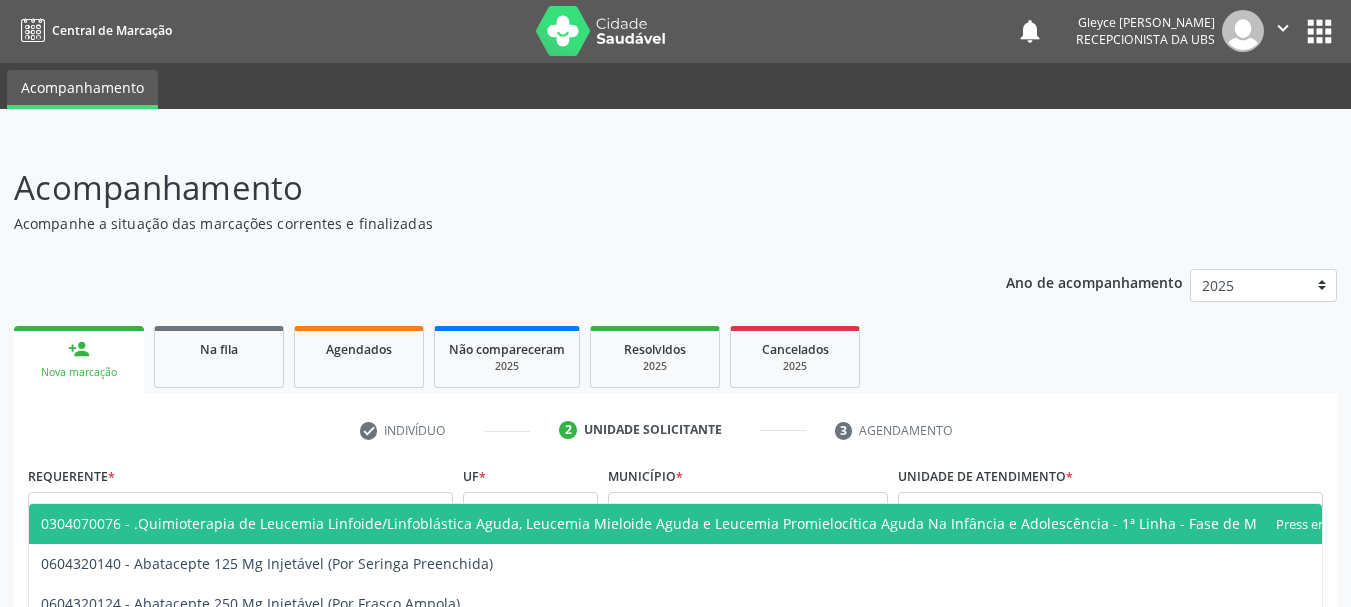 scroll, scrollTop: 0, scrollLeft: 0, axis: both 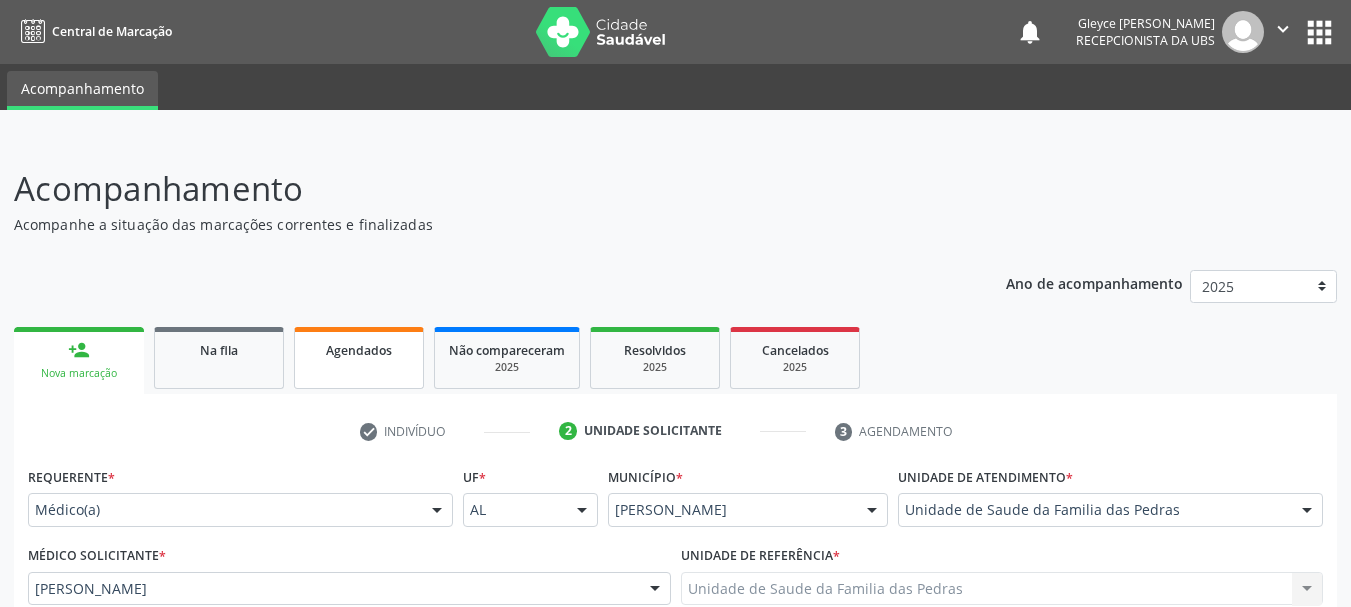 click on "Agendados" at bounding box center (359, 358) 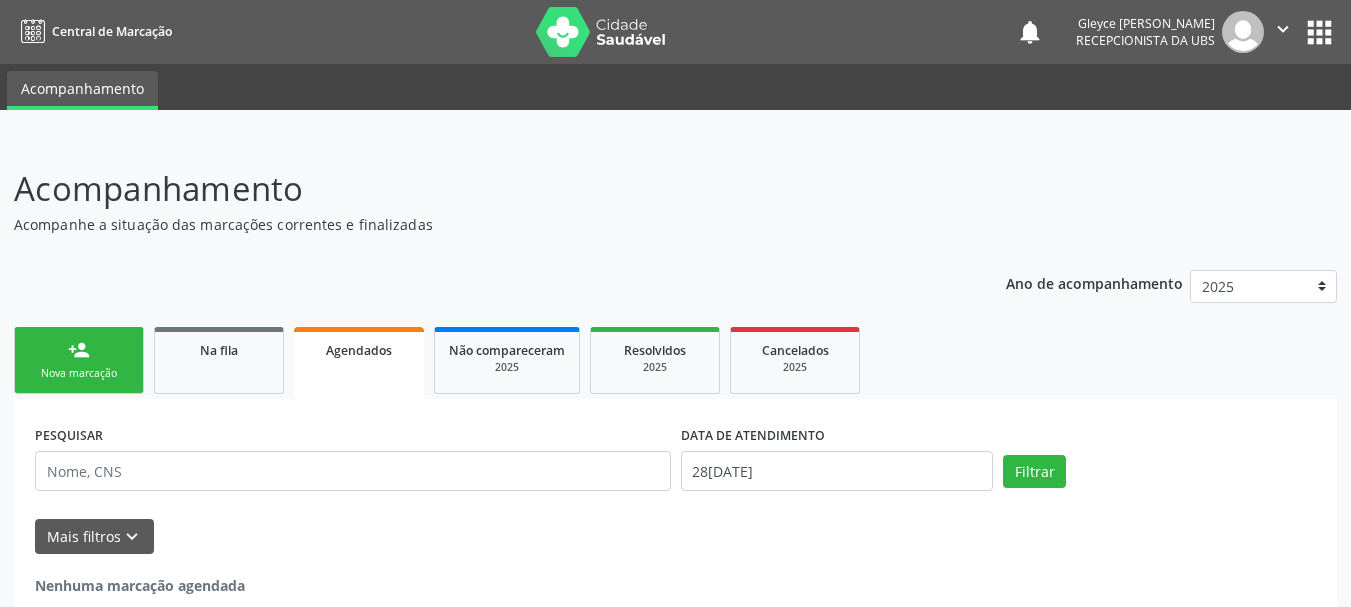 scroll, scrollTop: 24, scrollLeft: 0, axis: vertical 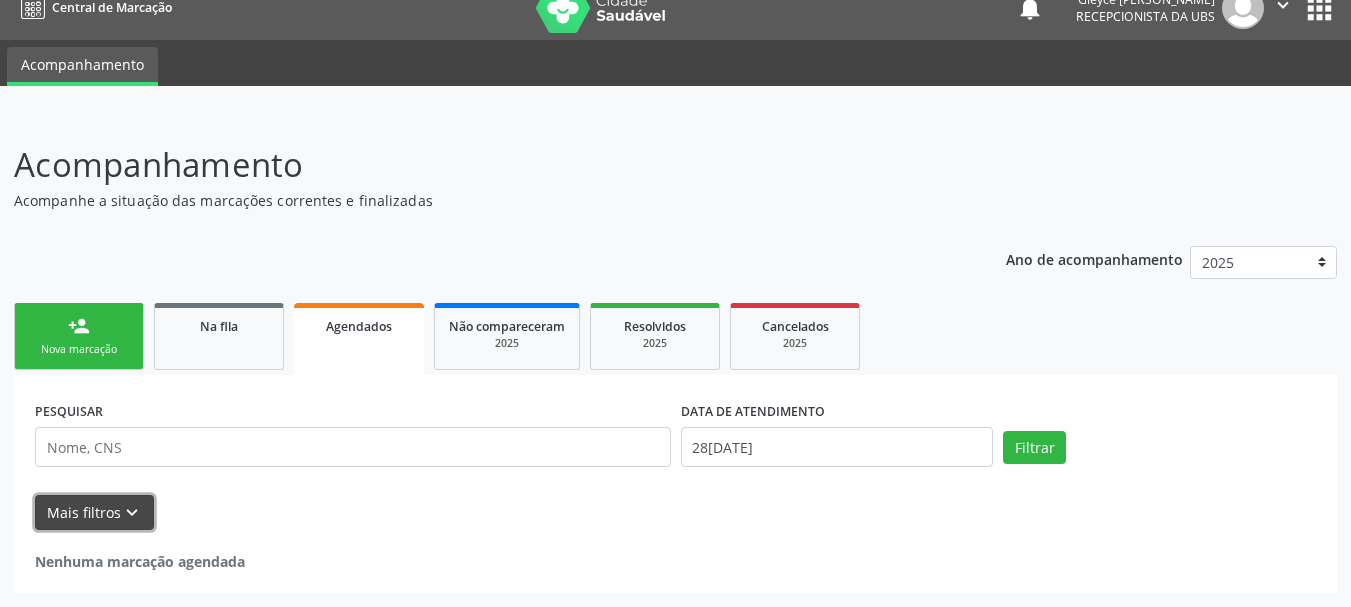 click on "Mais filtros
keyboard_arrow_down" at bounding box center [94, 512] 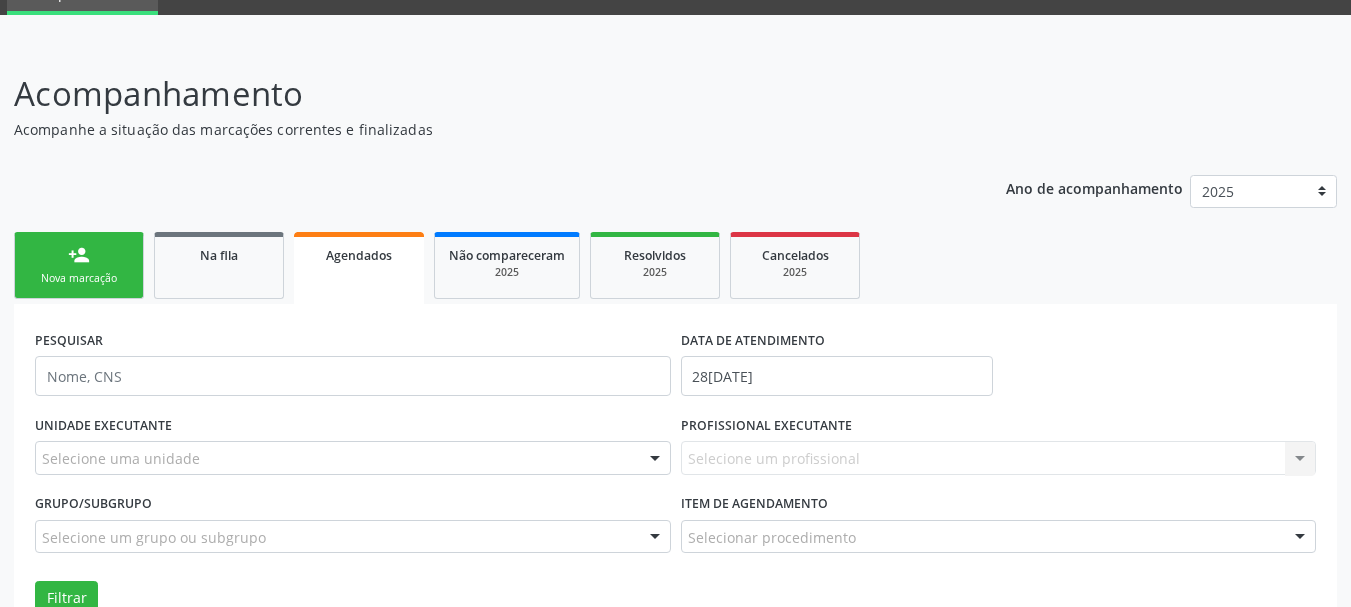 scroll, scrollTop: 224, scrollLeft: 0, axis: vertical 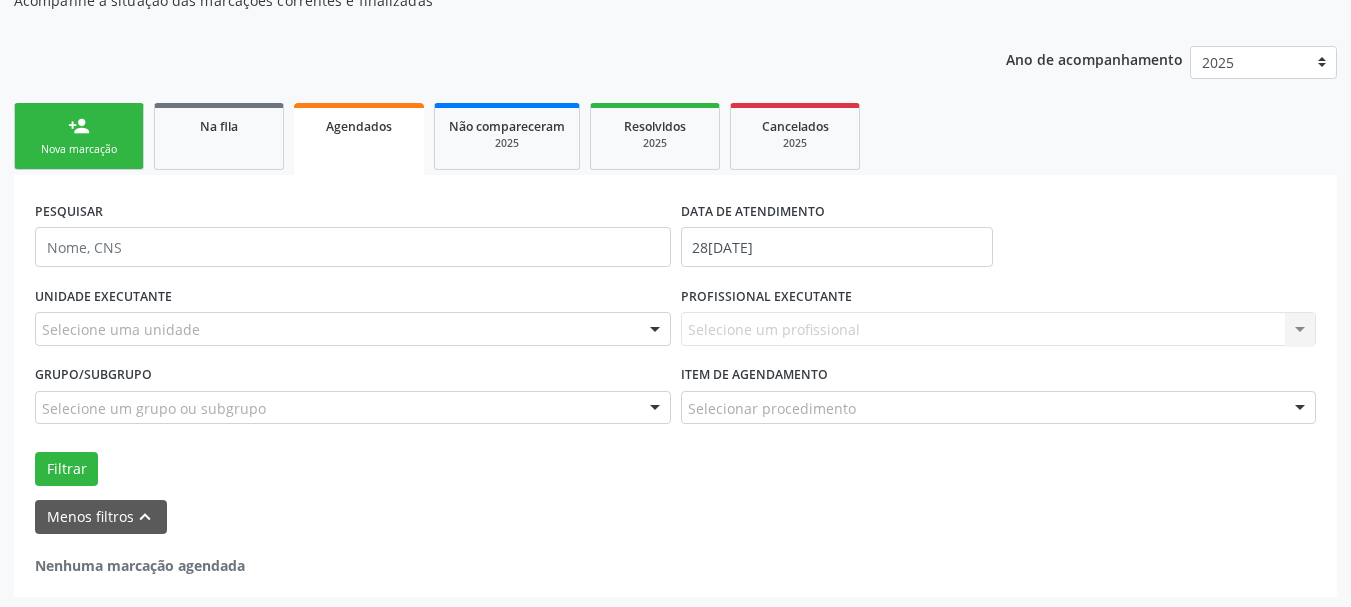 click on "Menos filtros
keyboard_arrow_up" at bounding box center (675, 517) 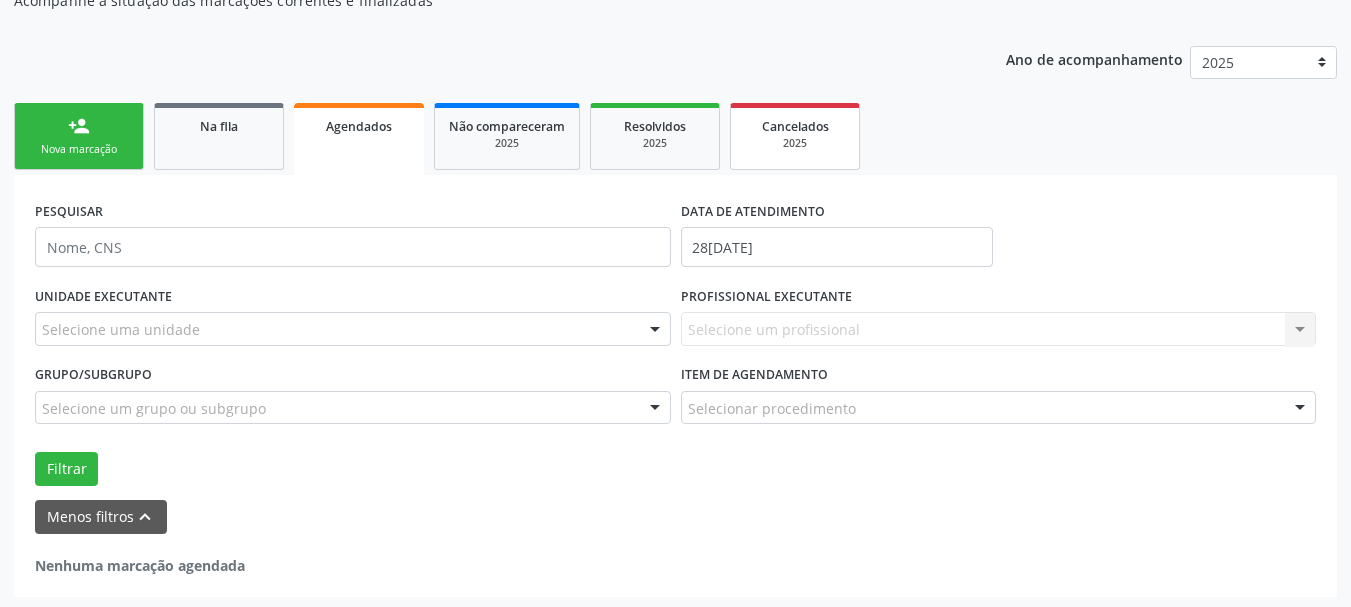 click on "Cancelados" at bounding box center (795, 126) 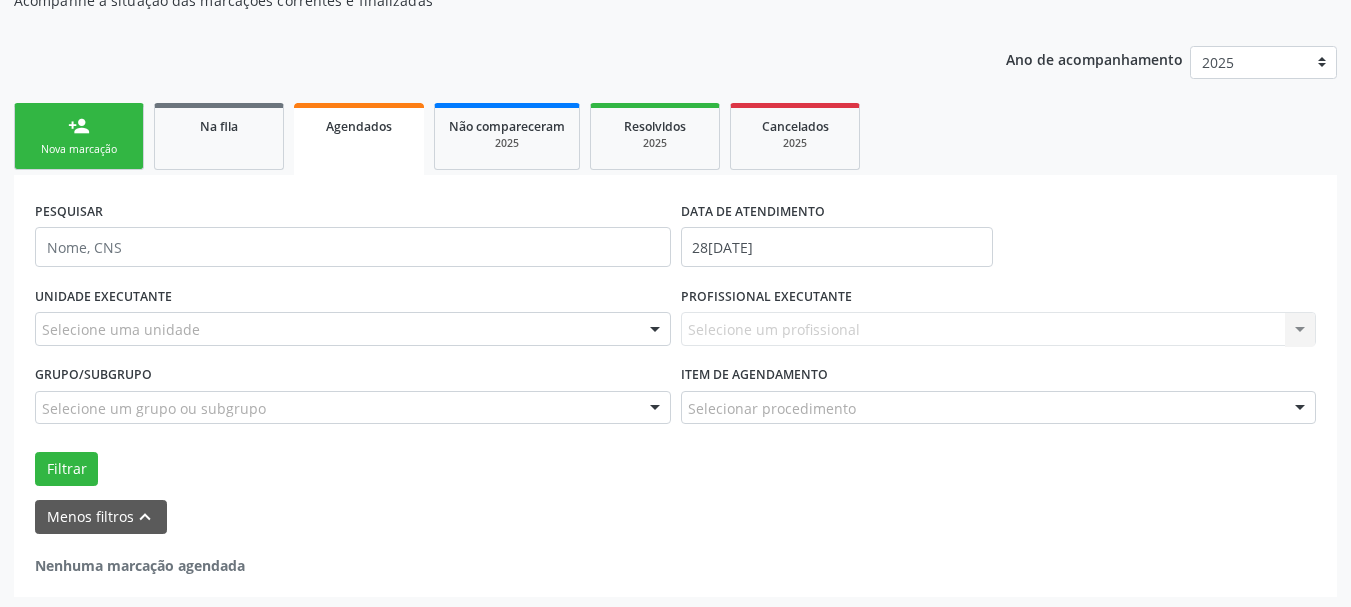 click on "Acompanhamento" at bounding box center (477, -35) 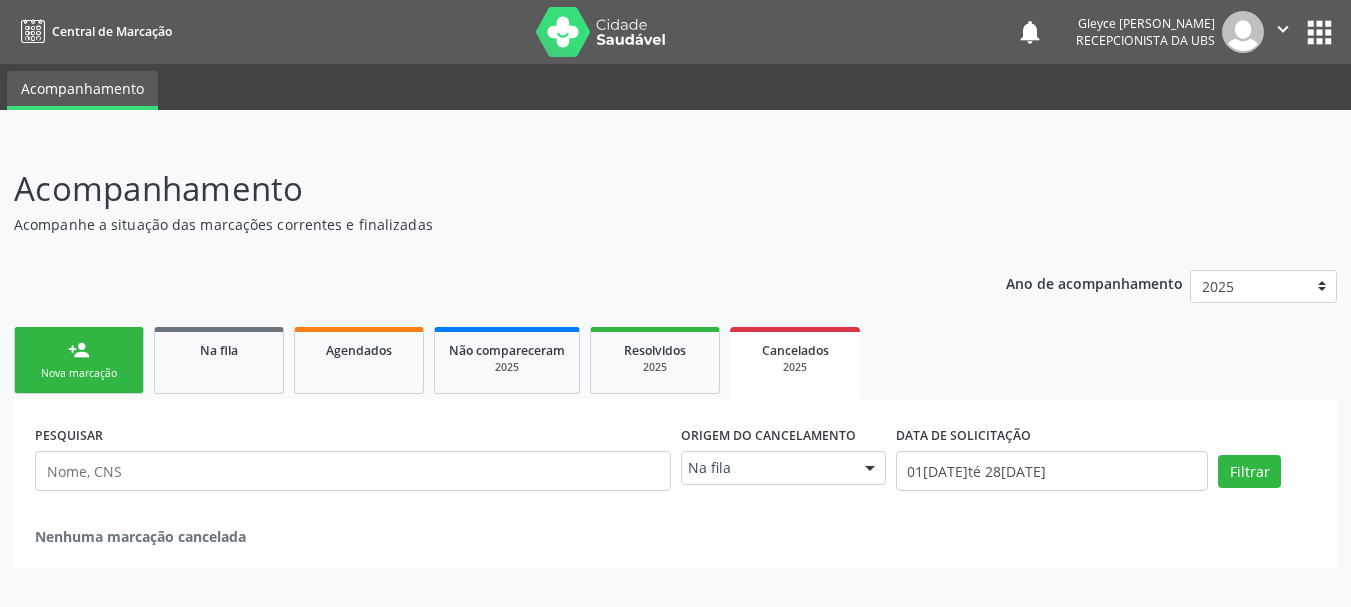 scroll, scrollTop: 0, scrollLeft: 0, axis: both 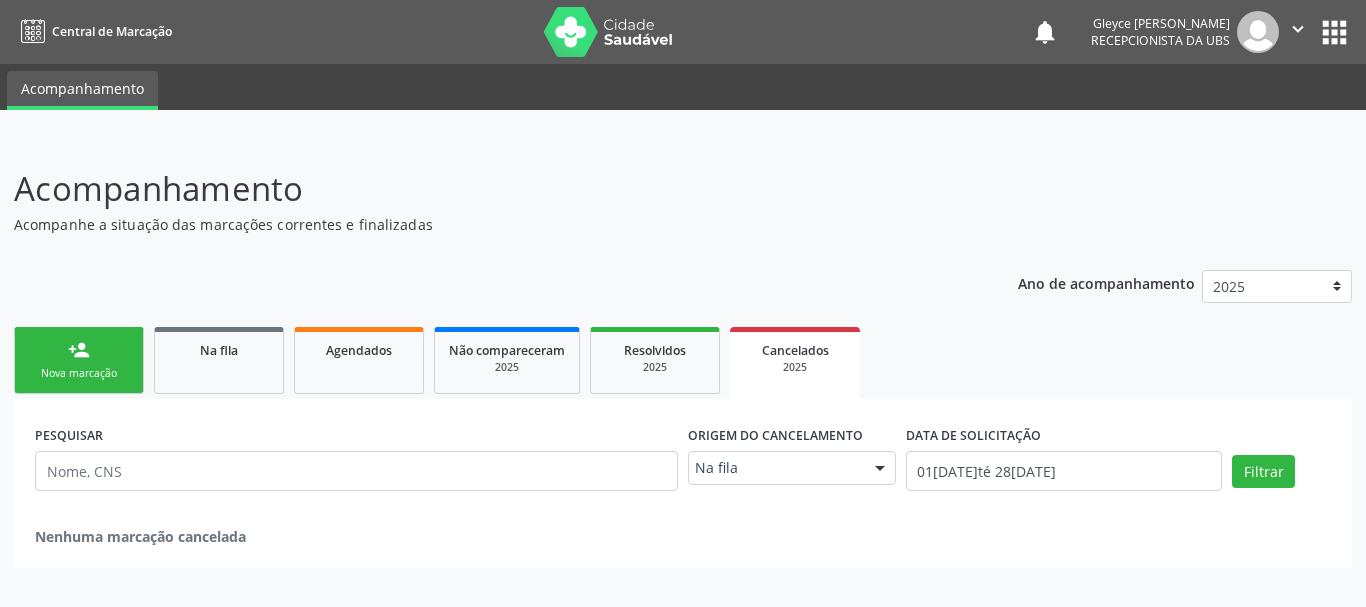 click on "Acompanhamento
Acompanhe a situação das marcações correntes e finalizadas
Relatórios
Ano de acompanhamento
2025
person_add
Nova marcação
Na fila   Agendados   Não compareceram
2025
Resolvidos
2025
Cancelados
2025
PESQUISAR
Origem do cancelamento
Na fila         Na fila   Agendados
Nenhum resultado encontrado para: "   "
Não há nenhuma opção para ser exibida.
DATA DE SOLICITAÇÃO
[DATE] até [DATE]
Filtrar
Grupo/Subgrupo
Selecione um grupo ou subgrupo
Todos os grupos e subgrupos
01 - Ações de promoção e prevenção em saúde
01.01 - Ações coletivas/individuais em saúde
01.02 - Vigilância em saúde
02.01 - Coleta de material" at bounding box center (683, 372) 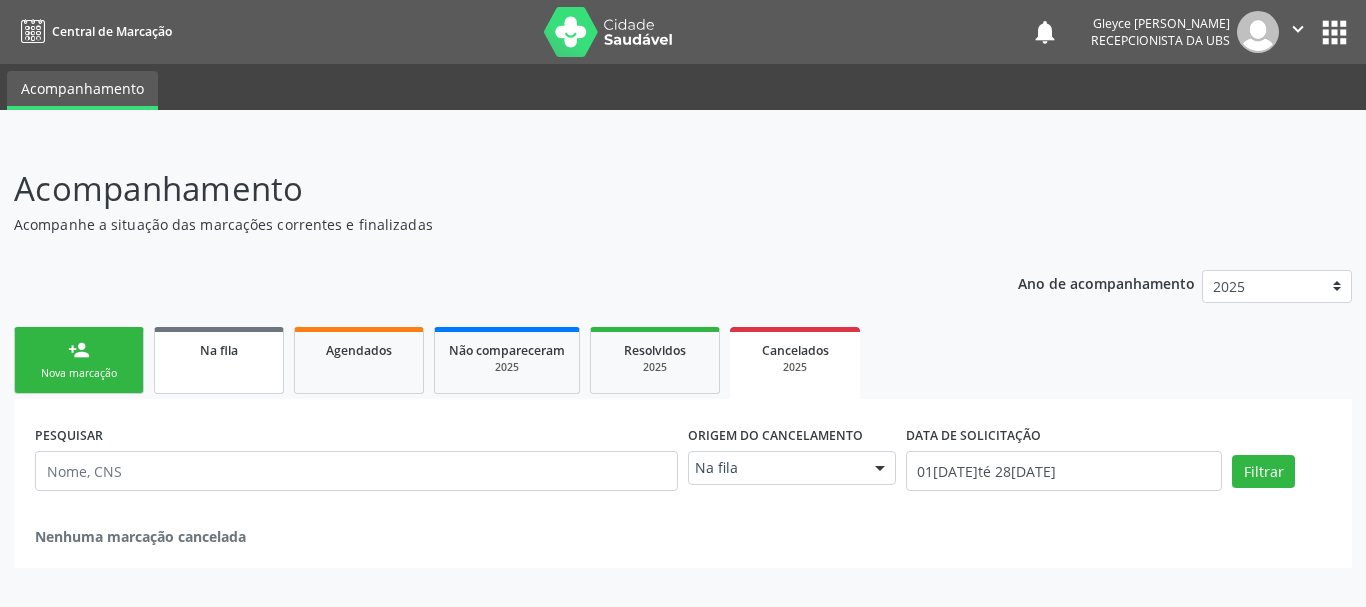 click on "Na fila" at bounding box center (219, 360) 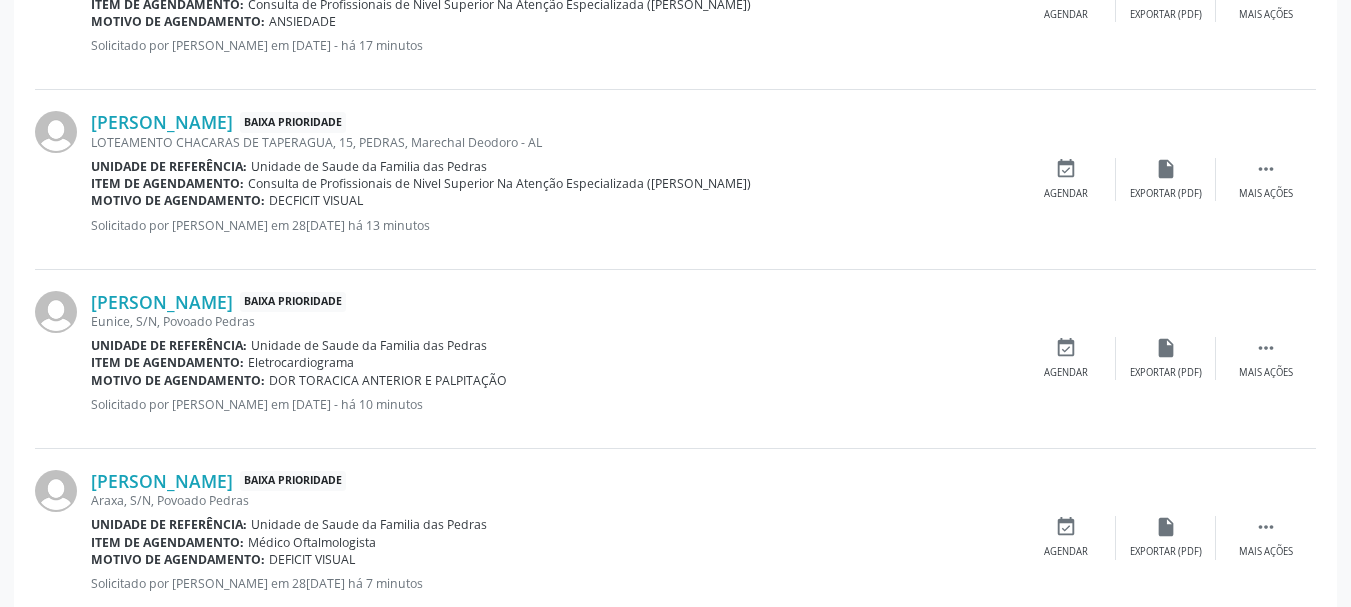 scroll, scrollTop: 2430, scrollLeft: 0, axis: vertical 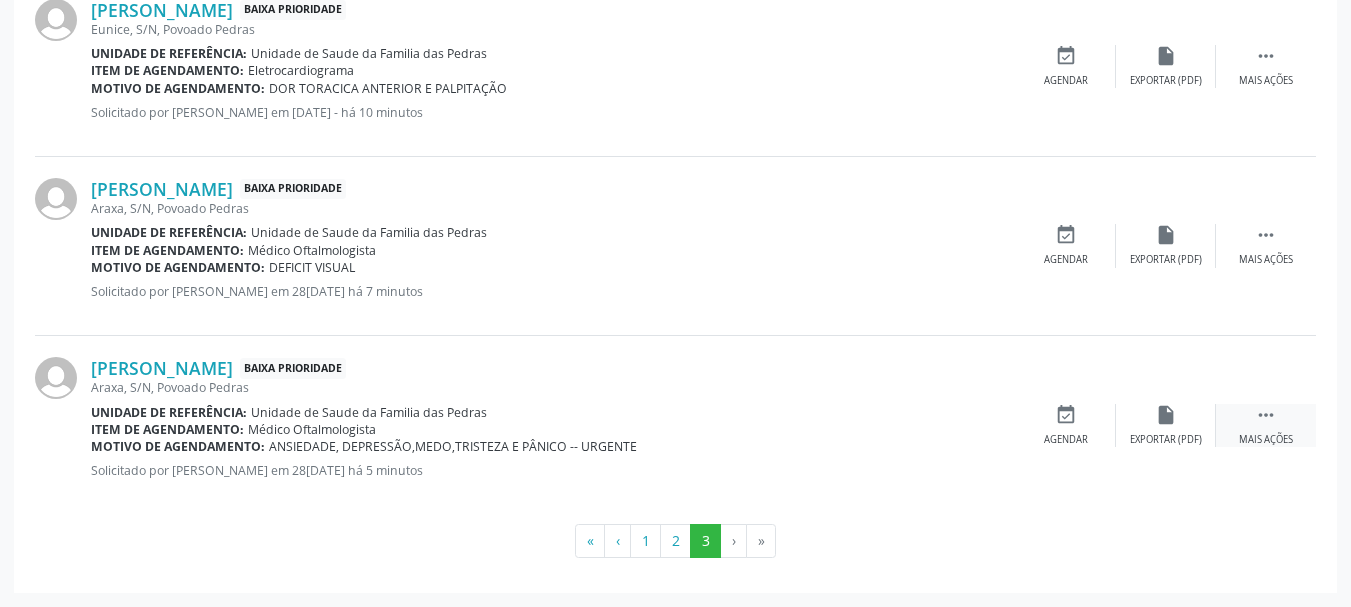 click on "
Mais ações" at bounding box center [1266, 425] 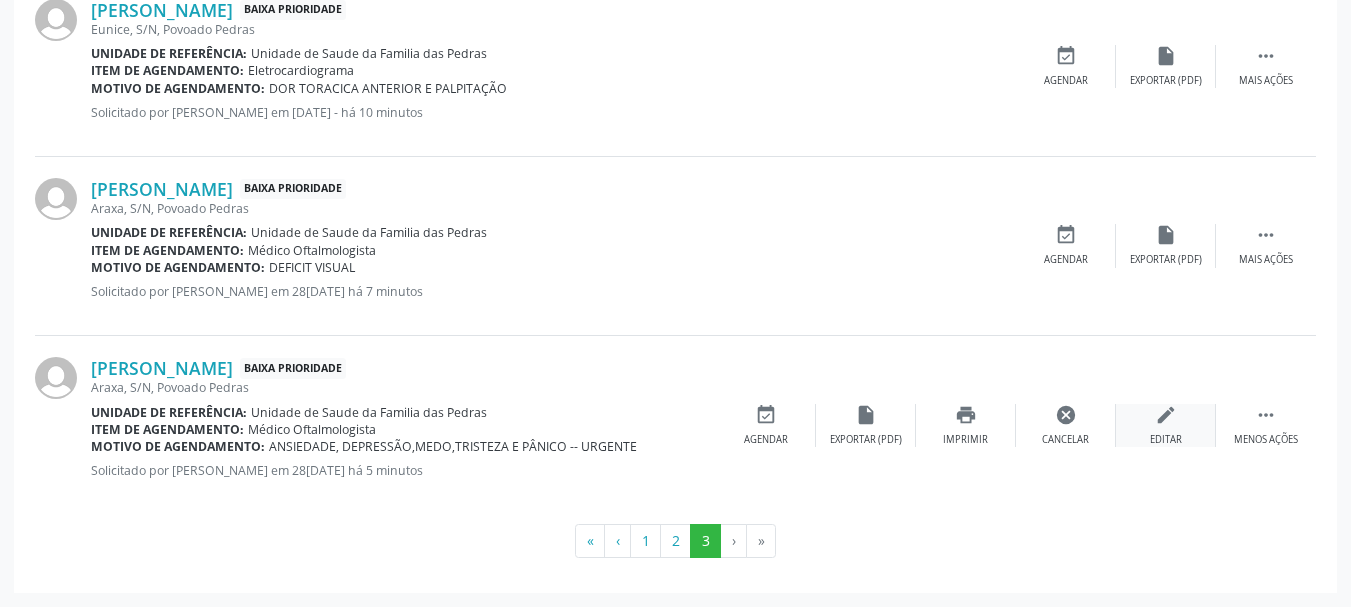 click on "edit" at bounding box center [1166, 415] 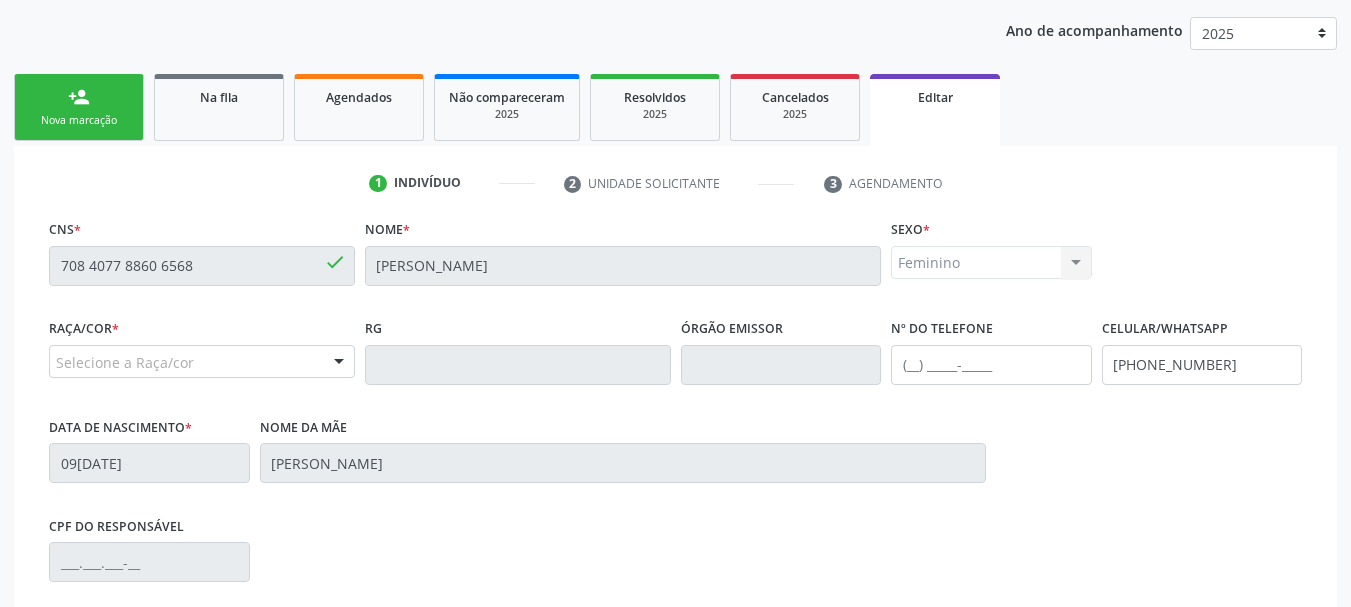 scroll, scrollTop: 500, scrollLeft: 0, axis: vertical 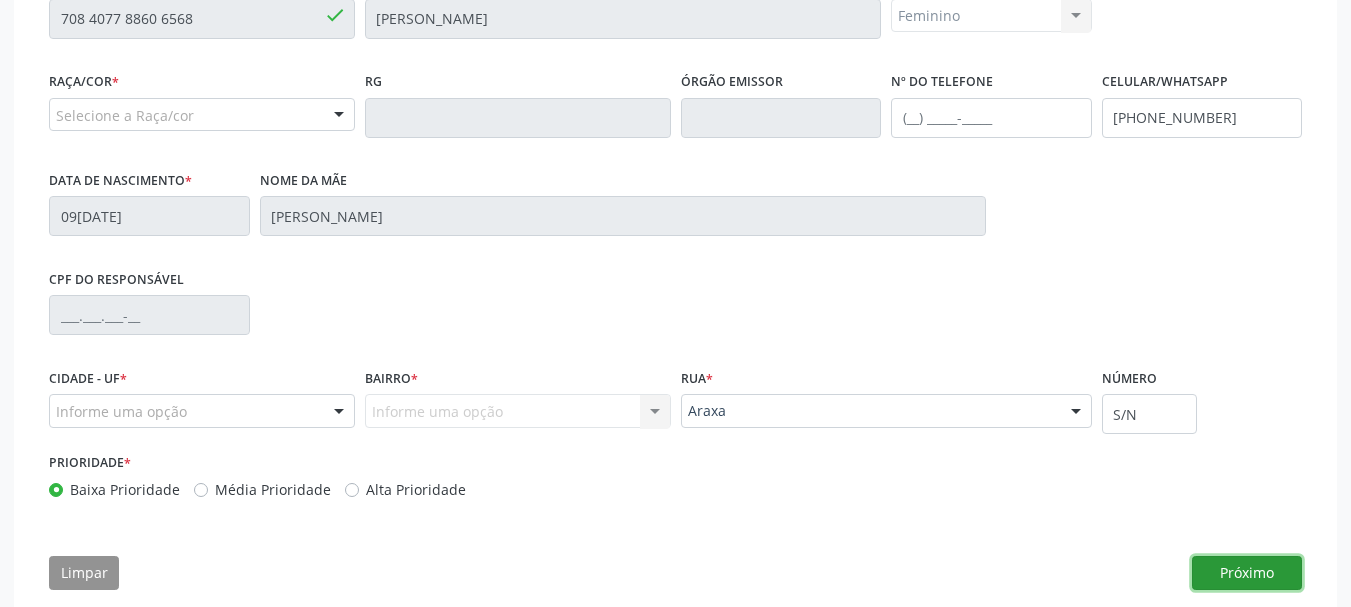 click on "Próximo" at bounding box center (1247, 573) 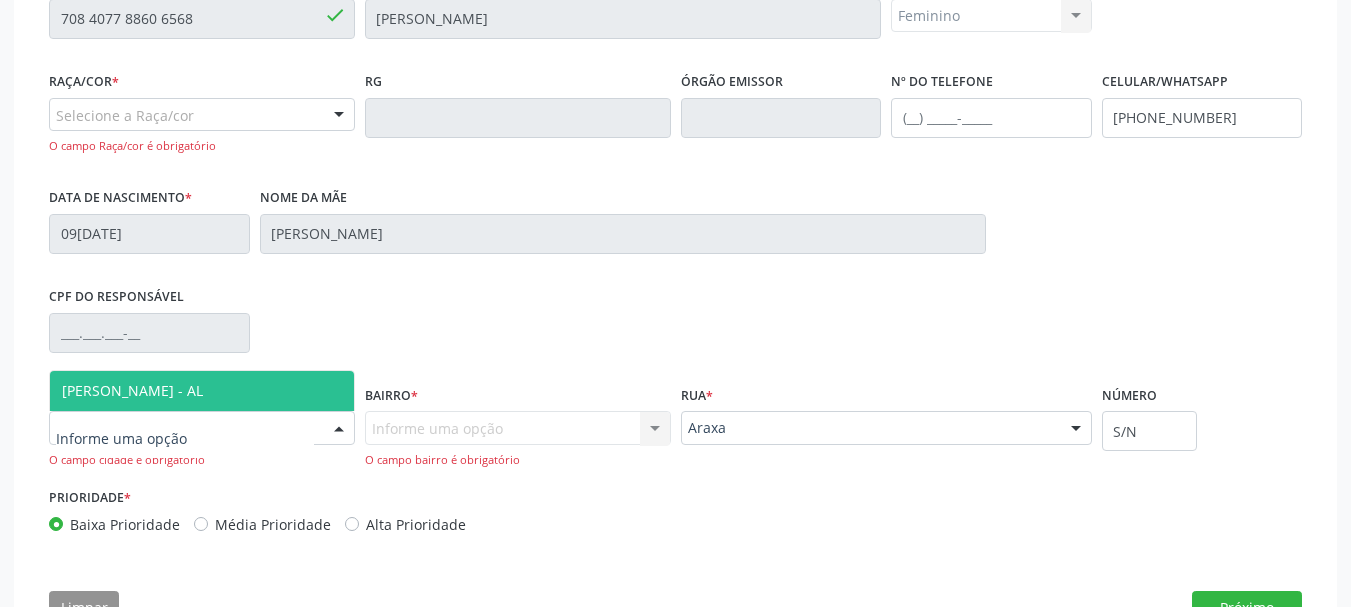 click at bounding box center (339, 429) 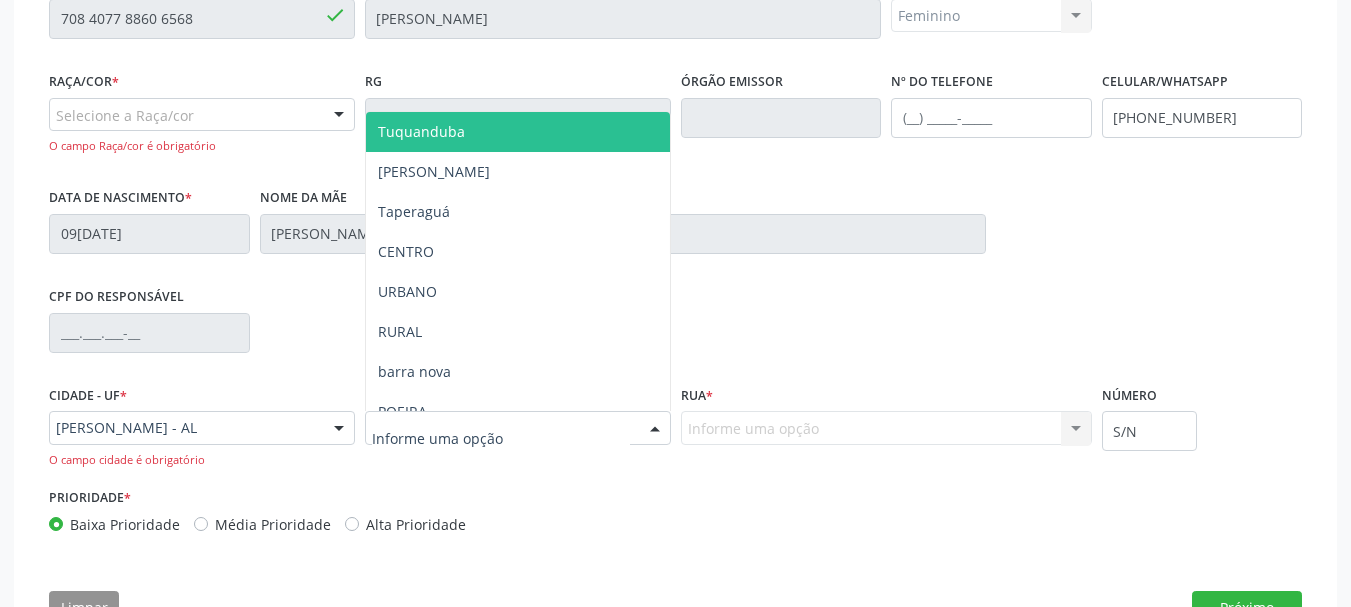 click at bounding box center [518, 428] 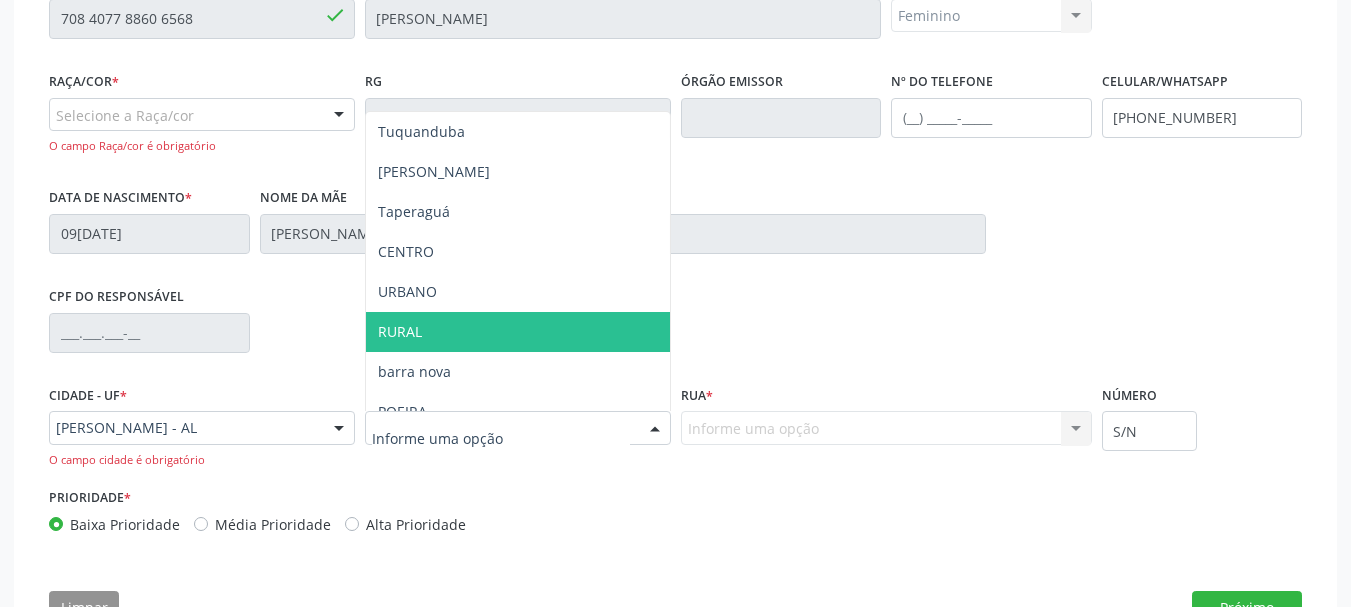 scroll, scrollTop: 100, scrollLeft: 0, axis: vertical 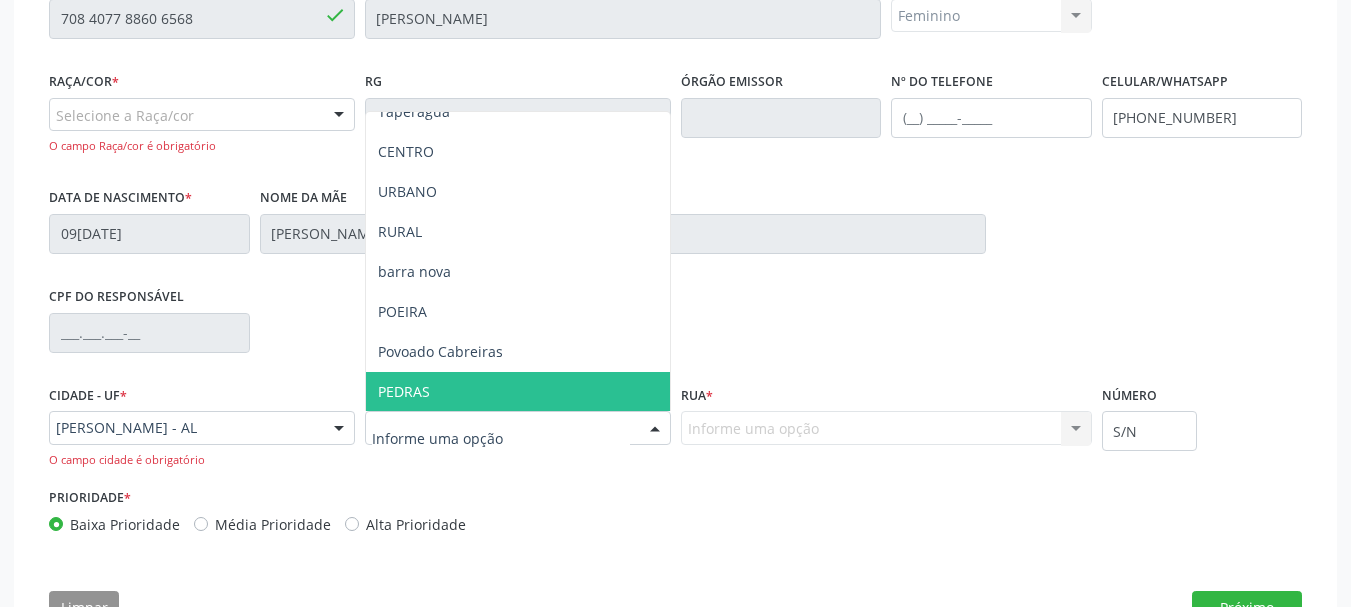 click on "PEDRAS" at bounding box center [518, 392] 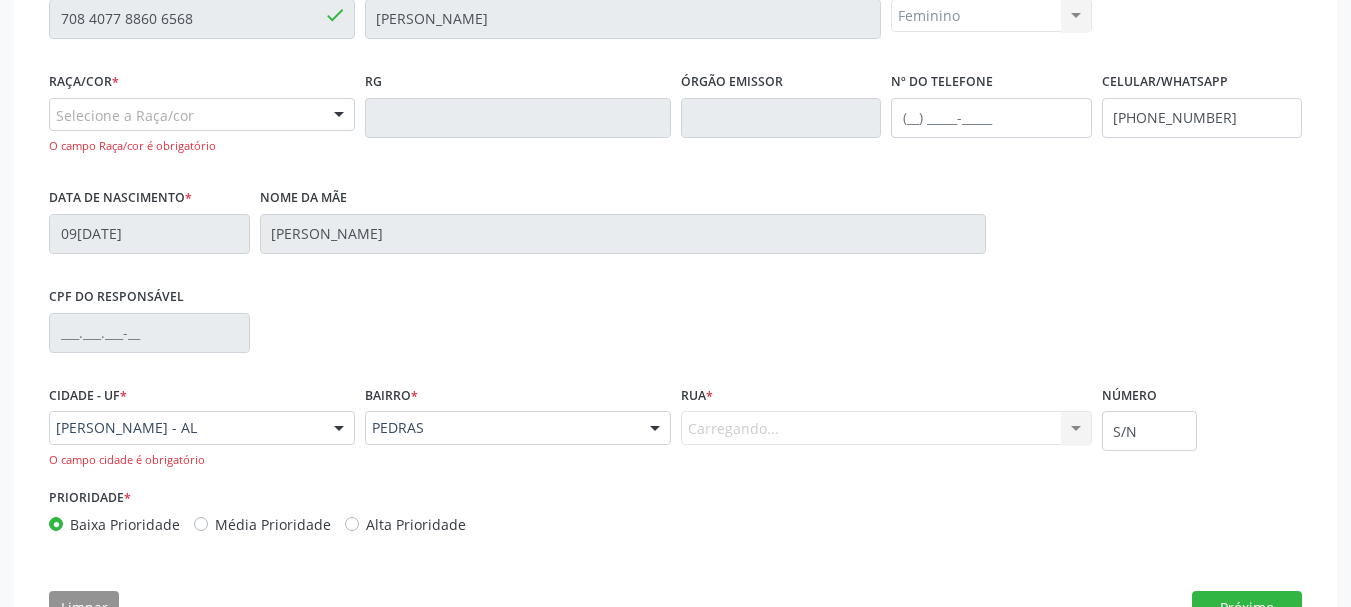 click on "Carregando...
[GEOGRAPHIC_DATA]   Denisson Amorim   Residencial Denisson Amorim   Ambiente   Eldorado   Benedito Agnelo   Do [PERSON_NAME] da Lagoa   Q 40 L 21   Imperial Lote 01   Sao Vicente I   [PERSON_NAME]   Padre [PERSON_NAME]   Sonho de Icaro   Sitio Cabreiras   [GEOGRAPHIC_DATA]   Chacara de Taperagua   Recanto de Taperagua   Sindipol   Veleiro do Frances   Flor do [GEOGRAPHIC_DATA] [GEOGRAPHIC_DATA]   Vereador [PERSON_NAME]   [GEOGRAPHIC_DATA]   [GEOGRAPHIC_DATA]   Eunice   [GEOGRAPHIC_DATA]   Q49L28   Residencial [PERSON_NAME]   Porto das Pedras   Araxa
Nenhum resultado encontrado para: "   "
Nenhuma opção encontrada. Digite para adicionar." at bounding box center [886, 428] 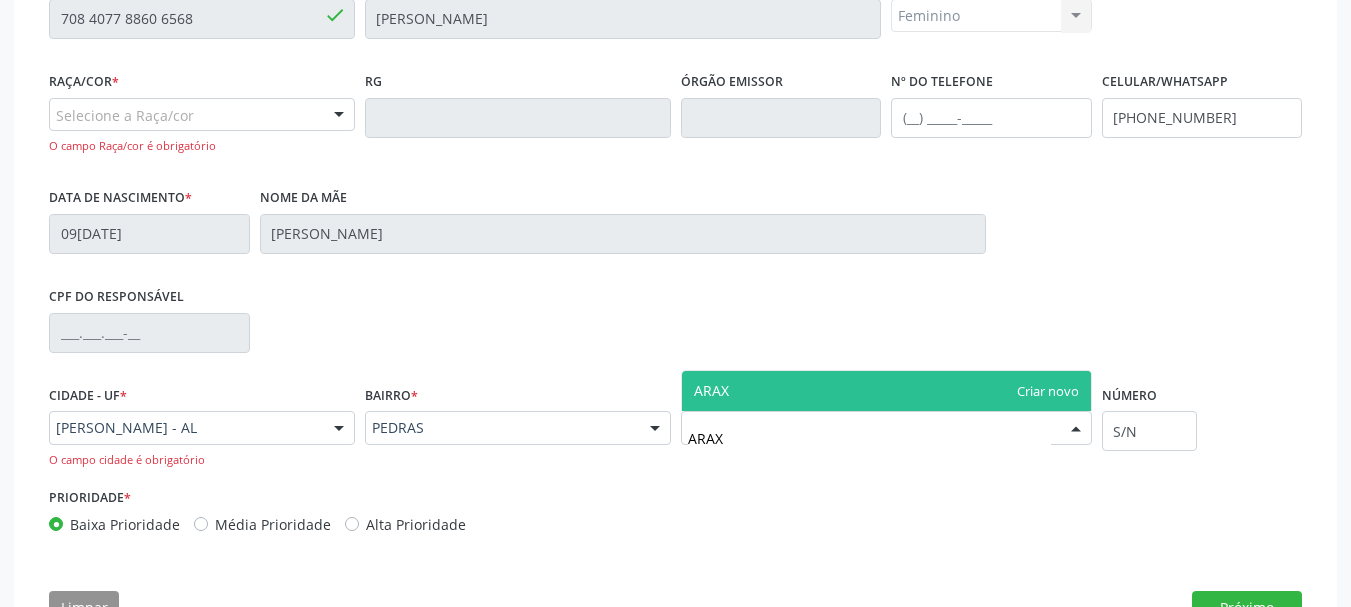 type on "ARAXA" 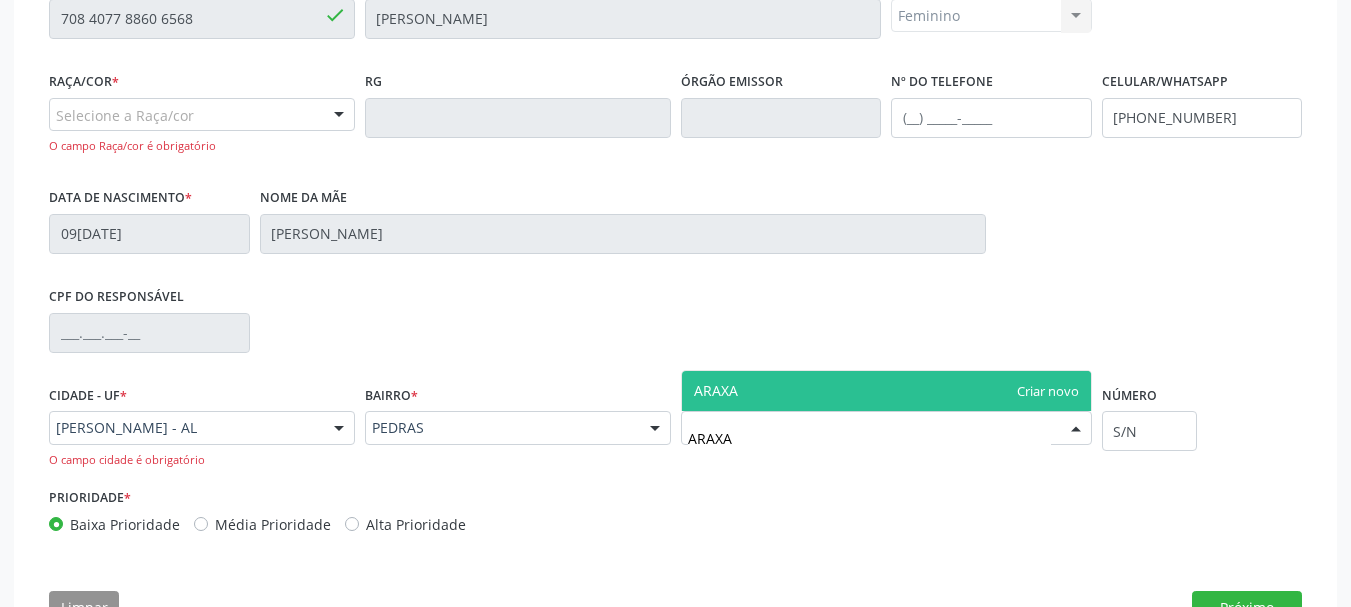 click on "ARAXA" at bounding box center [886, 391] 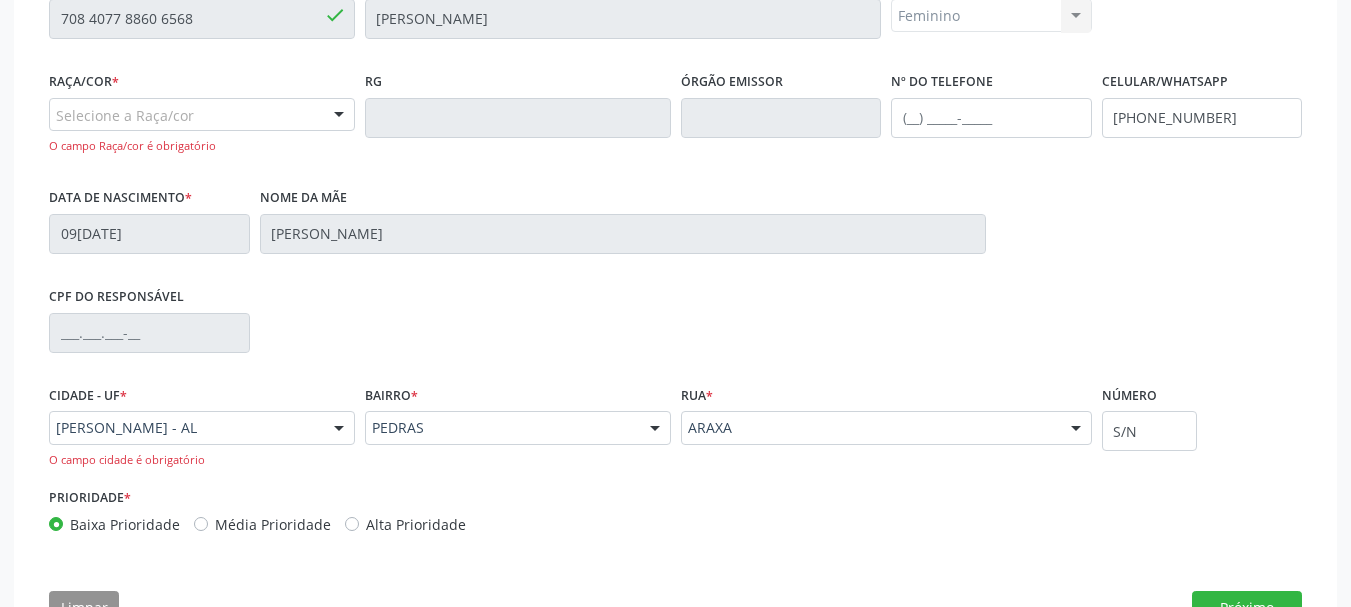 scroll, scrollTop: 566, scrollLeft: 0, axis: vertical 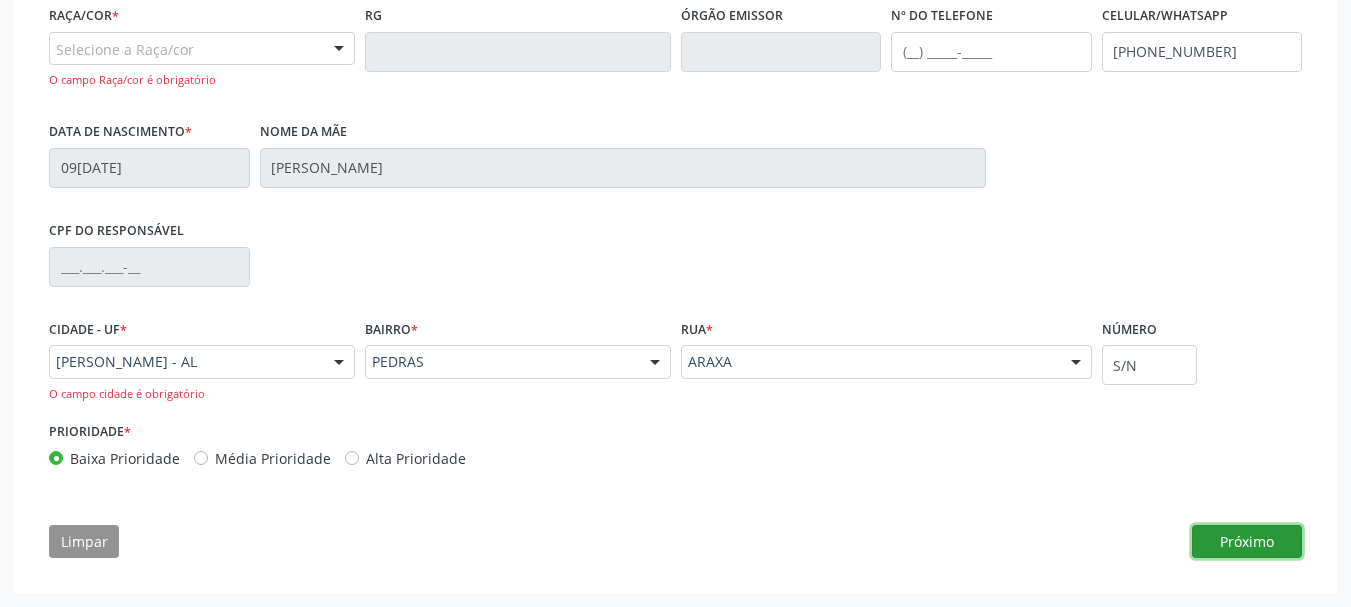 click on "Próximo" at bounding box center [1247, 542] 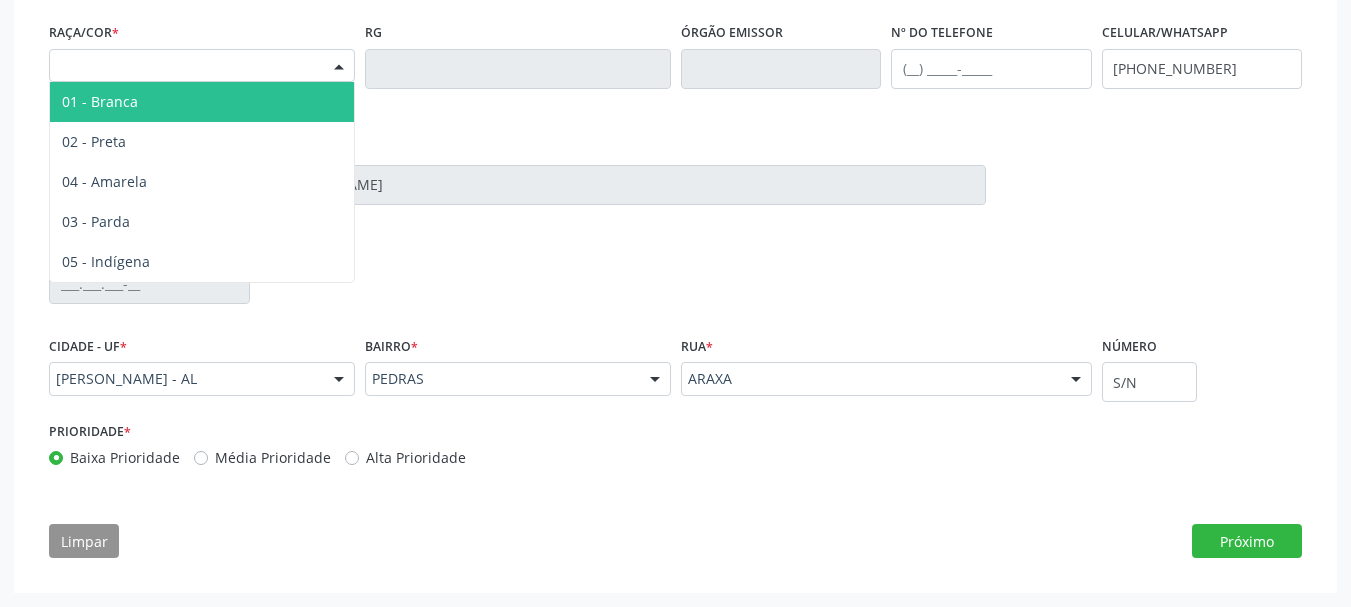 click on "Selecione a Raça/cor" at bounding box center [202, 66] 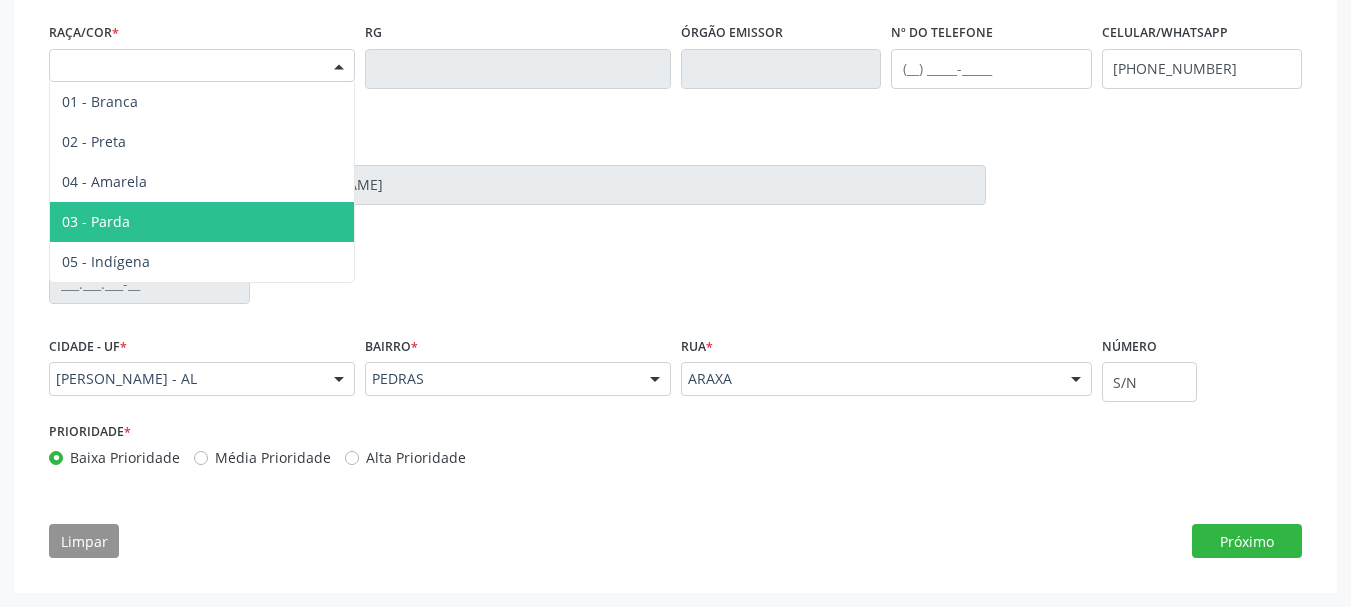 click on "03 - Parda" at bounding box center (202, 222) 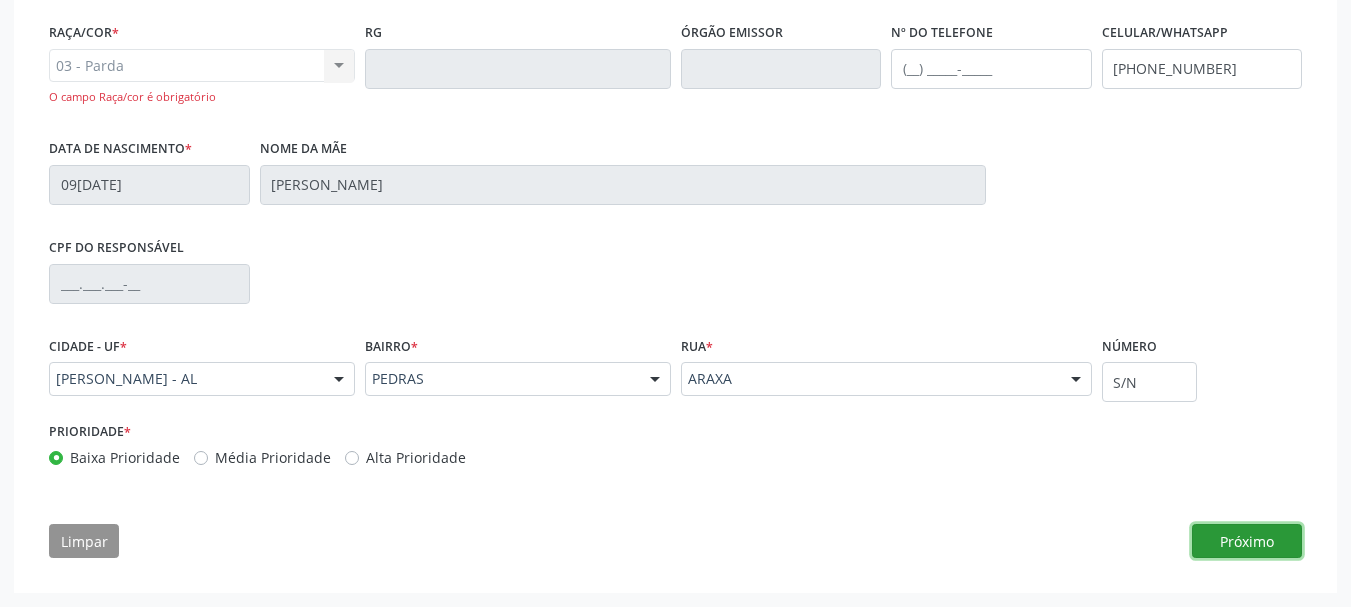 click on "Próximo" at bounding box center (1247, 541) 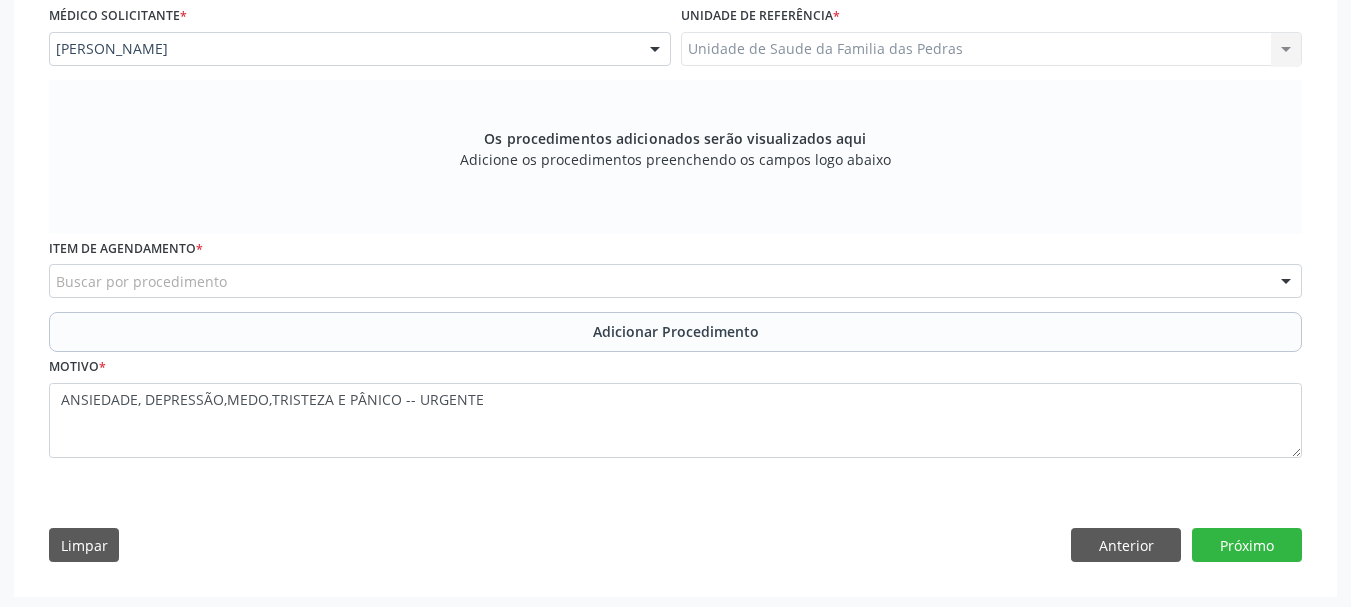 scroll, scrollTop: 549, scrollLeft: 0, axis: vertical 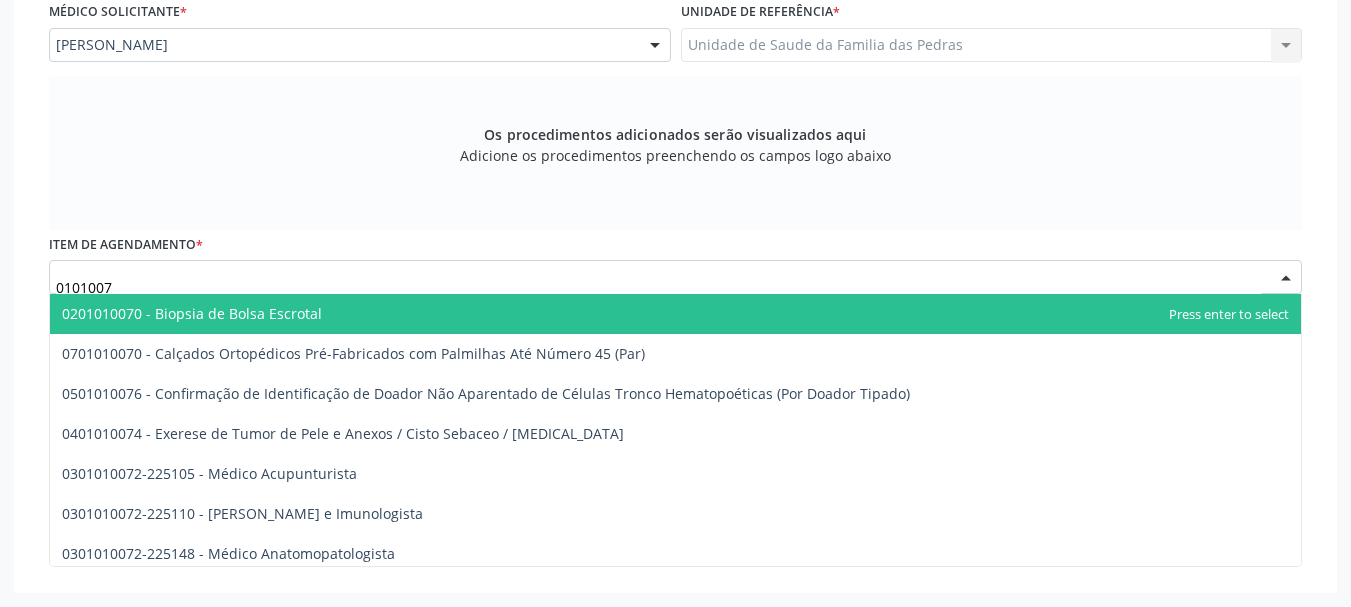 type on "01010072" 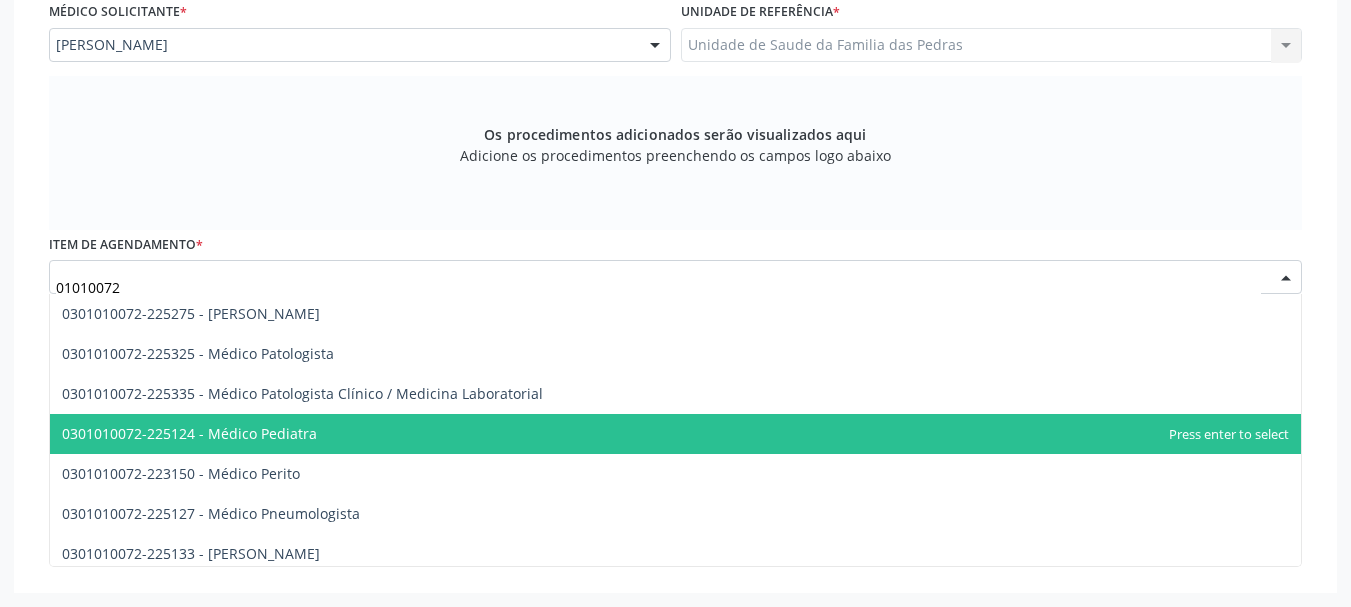 scroll, scrollTop: 1900, scrollLeft: 0, axis: vertical 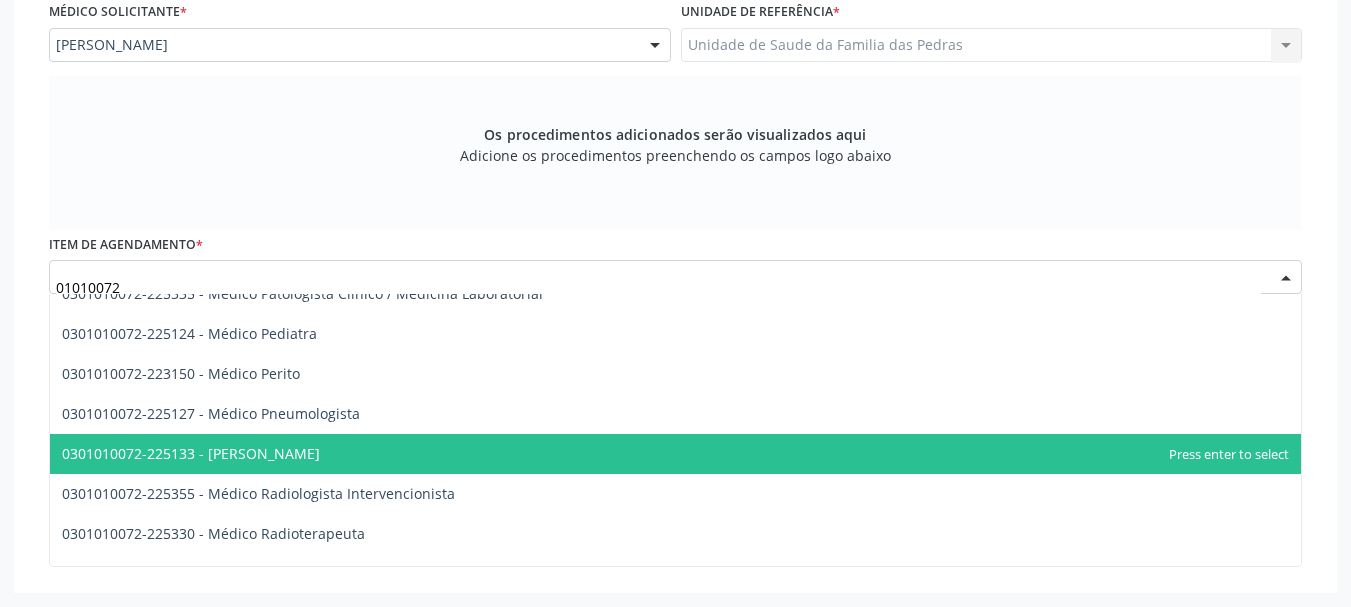 click on "0301010072-225133 - [PERSON_NAME]" at bounding box center (191, 453) 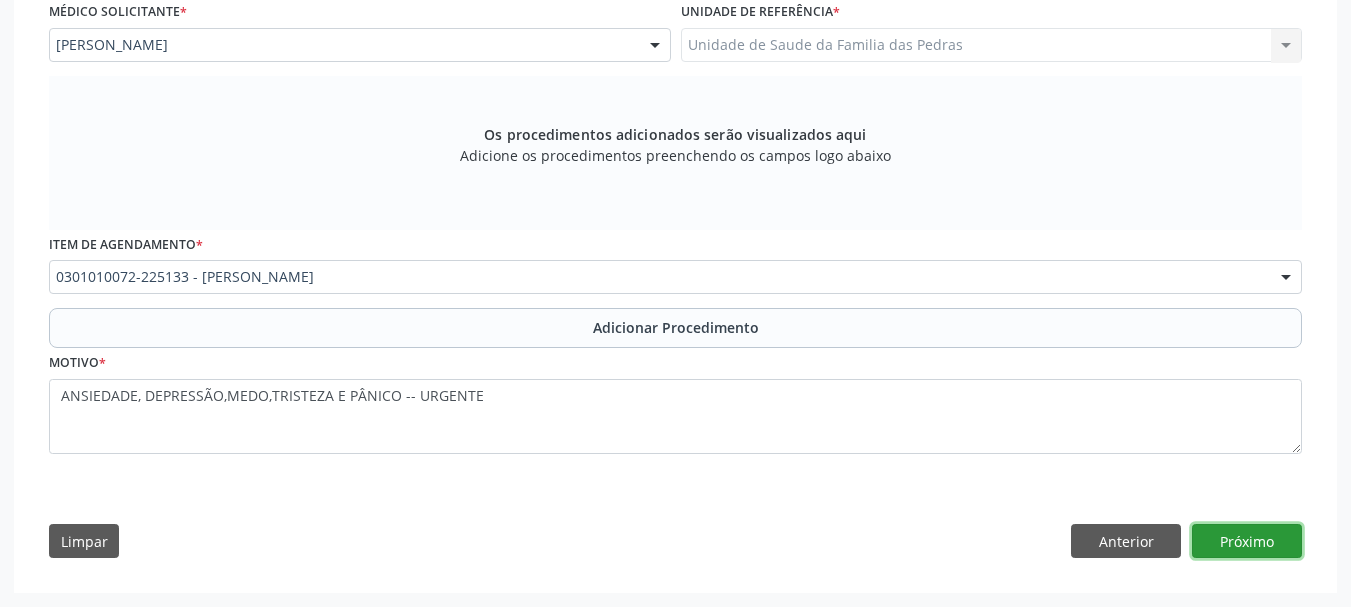 click on "Próximo" at bounding box center [1247, 541] 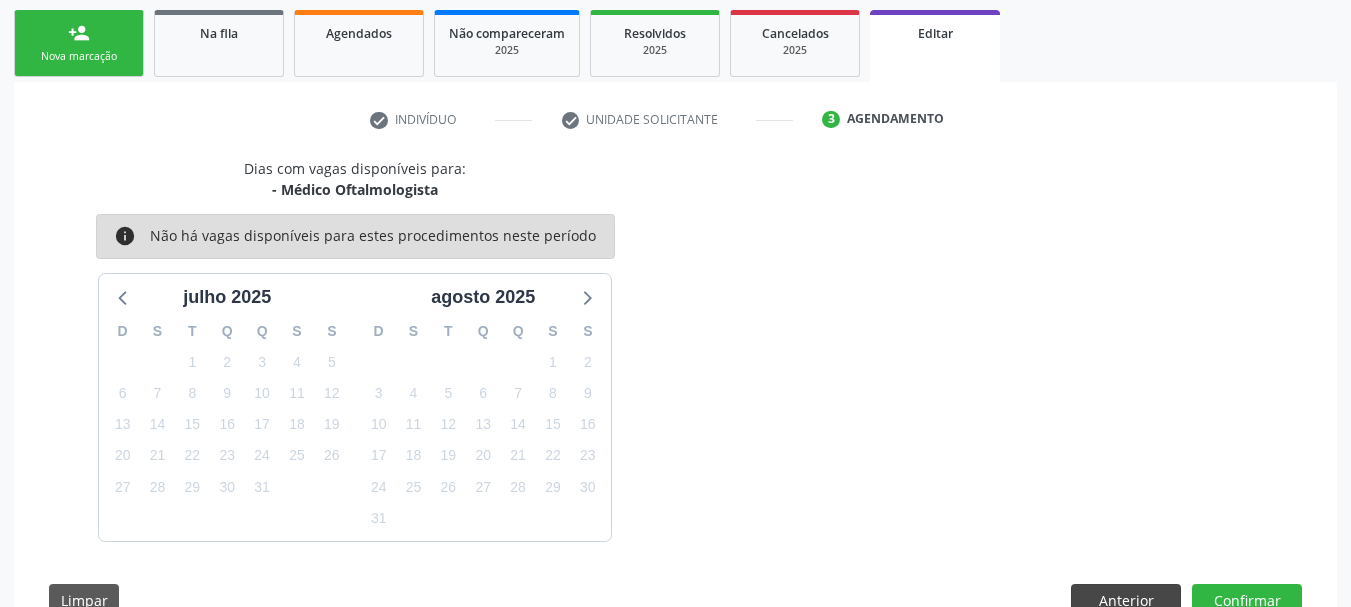 scroll, scrollTop: 376, scrollLeft: 0, axis: vertical 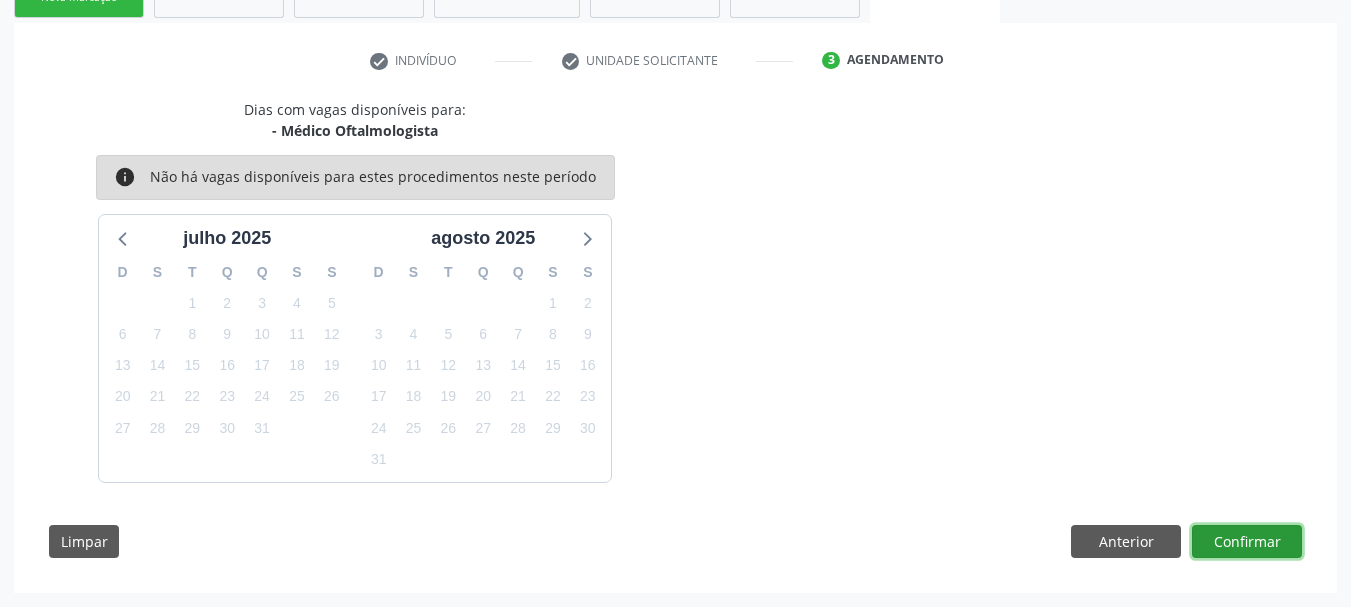 click on "Confirmar" at bounding box center [1247, 542] 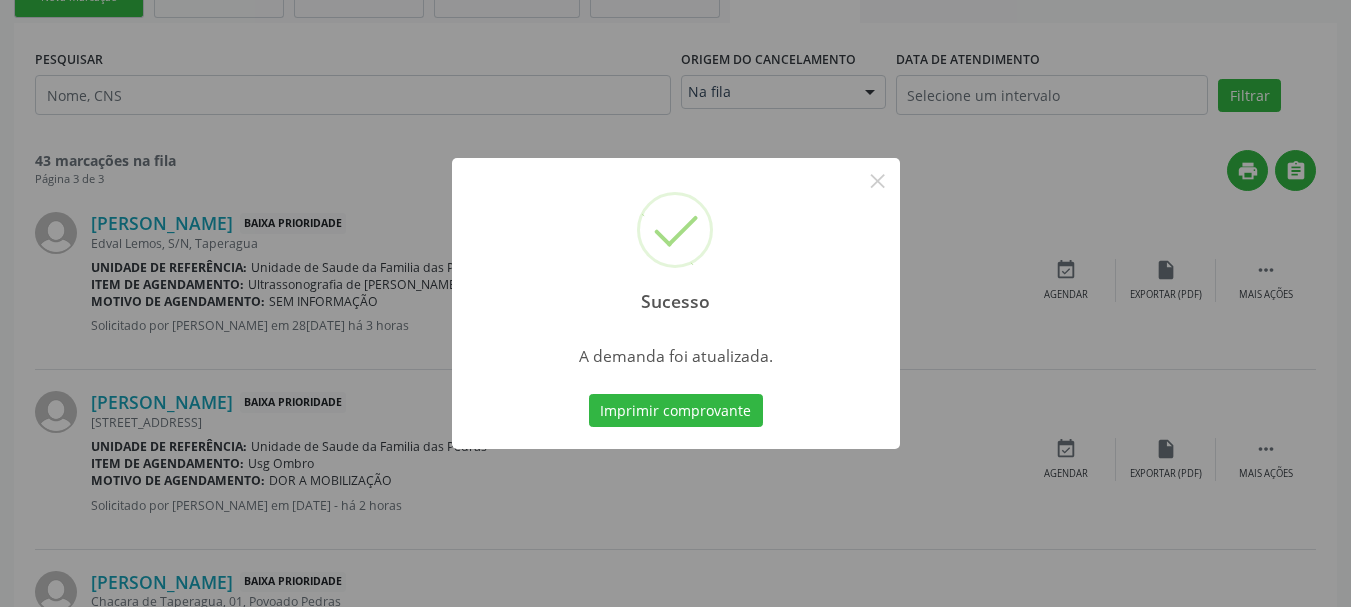 scroll, scrollTop: 0, scrollLeft: 0, axis: both 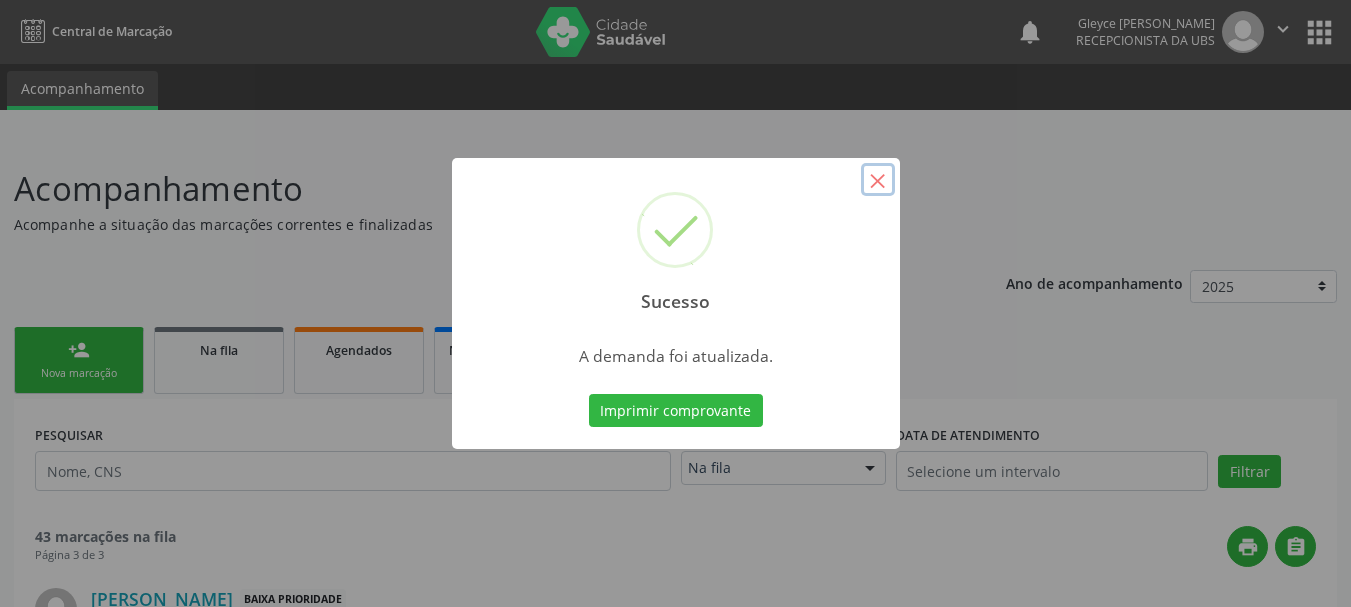 click on "×" at bounding box center (878, 180) 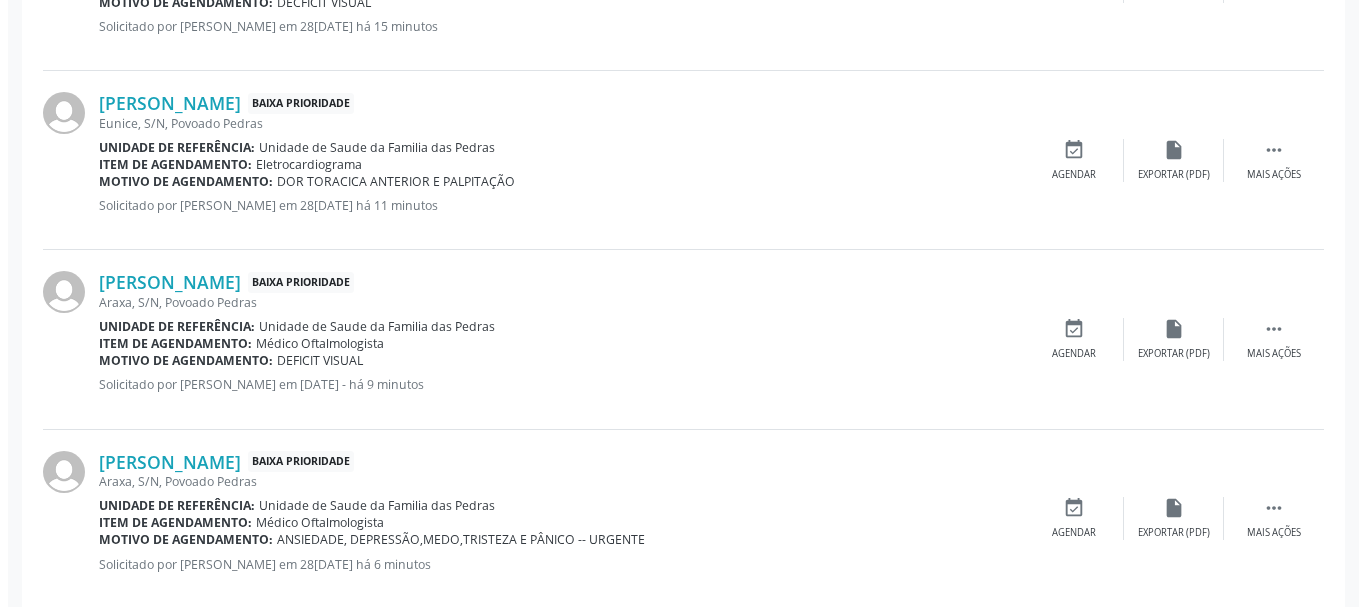 scroll, scrollTop: 2381, scrollLeft: 0, axis: vertical 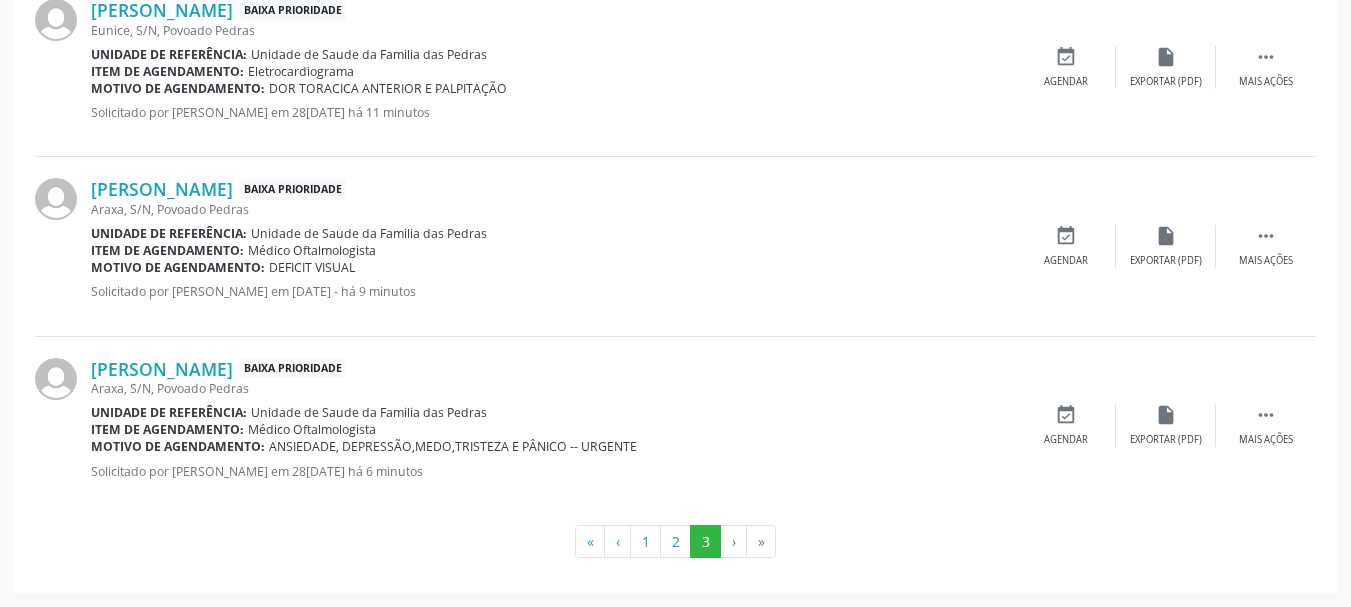 click on "Item de agendamento:
Médico Oftalmologista" at bounding box center [553, 429] 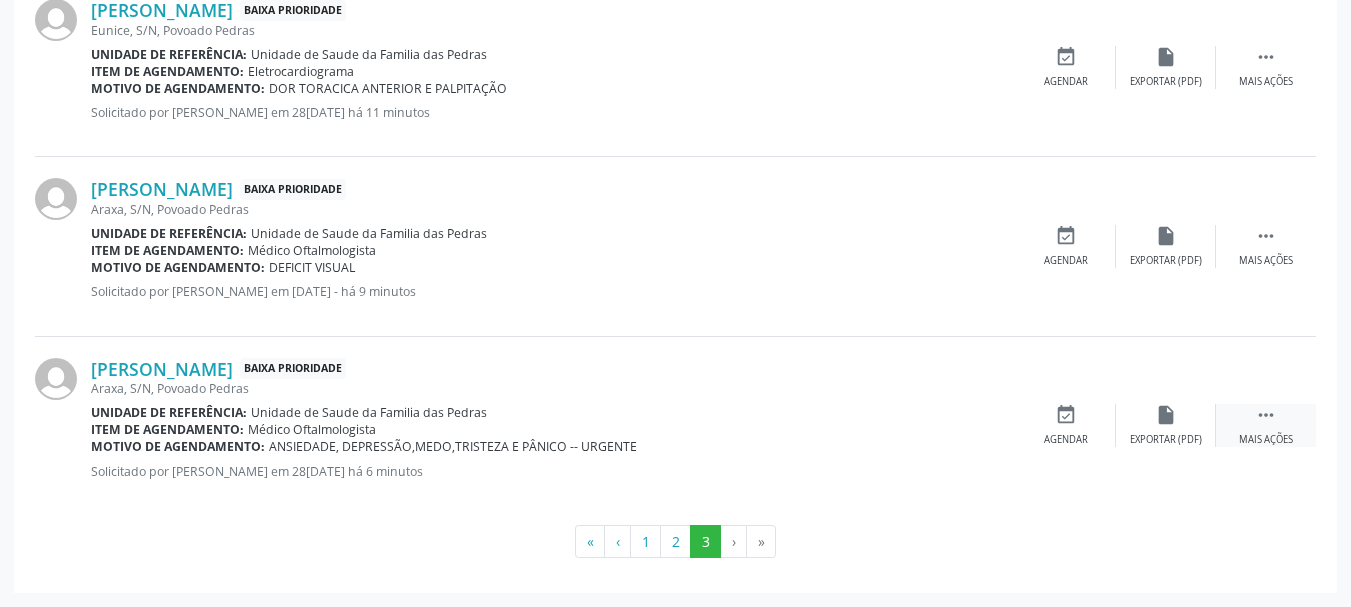 click on "" at bounding box center (1266, 415) 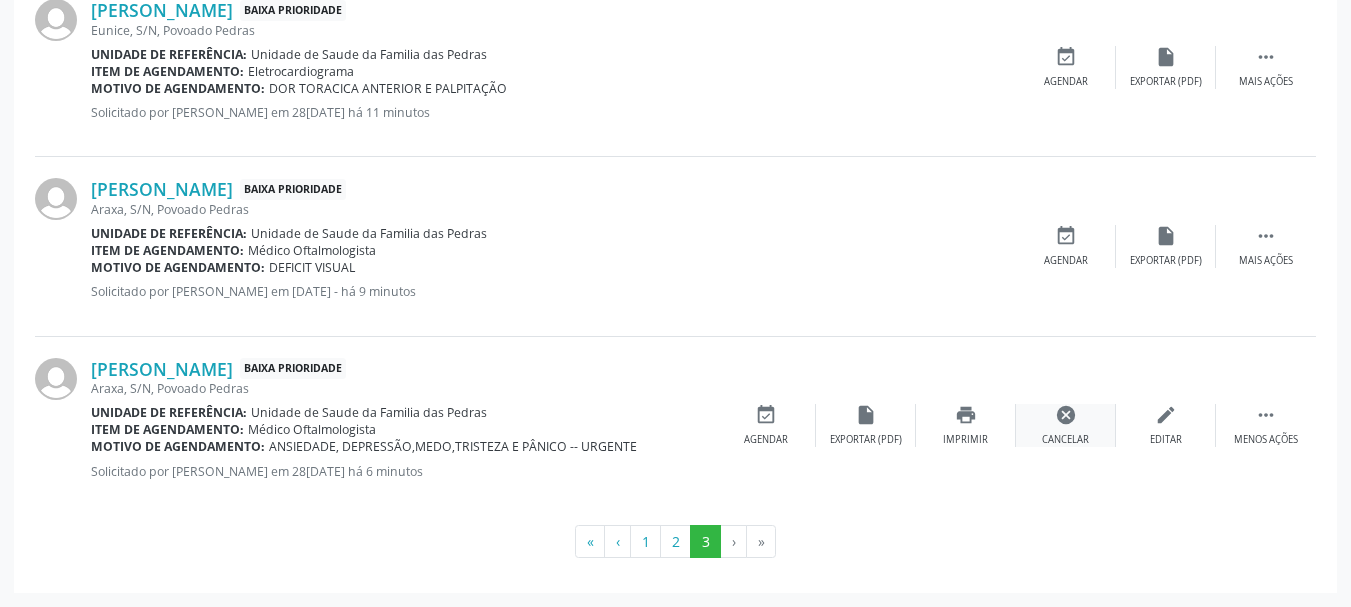 click on "cancel
Cancelar" at bounding box center (1066, 425) 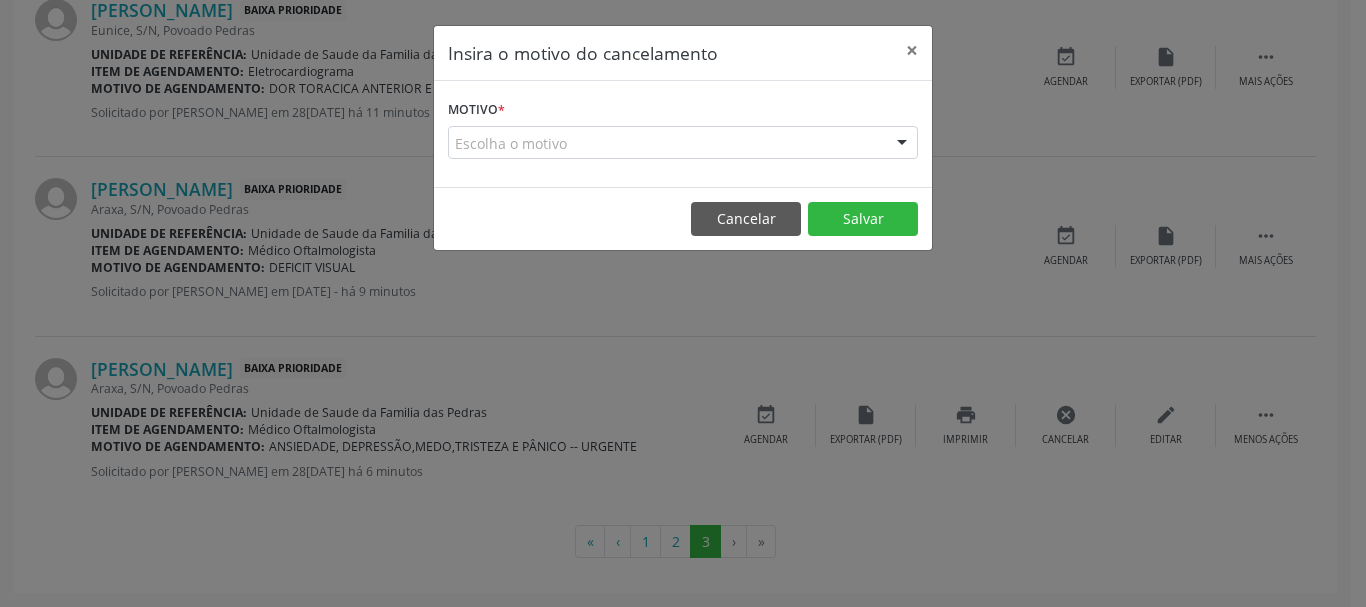 click on "Escolha o motivo" at bounding box center (683, 143) 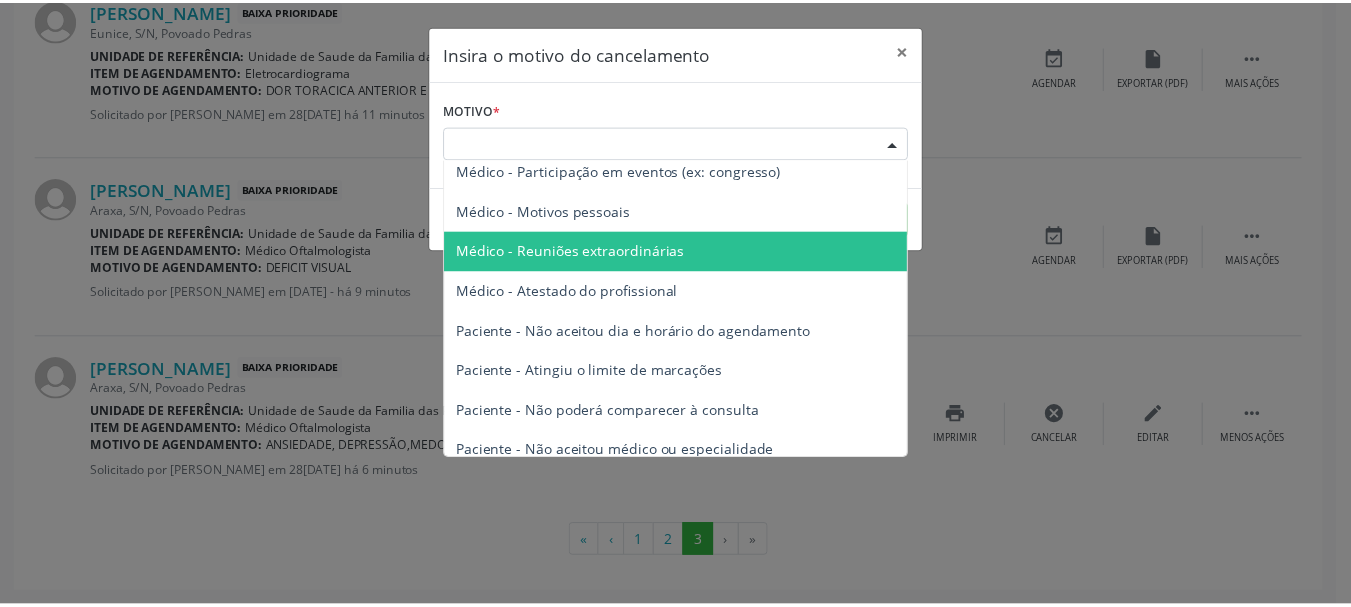 scroll, scrollTop: 0, scrollLeft: 0, axis: both 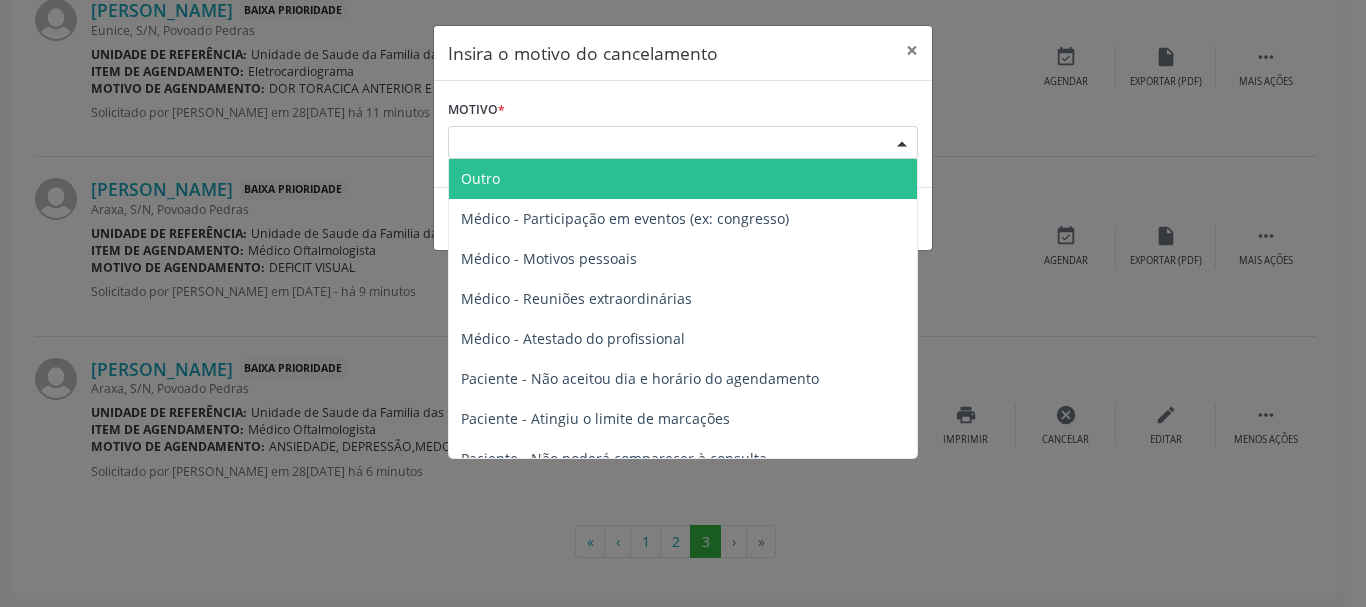 click on "Outro" at bounding box center (683, 179) 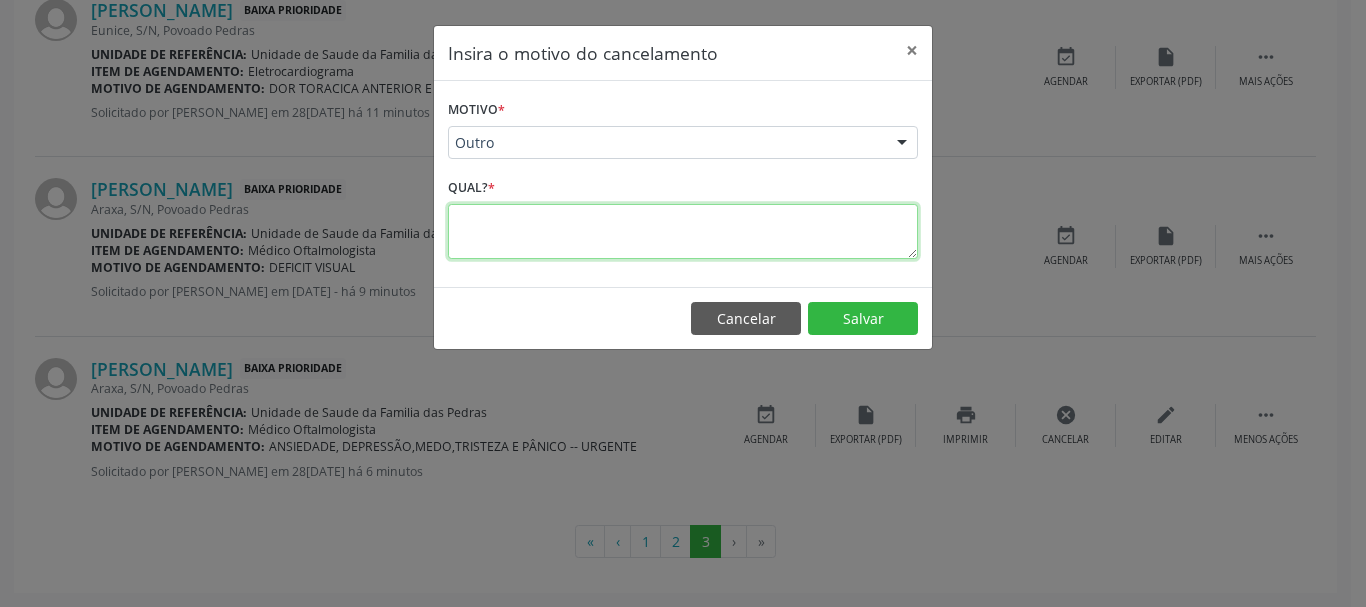 click at bounding box center [683, 231] 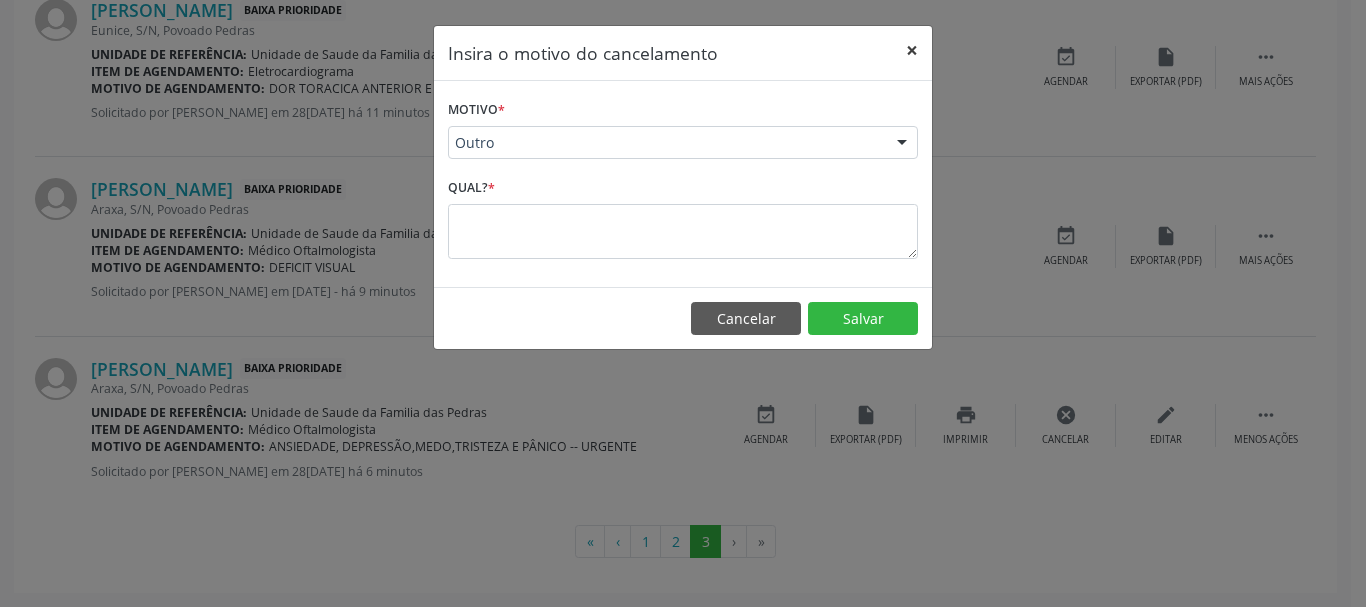 click on "×" at bounding box center (912, 50) 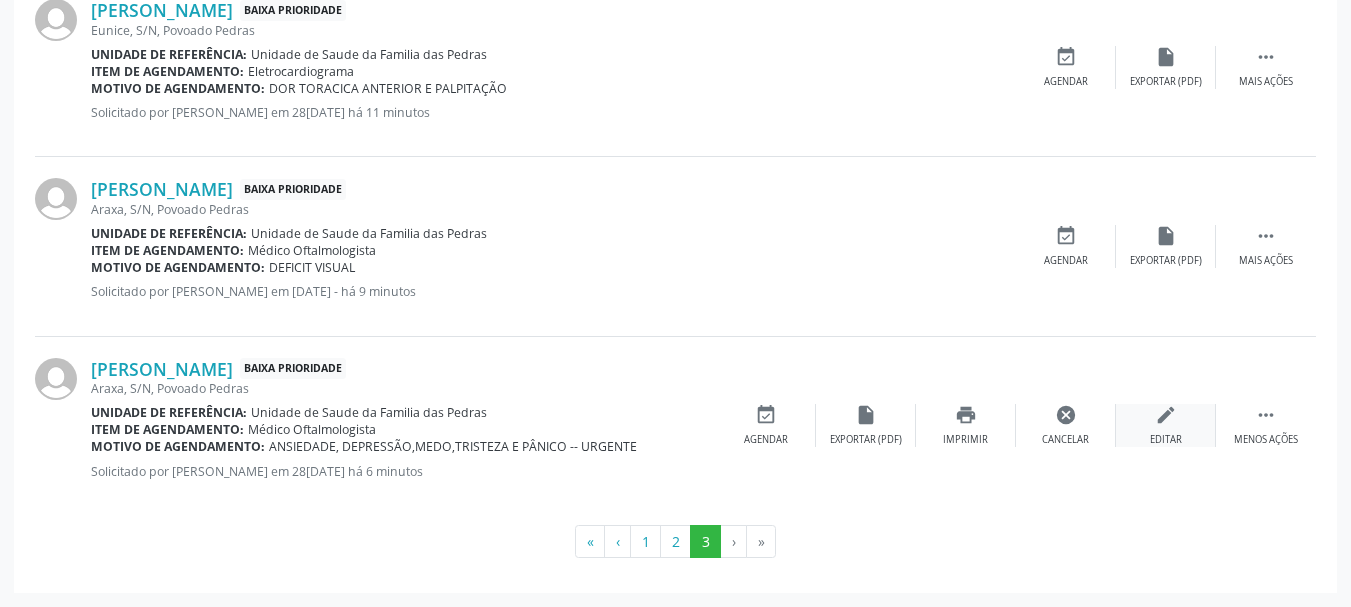click on "edit" at bounding box center [1166, 415] 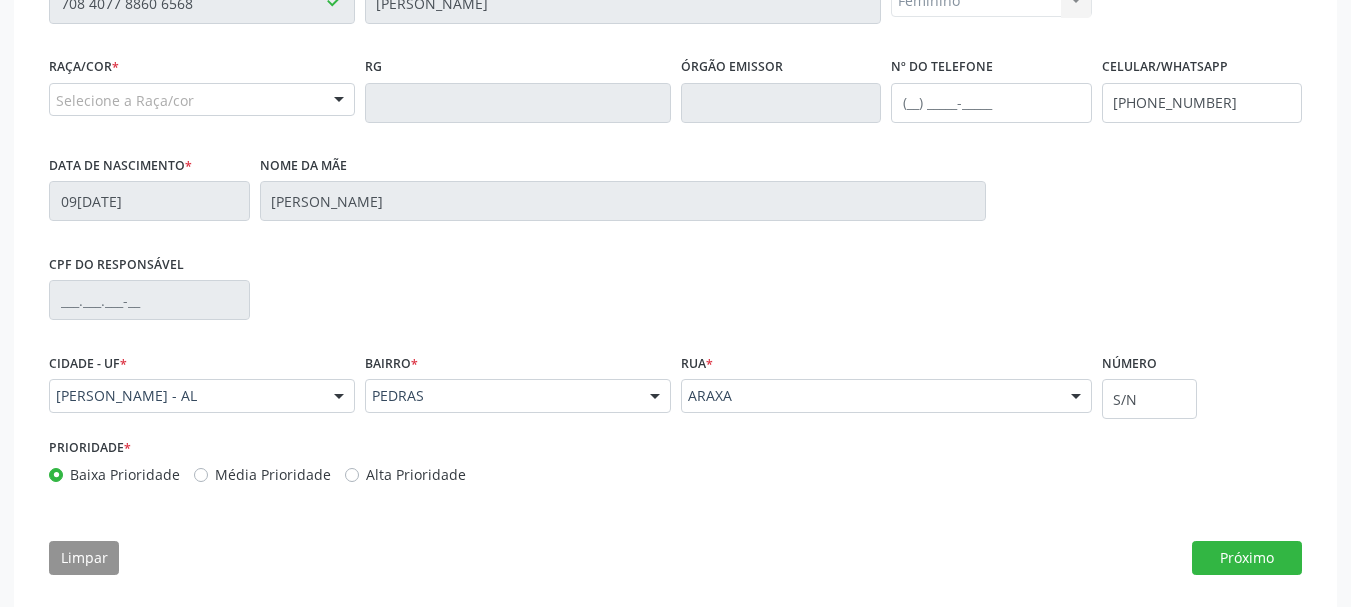scroll, scrollTop: 532, scrollLeft: 0, axis: vertical 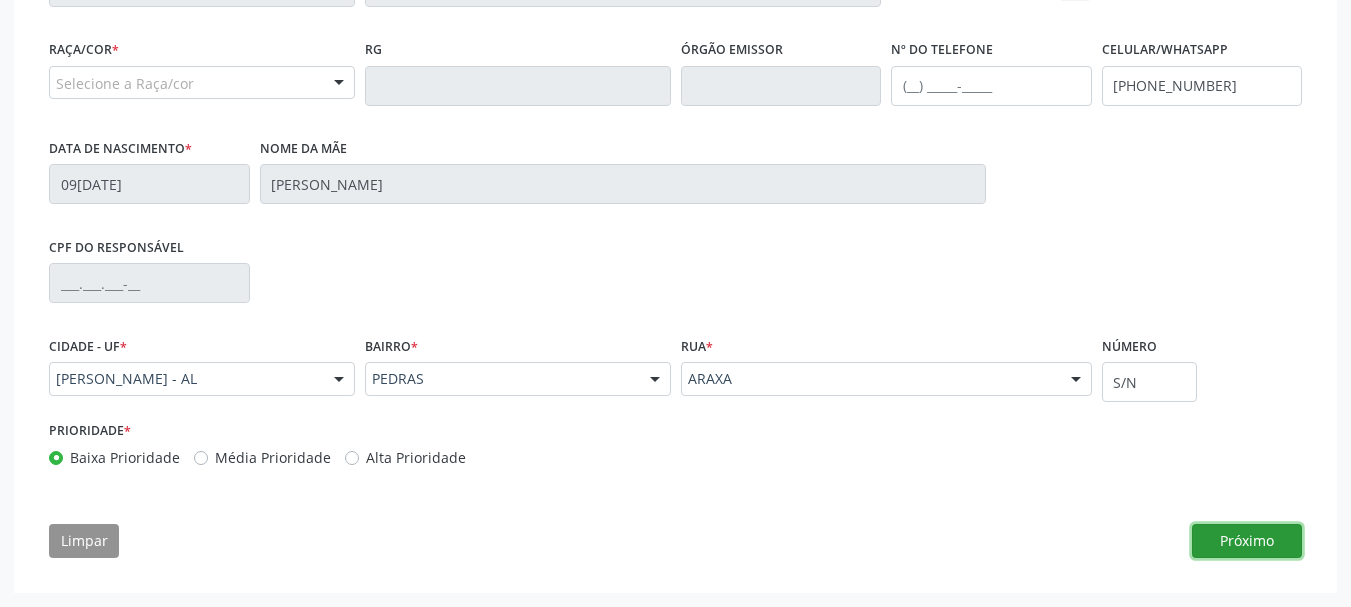 click on "Próximo" at bounding box center (1247, 541) 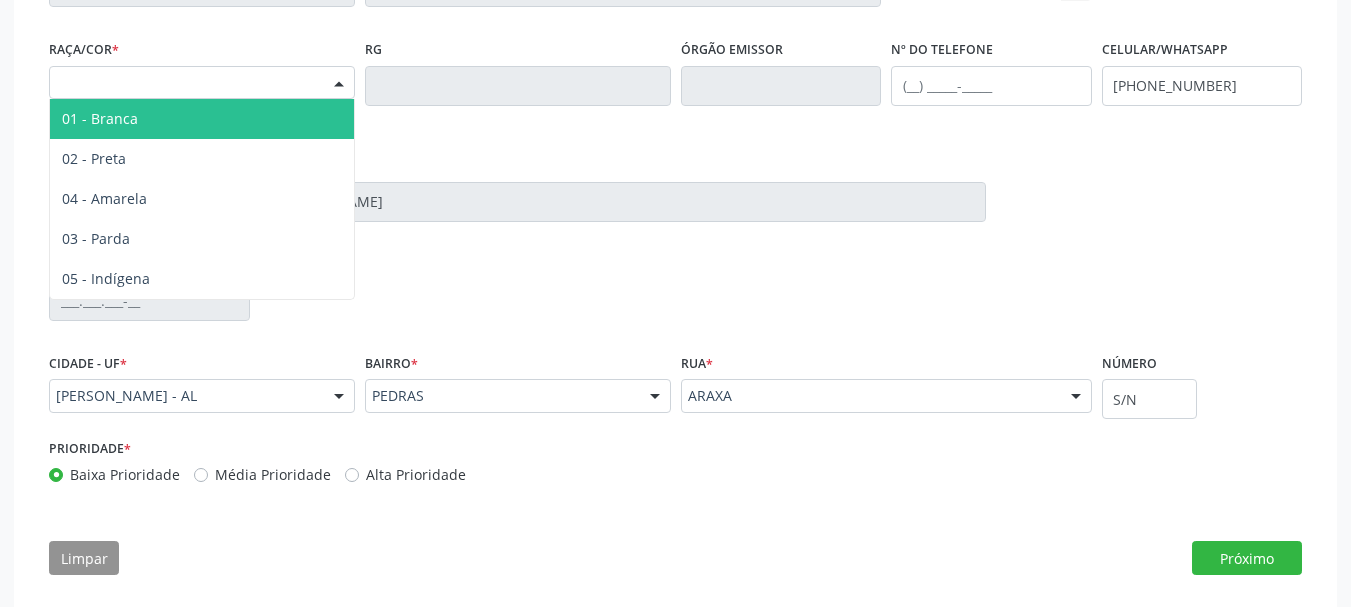 click at bounding box center [339, 84] 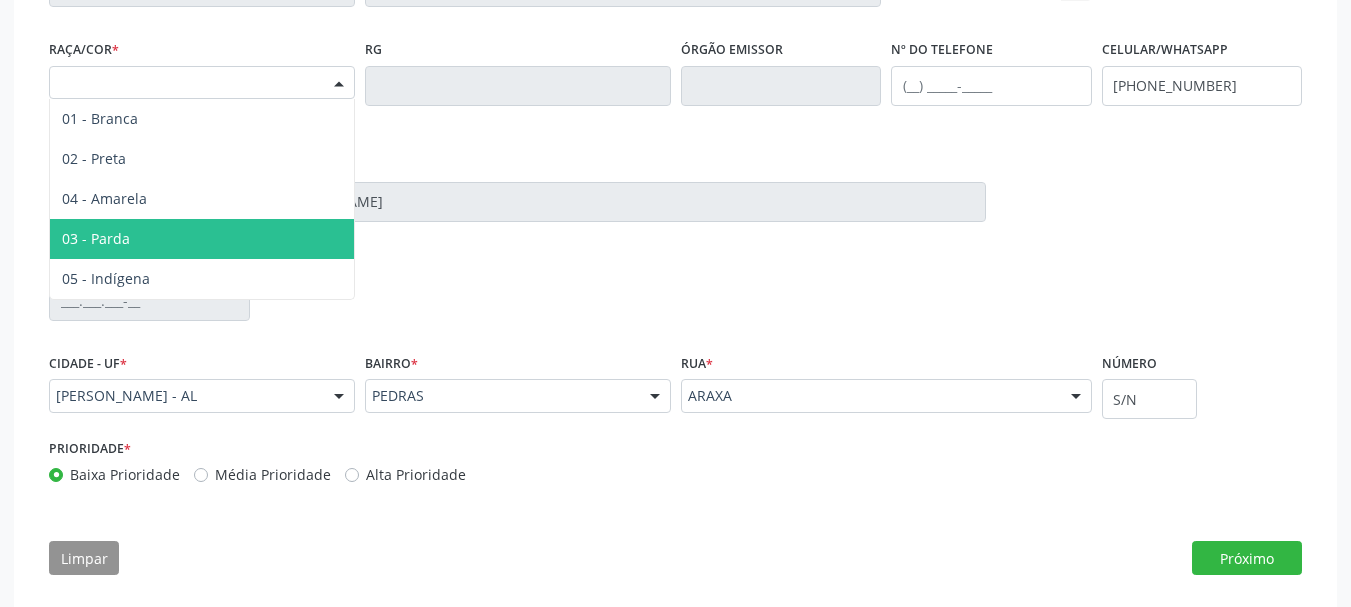 click on "03 - Parda" at bounding box center (202, 239) 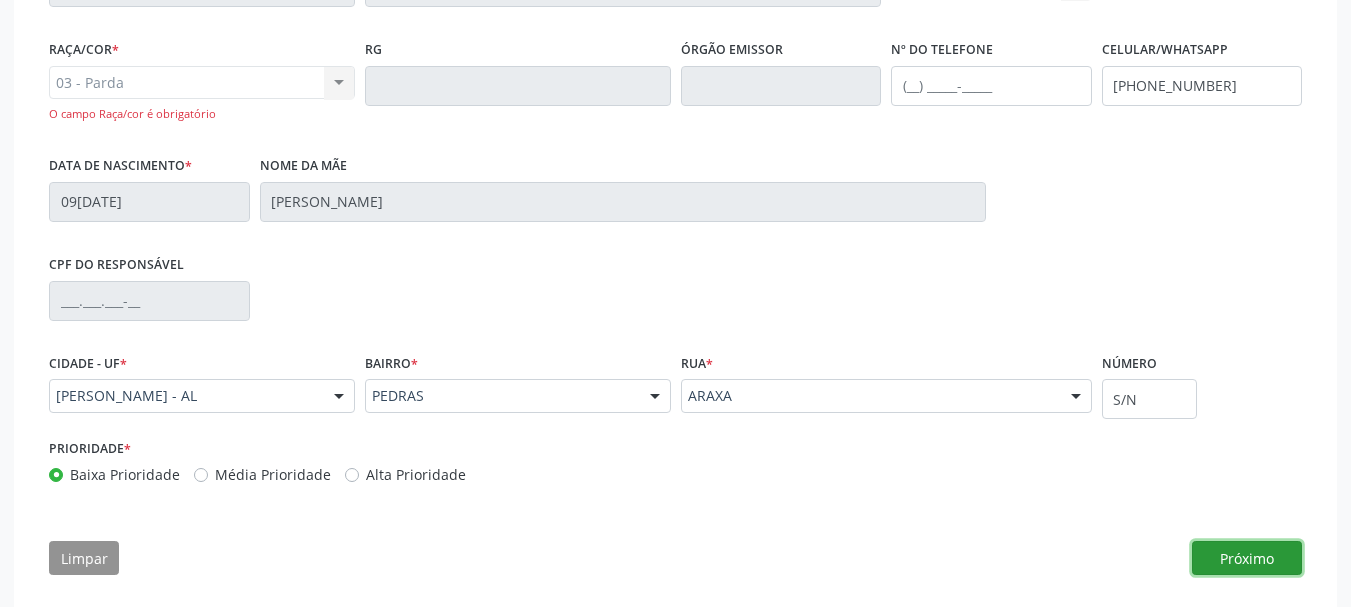 click on "Próximo" at bounding box center (1247, 558) 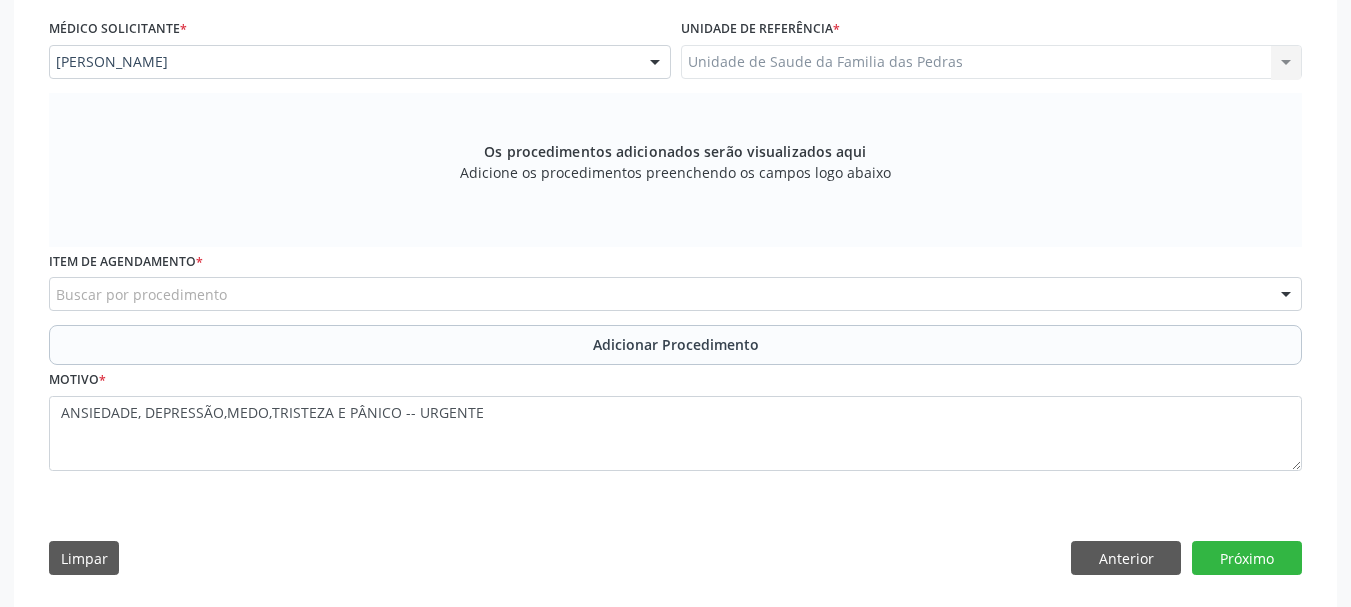scroll, scrollTop: 549, scrollLeft: 0, axis: vertical 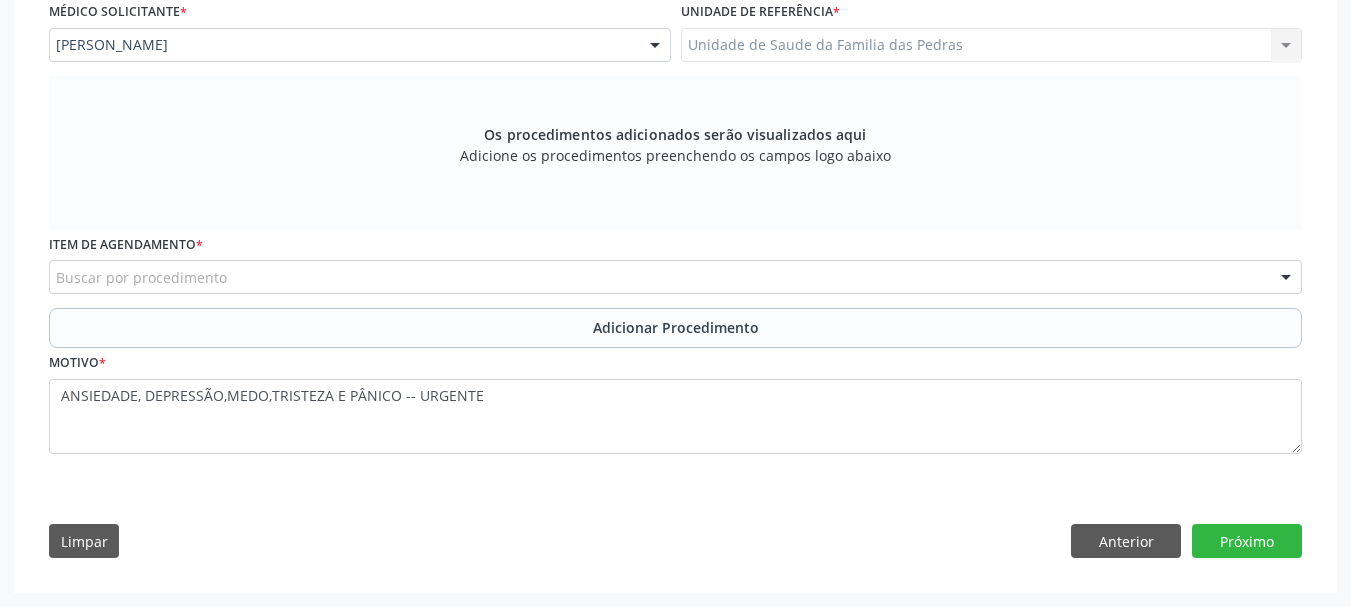 click on "Buscar por procedimento" at bounding box center (675, 277) 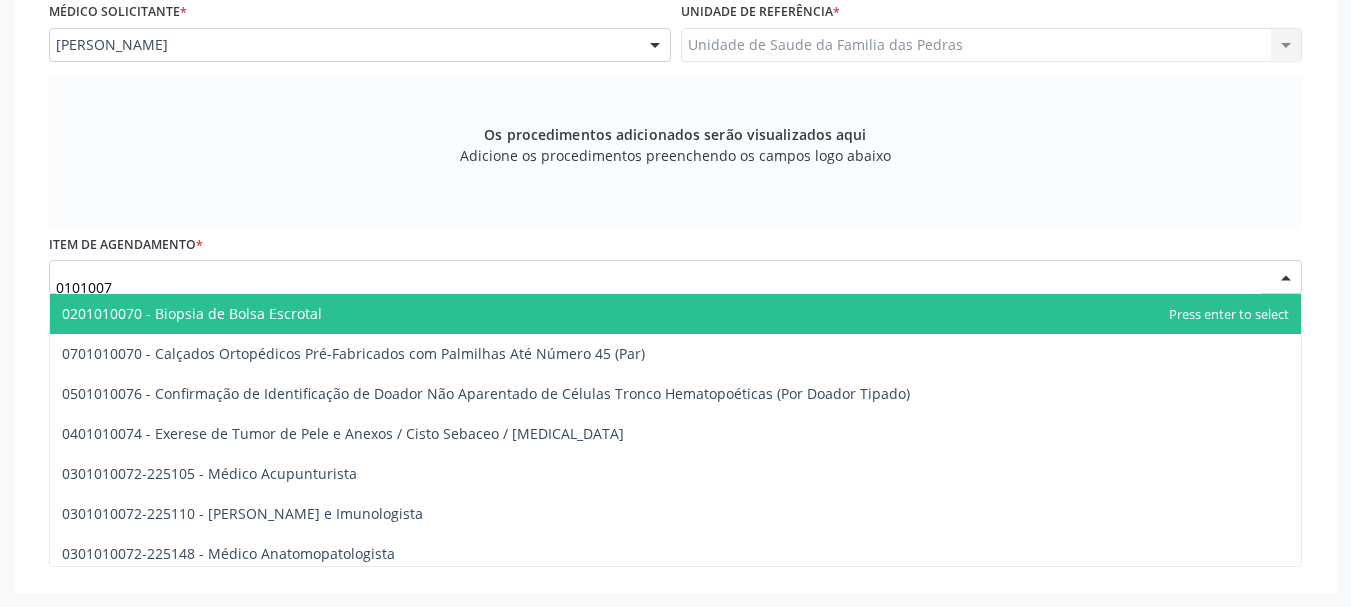 type on "01010072" 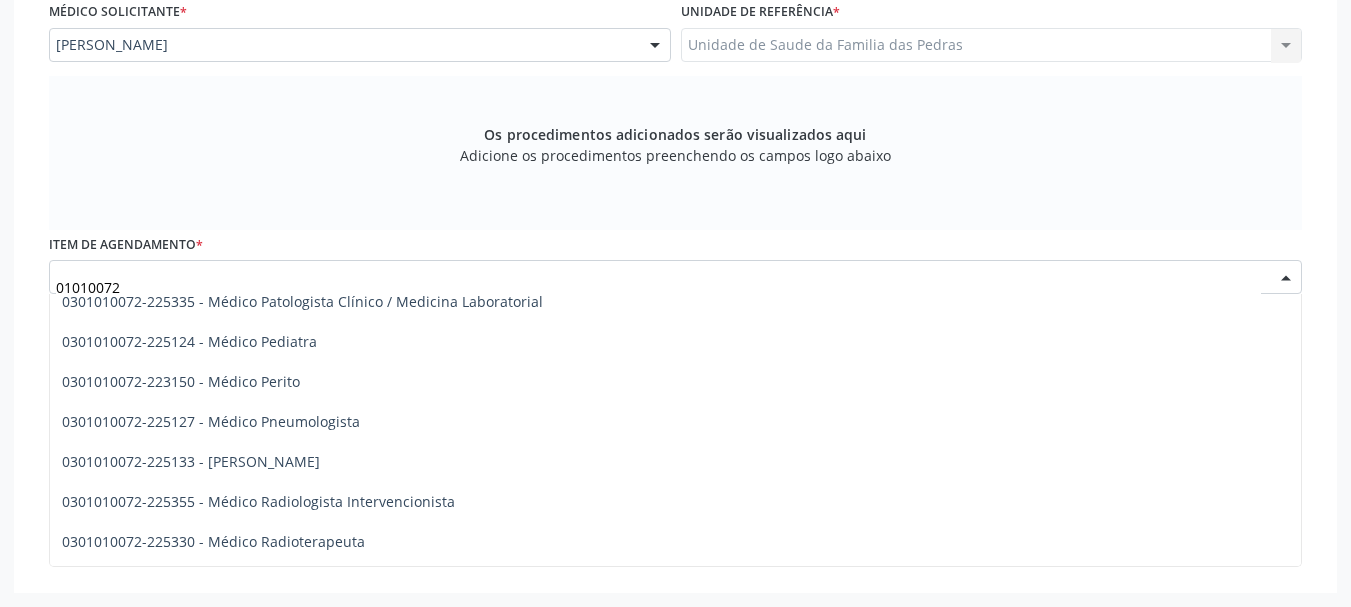 scroll, scrollTop: 1900, scrollLeft: 0, axis: vertical 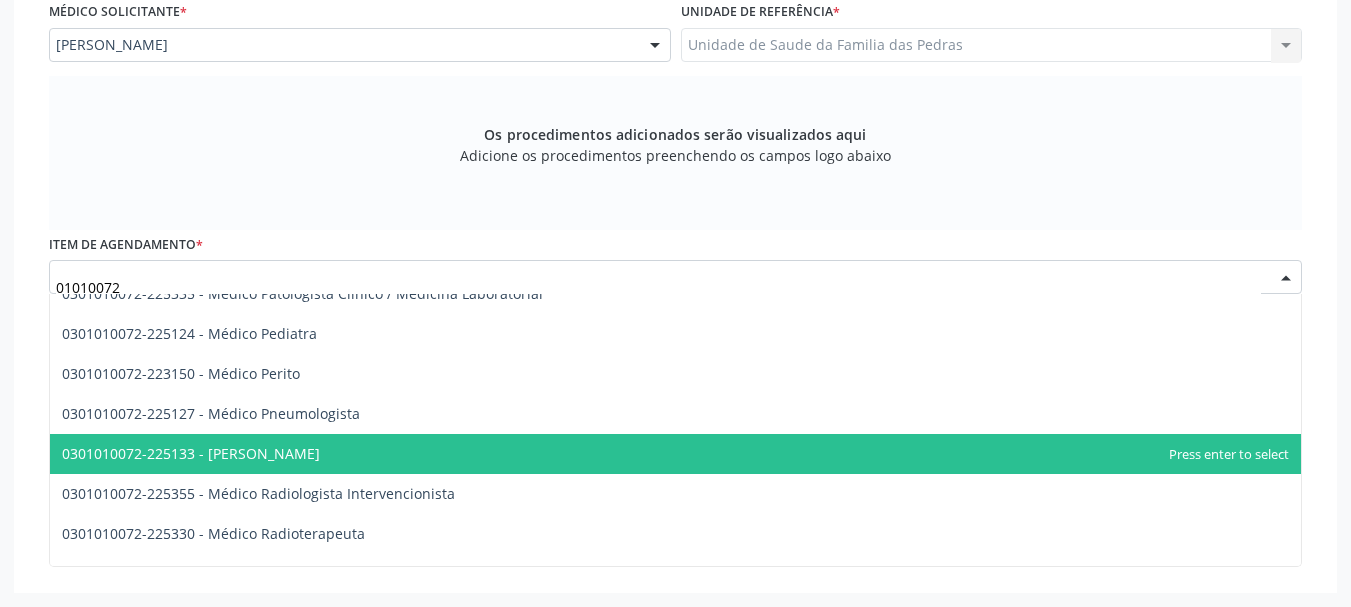 click on "0301010072-225133 - [PERSON_NAME]" at bounding box center (191, 453) 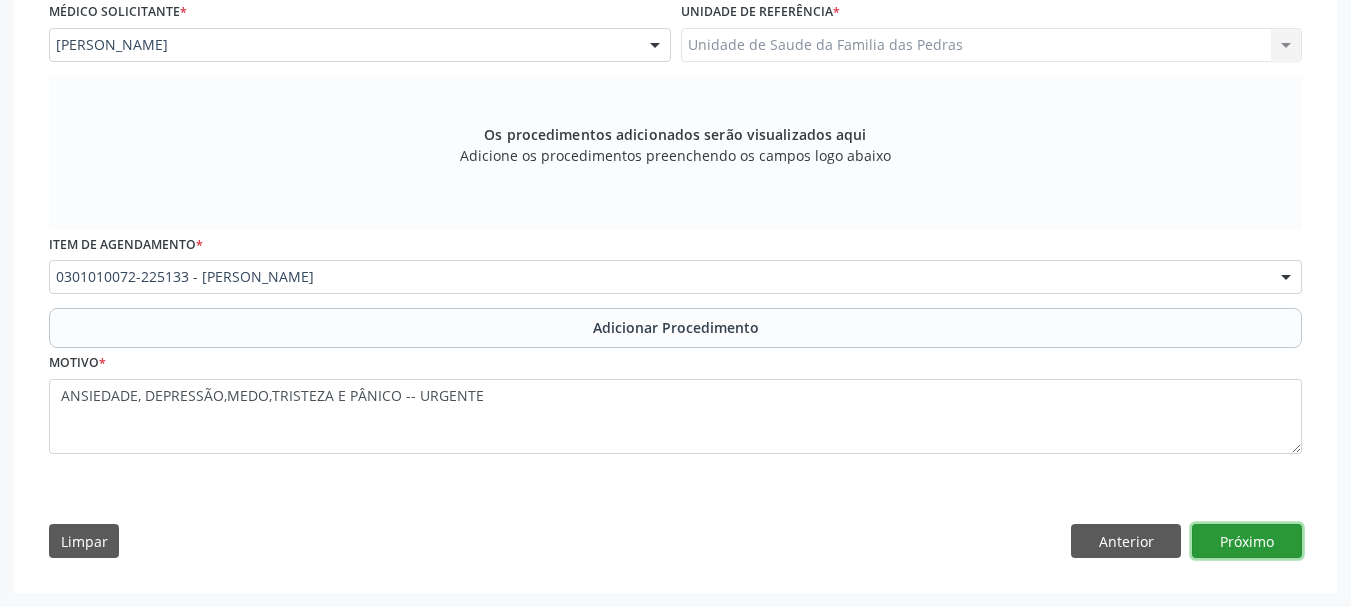 click on "Próximo" at bounding box center [1247, 541] 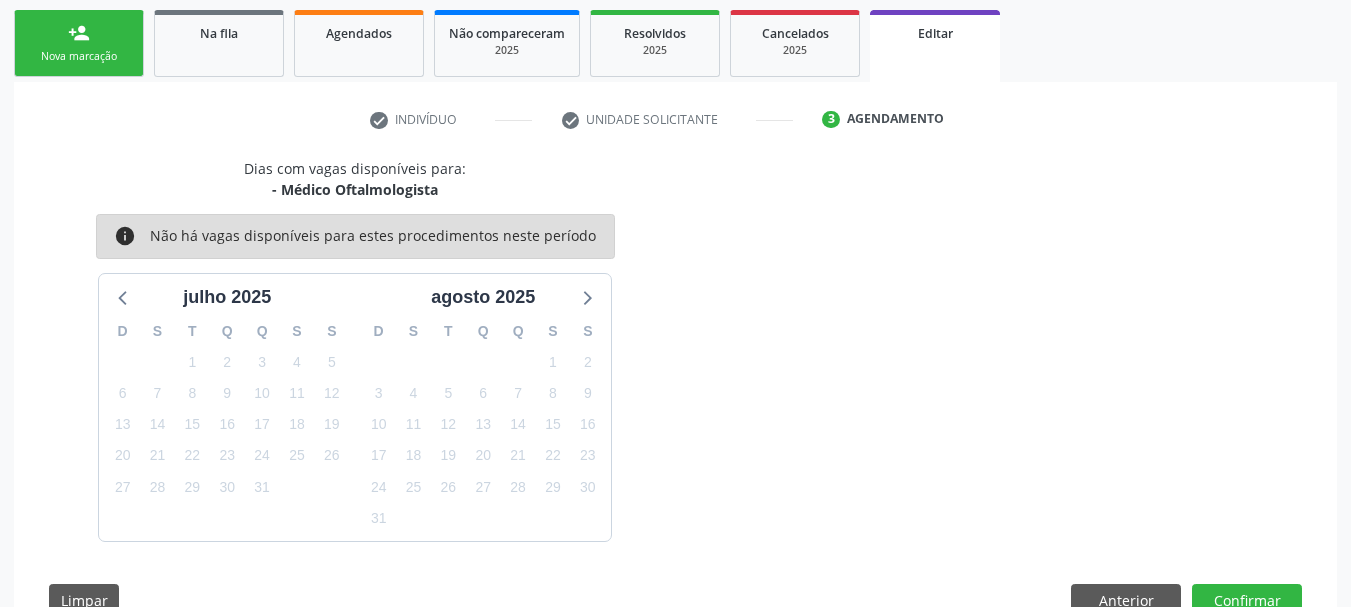 scroll, scrollTop: 376, scrollLeft: 0, axis: vertical 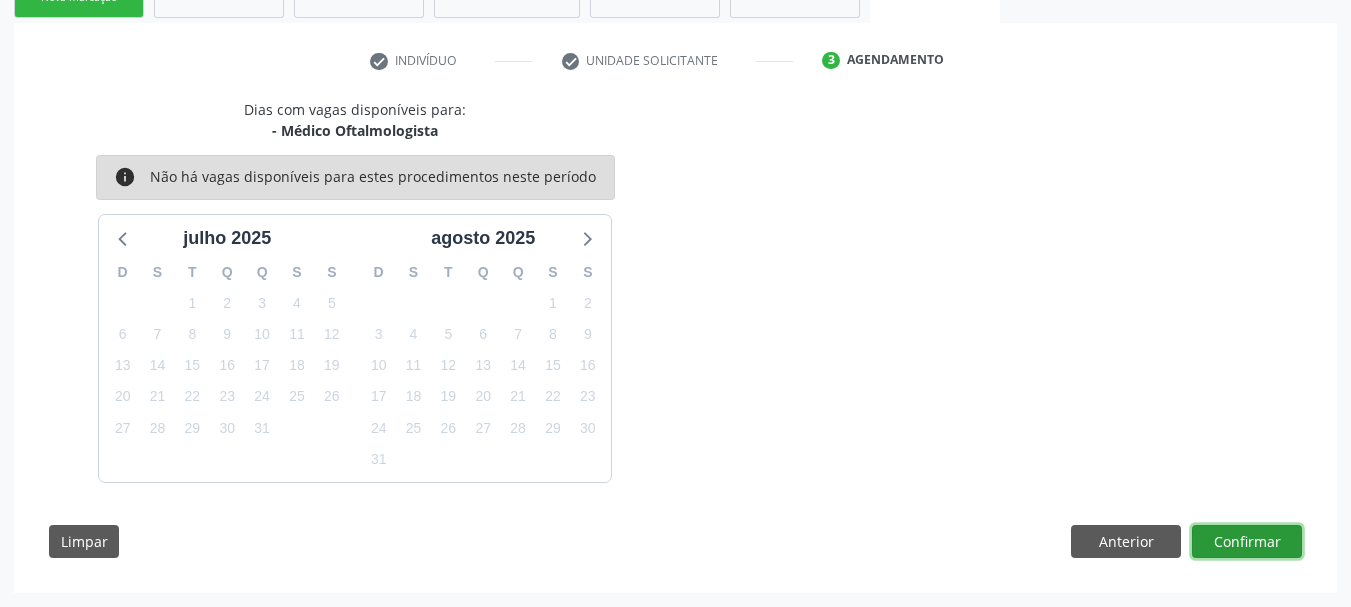 click on "Confirmar" at bounding box center [1247, 542] 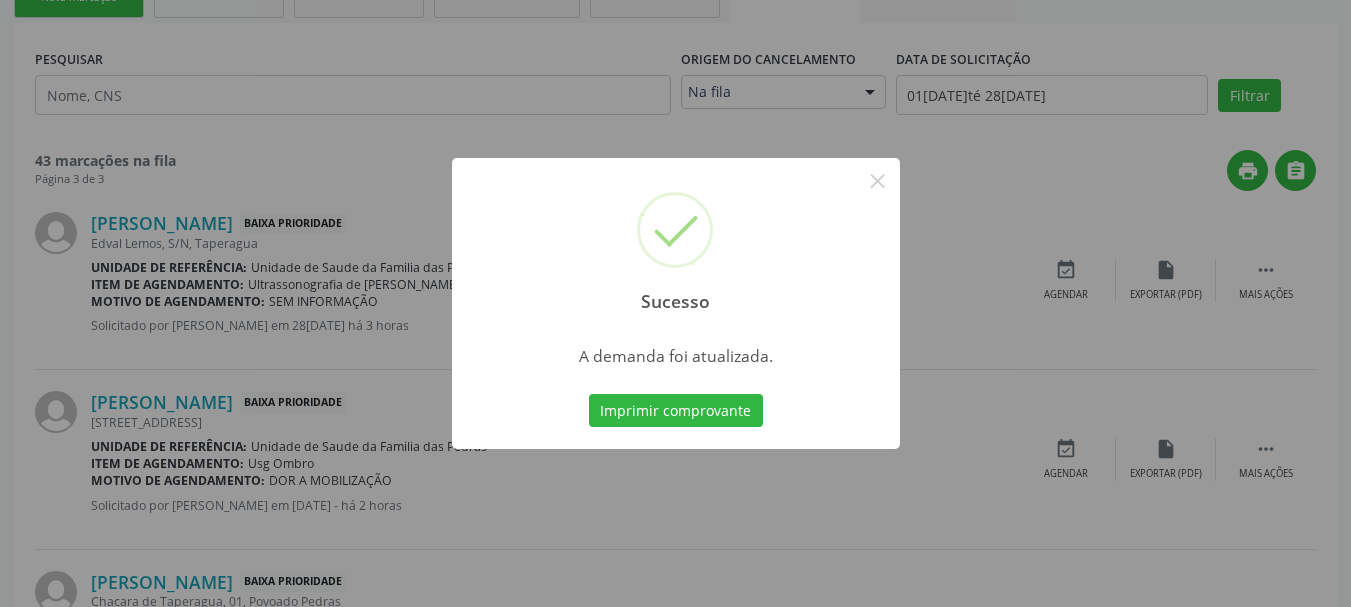 scroll, scrollTop: 0, scrollLeft: 0, axis: both 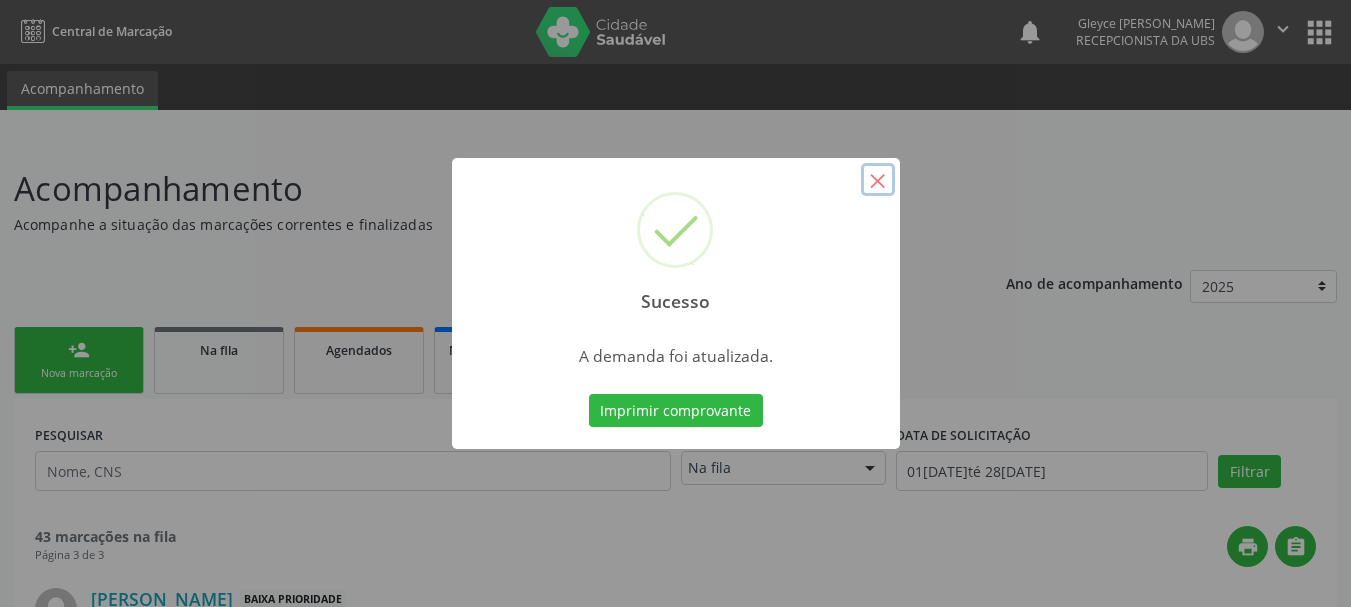 click on "×" at bounding box center [878, 180] 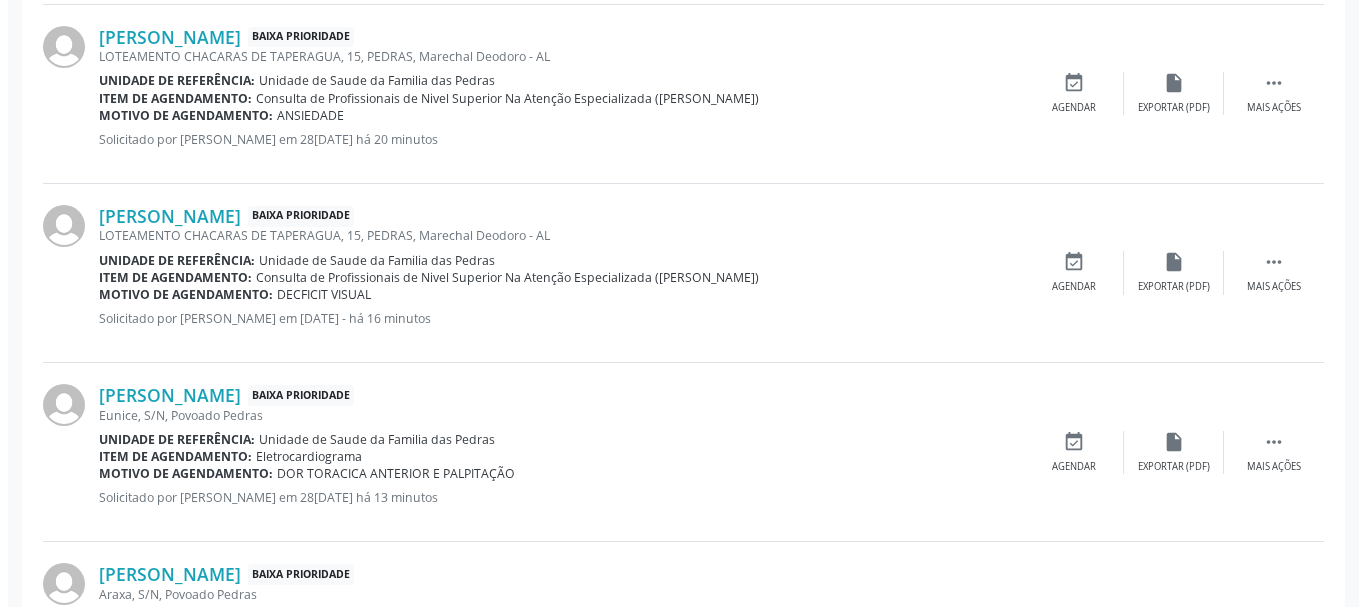 scroll, scrollTop: 2381, scrollLeft: 0, axis: vertical 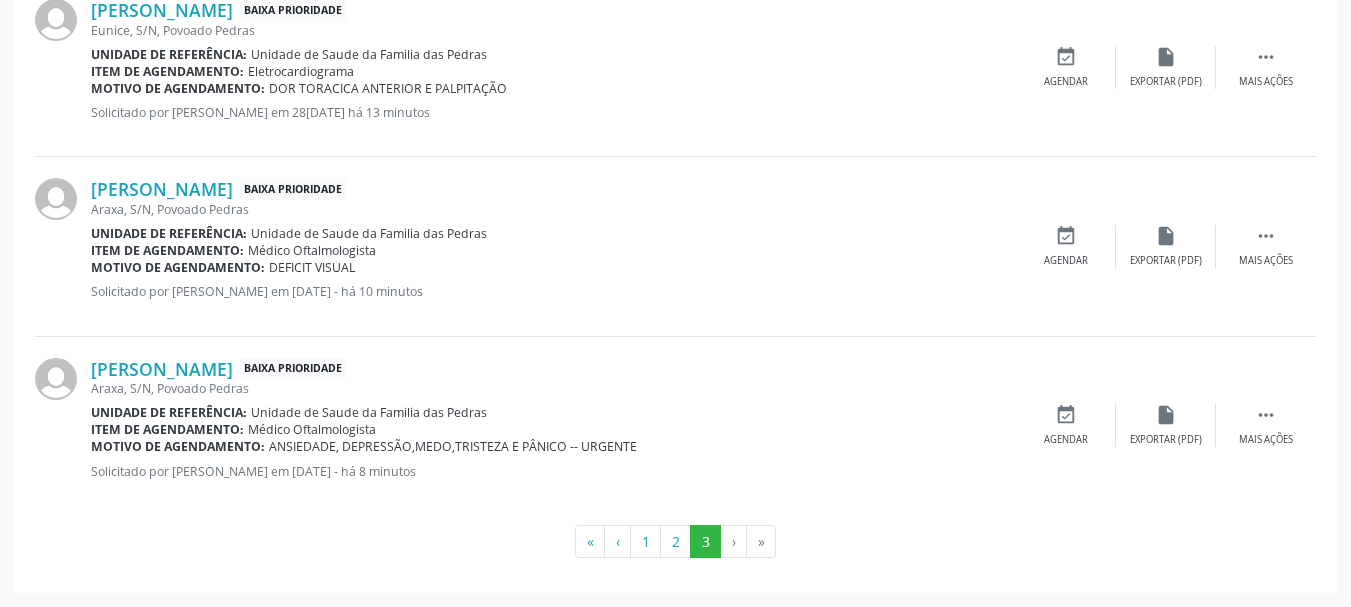 drag, startPoint x: 375, startPoint y: 430, endPoint x: 450, endPoint y: 425, distance: 75.16648 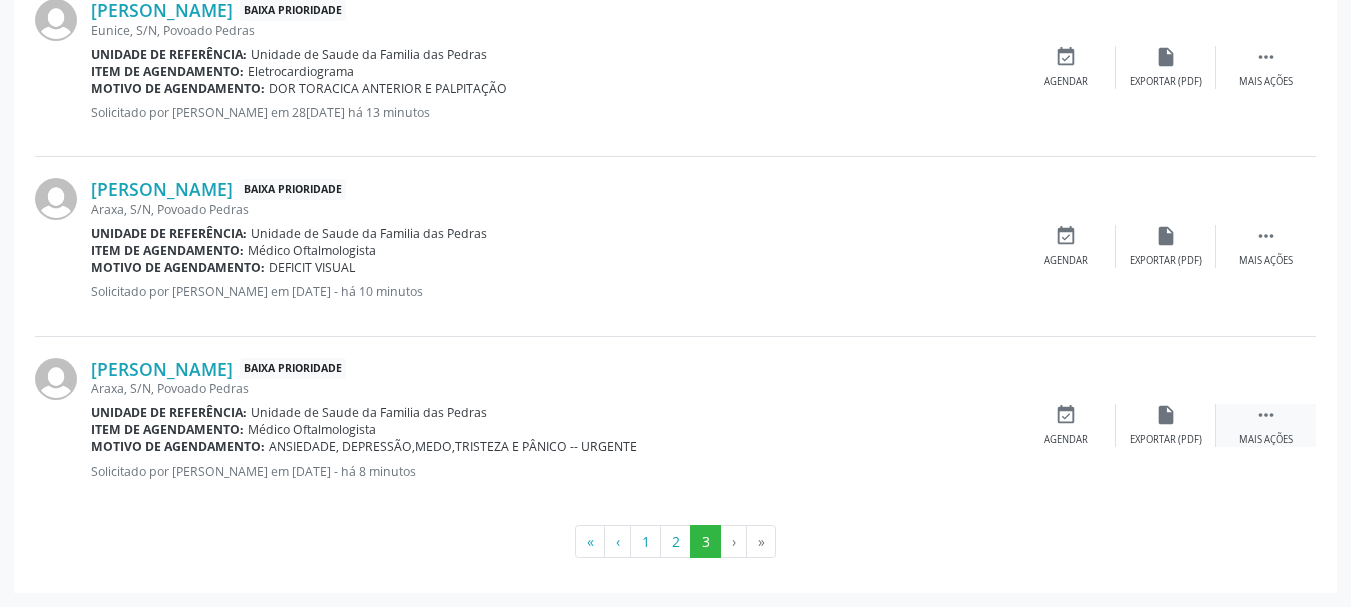 click on "" at bounding box center [1266, 415] 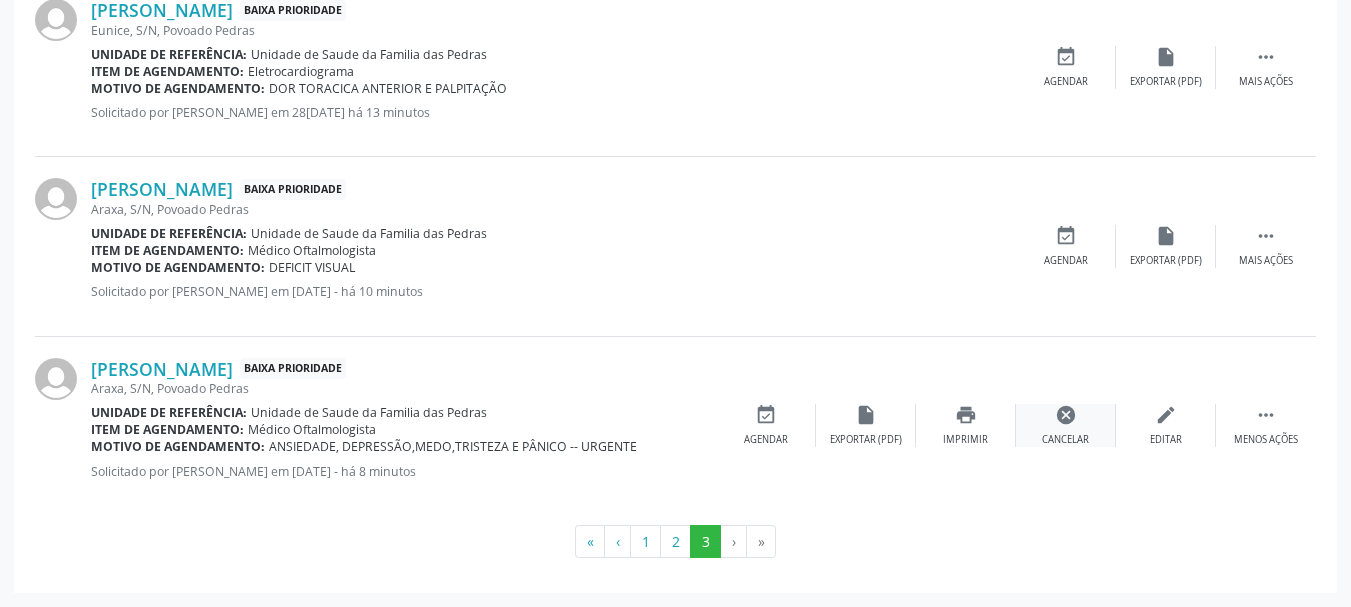 click on "cancel" at bounding box center [1066, 415] 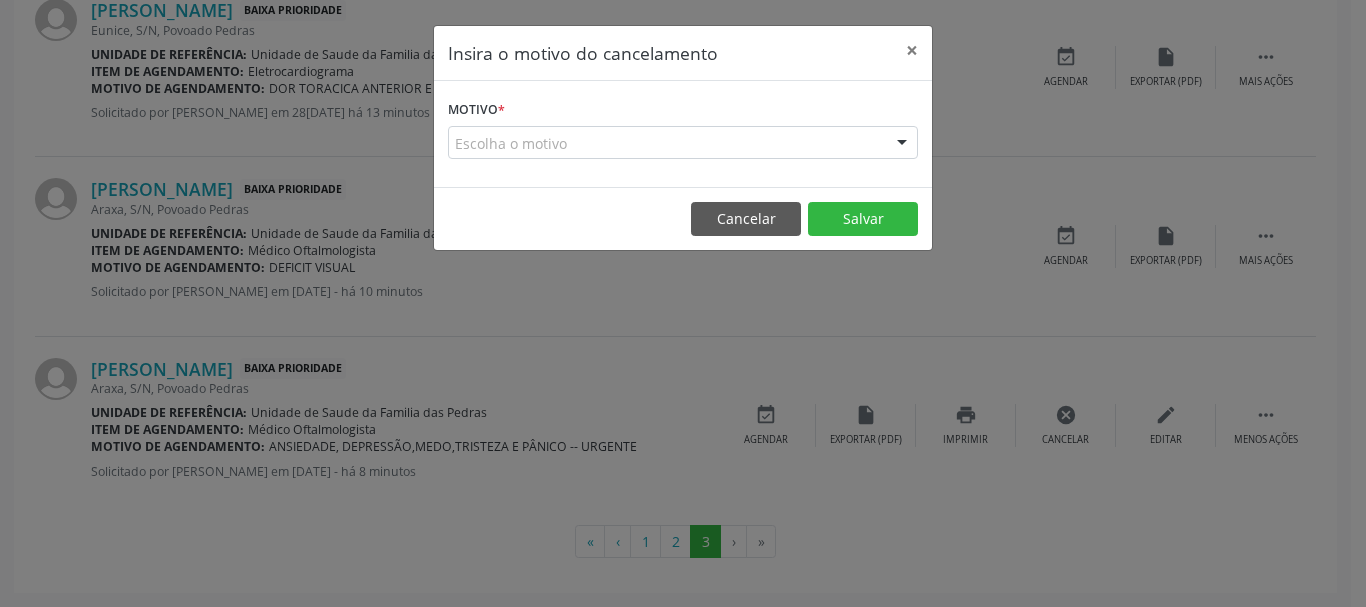 click on "Escolha o motivo" at bounding box center (683, 143) 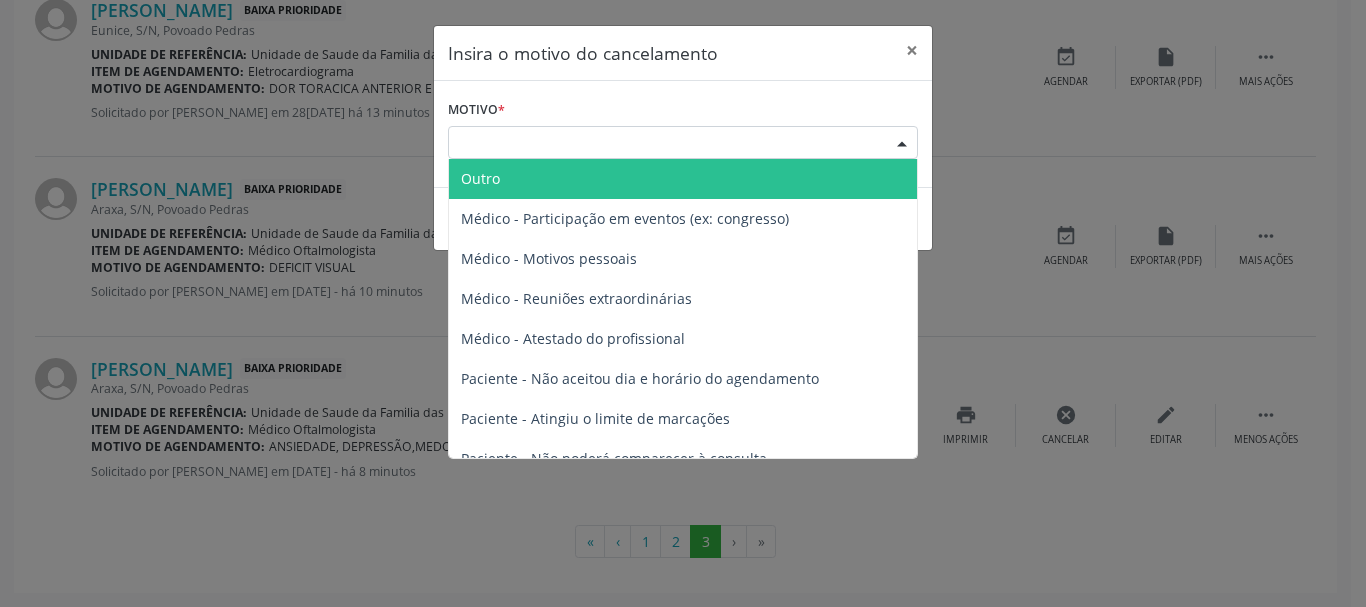 click on "Outro" at bounding box center [683, 179] 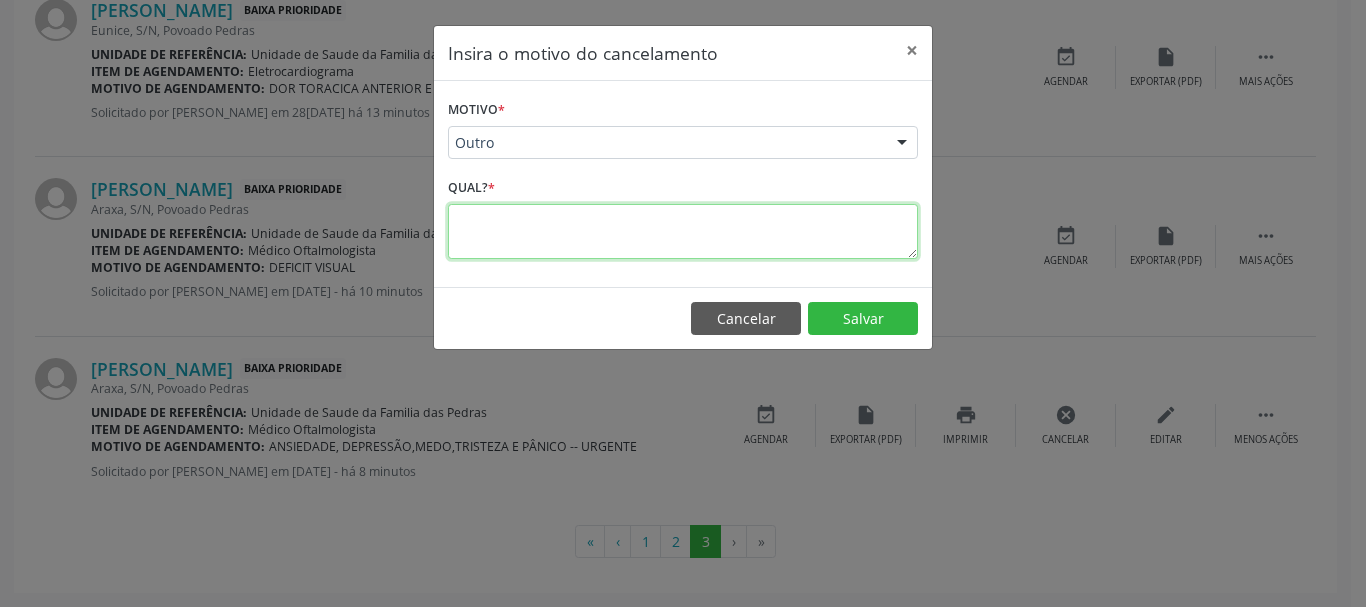 click at bounding box center [683, 231] 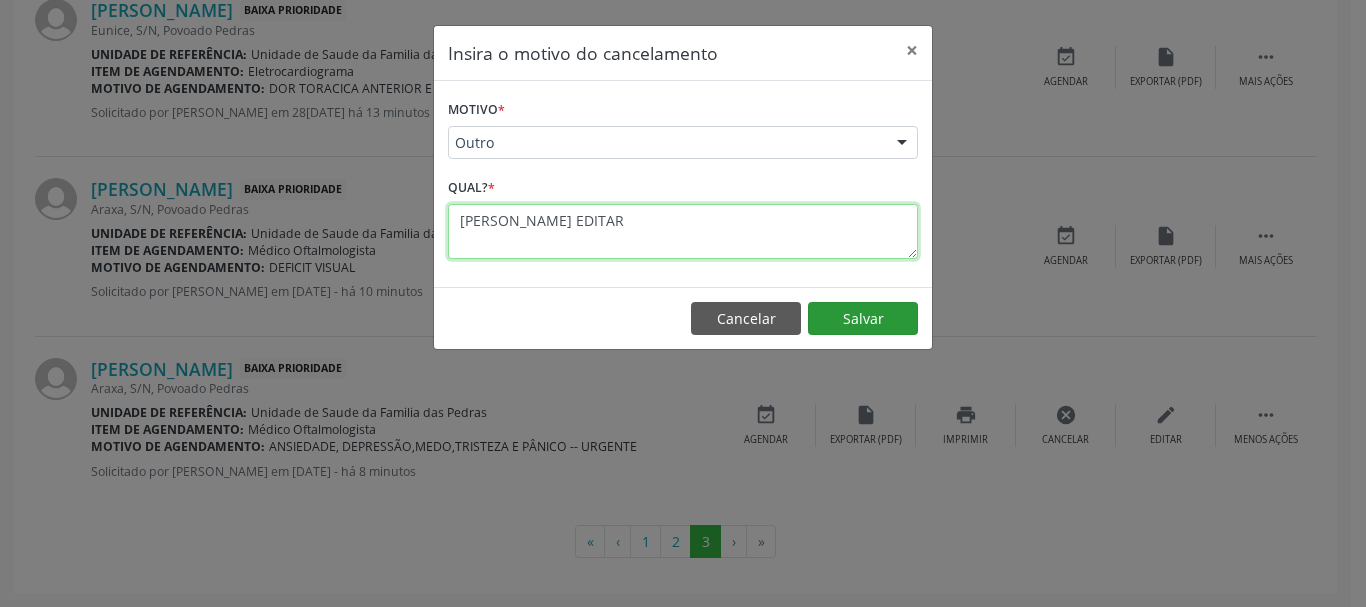 type on "[PERSON_NAME] EDITAR" 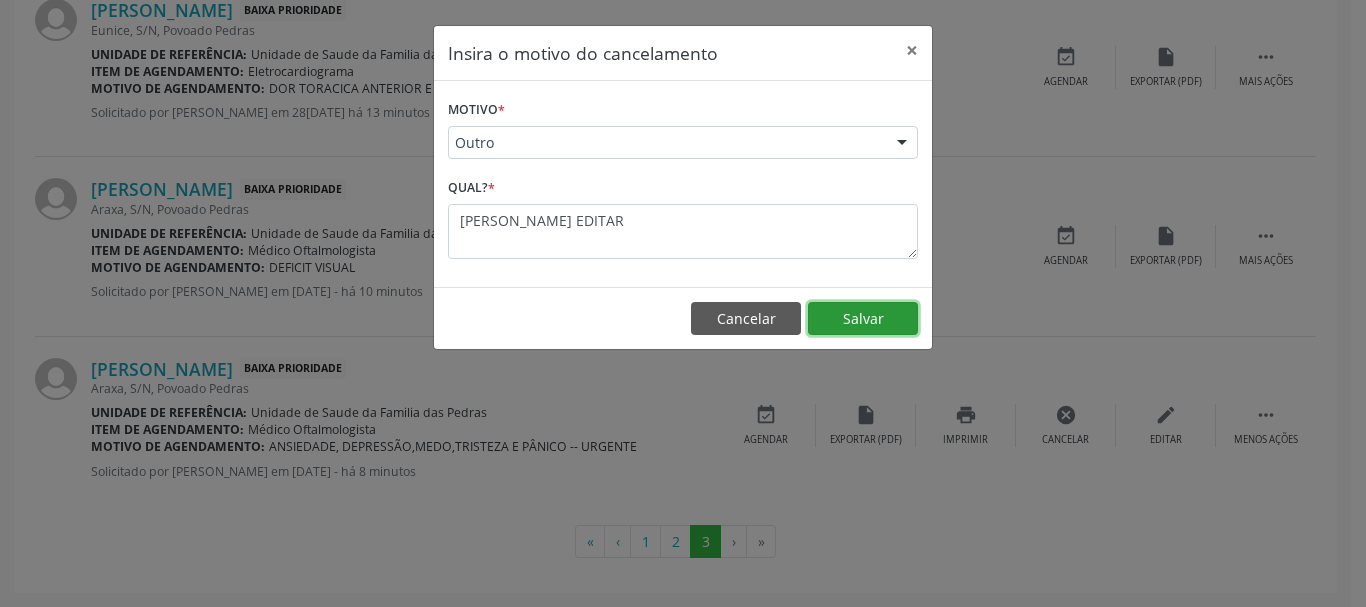click on "Salvar" at bounding box center (863, 319) 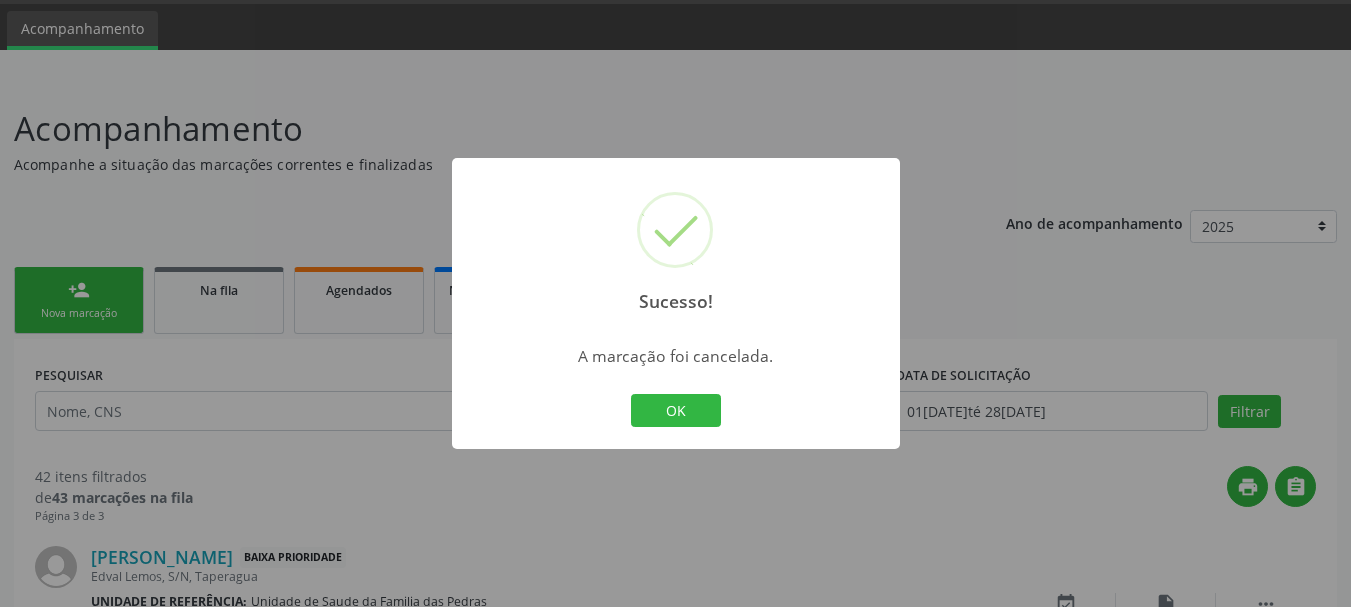 scroll, scrollTop: 2220, scrollLeft: 0, axis: vertical 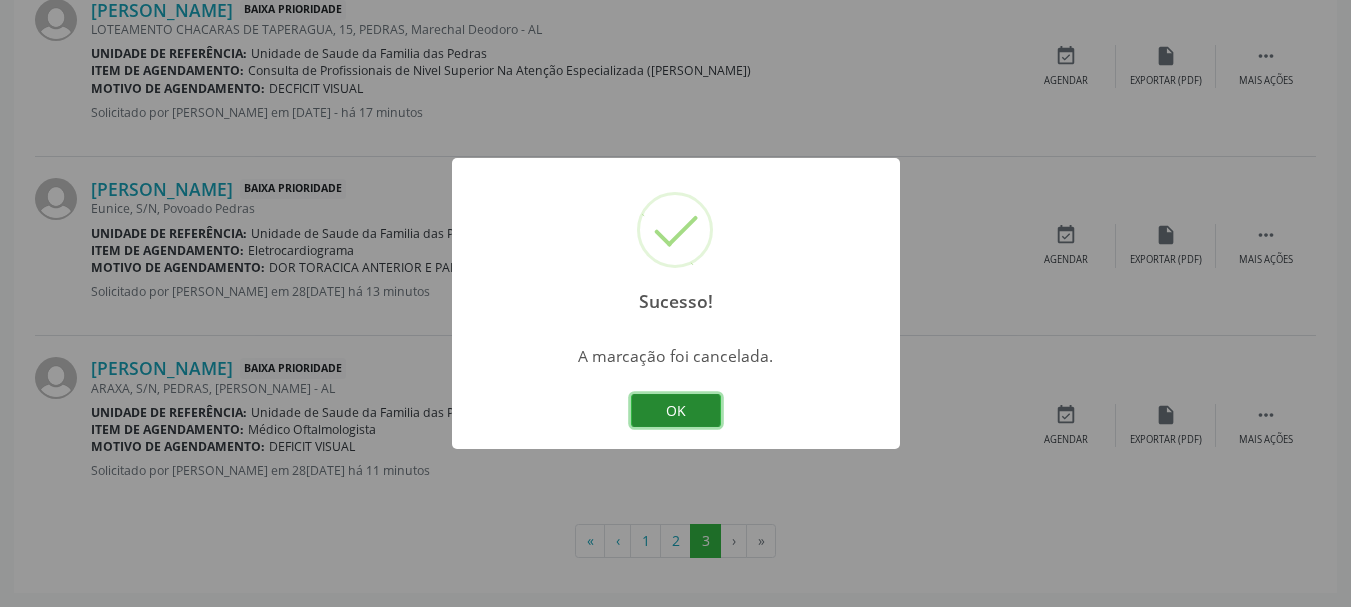 click on "OK" at bounding box center [676, 411] 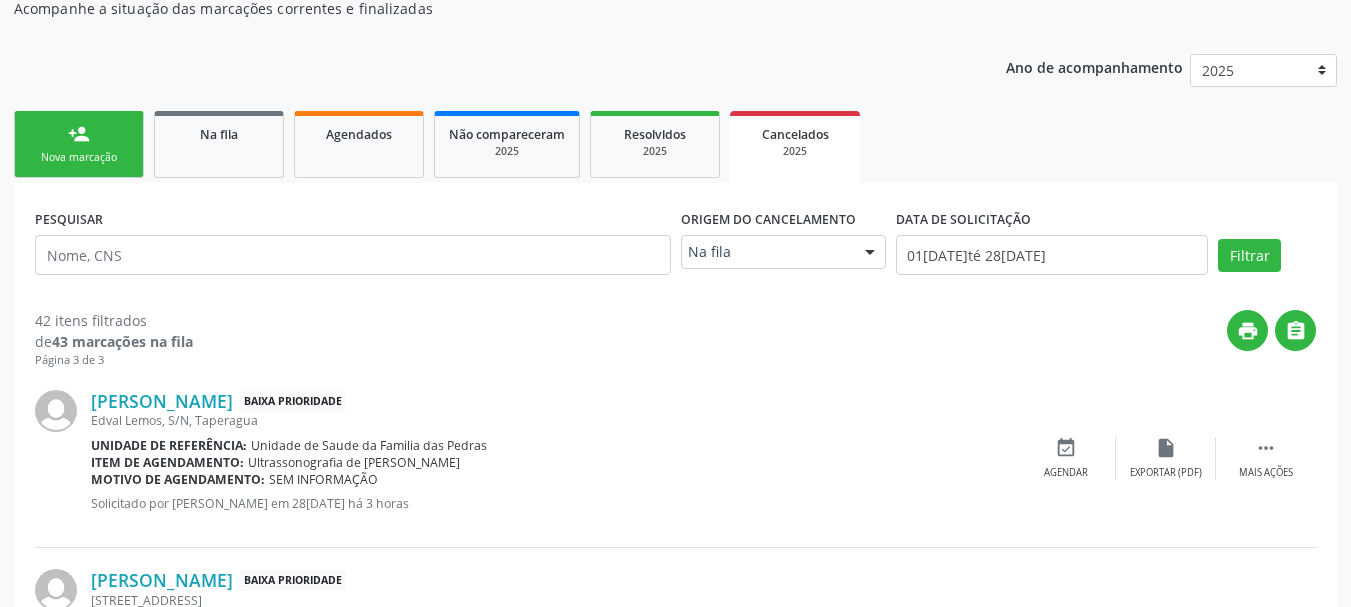 scroll, scrollTop: 20, scrollLeft: 0, axis: vertical 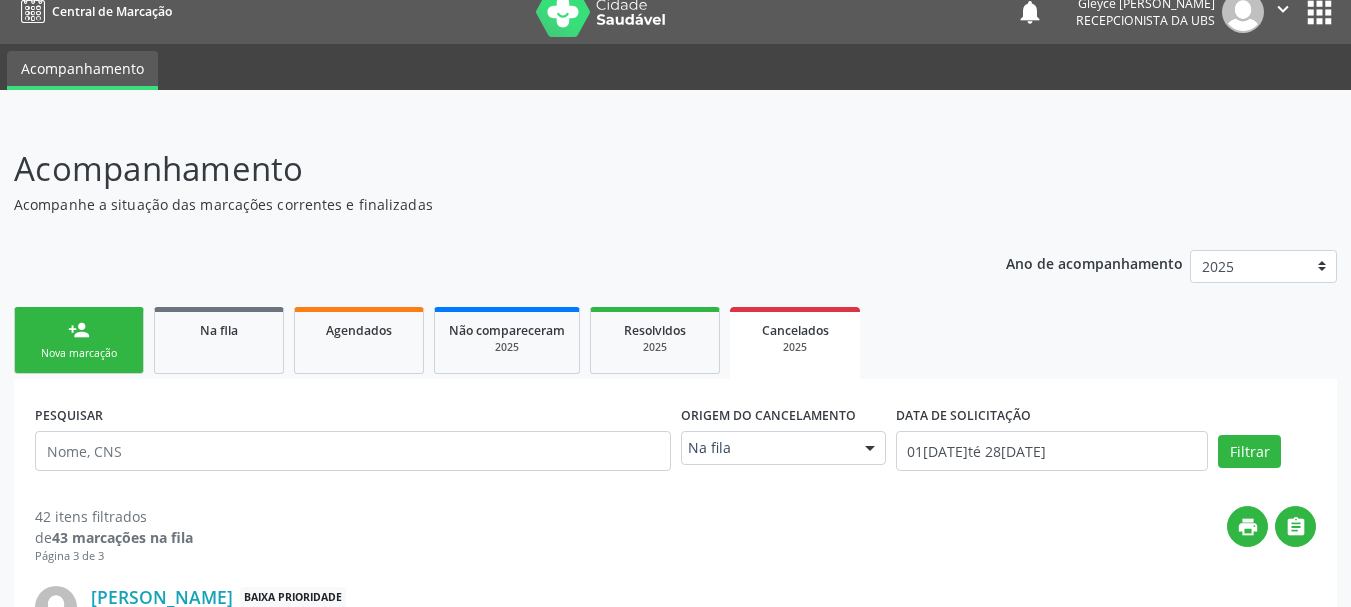 click on "person_add
Nova marcação" at bounding box center [79, 340] 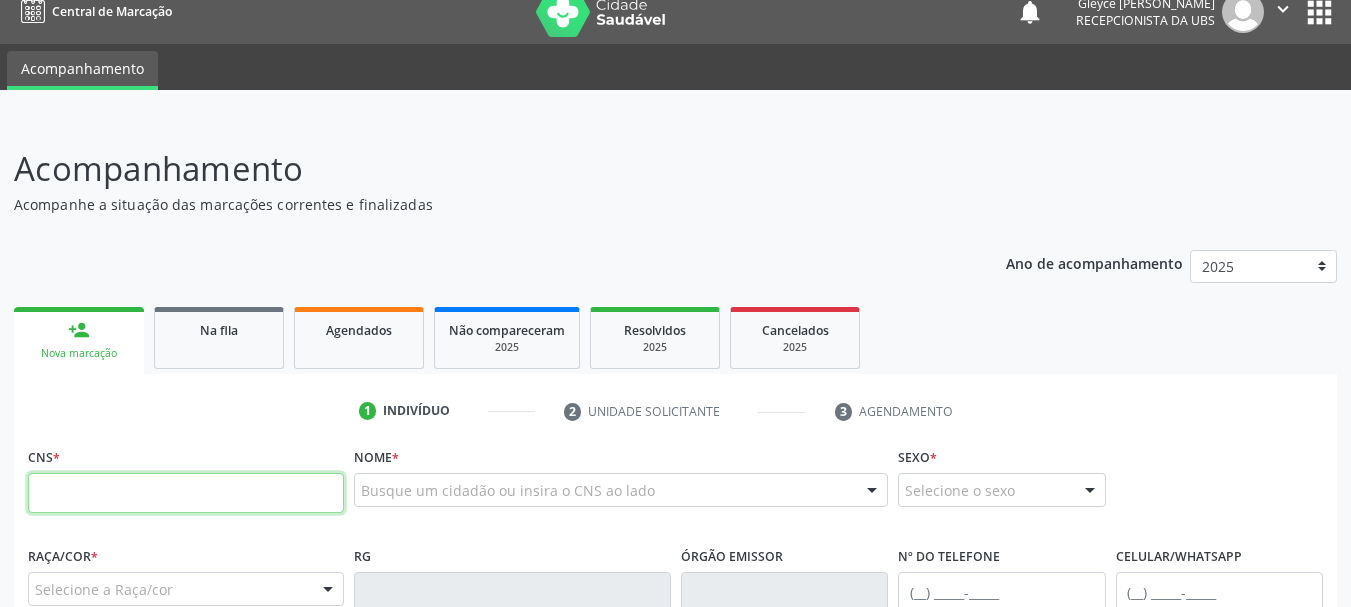 click at bounding box center [186, 493] 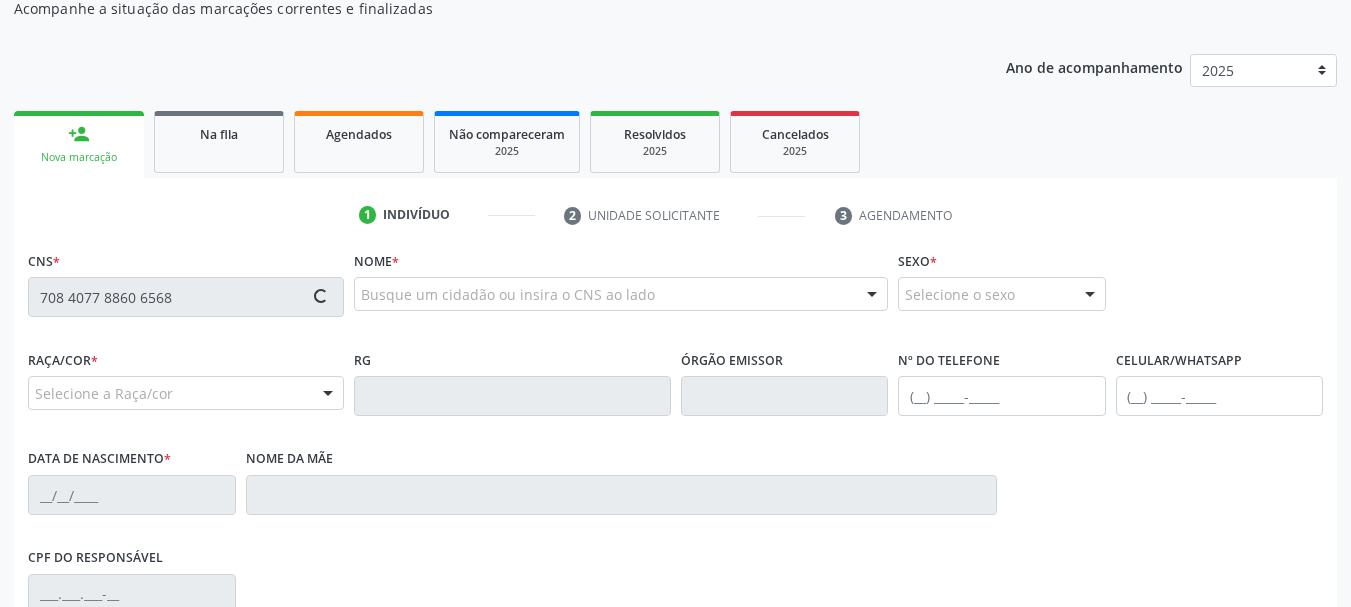 scroll, scrollTop: 220, scrollLeft: 0, axis: vertical 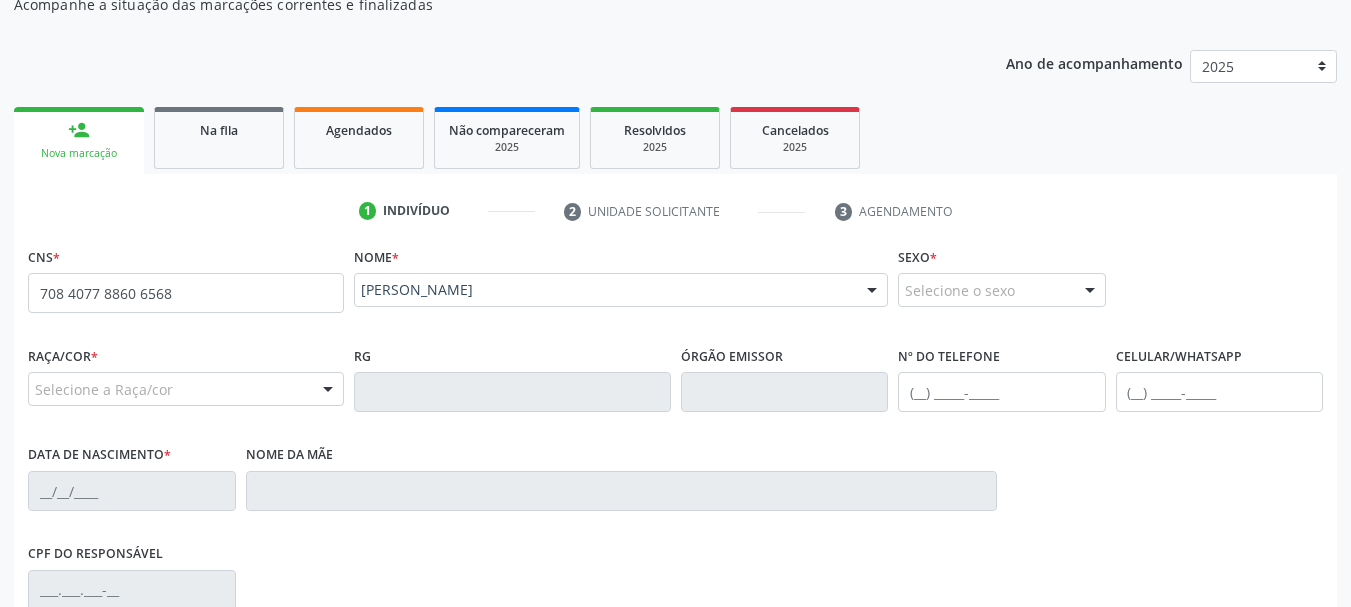 type on "708 4077 8860 6568" 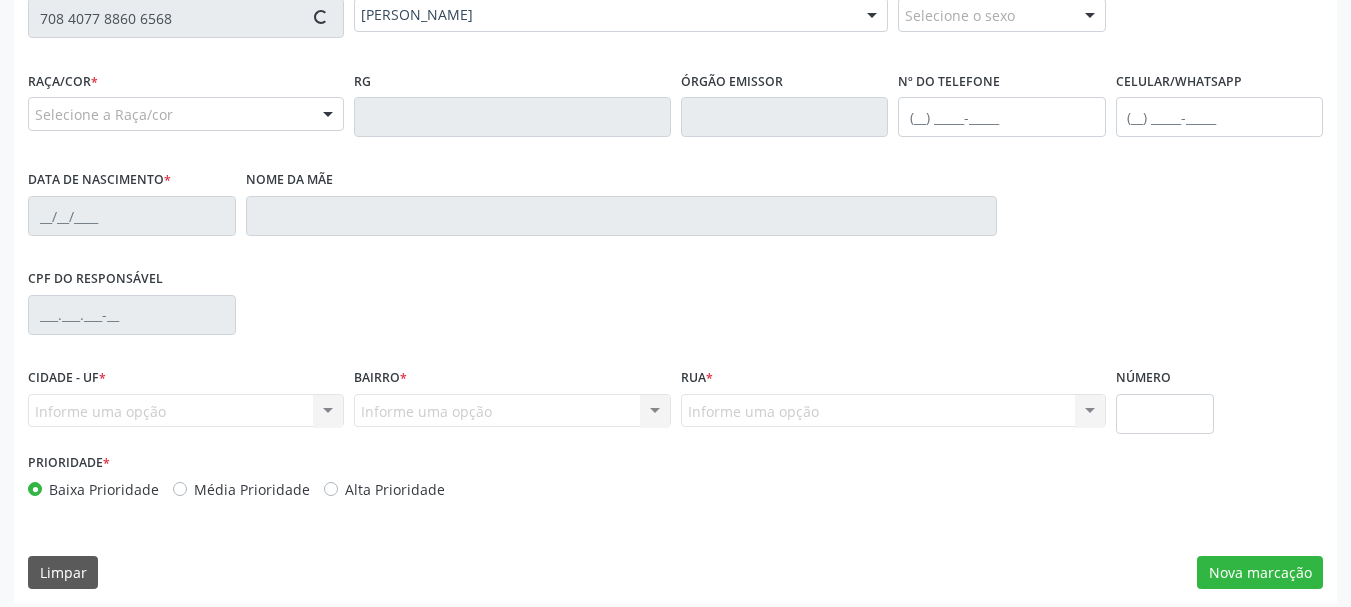 type on "[PHONE_NUMBER]" 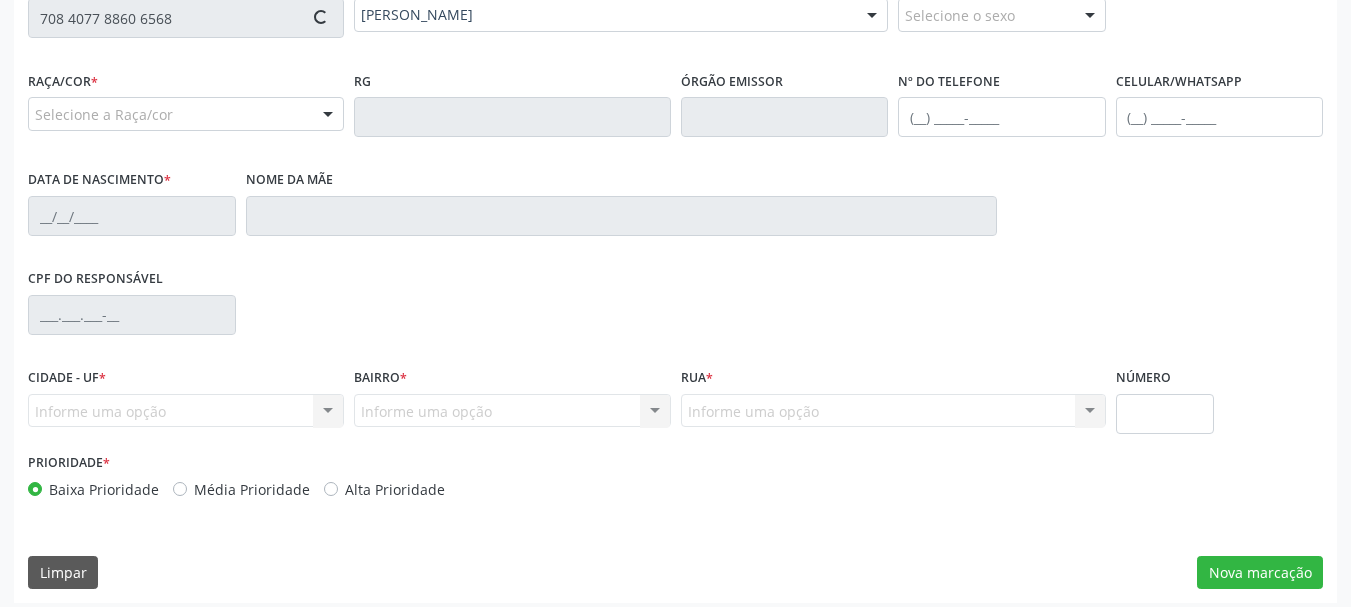 type on "09[DATE]" 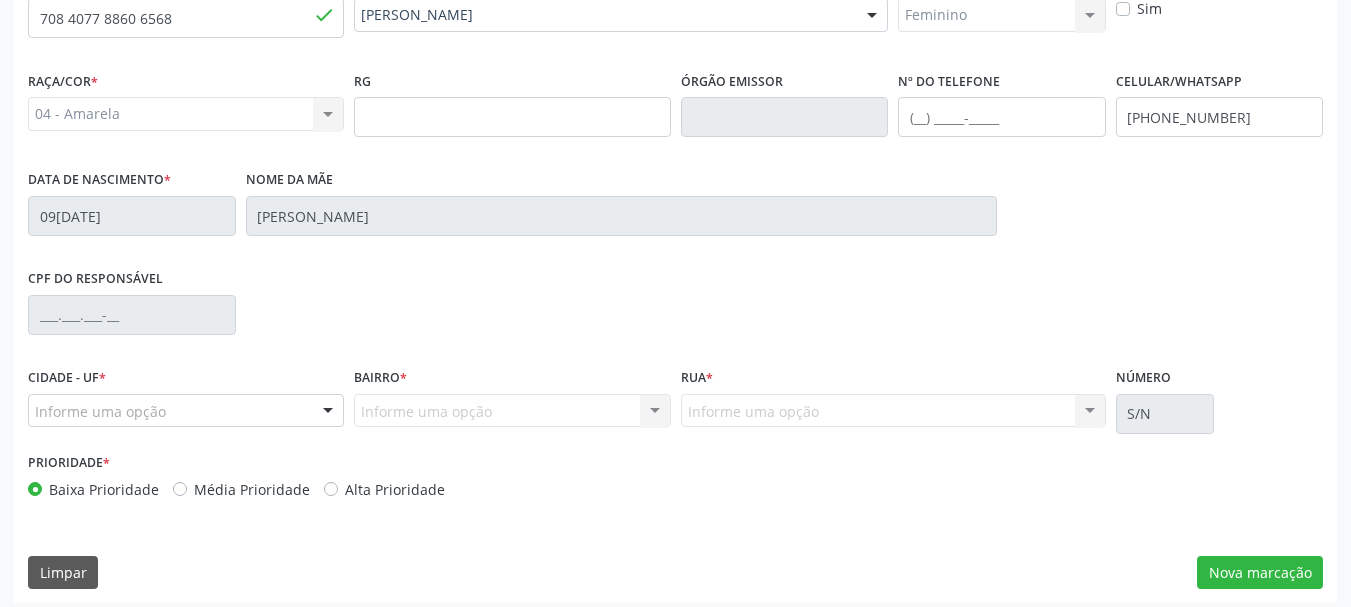 scroll, scrollTop: 505, scrollLeft: 0, axis: vertical 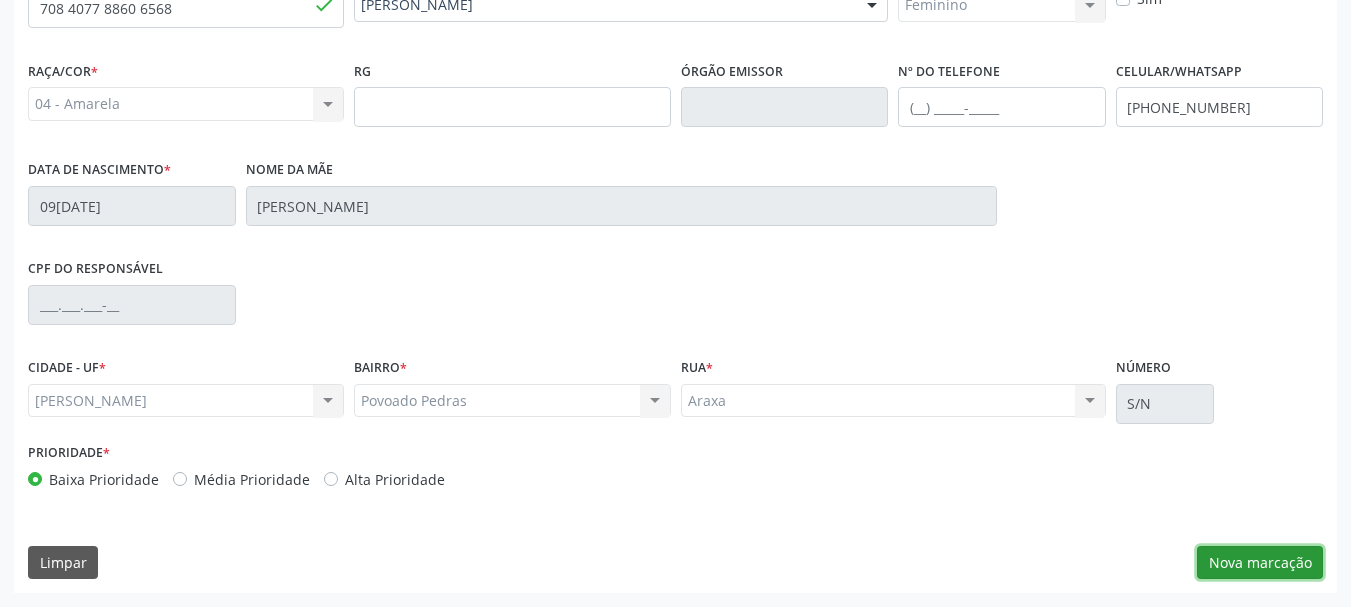 click on "Nova marcação" at bounding box center (1260, 563) 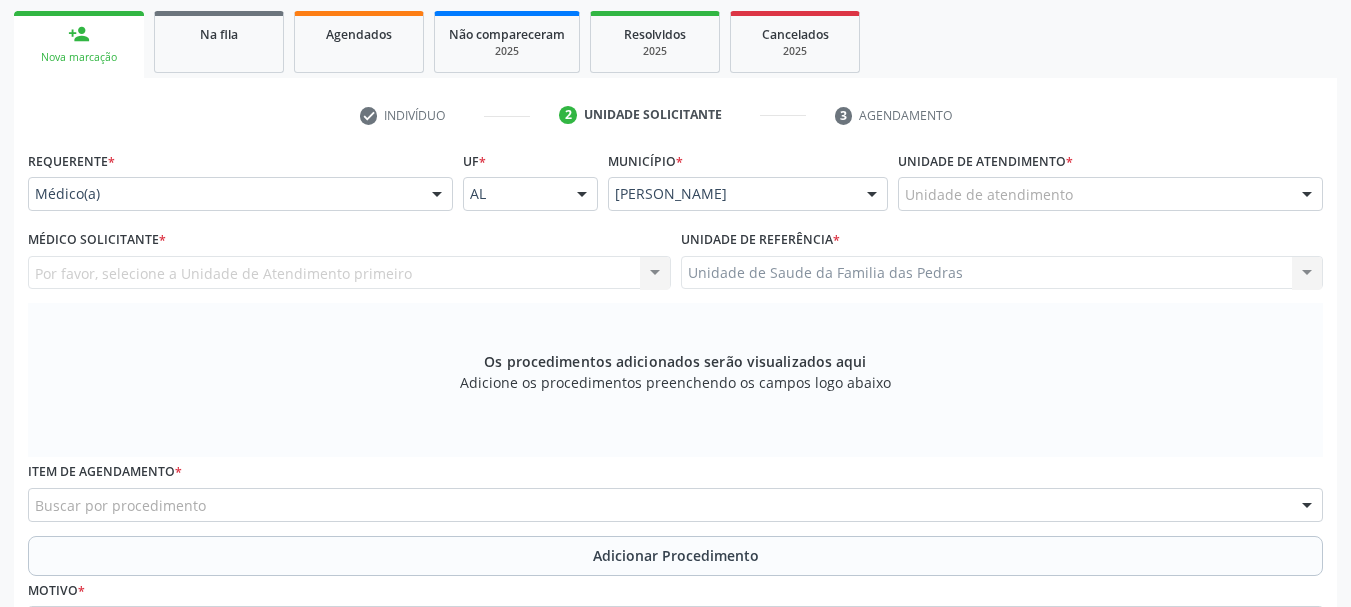 scroll, scrollTop: 305, scrollLeft: 0, axis: vertical 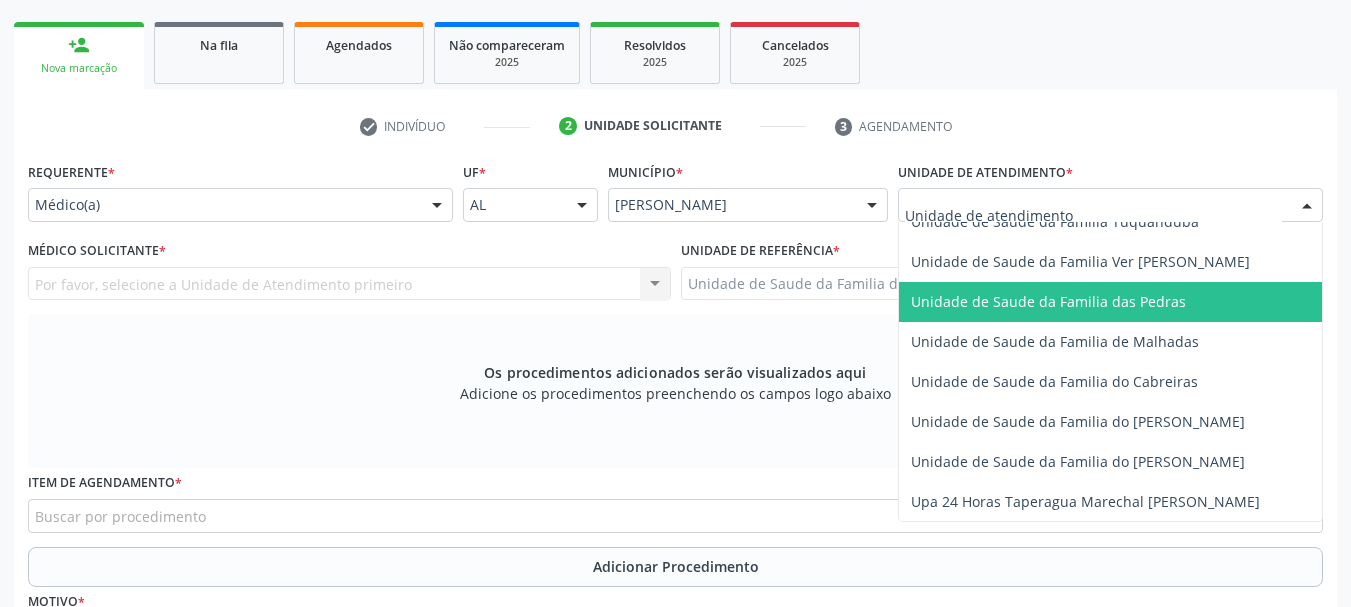 click on "Unidade de Saude da Familia das Pedras" at bounding box center [1048, 301] 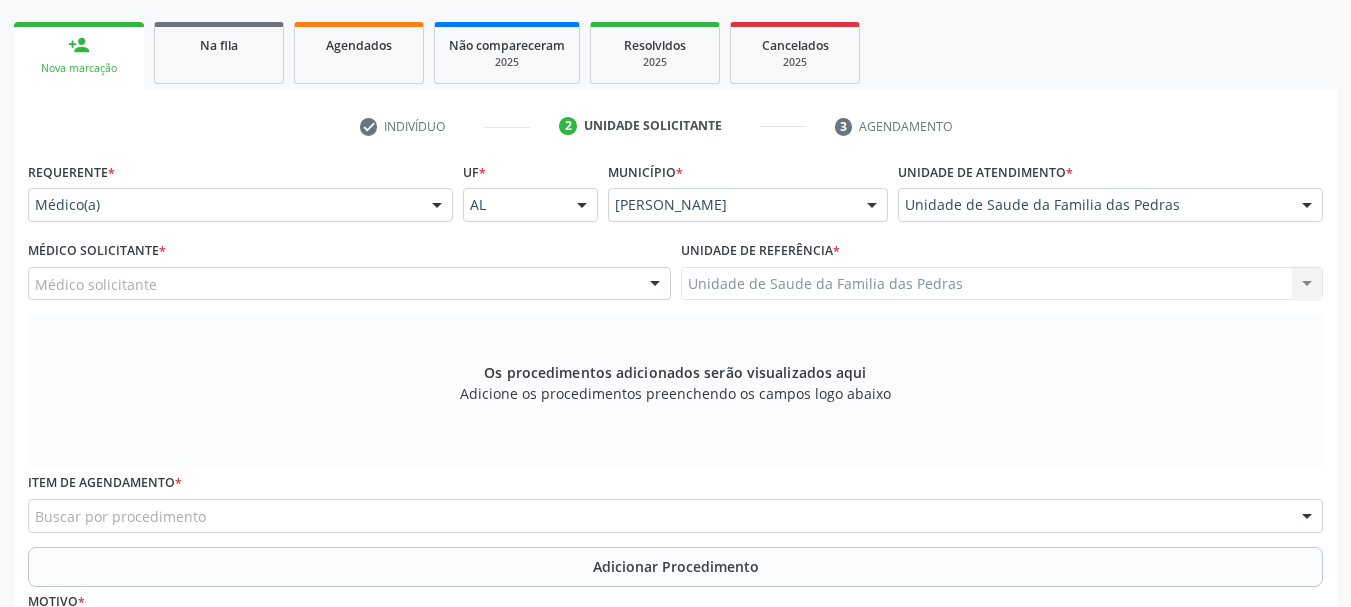 scroll, scrollTop: 405, scrollLeft: 0, axis: vertical 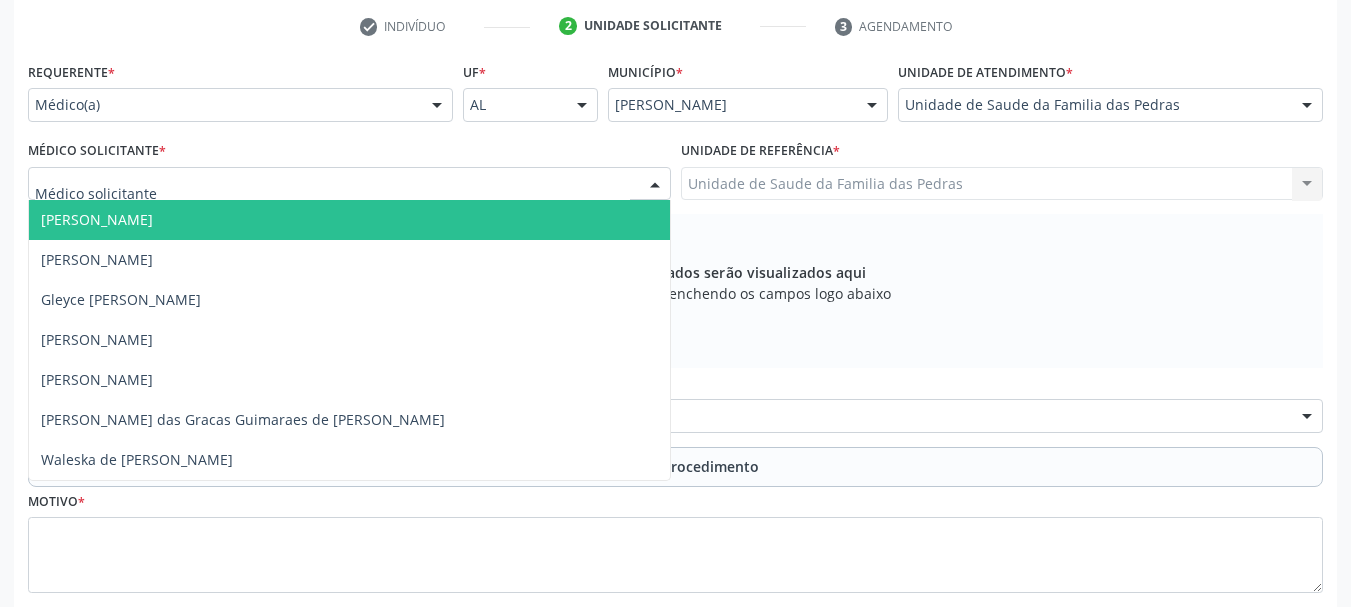 click at bounding box center (349, 184) 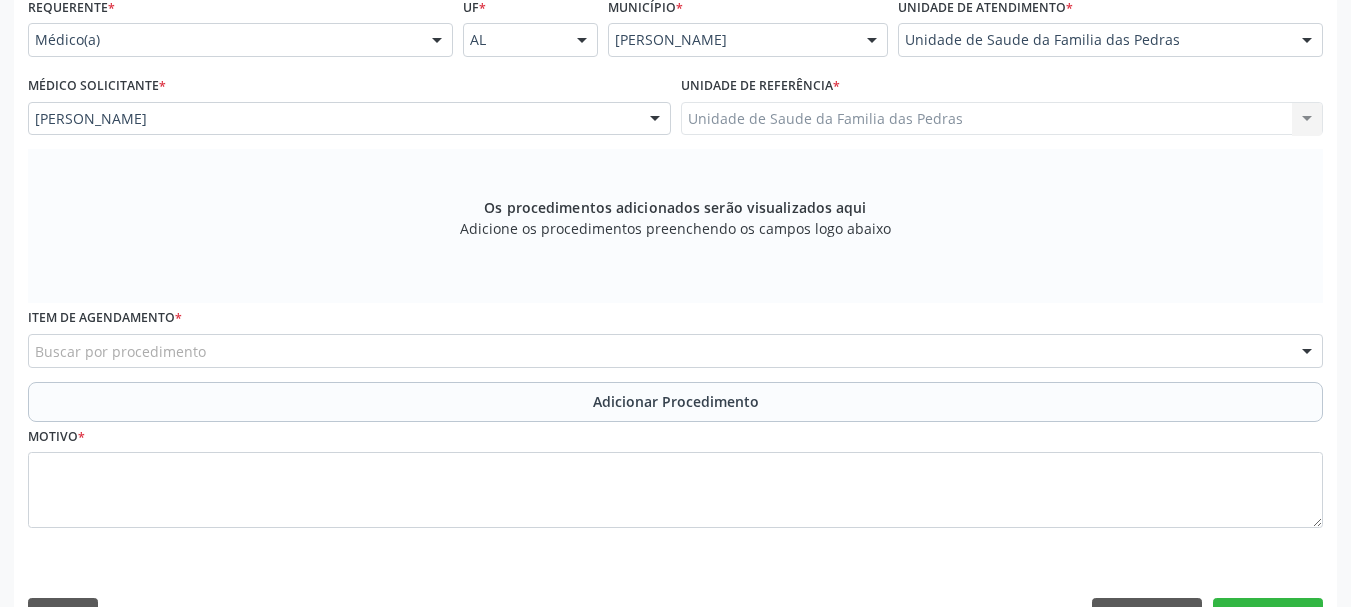 scroll, scrollTop: 505, scrollLeft: 0, axis: vertical 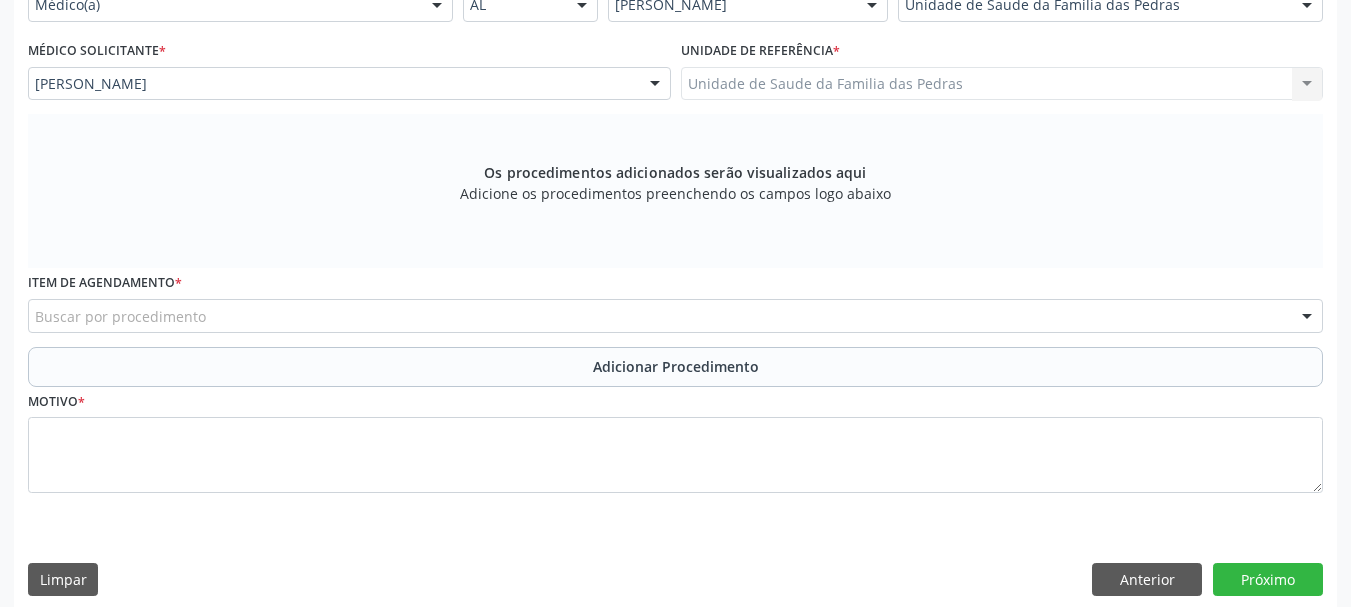 click on "Buscar por procedimento" at bounding box center [675, 316] 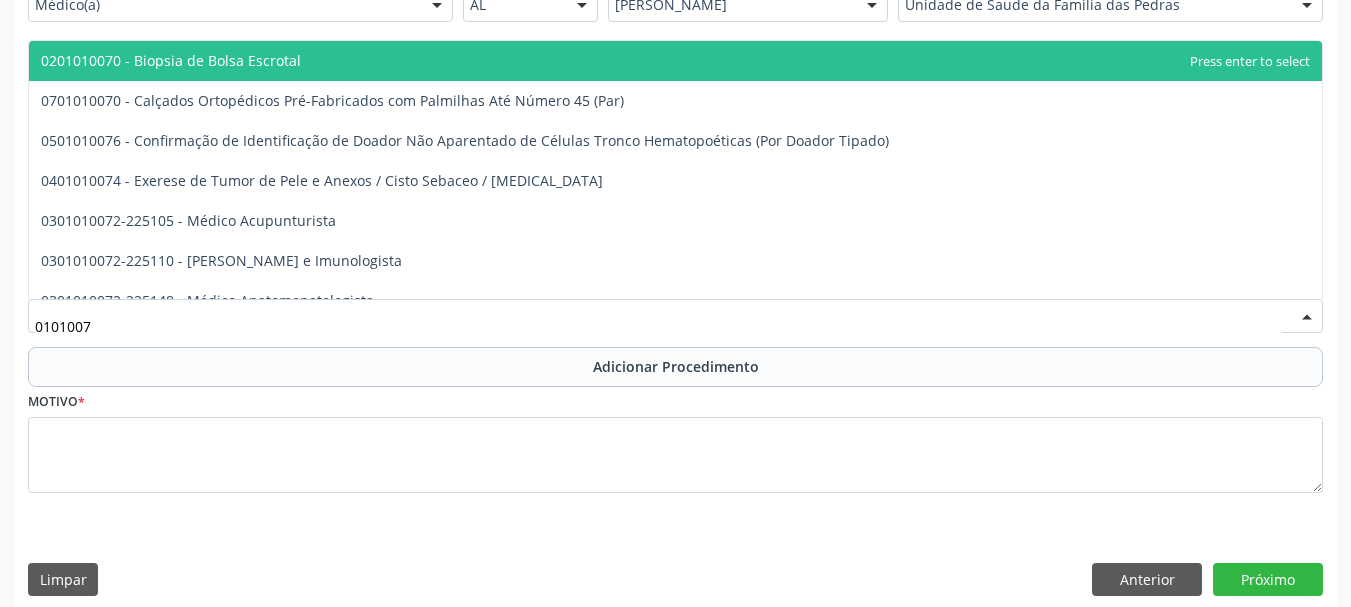 type on "01010072" 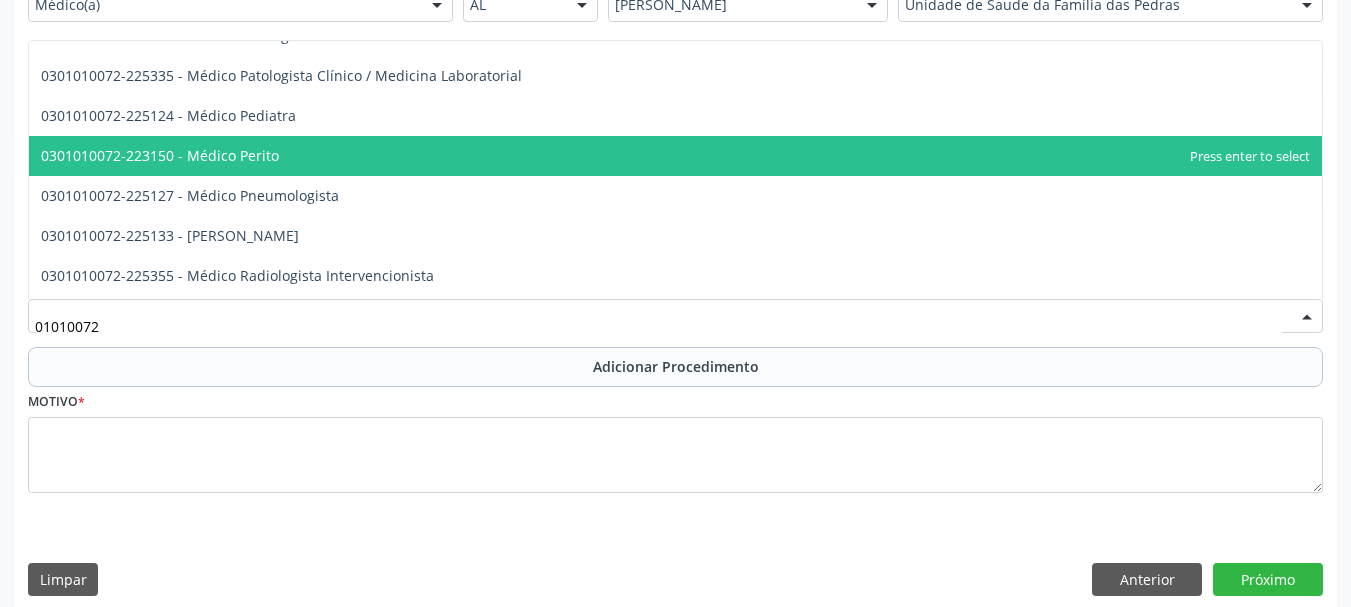 scroll, scrollTop: 1900, scrollLeft: 0, axis: vertical 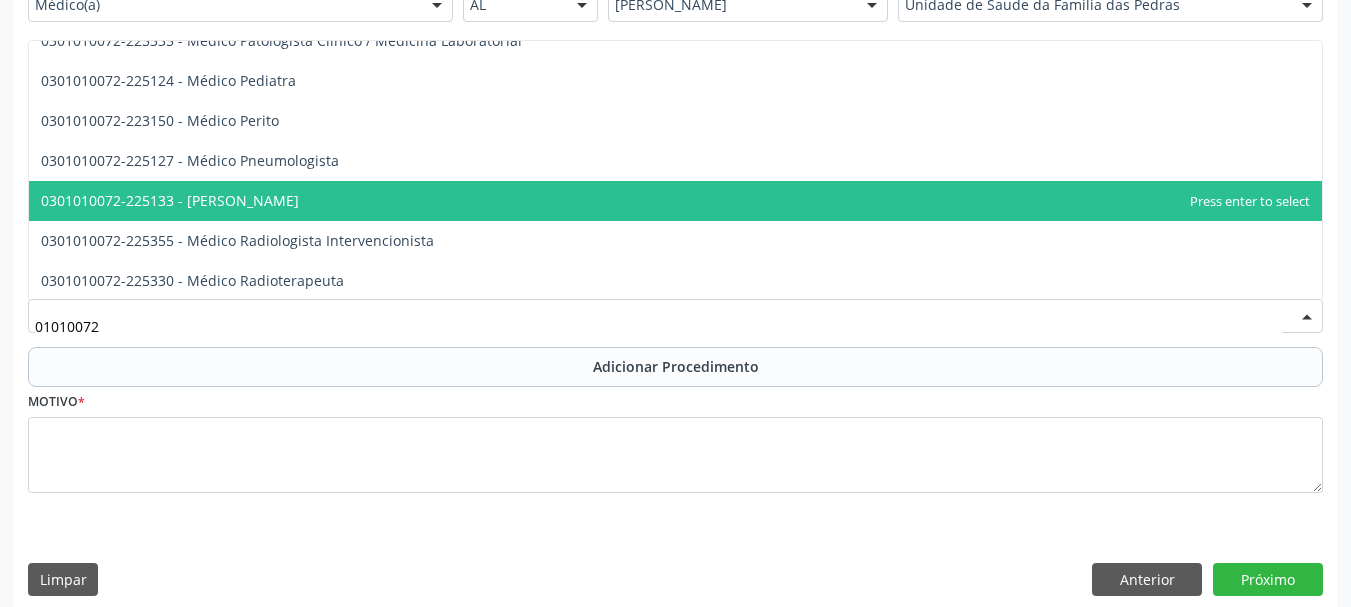 click on "0301010072-225133 - [PERSON_NAME]" at bounding box center (170, 200) 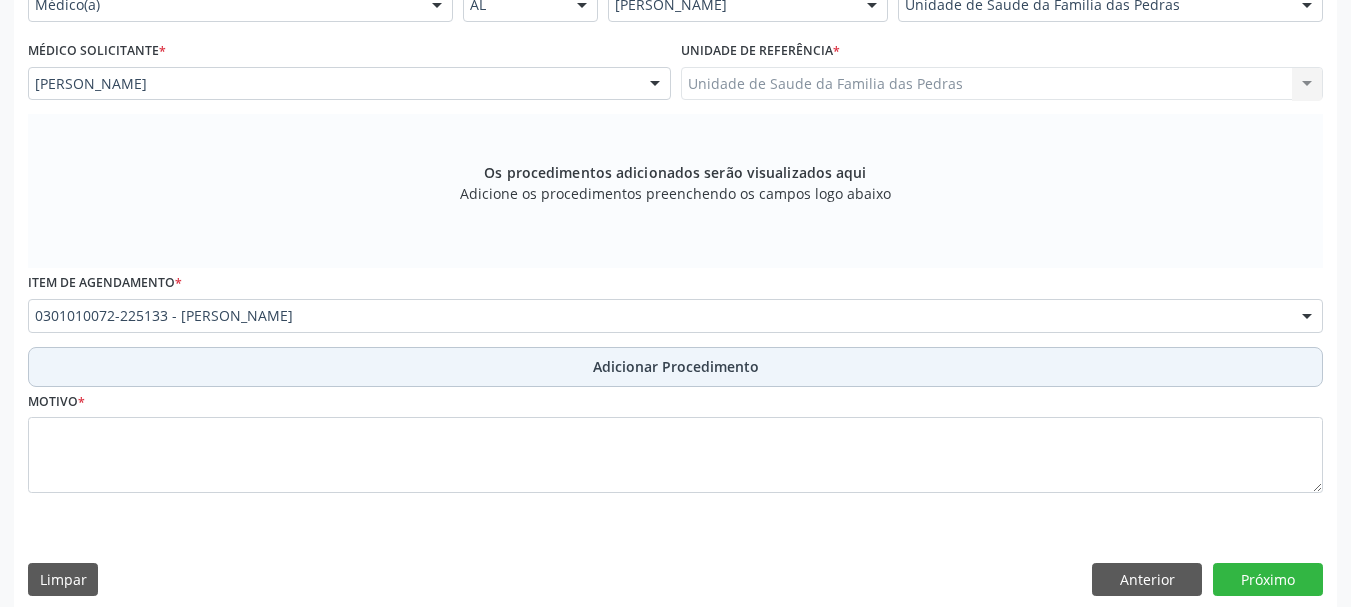 click on "Adicionar Procedimento" at bounding box center (675, 367) 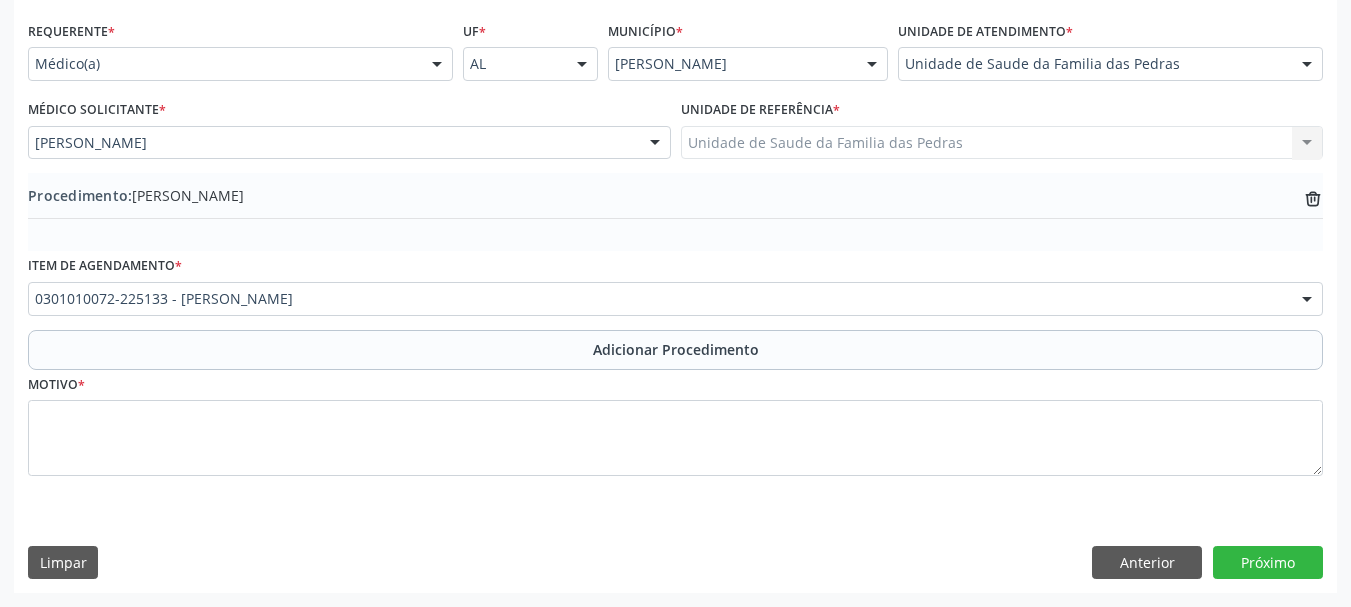 scroll, scrollTop: 446, scrollLeft: 0, axis: vertical 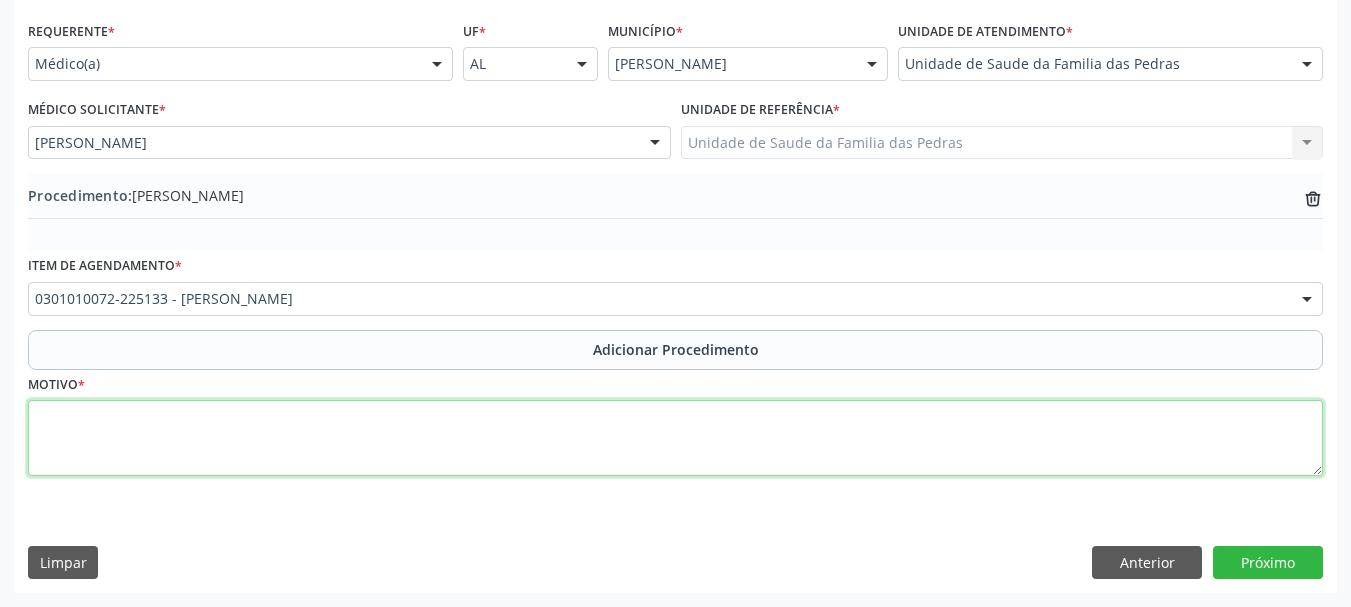 click at bounding box center [675, 438] 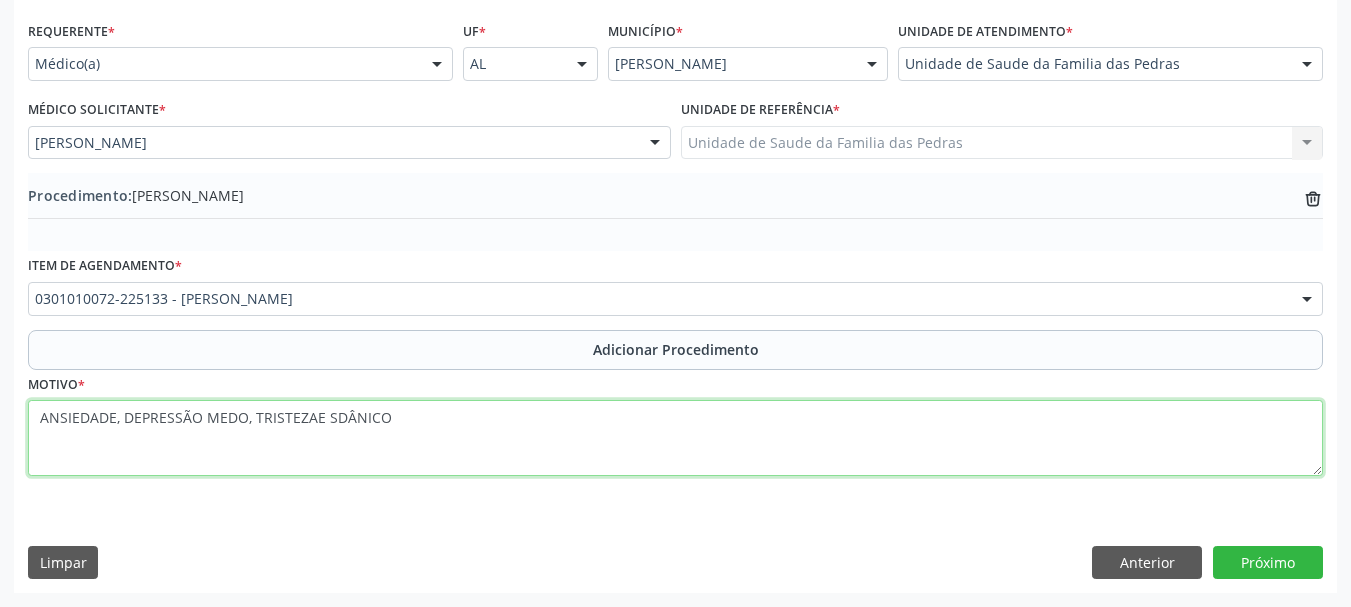 click on "ANSIEDADE, DEPRESSÃO MEDO, TRISTEZAE SDÂNICO" at bounding box center [675, 438] 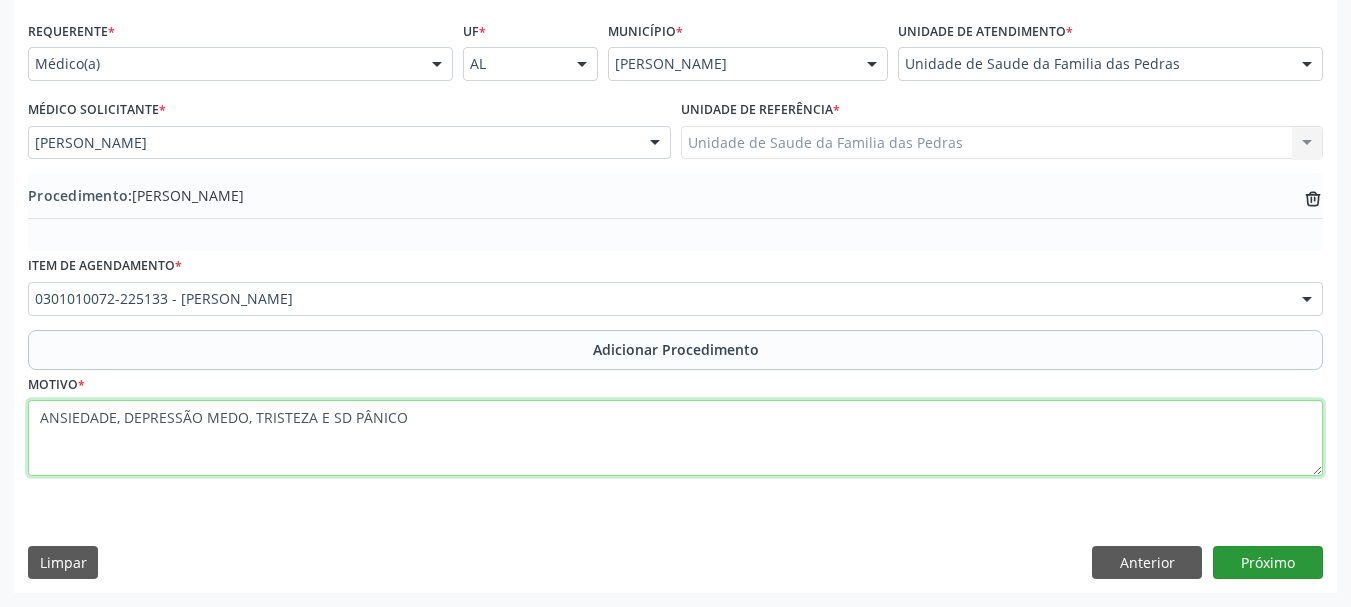 type on "ANSIEDADE, DEPRESSÃO MEDO, TRISTEZA E SD PÂNICO" 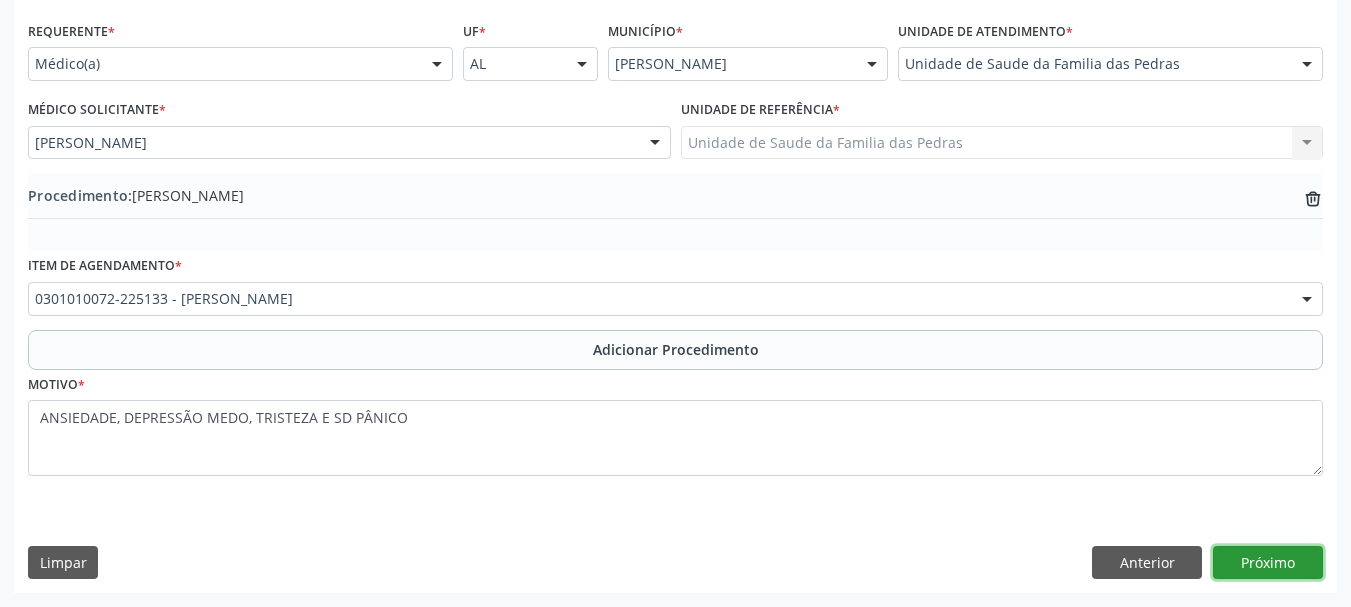 click on "Próximo" at bounding box center (1268, 563) 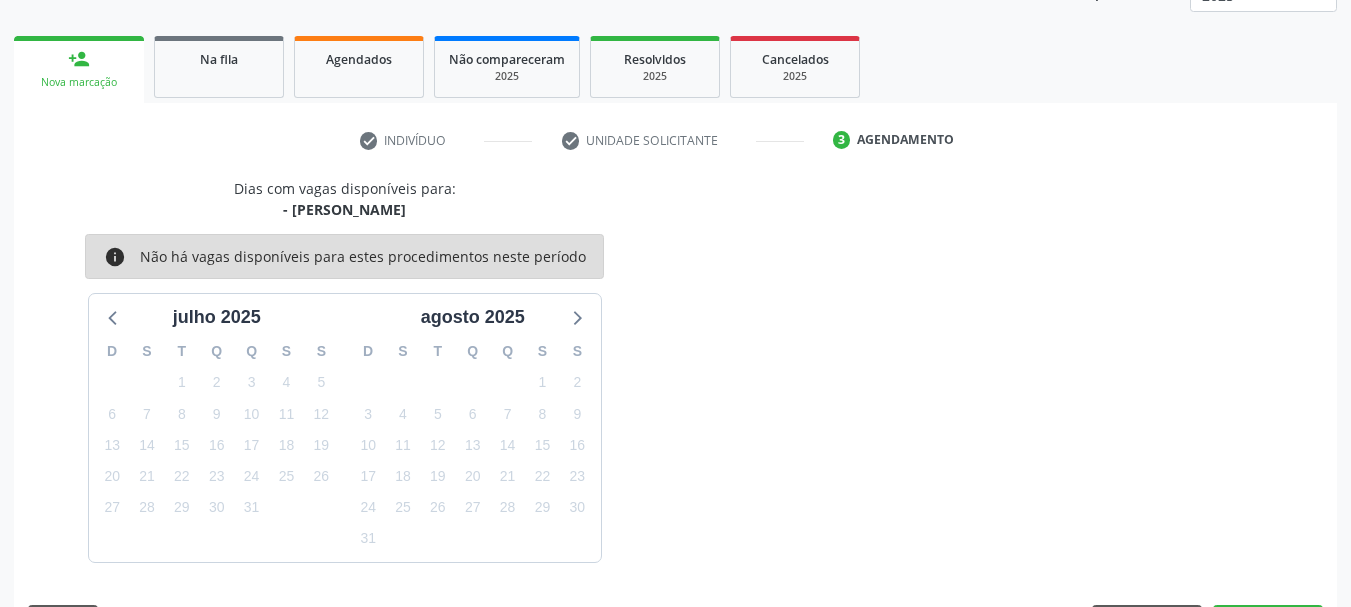 scroll, scrollTop: 350, scrollLeft: 0, axis: vertical 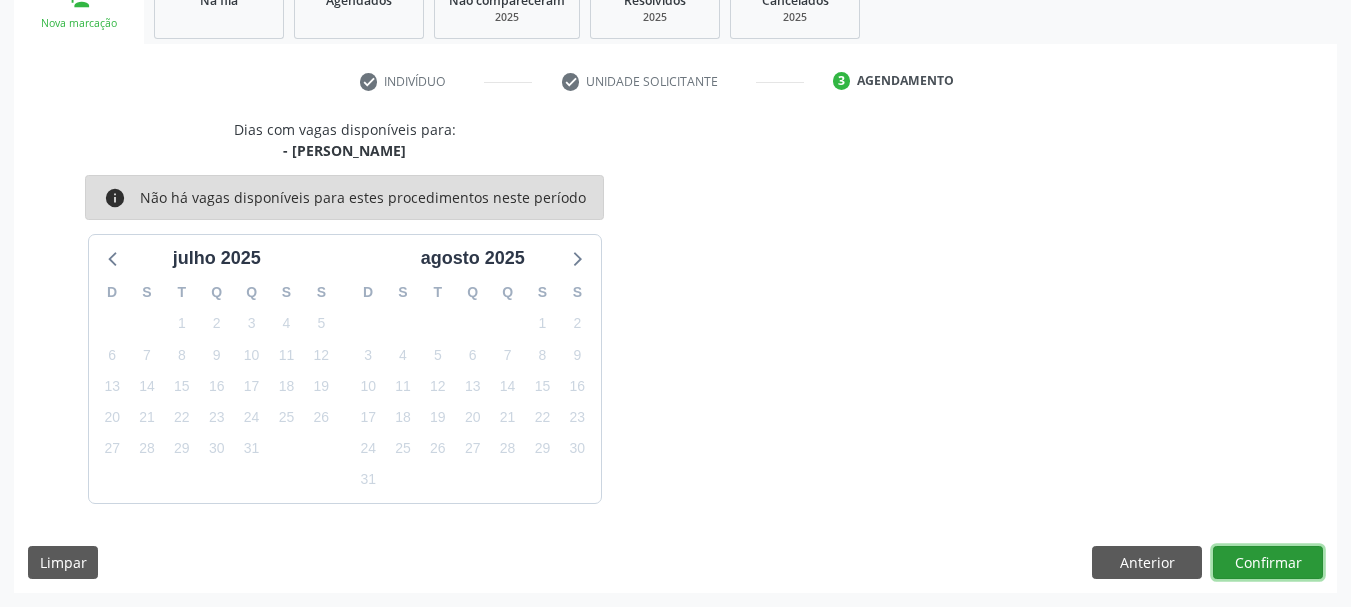 click on "Confirmar" at bounding box center (1268, 563) 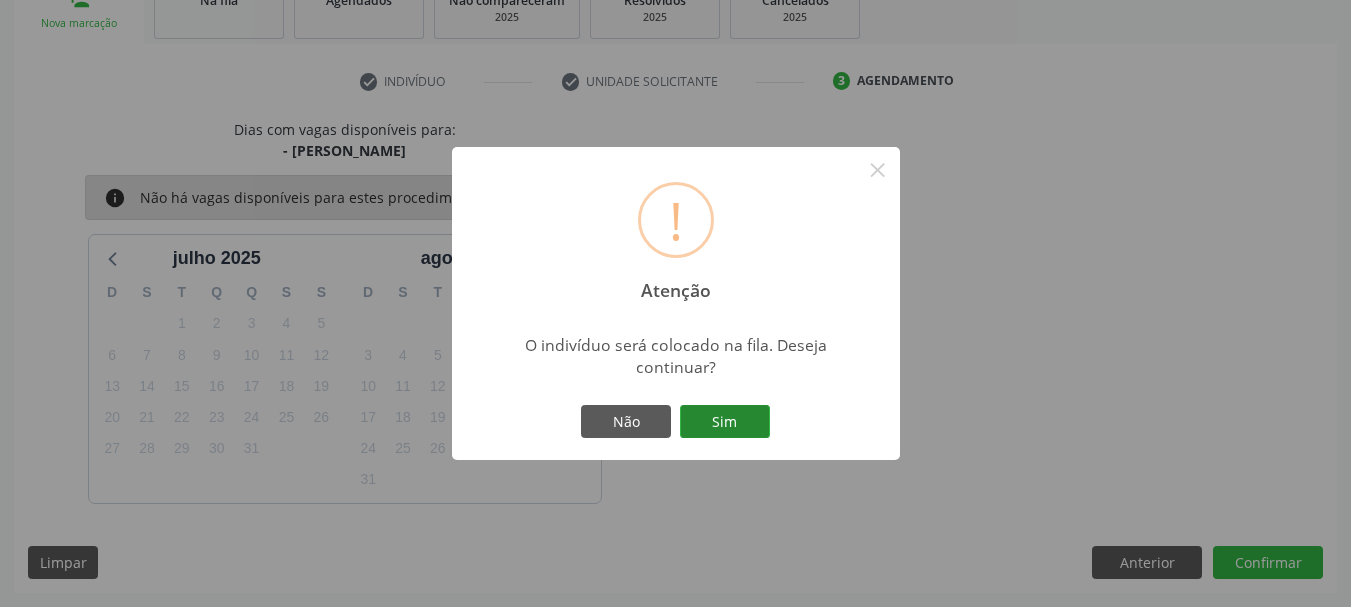 click on "Sim" at bounding box center (725, 422) 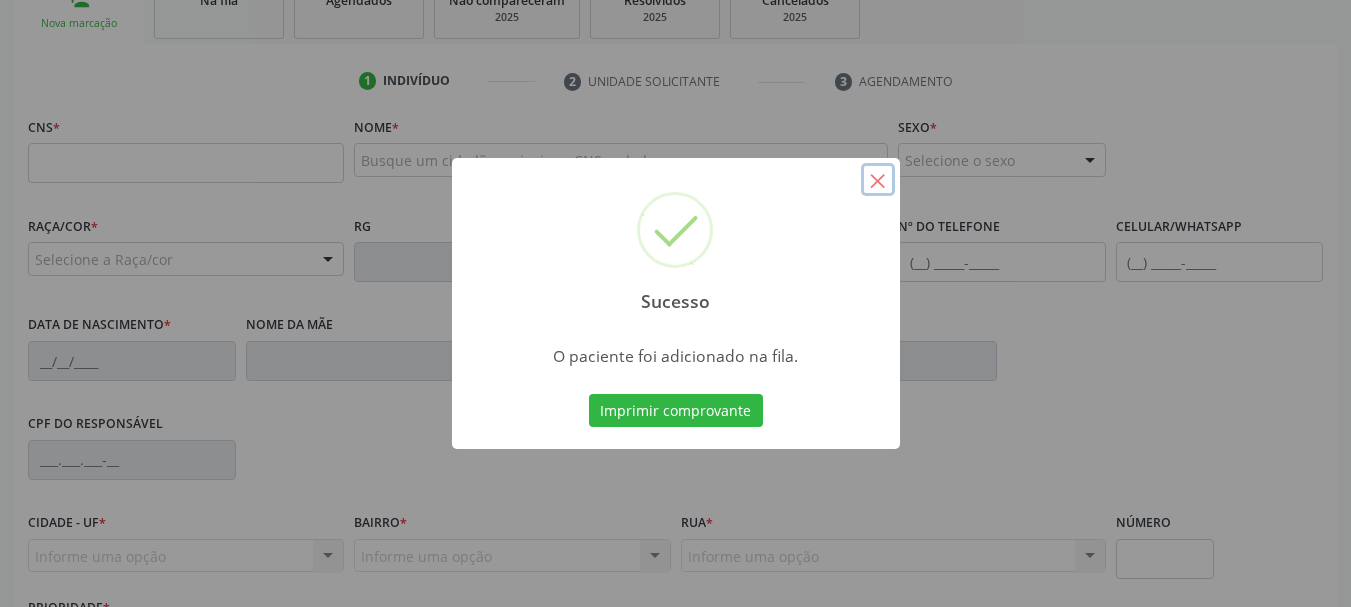 click on "×" at bounding box center [878, 180] 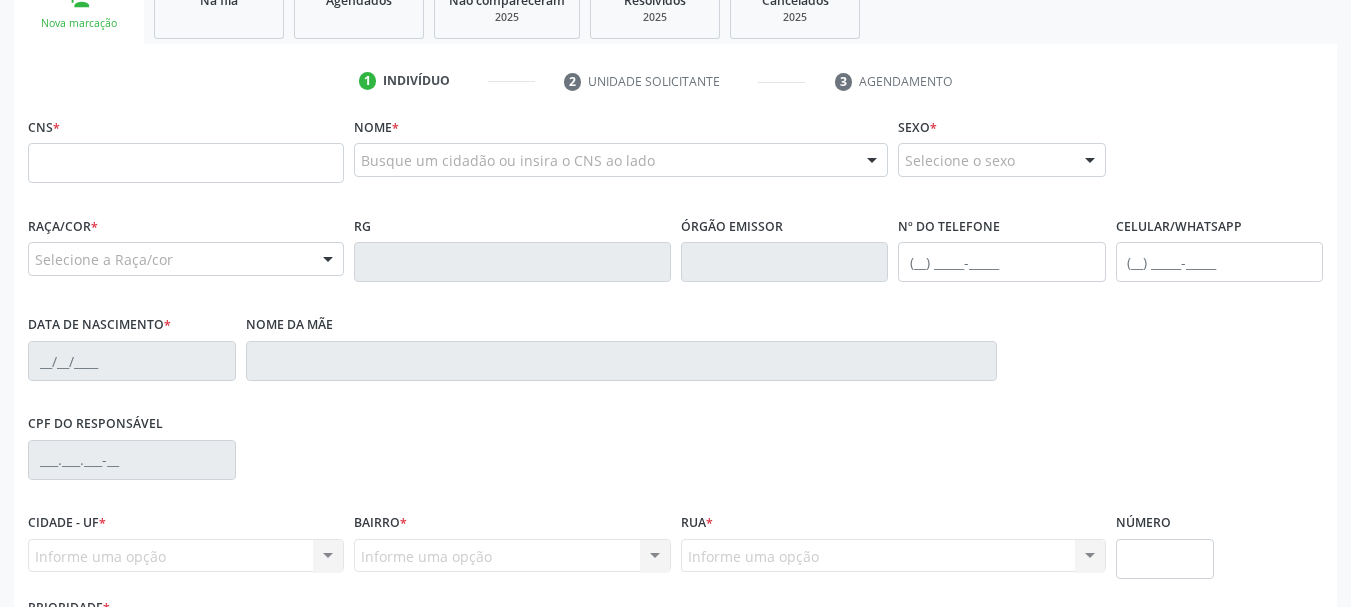 scroll, scrollTop: 0, scrollLeft: 0, axis: both 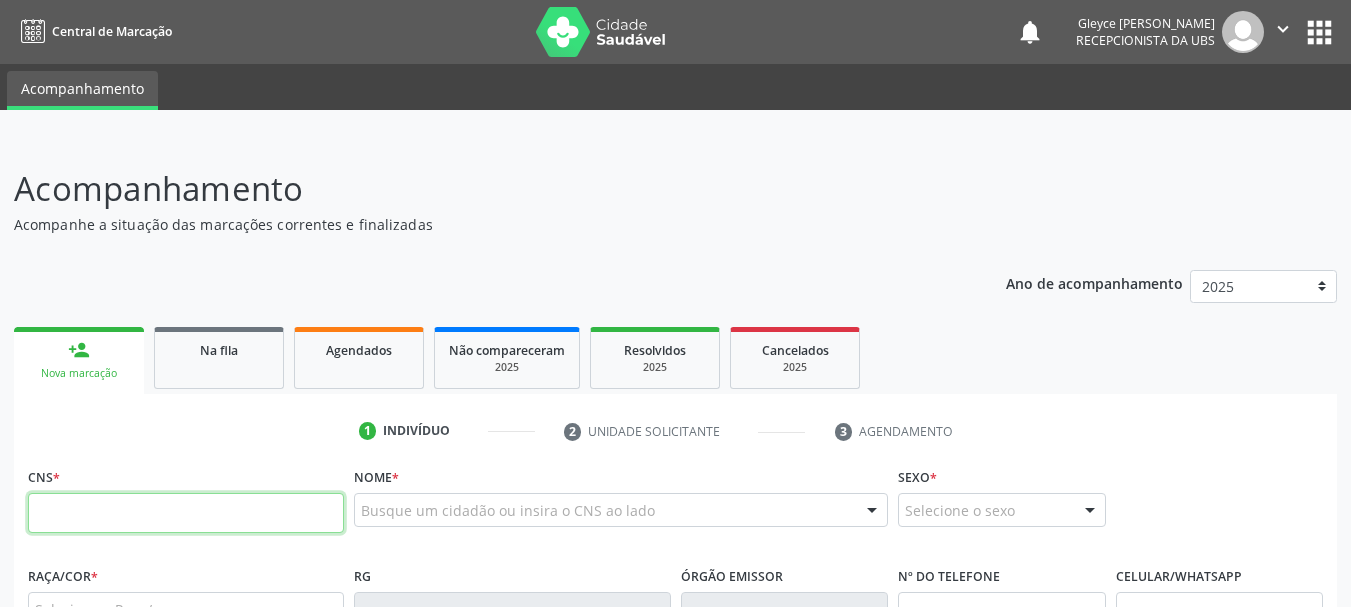 click at bounding box center (186, 513) 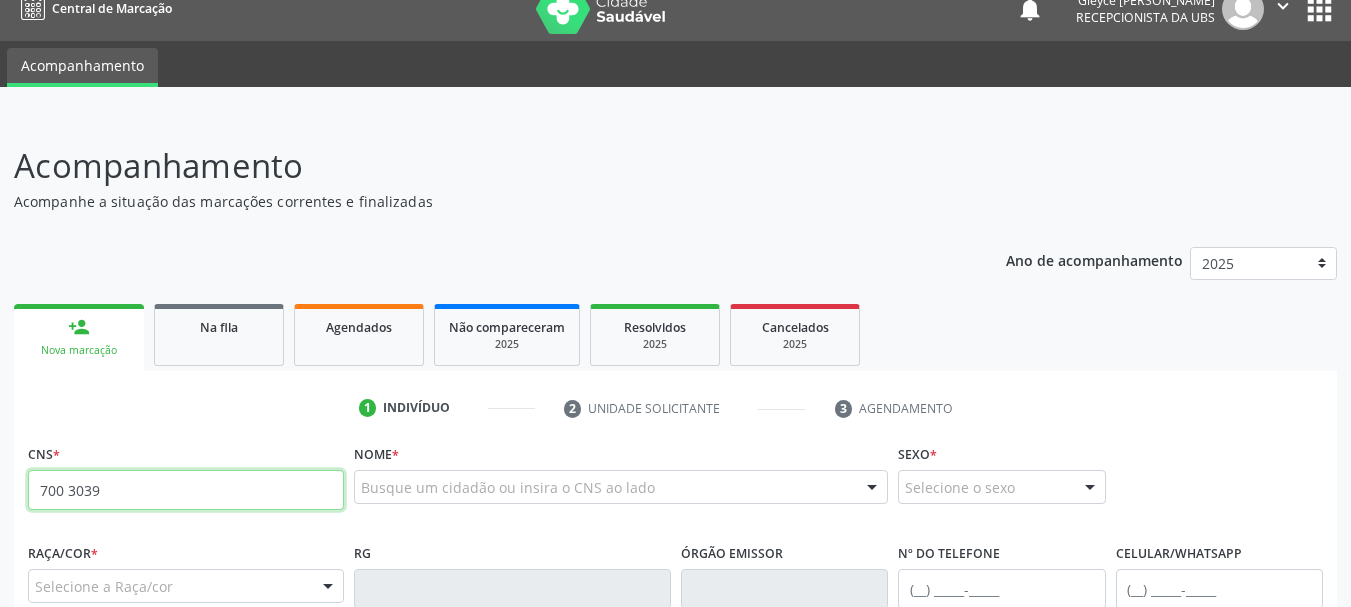 scroll, scrollTop: 100, scrollLeft: 0, axis: vertical 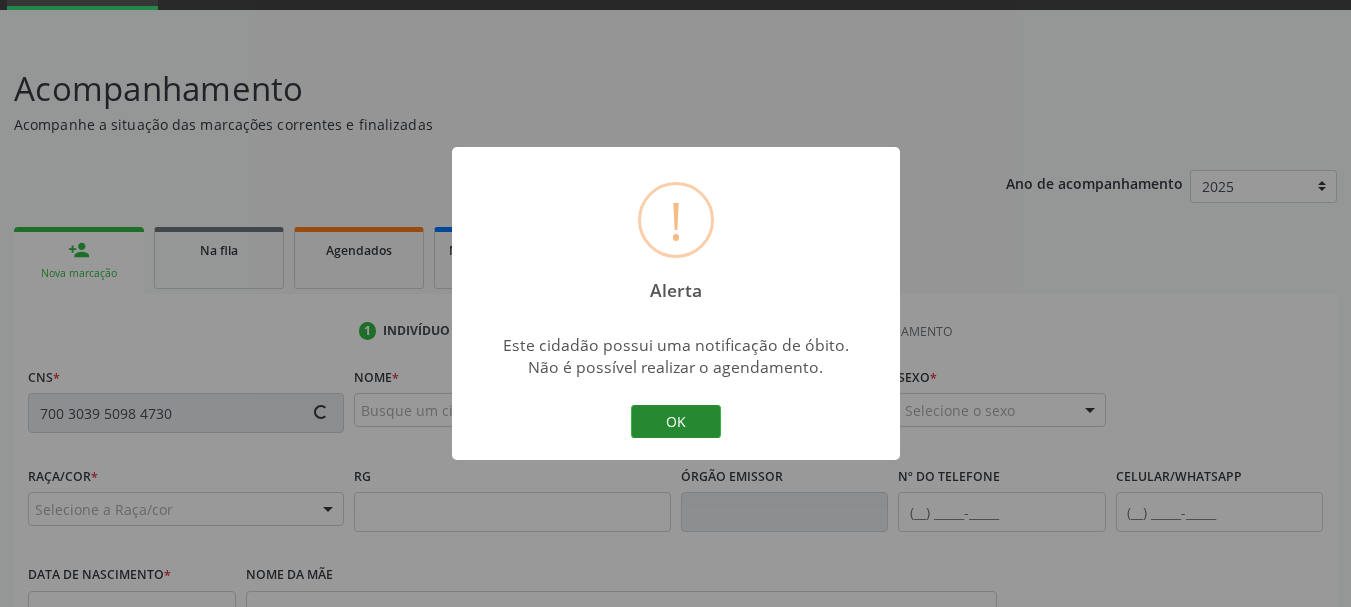 click on "OK" at bounding box center [676, 422] 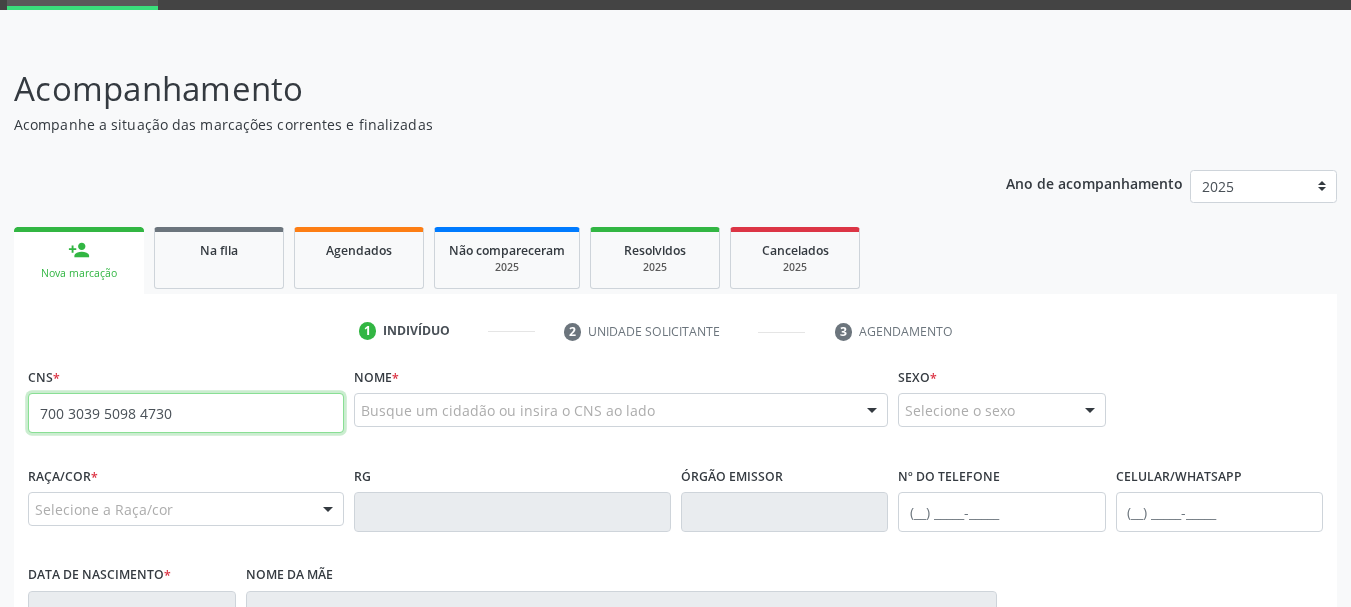drag, startPoint x: 274, startPoint y: 405, endPoint x: 0, endPoint y: 506, distance: 292.02225 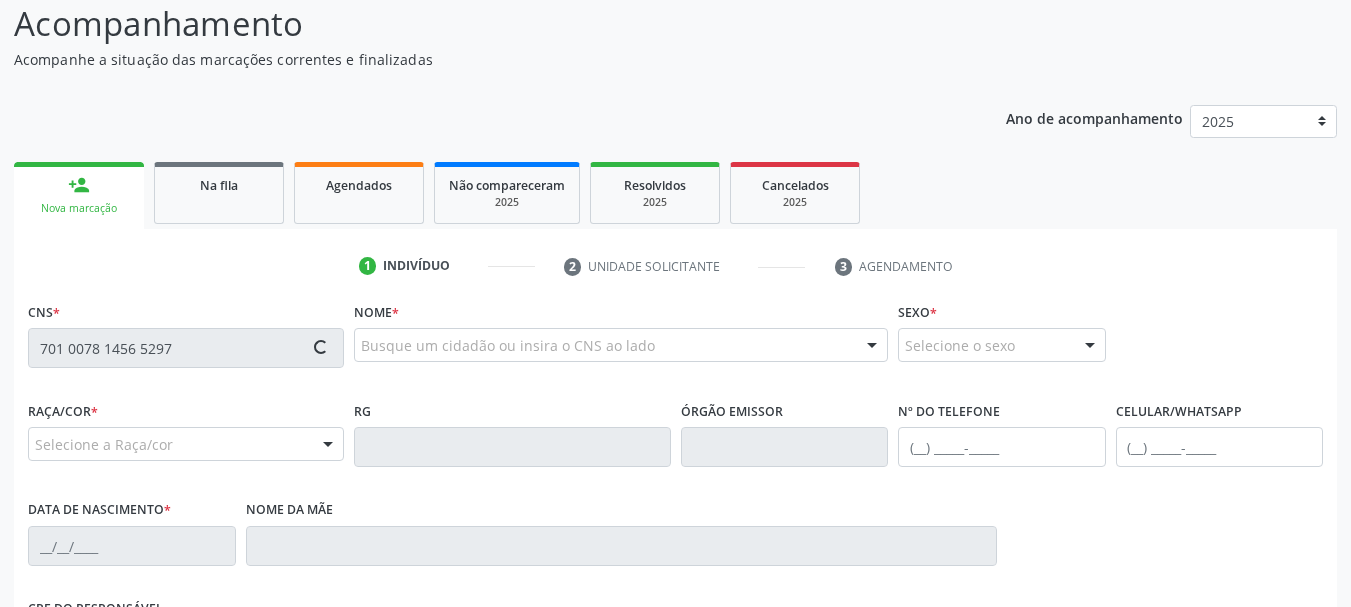 scroll, scrollTop: 200, scrollLeft: 0, axis: vertical 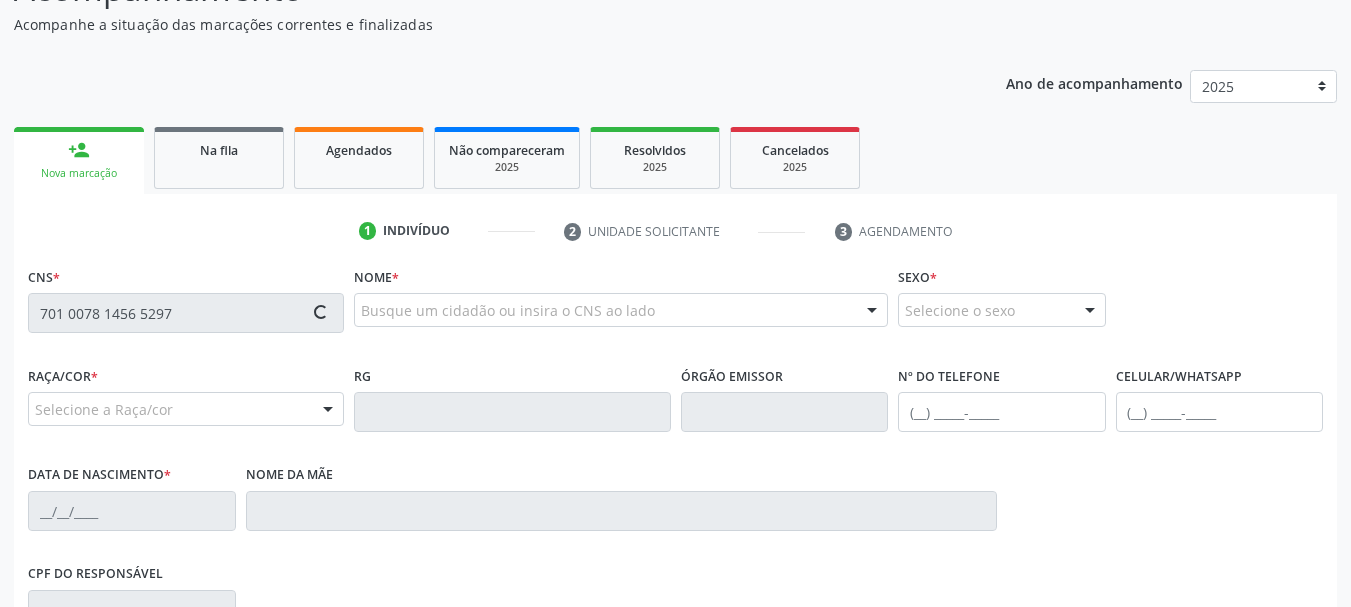 type on "701 0078 1456 5297" 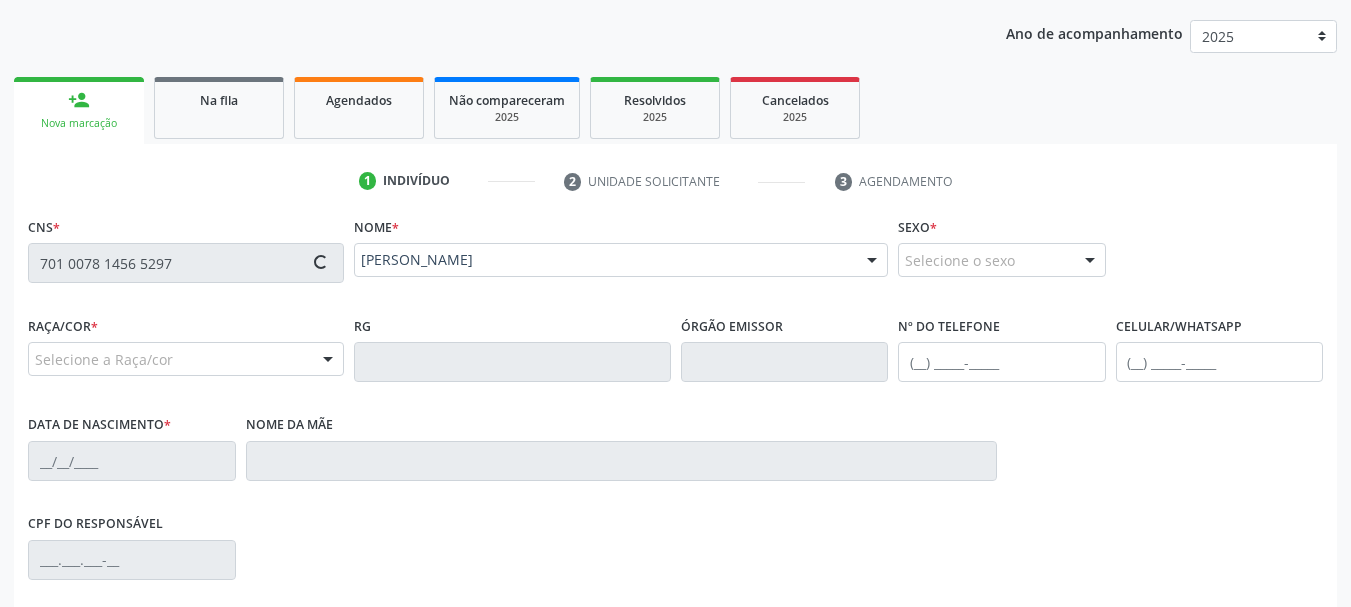 type on "[PHONE_NUMBER]" 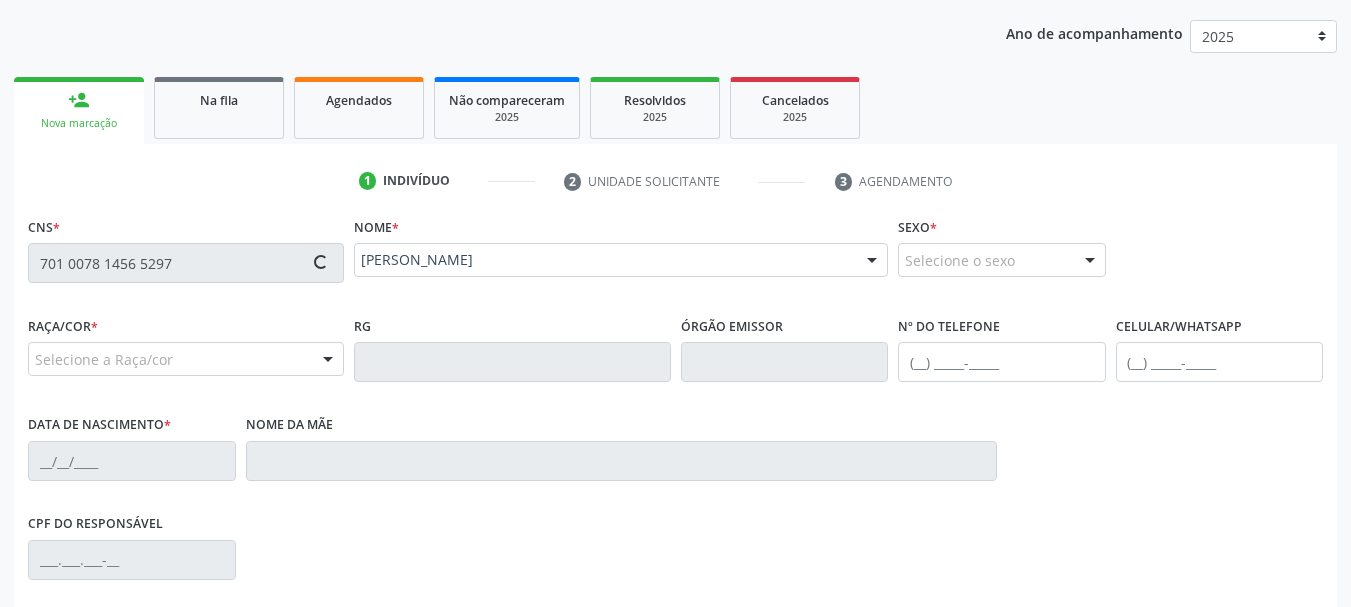 type on "08[DATE]" 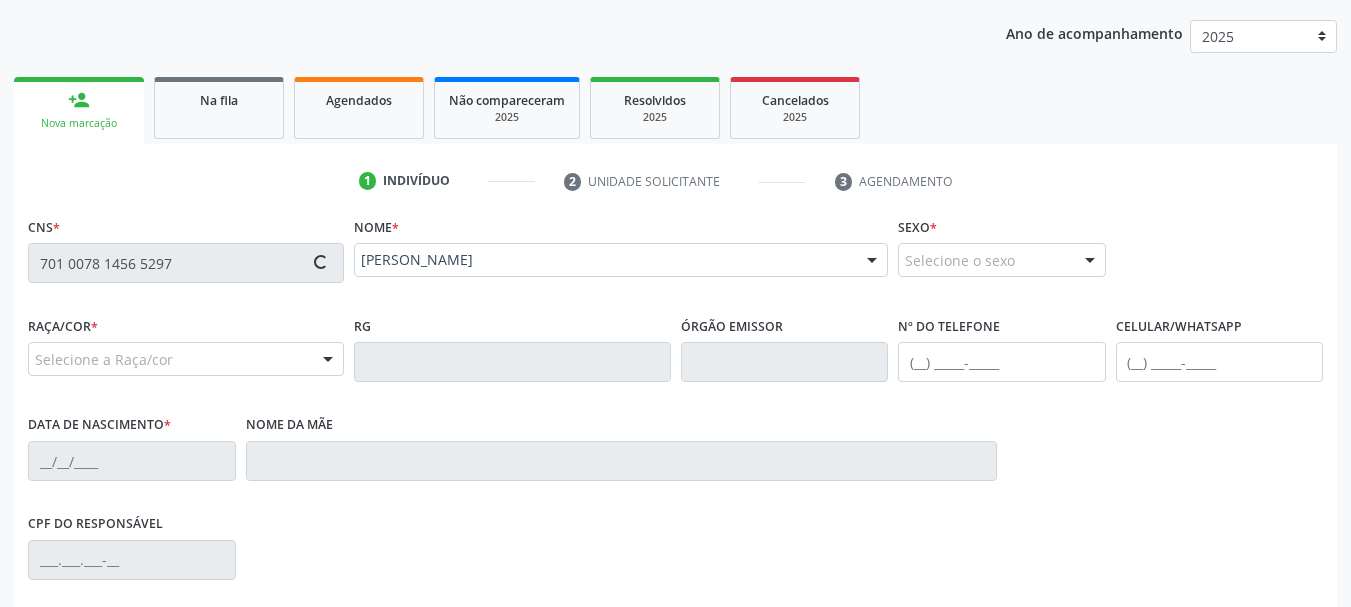 type on "S/N" 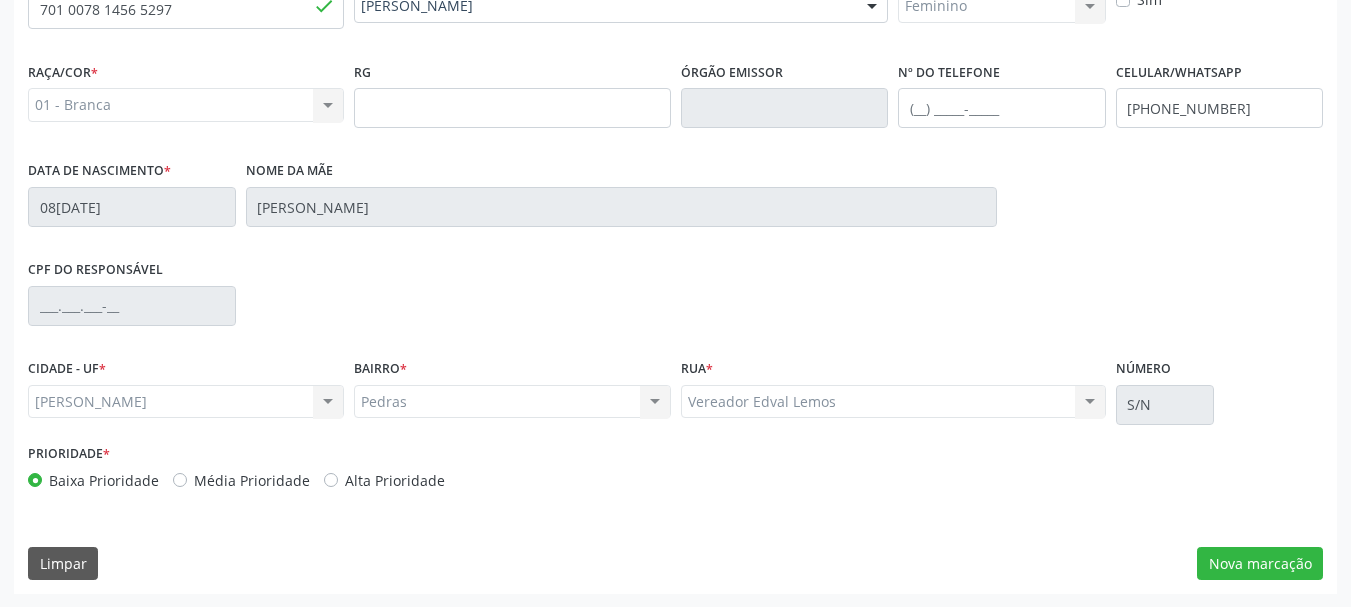 scroll, scrollTop: 505, scrollLeft: 0, axis: vertical 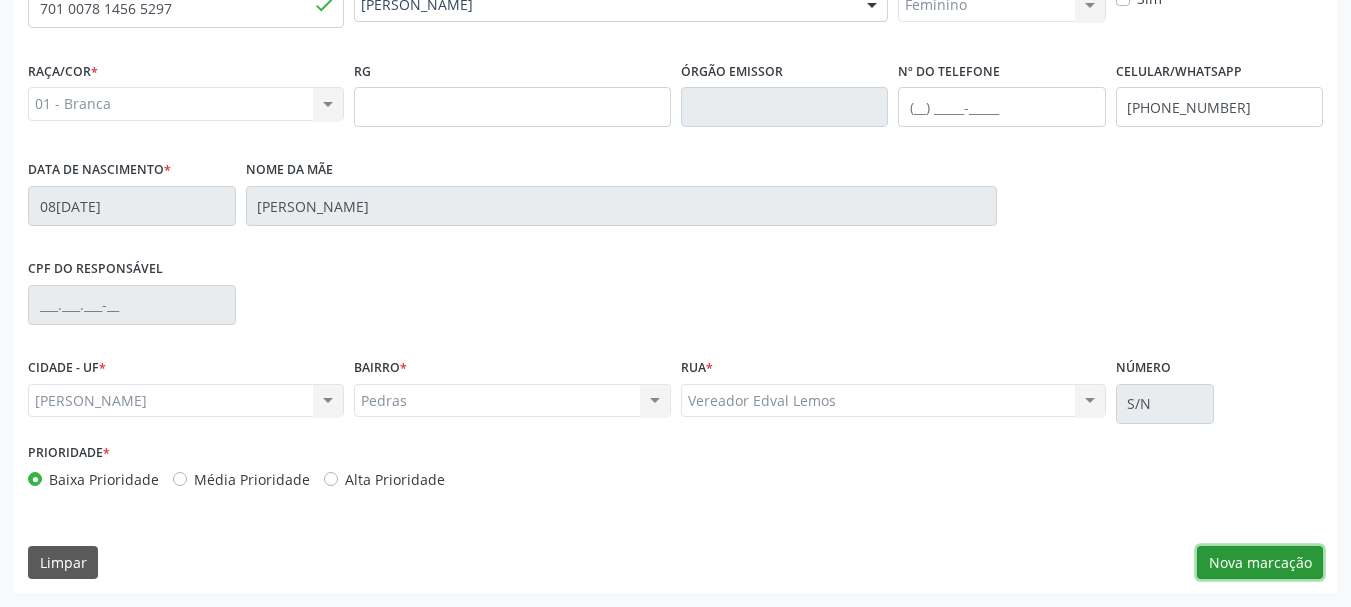 click on "Nova marcação" at bounding box center (1260, 563) 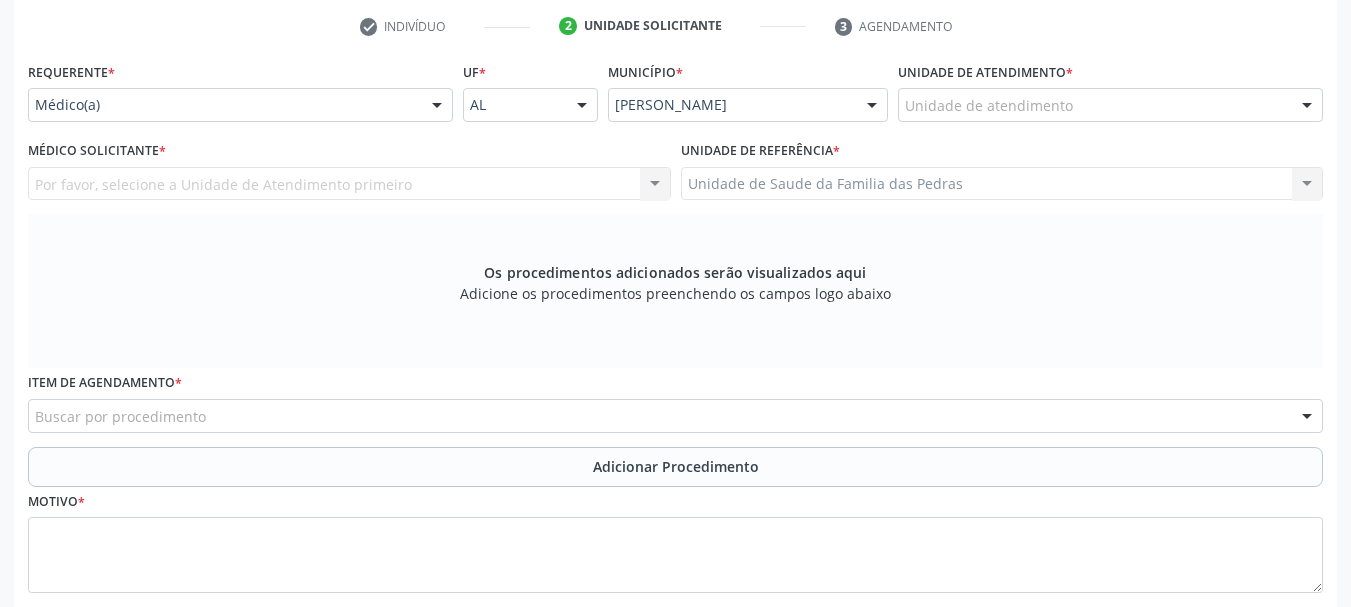 scroll, scrollTop: 205, scrollLeft: 0, axis: vertical 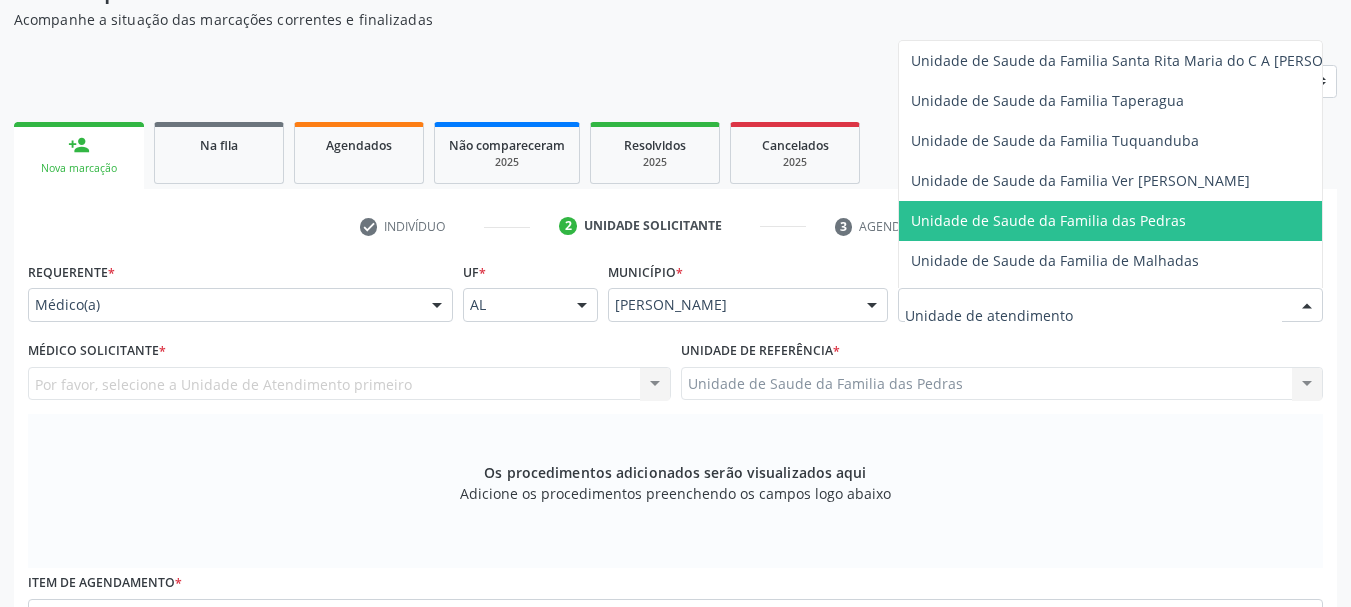 click on "Unidade de Saude da Familia das Pedras" at bounding box center [1048, 220] 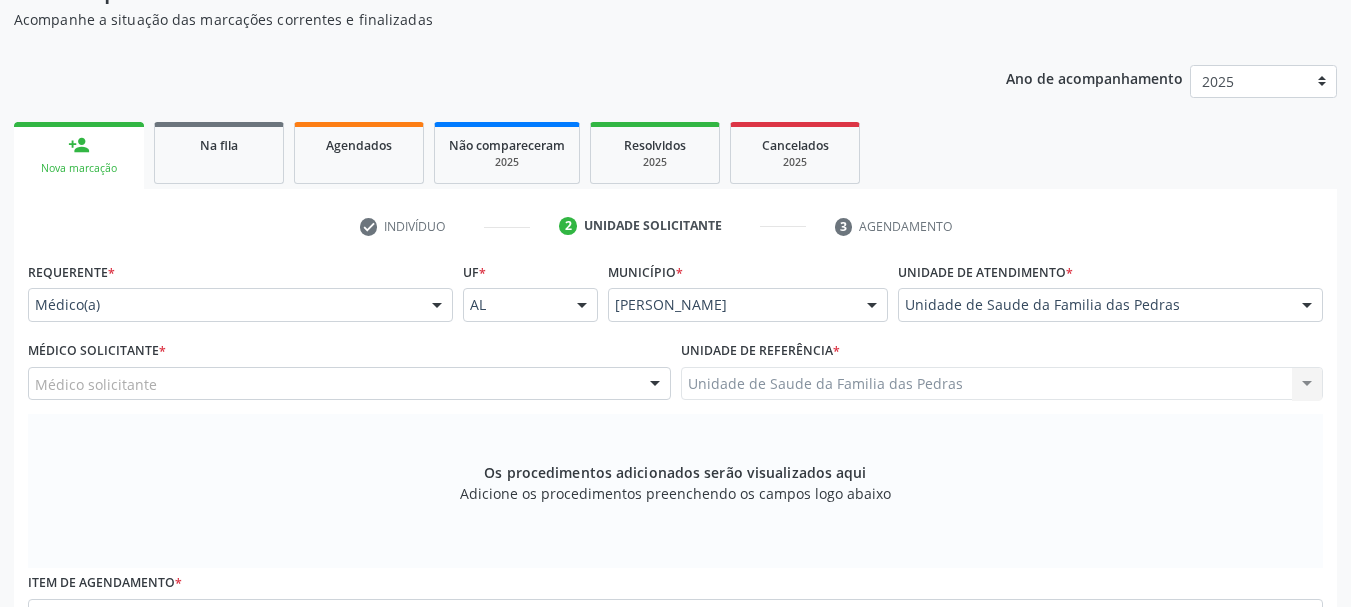 click on "Médico solicitante" at bounding box center [349, 384] 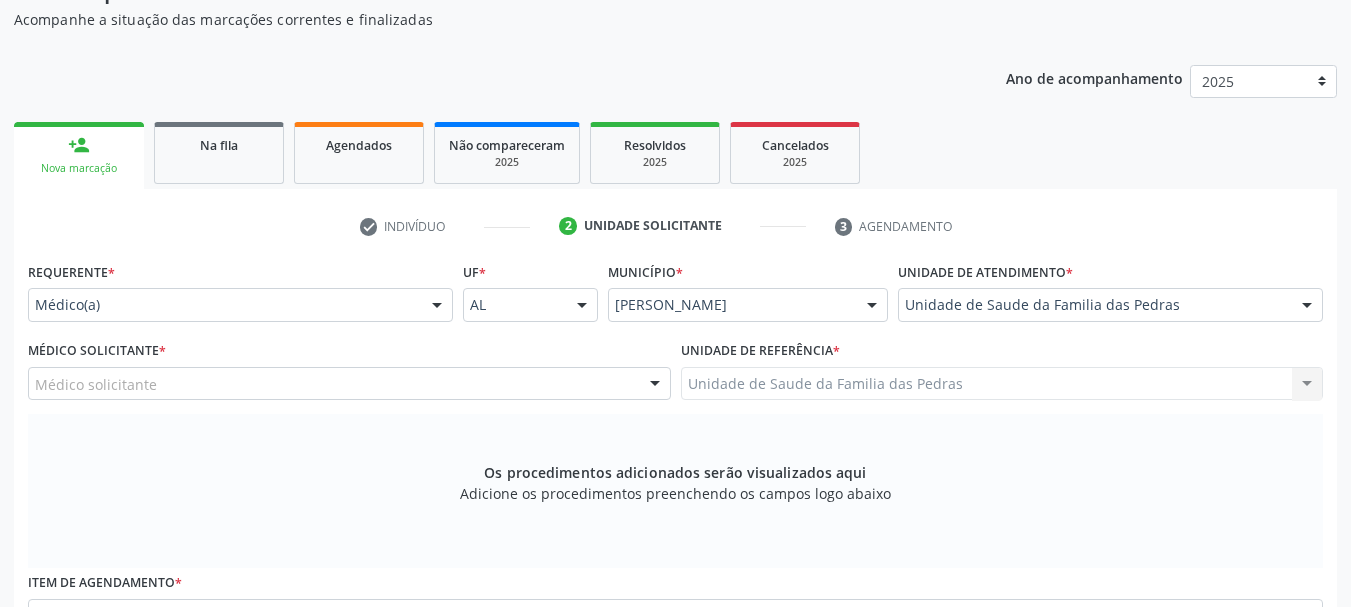 click on "check
Indivíduo
2
Unidade solicitante
3
Agendamento
CNS
*
701 0078 1456 5297       done
Nome
*
[PERSON_NAME]
[PERSON_NAME]
CNS:
701 0078 1456 5297
CPF:    --   Nascimento:
08[DATE]
Nenhum resultado encontrado para: "   "
Digite o nome ou CNS para buscar um indivíduo
Sexo
*
Feminino         Masculino   Feminino
Nenhum resultado encontrado para: "   "
Não há nenhuma opção para ser exibida.
Está gestante
Sim
Raça/cor
*
01 - Branca         01 - Branca   02 - Preta   04 - [GEOGRAPHIC_DATA]   03 - [MEDICAL_DATA]   05 - Indígena
Nenhum resultado encontrado para: "   "
Não há nenhuma opção para ser exibida." at bounding box center (675, 549) 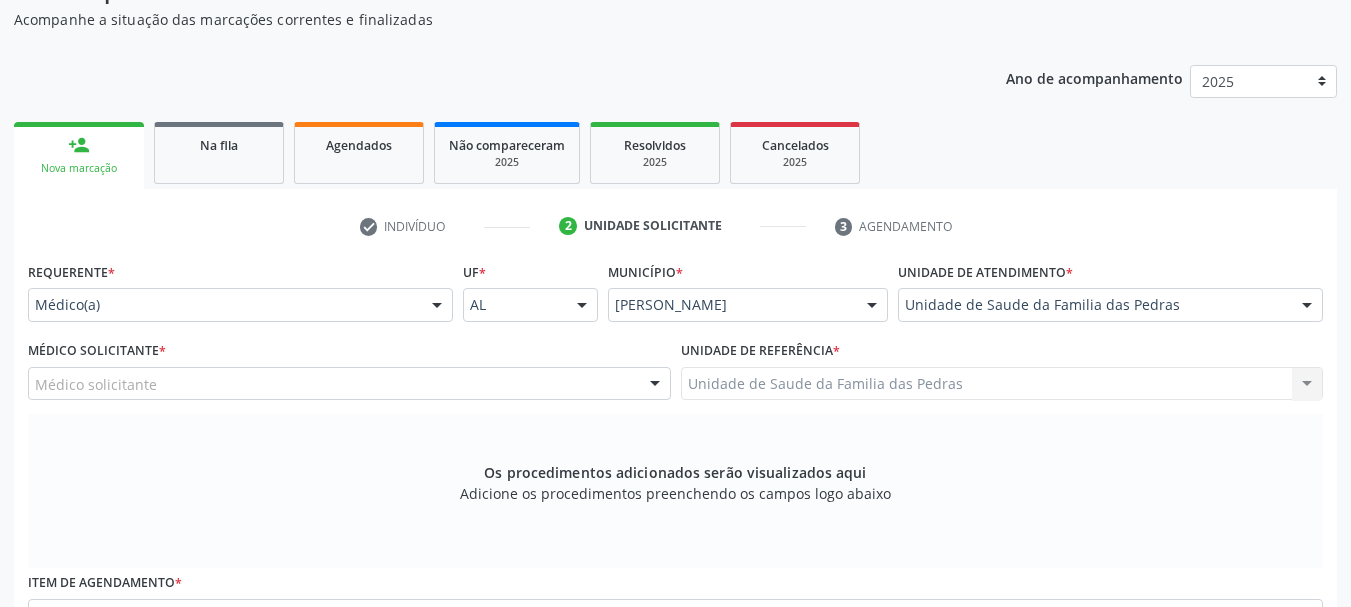 click on "Unidade de Saude da Familia das Pedras" at bounding box center [1110, 305] 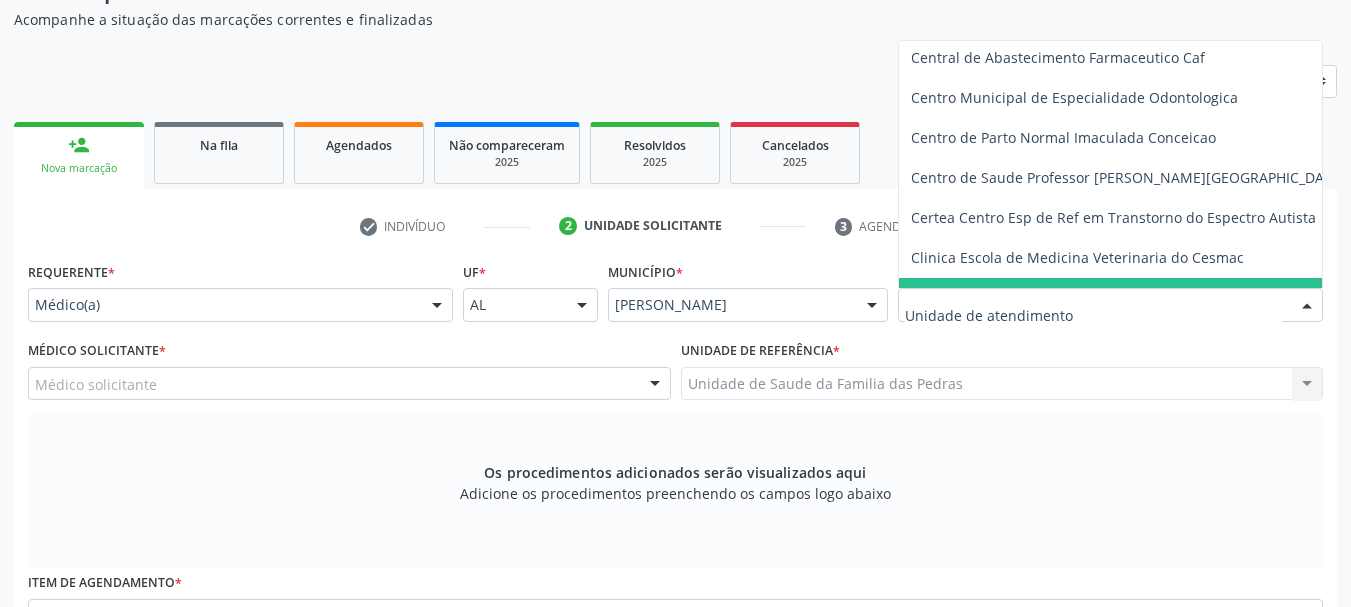 scroll, scrollTop: 200, scrollLeft: 0, axis: vertical 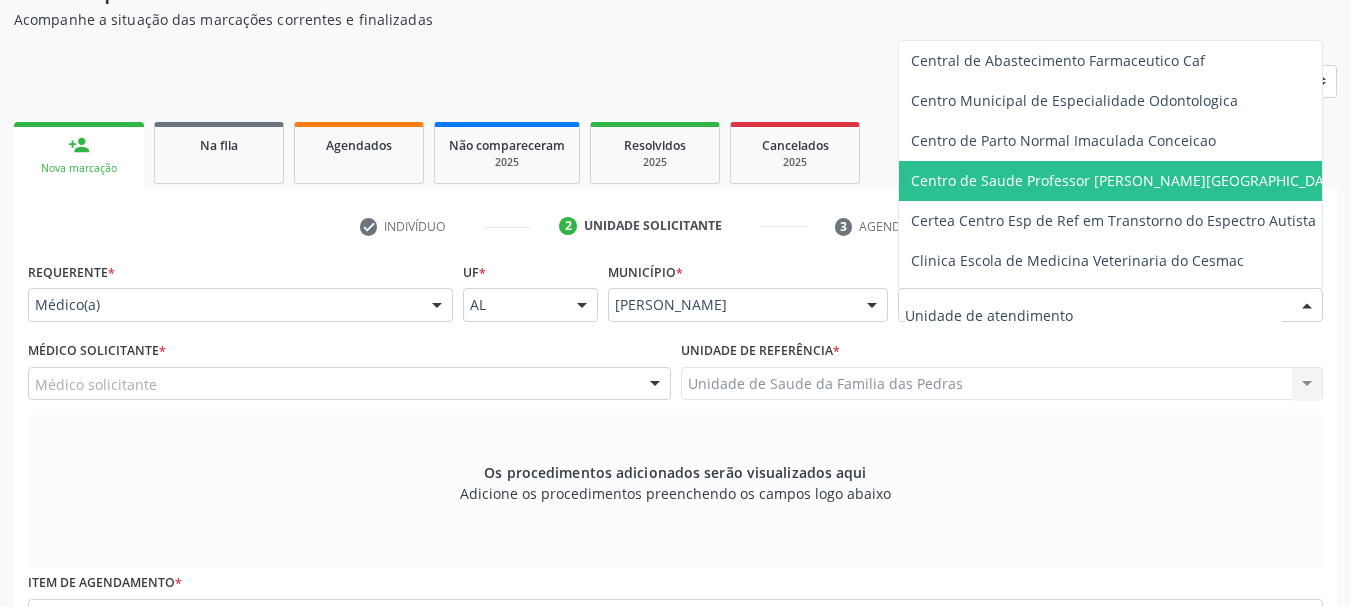 click on "Centro de Saude Professor [PERSON_NAME][GEOGRAPHIC_DATA]" at bounding box center (1148, 181) 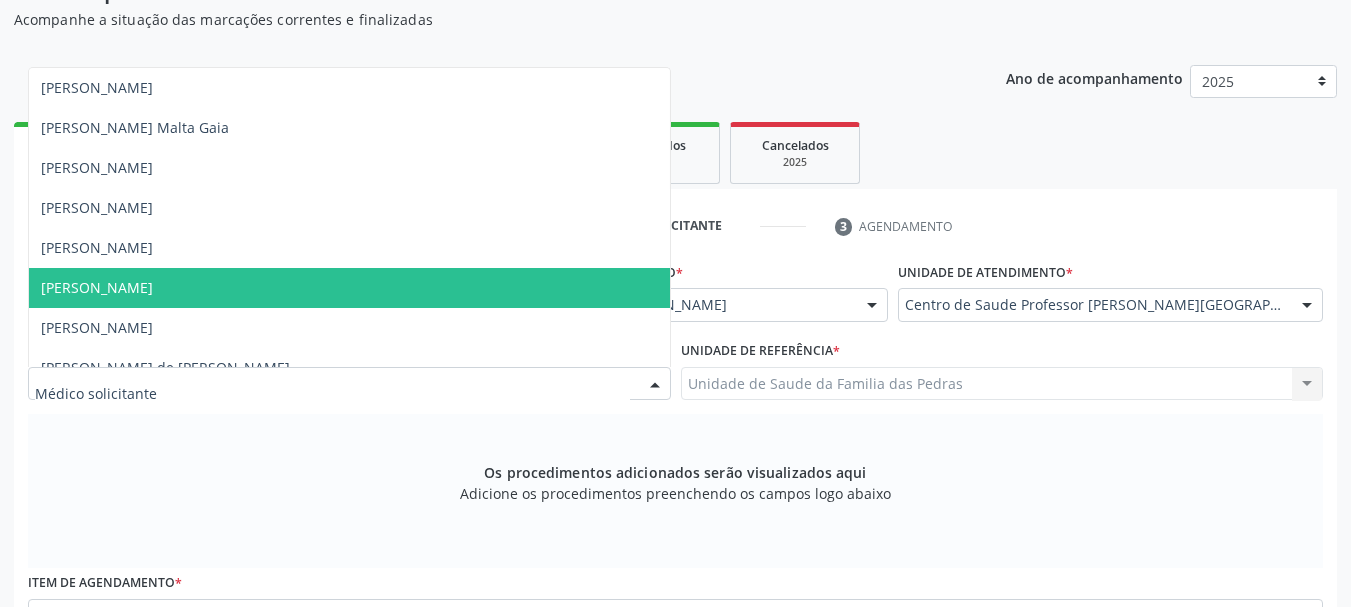 click at bounding box center [349, 384] 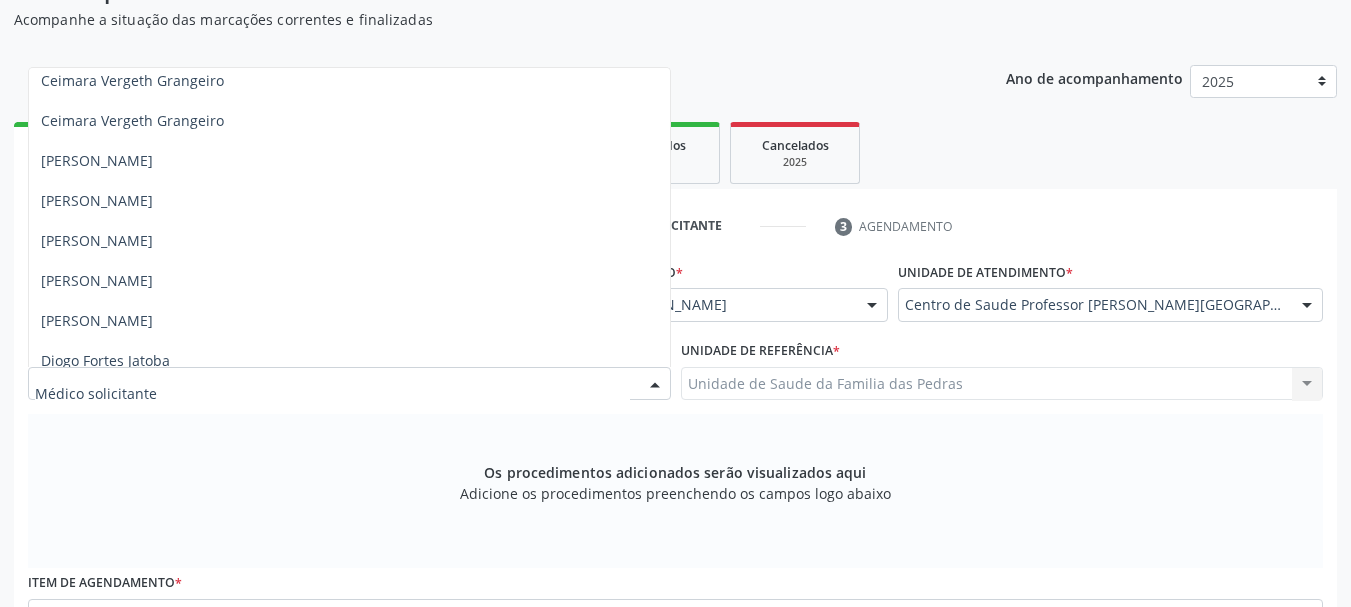 scroll, scrollTop: 500, scrollLeft: 0, axis: vertical 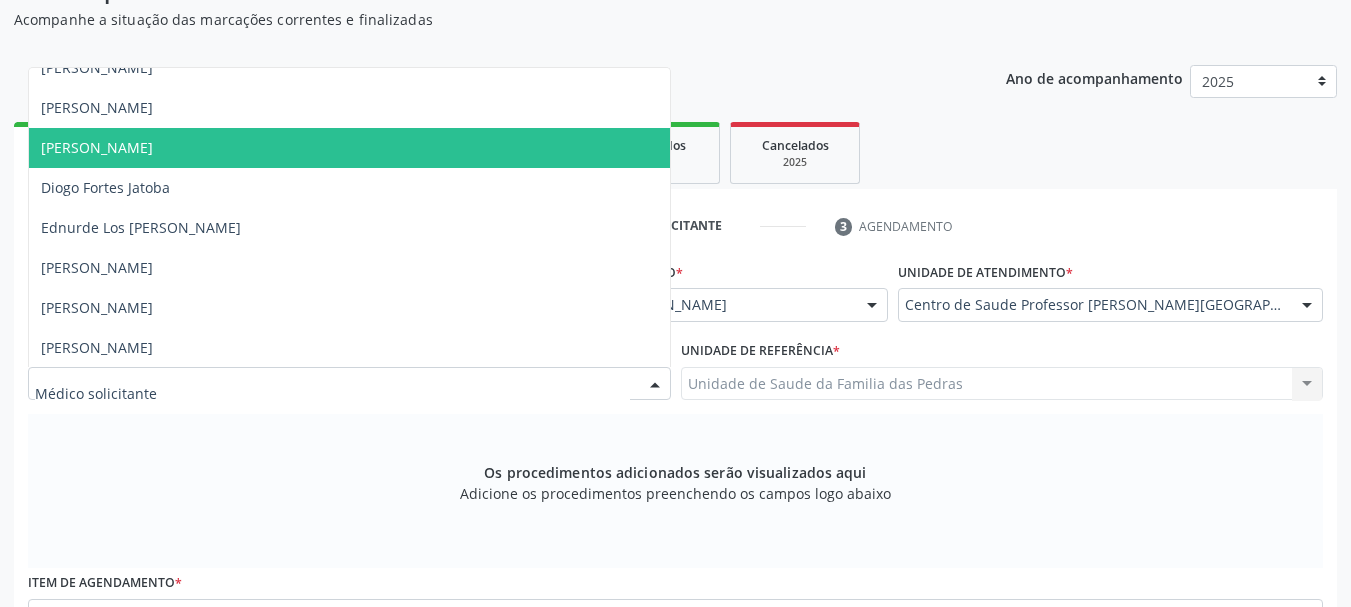 click on "[PERSON_NAME]" at bounding box center (349, 148) 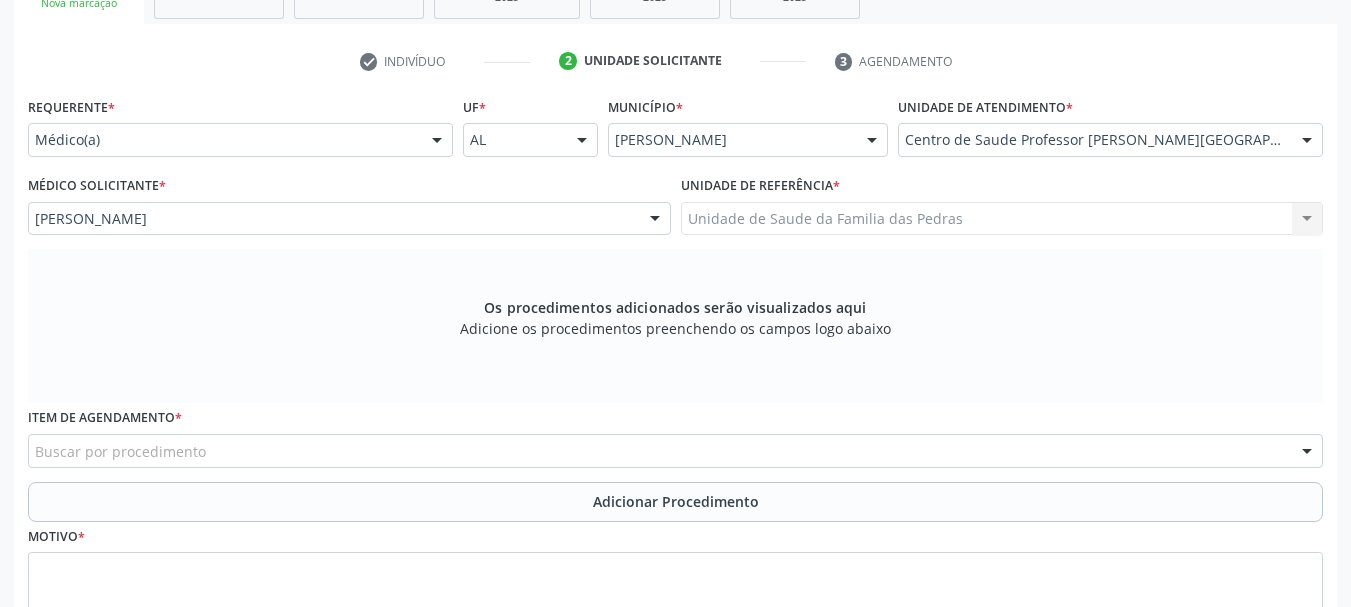 scroll, scrollTop: 405, scrollLeft: 0, axis: vertical 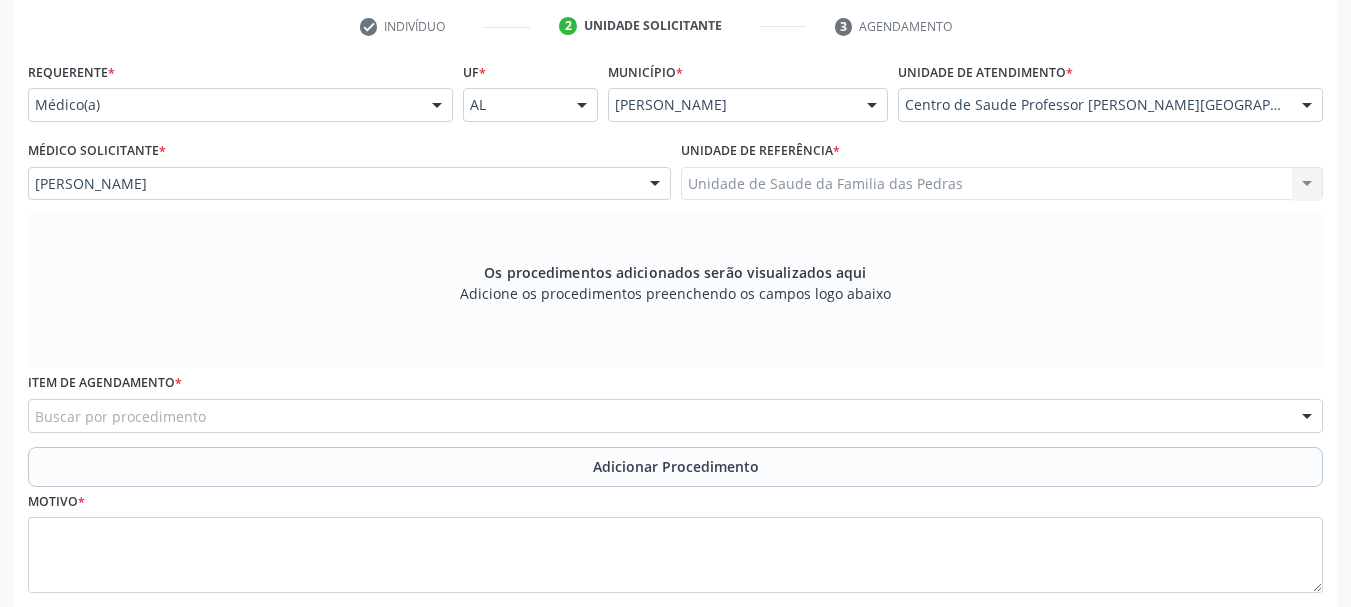 click on "Buscar por procedimento" at bounding box center (675, 416) 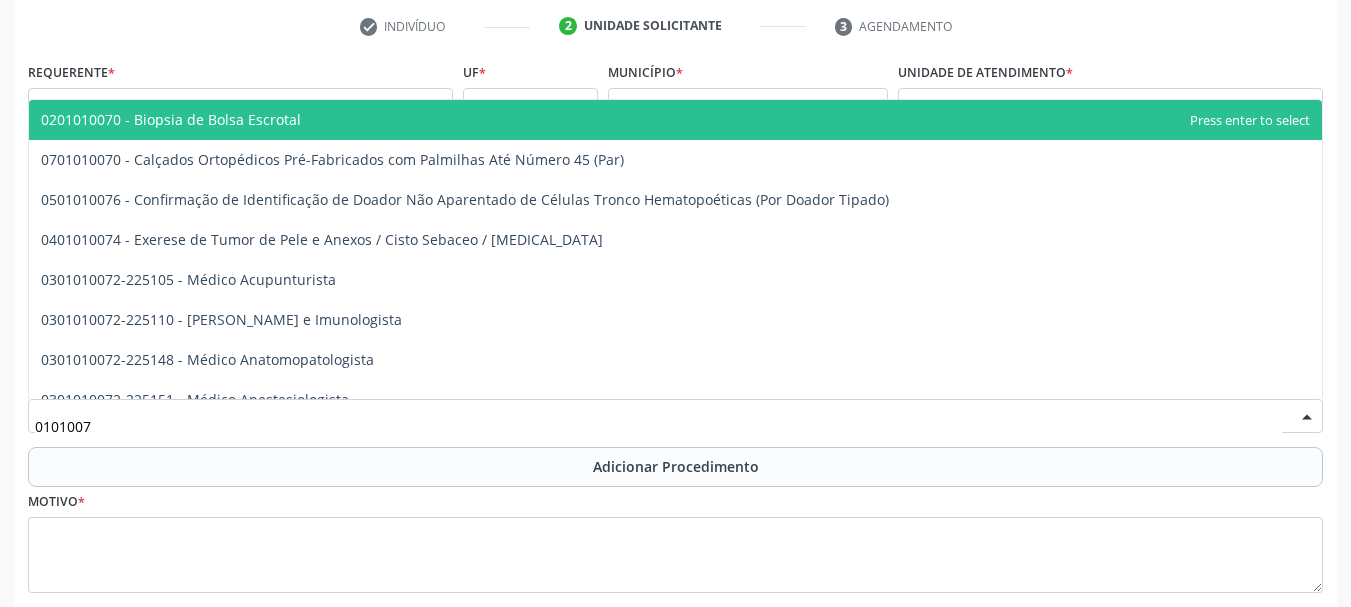type on "01010072" 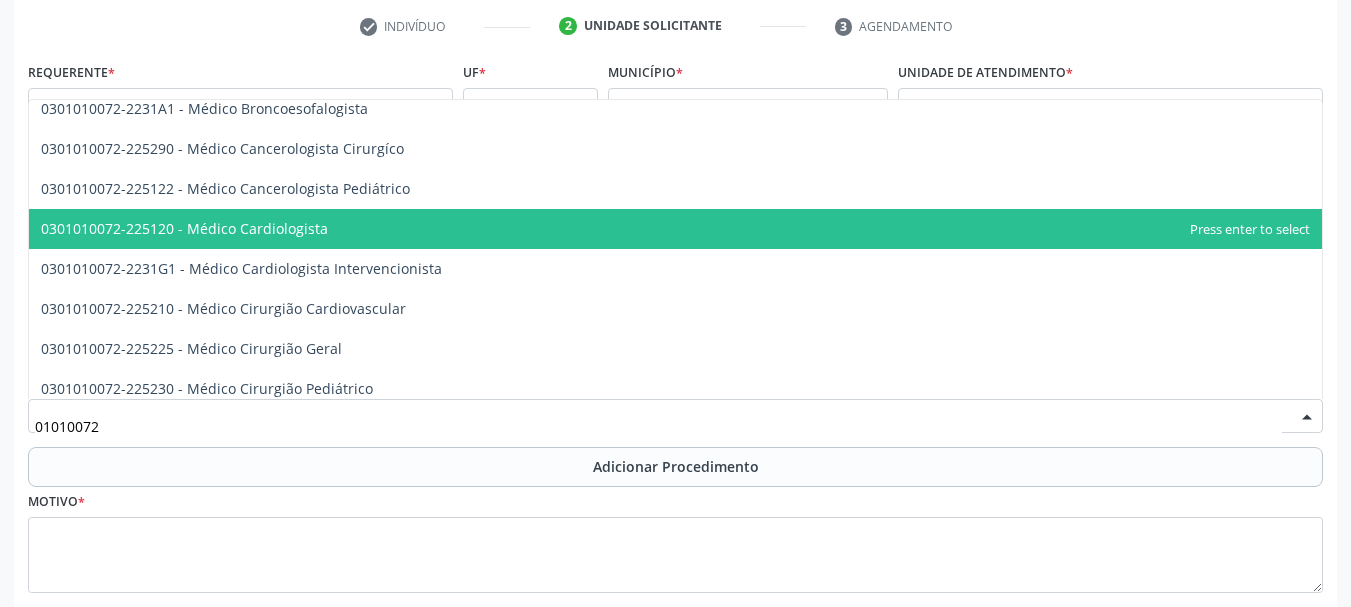scroll, scrollTop: 300, scrollLeft: 0, axis: vertical 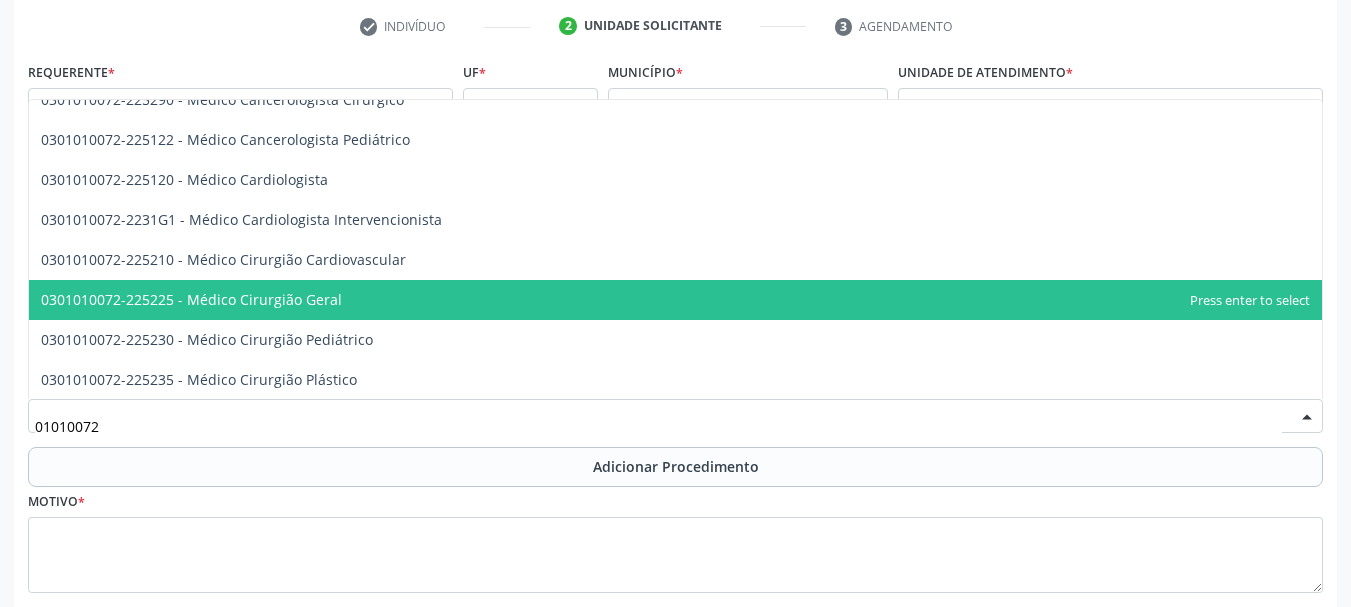 click on "0301010072-225225 - Médico Cirurgião Geral" at bounding box center (675, 300) 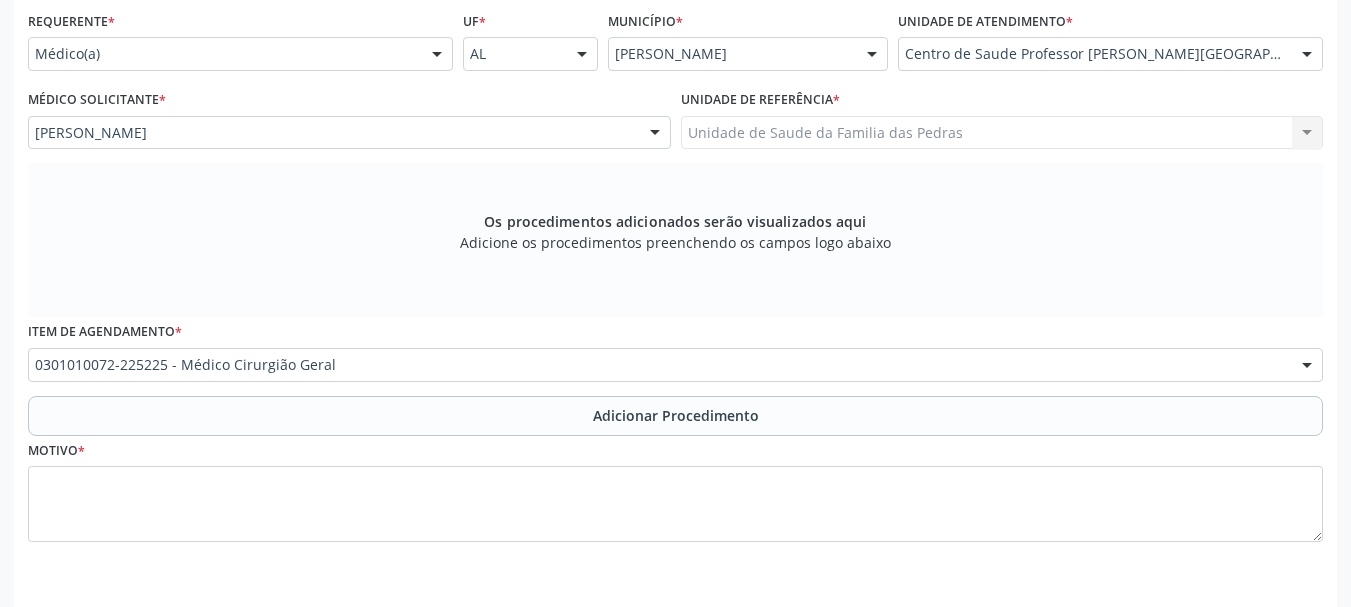 scroll, scrollTop: 505, scrollLeft: 0, axis: vertical 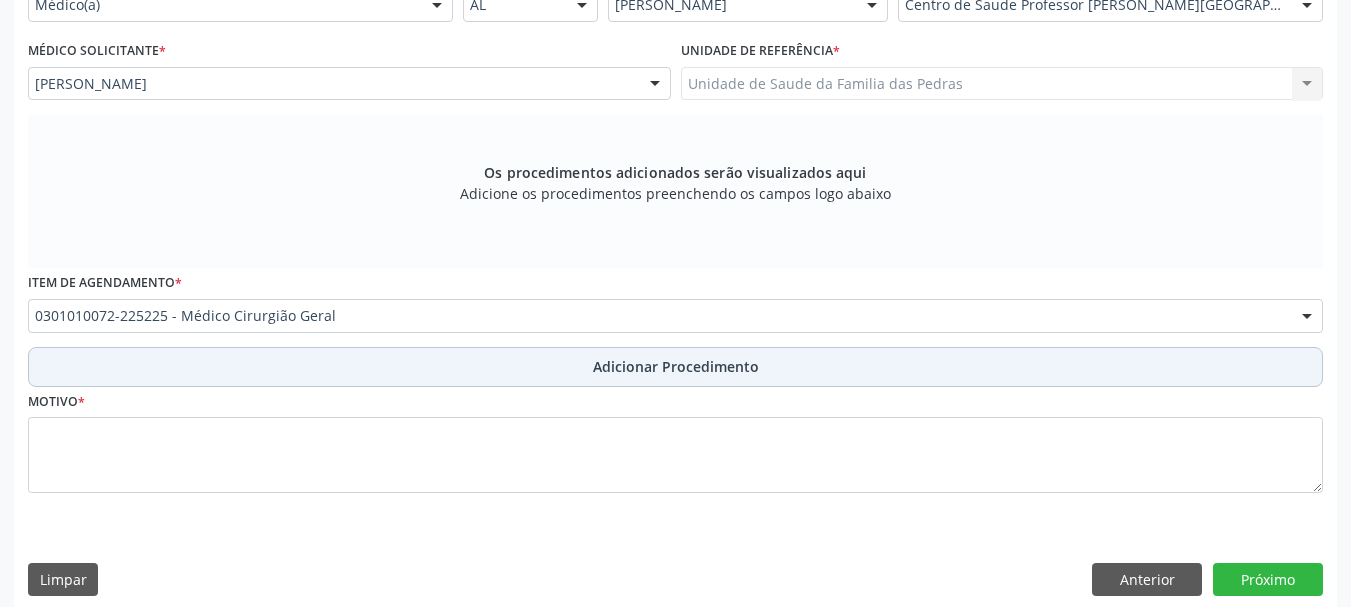 click on "Adicionar Procedimento" at bounding box center [675, 367] 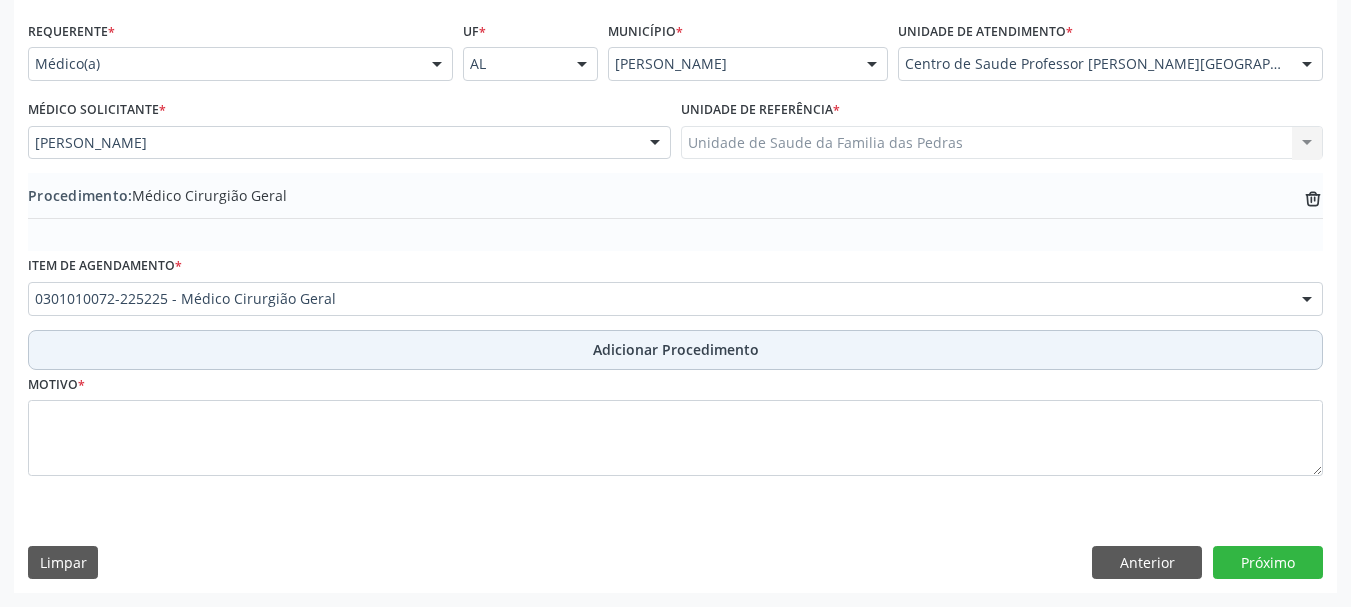 scroll, scrollTop: 446, scrollLeft: 0, axis: vertical 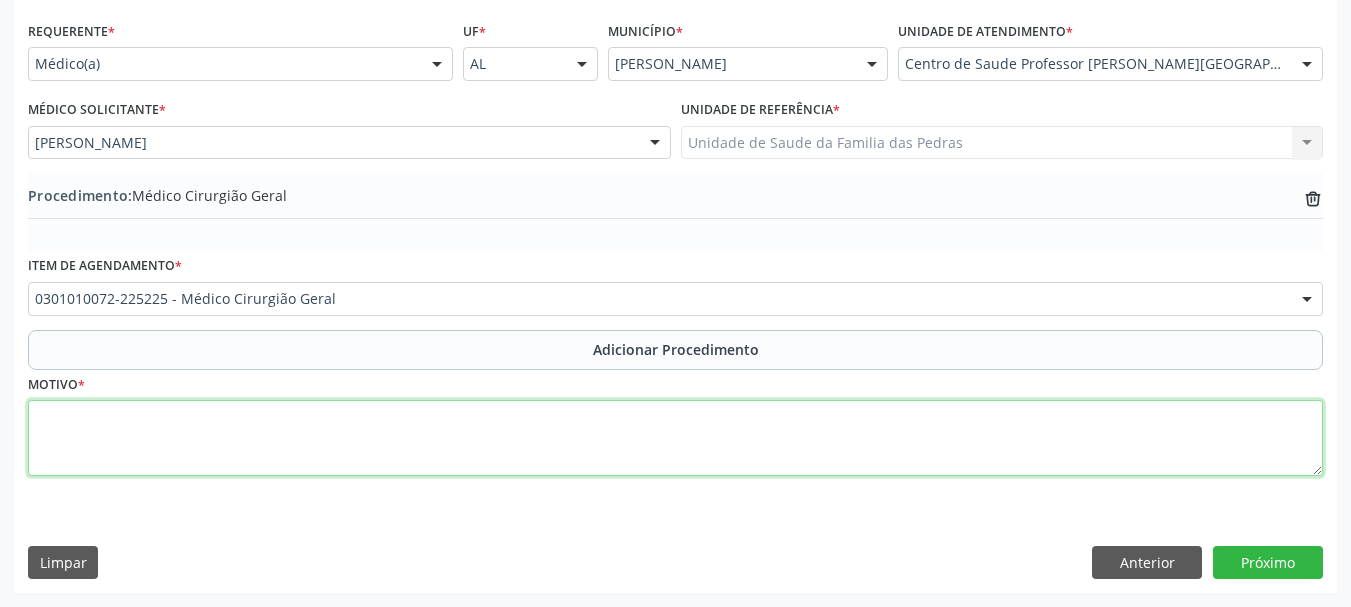 click at bounding box center [675, 438] 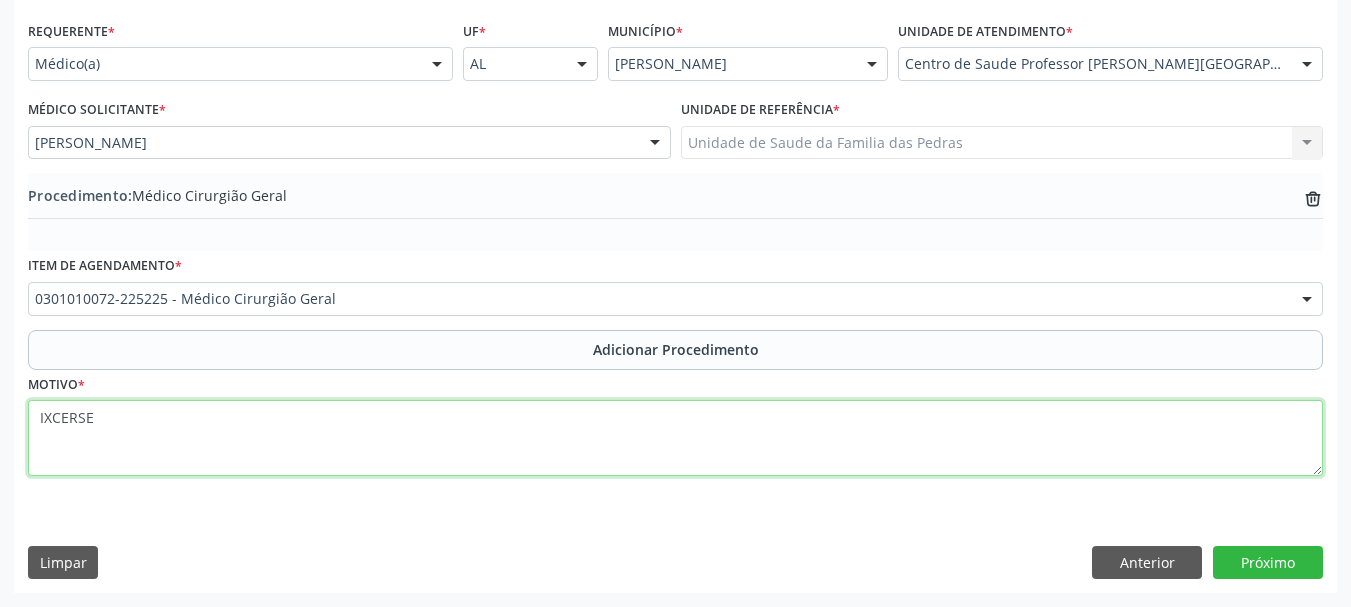 click on "IXCERSE" at bounding box center (675, 438) 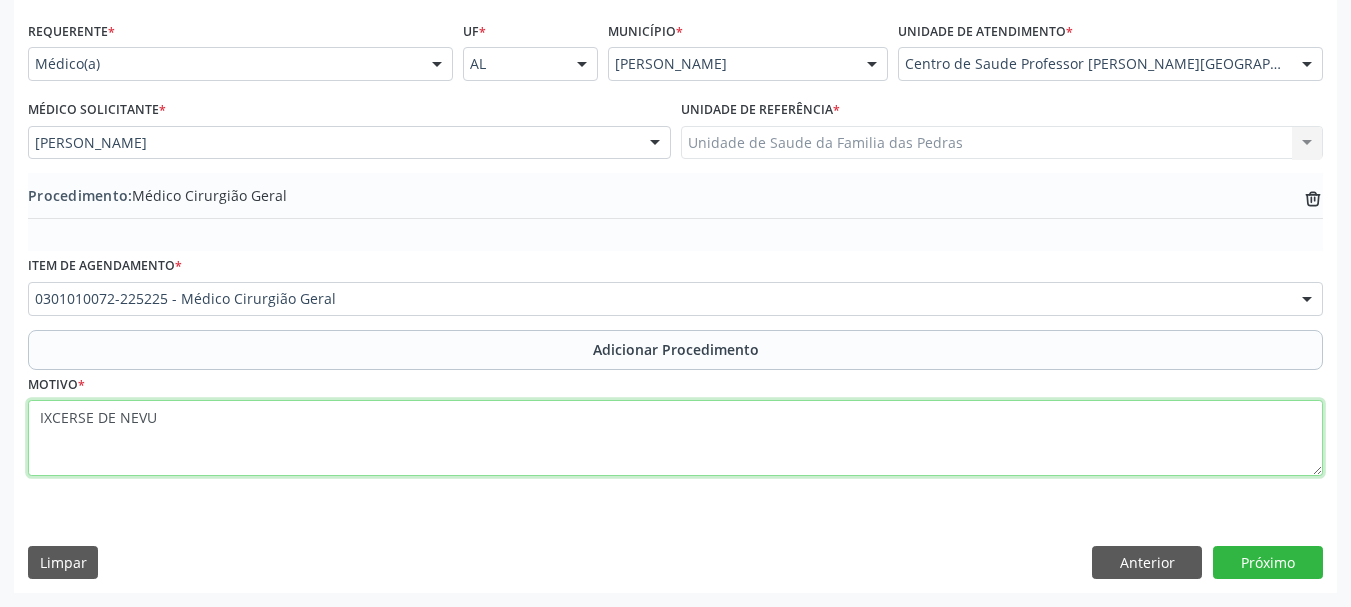 type on "IXCERSE DE [MEDICAL_DATA]" 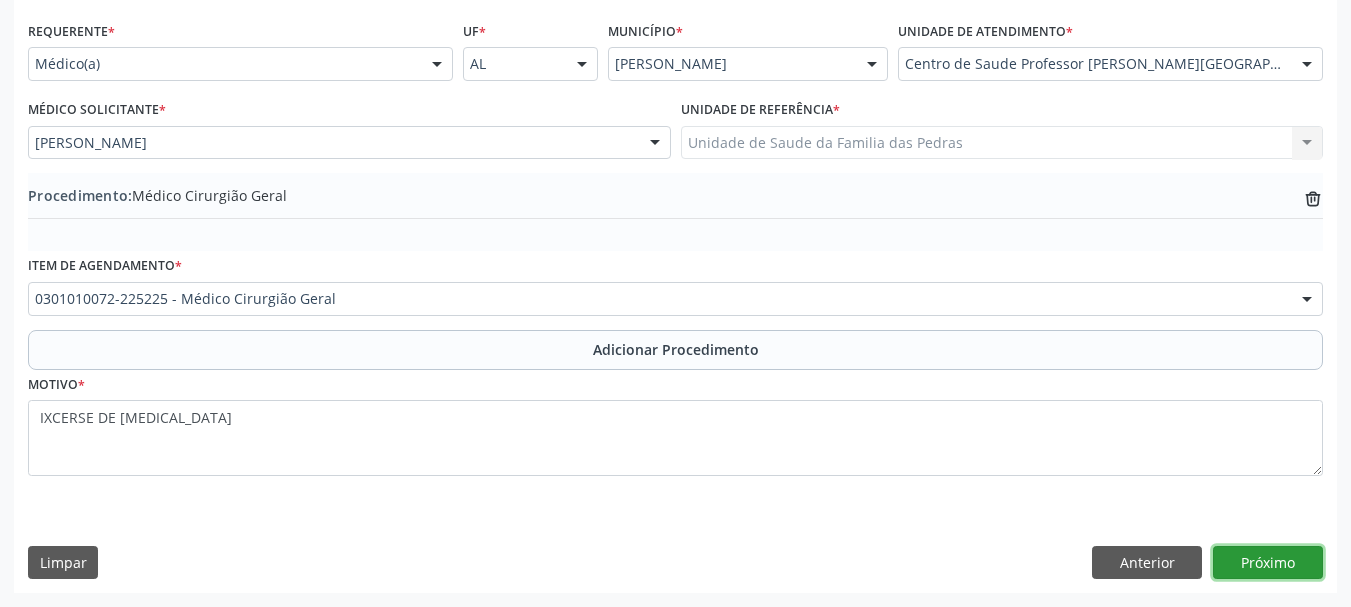 click on "Próximo" at bounding box center [1268, 563] 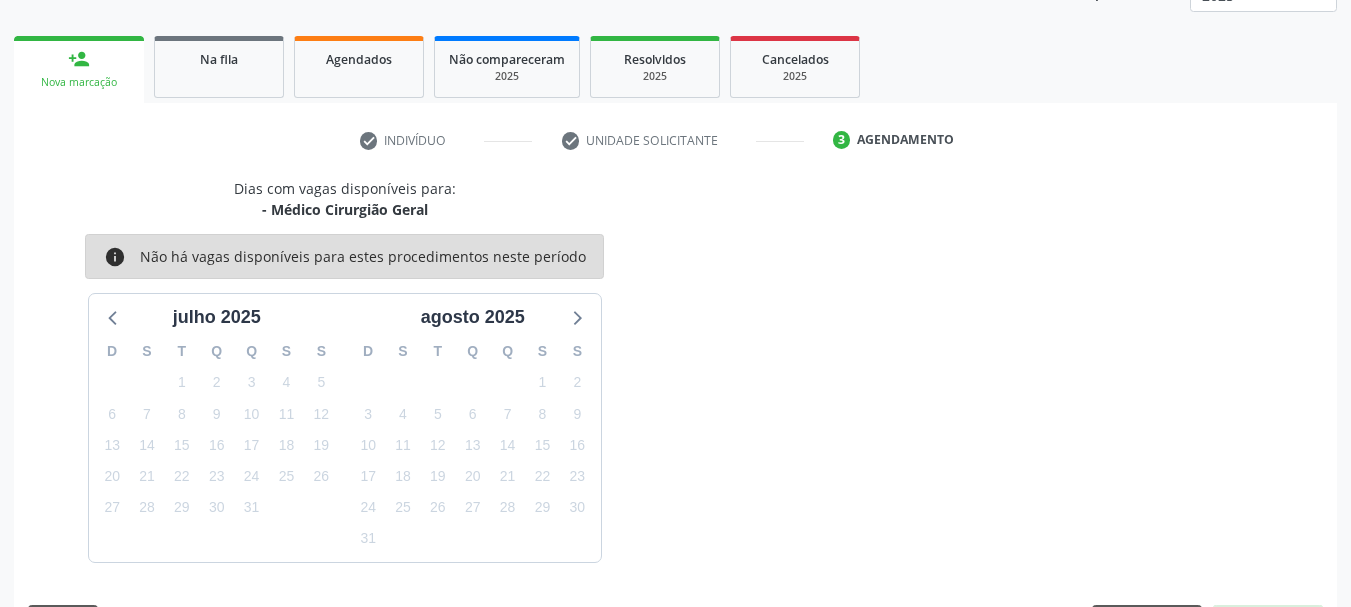 scroll, scrollTop: 350, scrollLeft: 0, axis: vertical 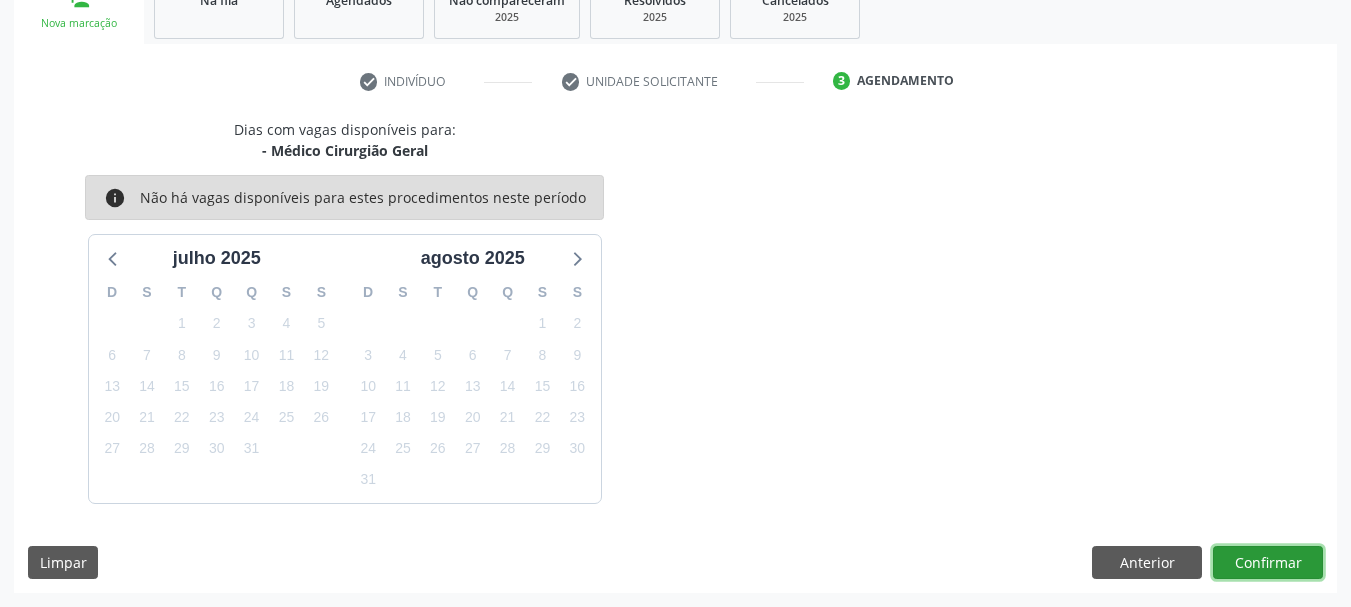 click on "Confirmar" at bounding box center (1268, 563) 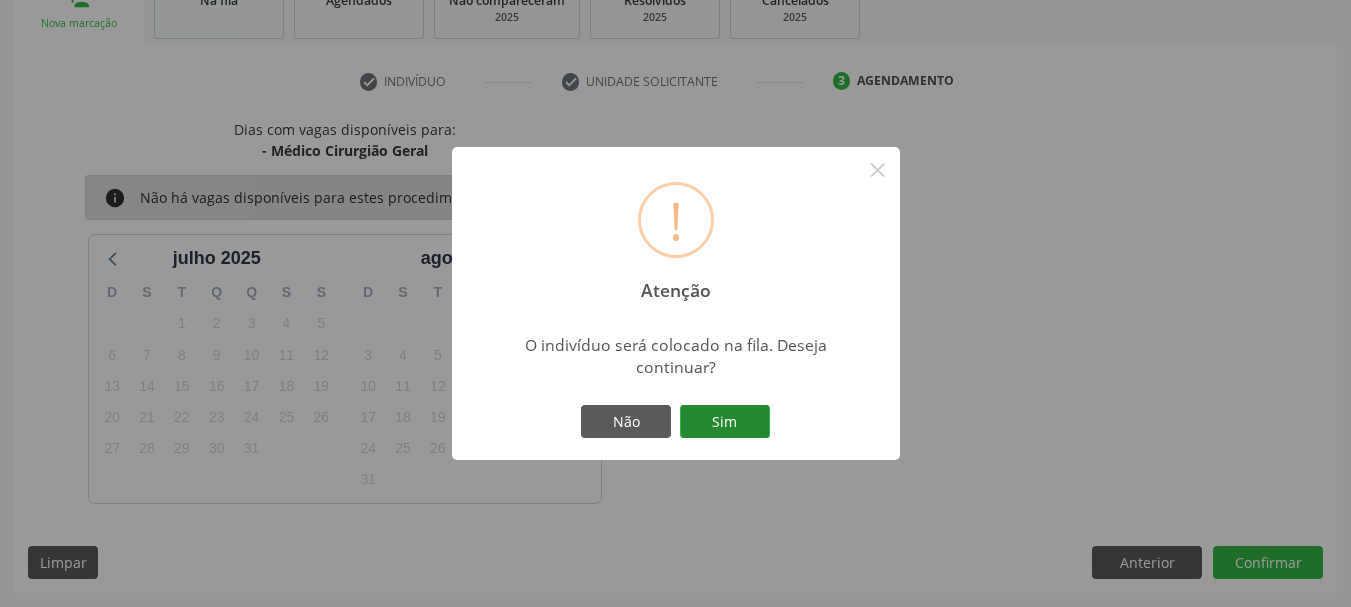 click on "Sim" at bounding box center [725, 422] 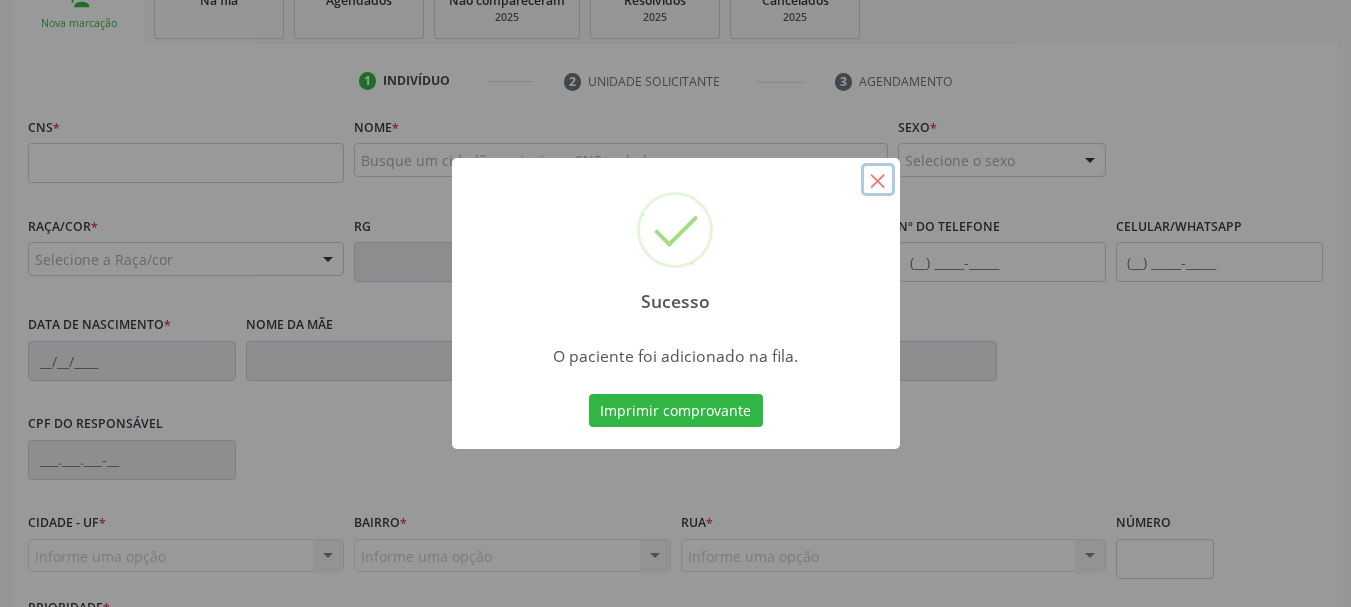 click on "×" at bounding box center (878, 180) 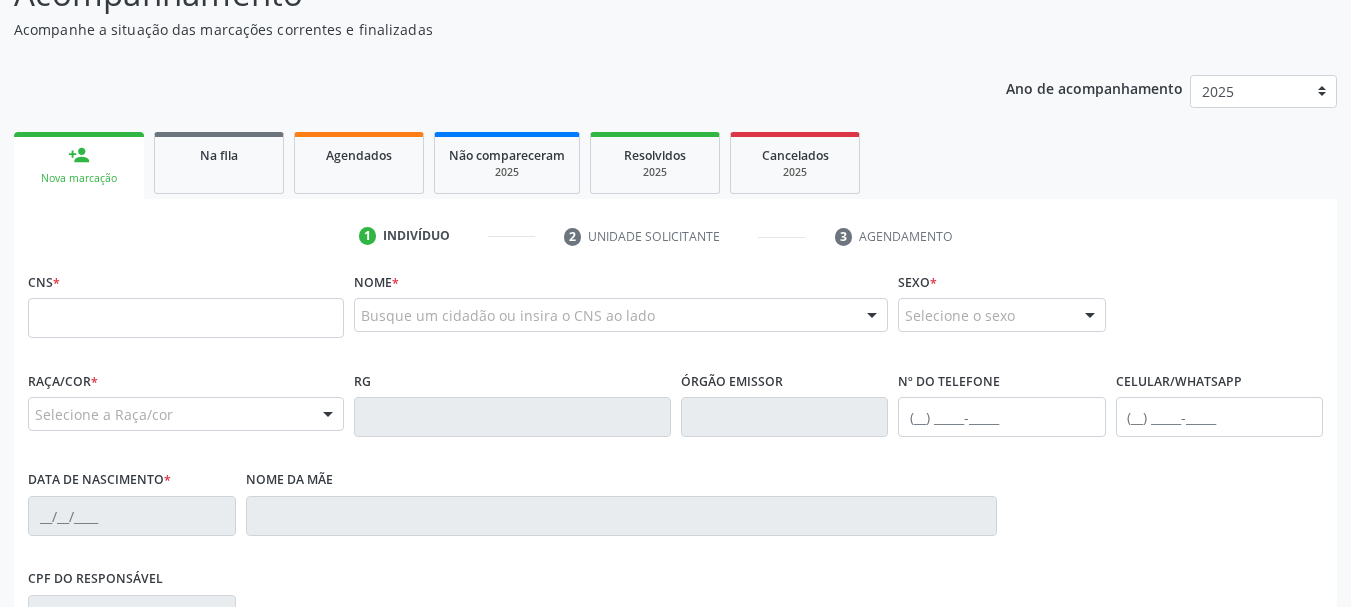 scroll, scrollTop: 150, scrollLeft: 0, axis: vertical 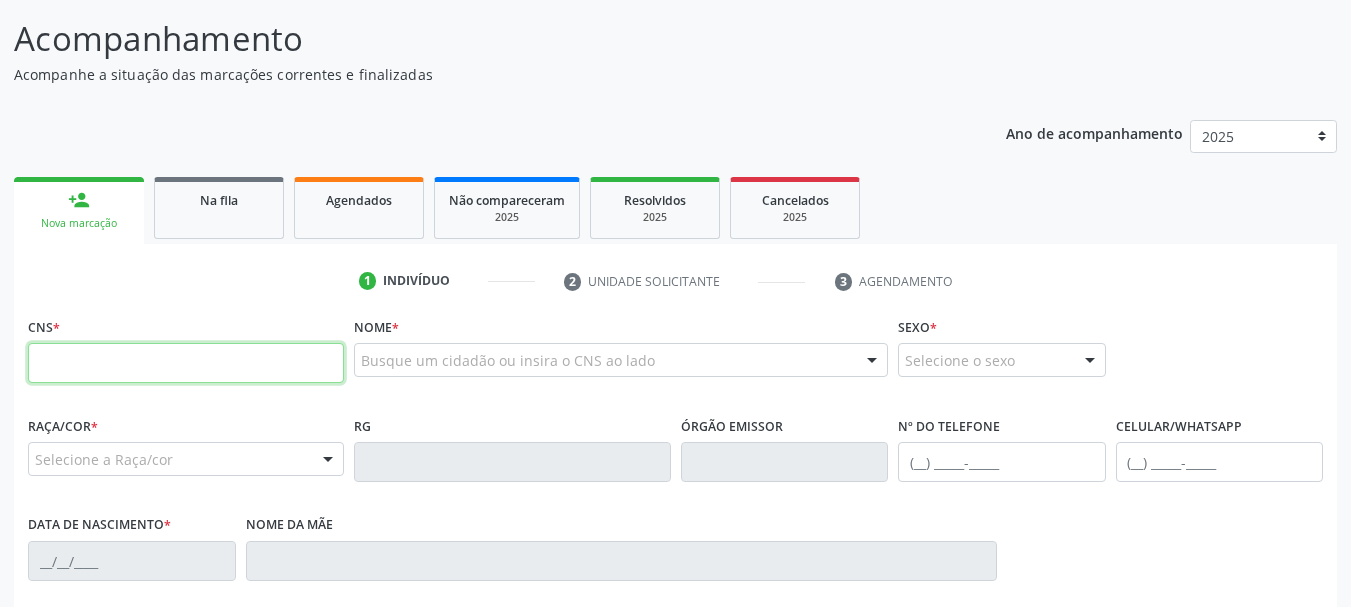 click at bounding box center (186, 363) 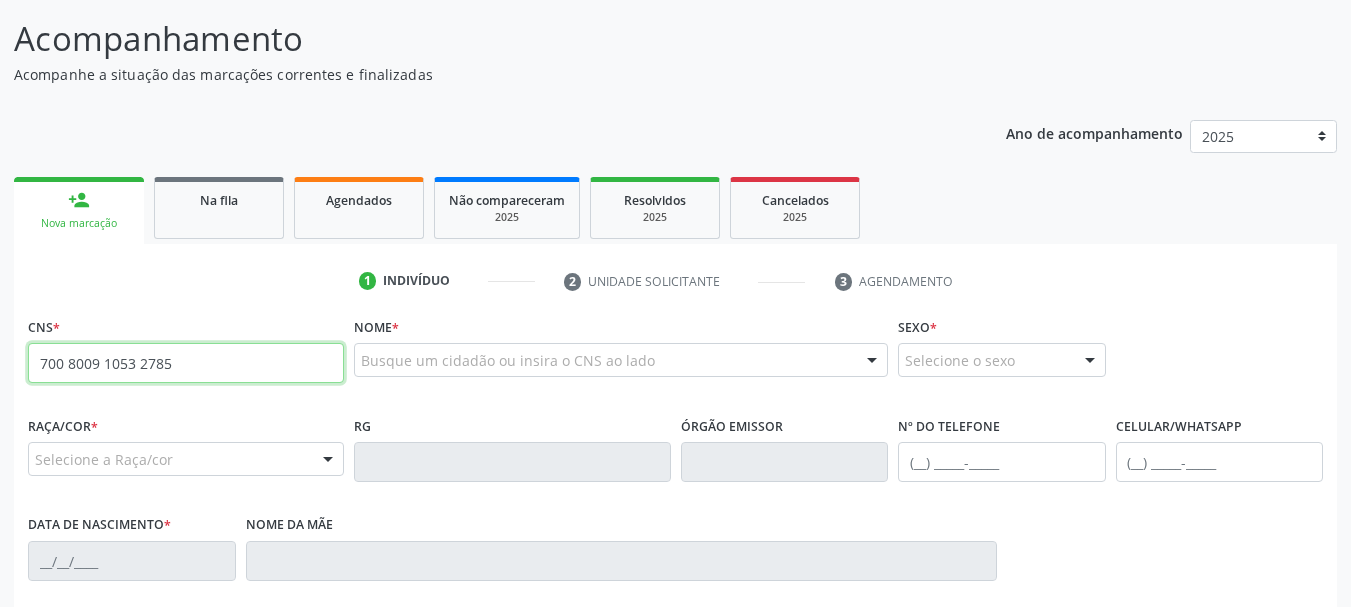 type on "700 8009 1053 2785" 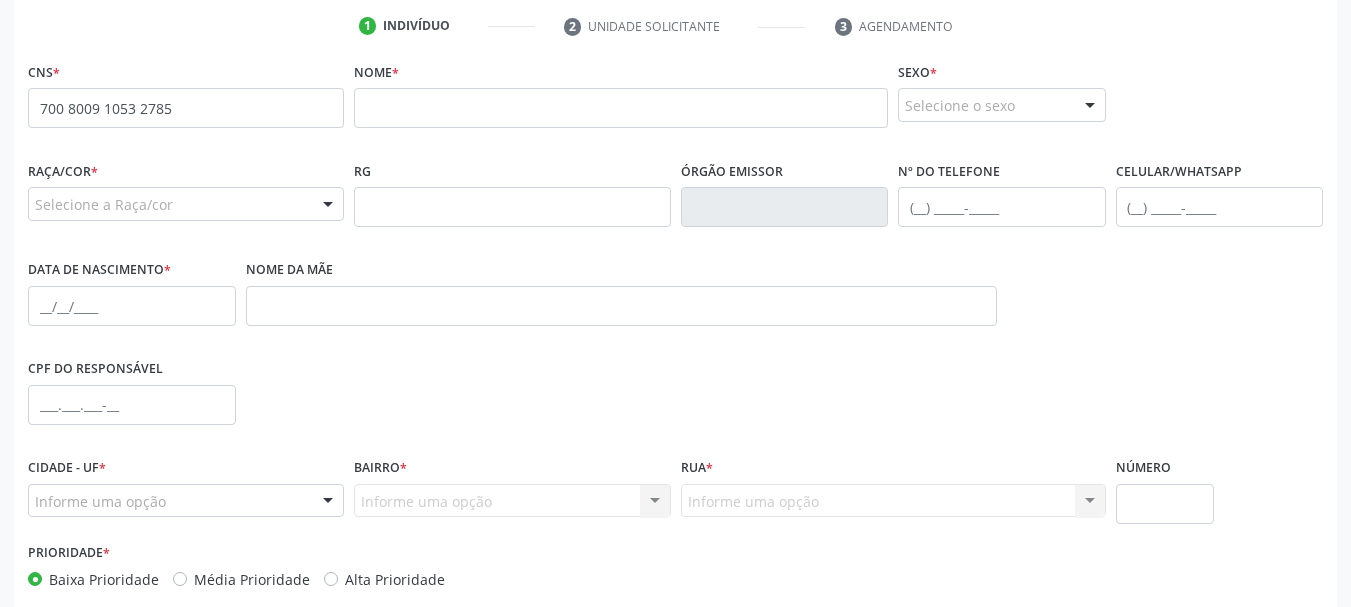 scroll, scrollTop: 305, scrollLeft: 0, axis: vertical 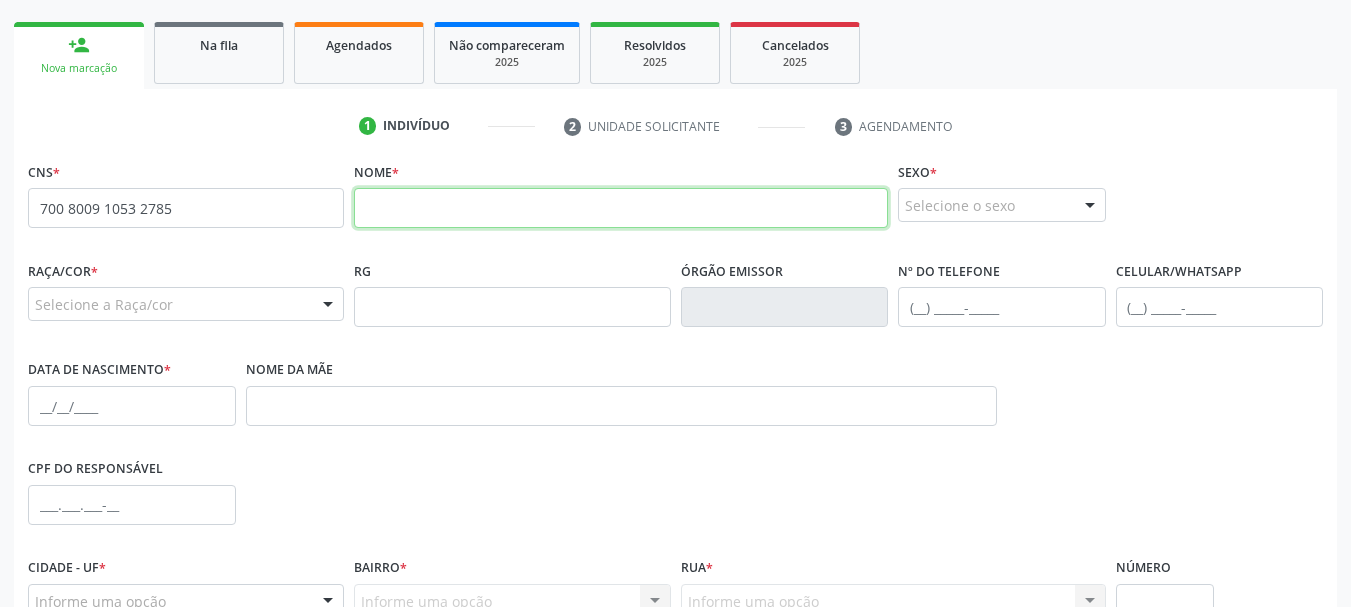 click at bounding box center (621, 208) 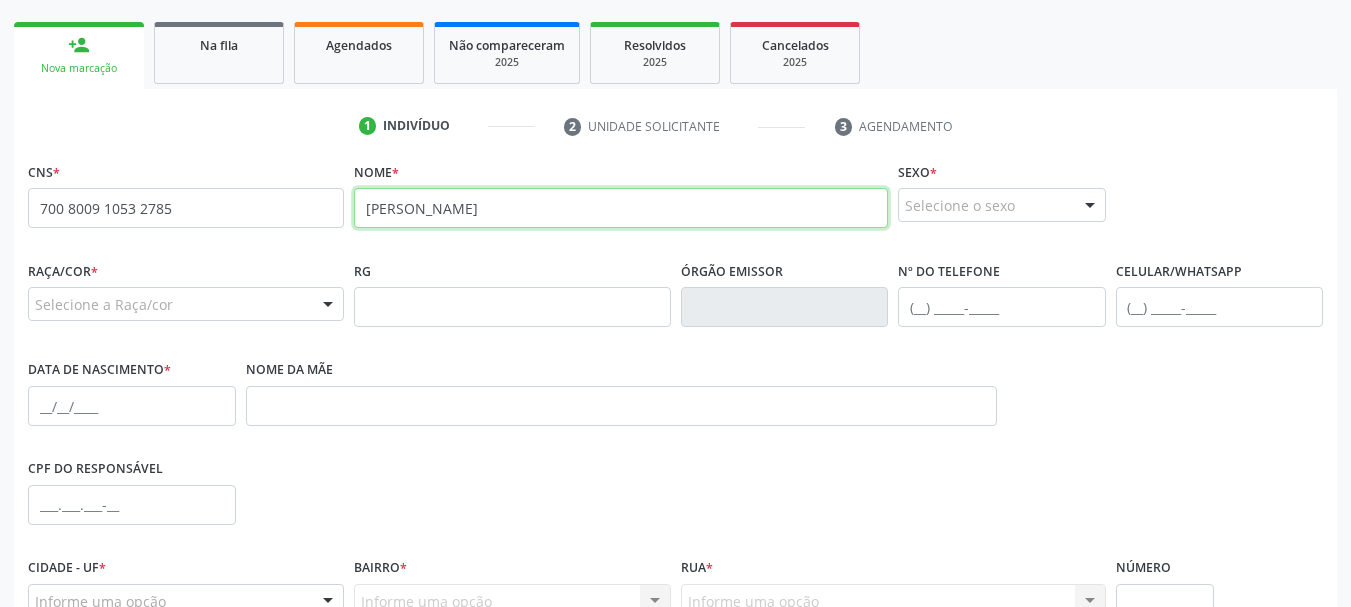 type on "[PERSON_NAME]" 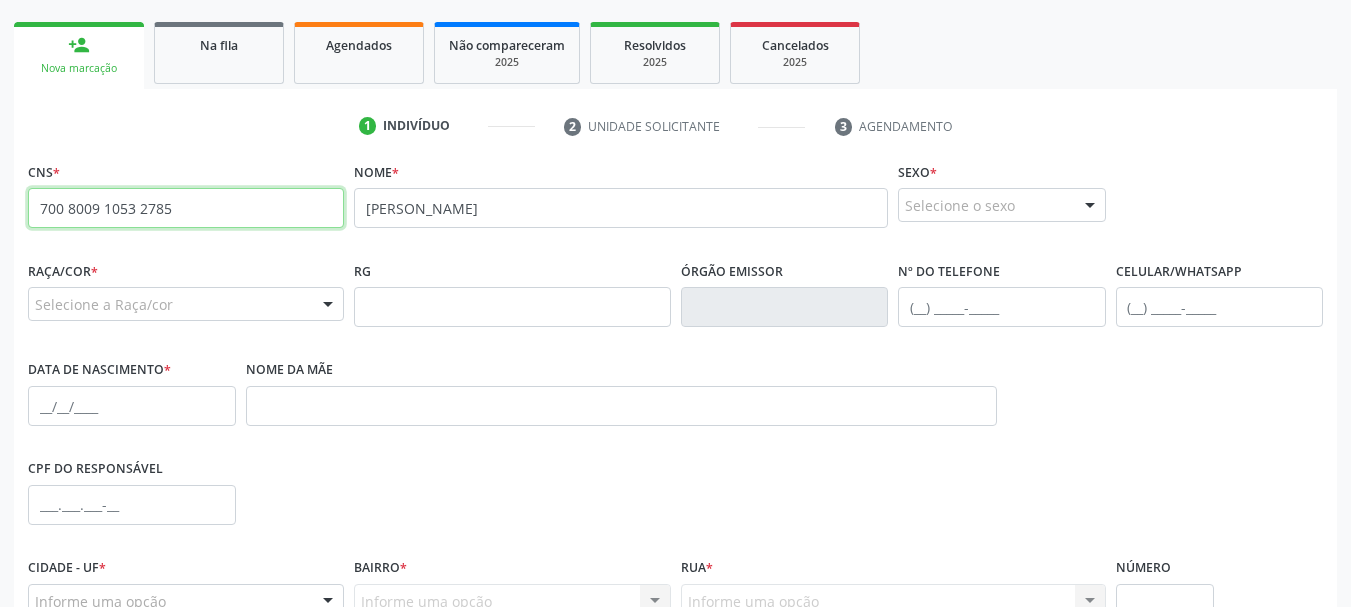 drag, startPoint x: 268, startPoint y: 222, endPoint x: 257, endPoint y: 240, distance: 21.095022 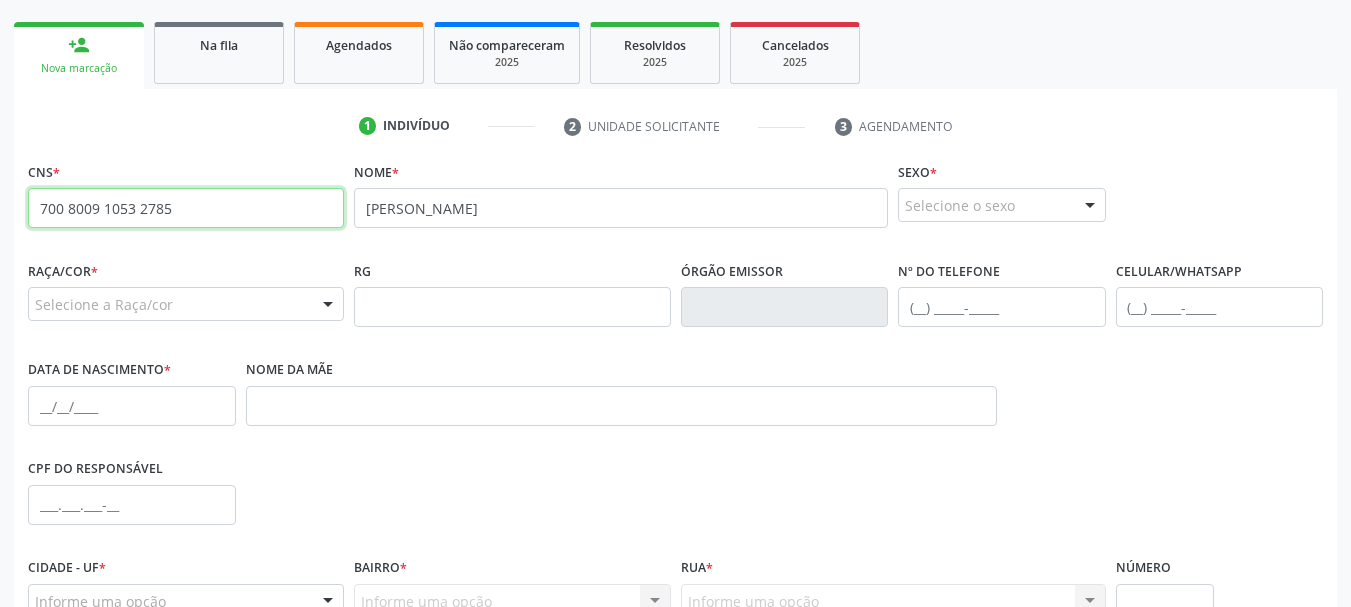 drag, startPoint x: 217, startPoint y: 198, endPoint x: 0, endPoint y: 210, distance: 217.33154 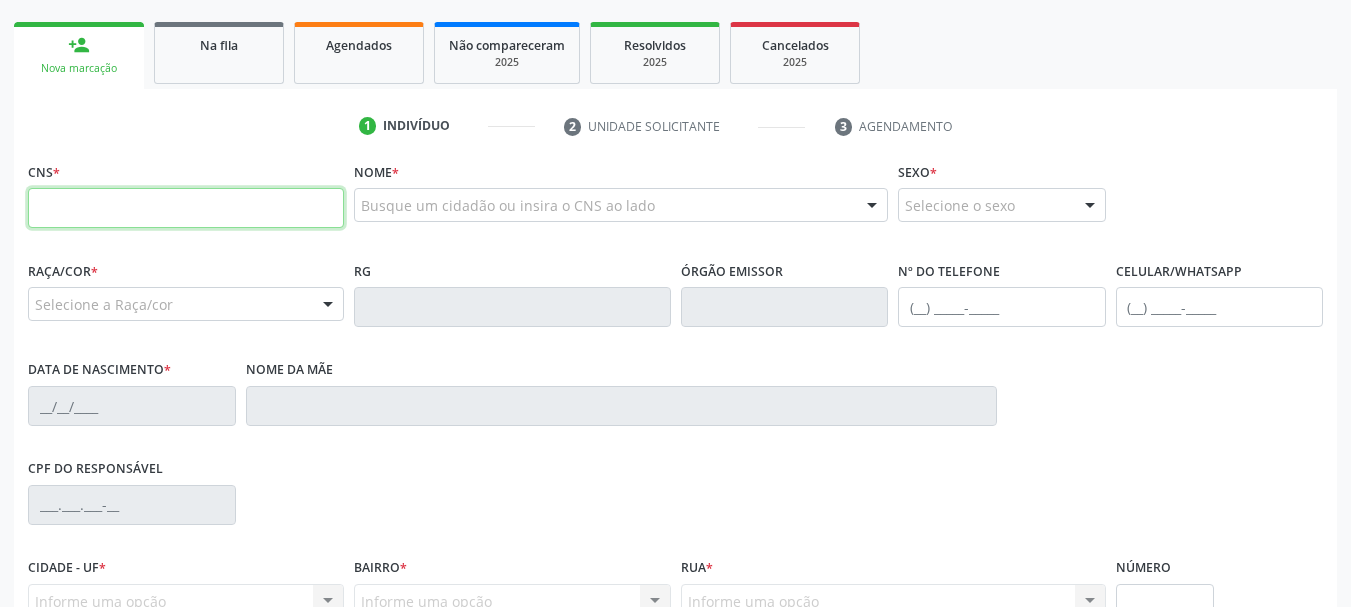 paste on "700 8009 1053 2785" 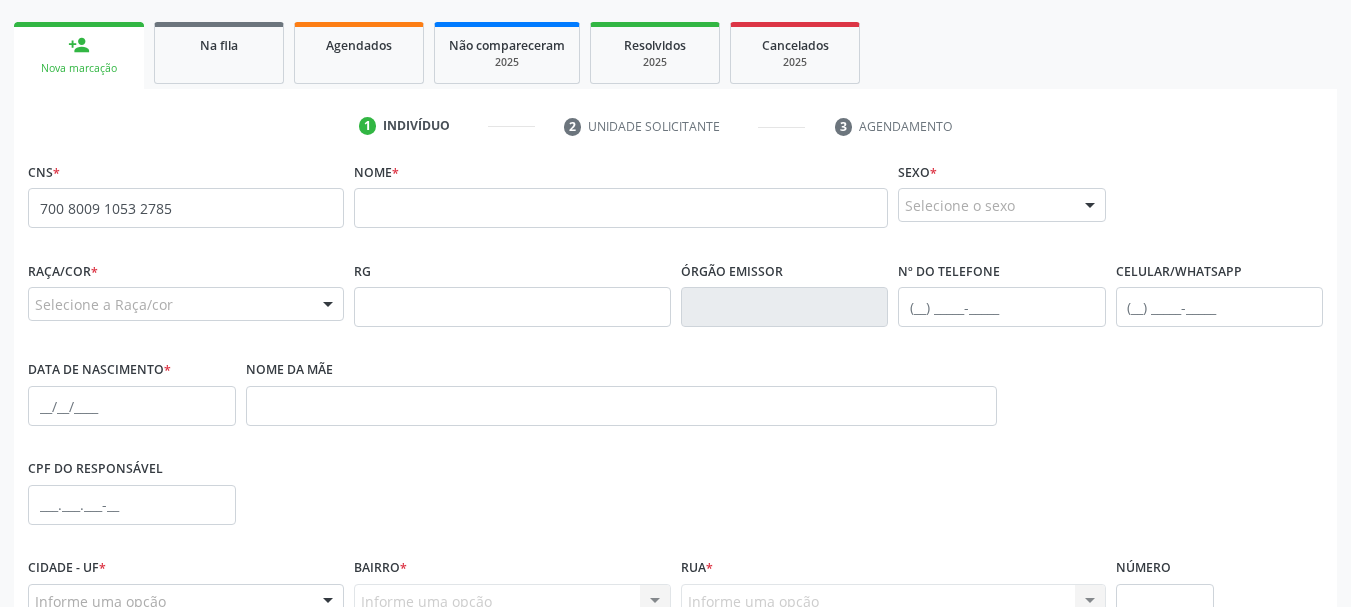 click on "none" at bounding box center (291, 205) 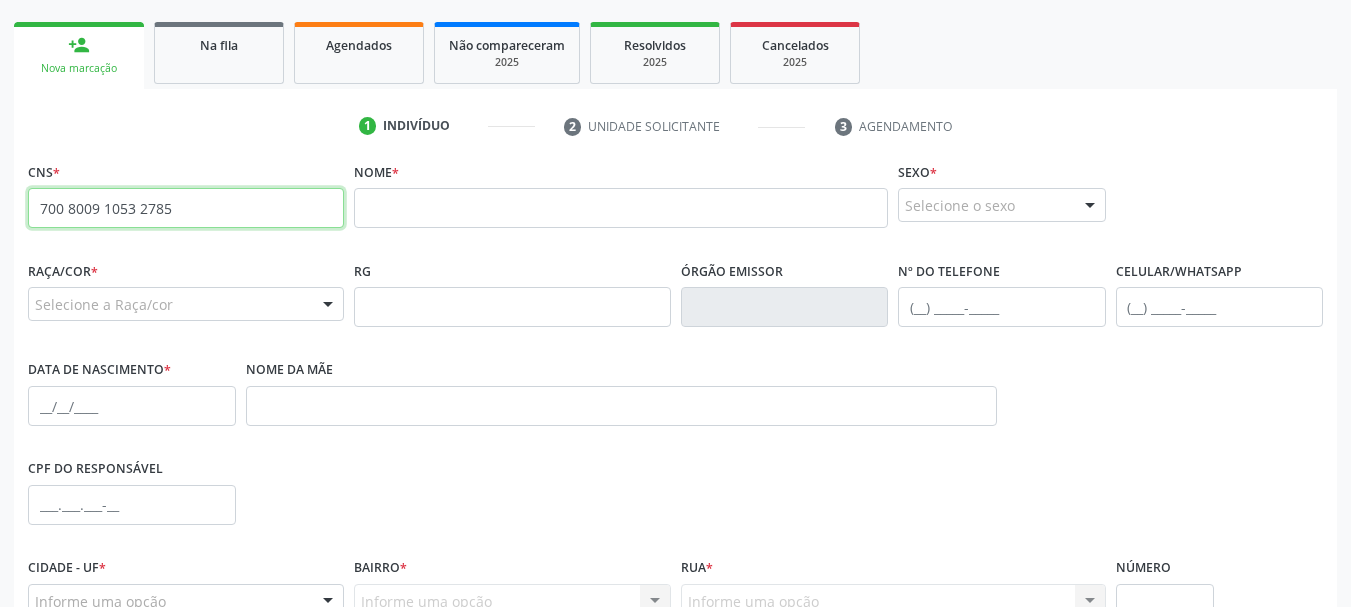drag, startPoint x: 239, startPoint y: 215, endPoint x: 0, endPoint y: 233, distance: 239.67686 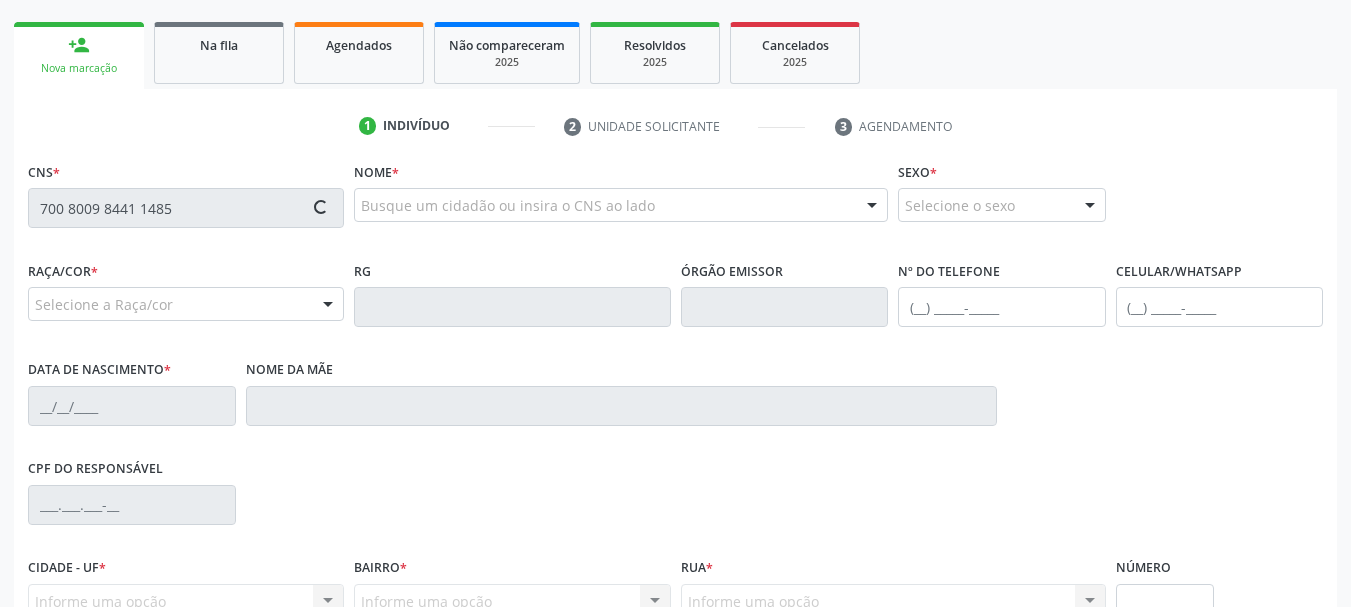 type on "700 8009 8441 1485" 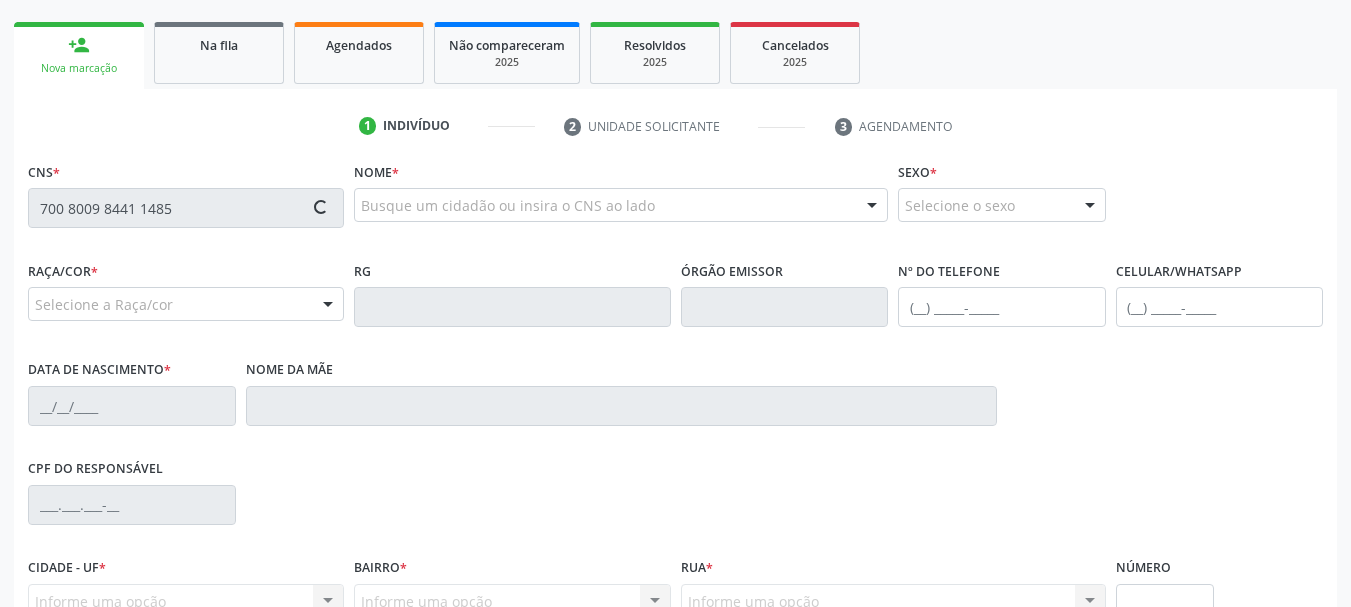 type 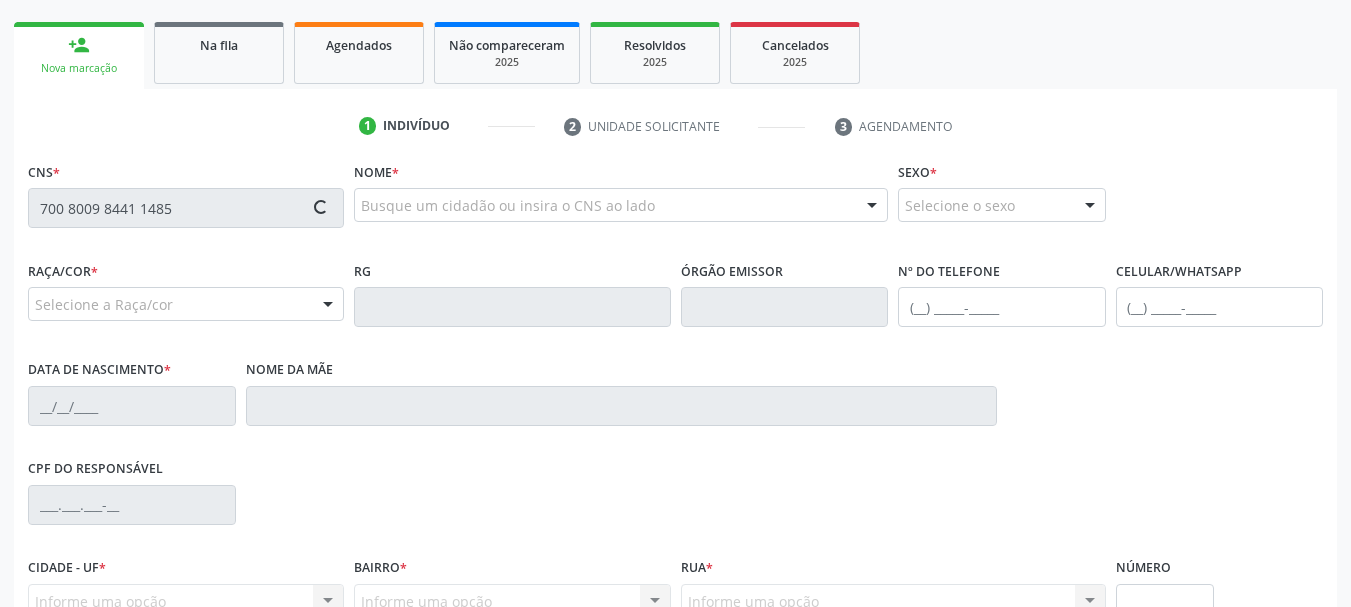 type 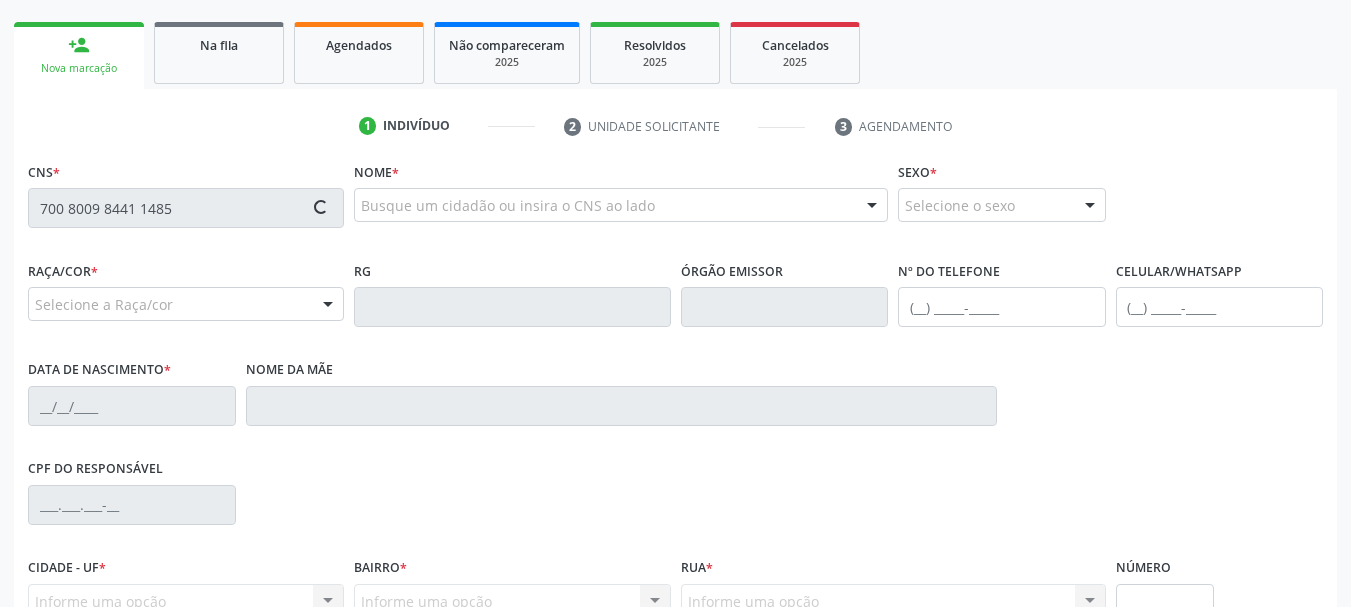 type 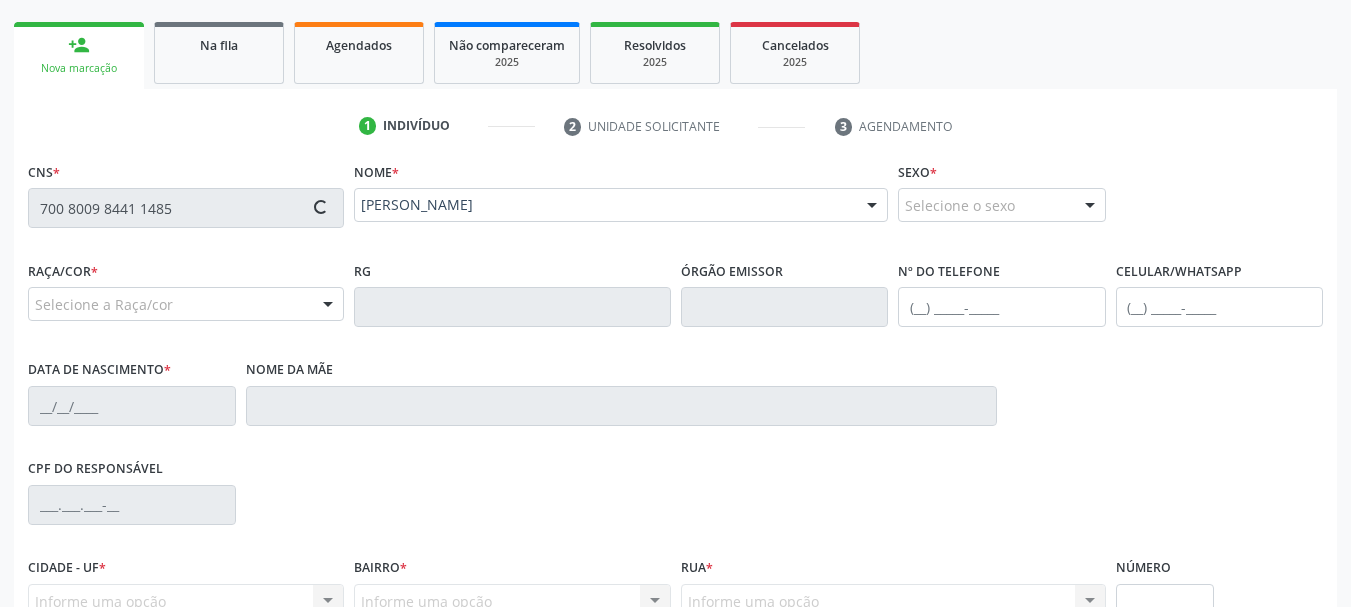 type on "[PHONE_NUMBER]" 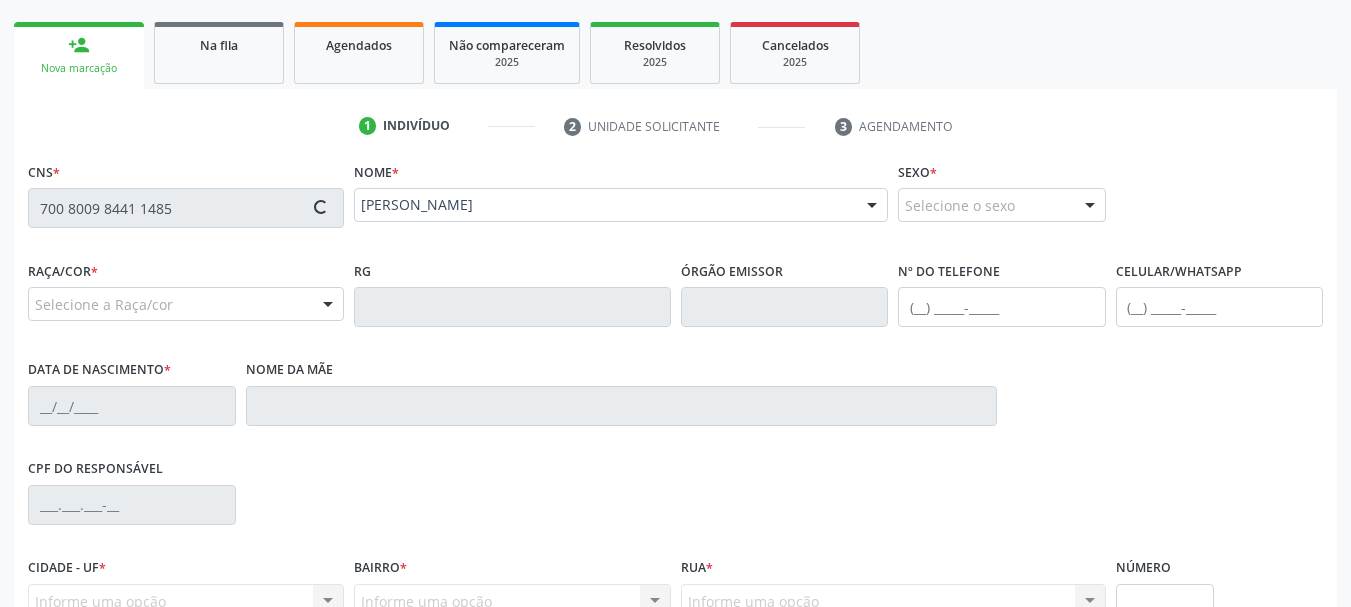 type on "[PERSON_NAME]" 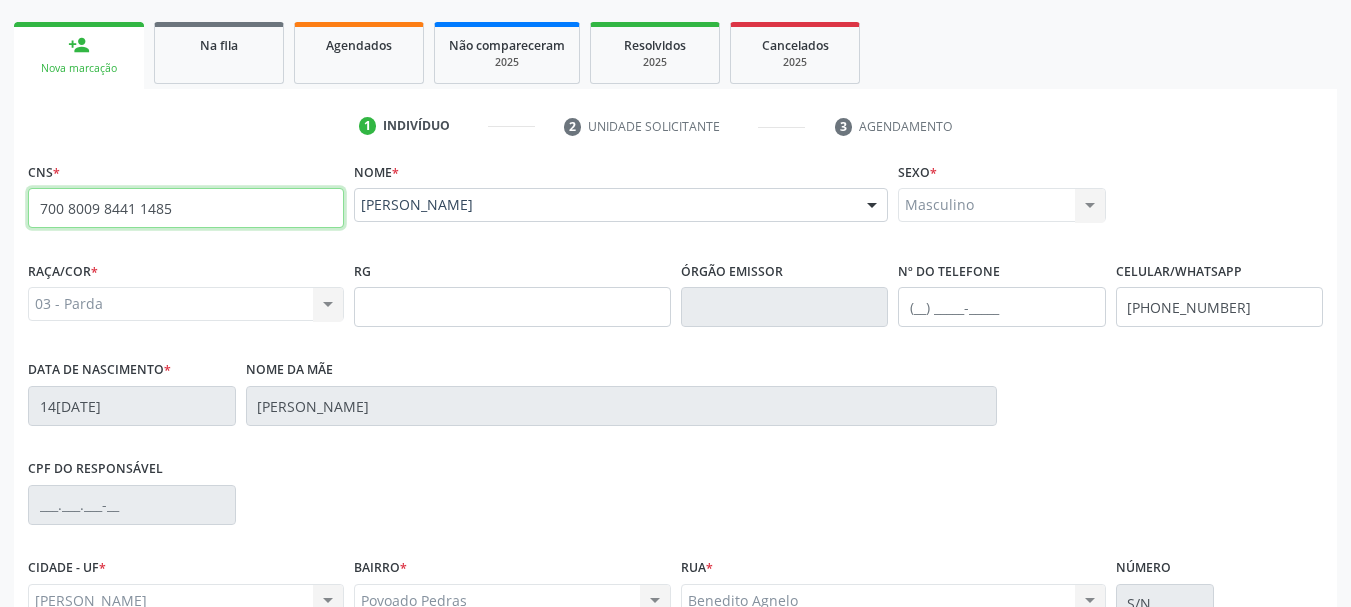 drag, startPoint x: 200, startPoint y: 208, endPoint x: 0, endPoint y: 243, distance: 203.0394 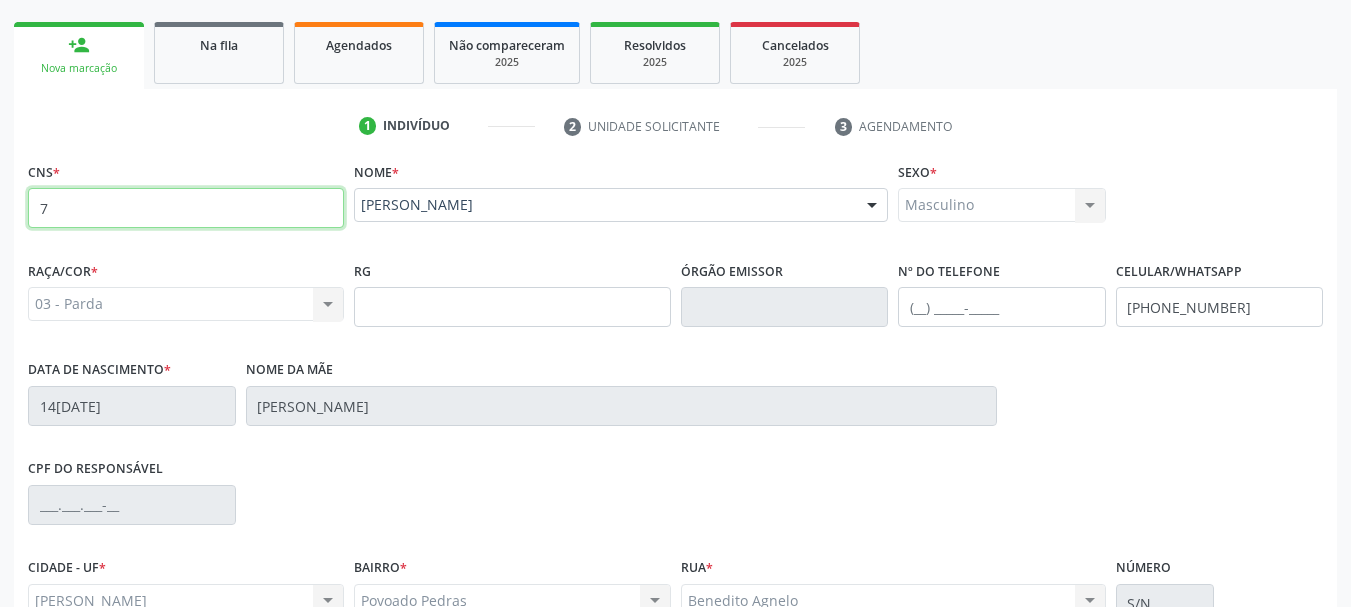 type 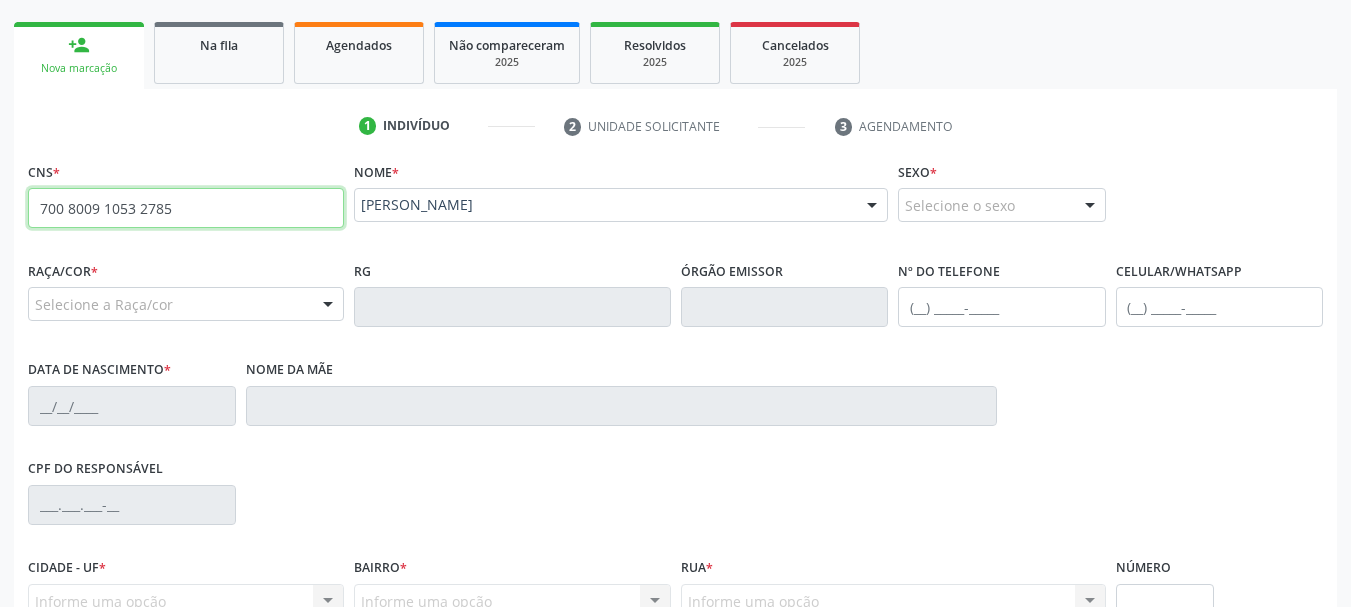 type on "700 8009 1053 2785" 